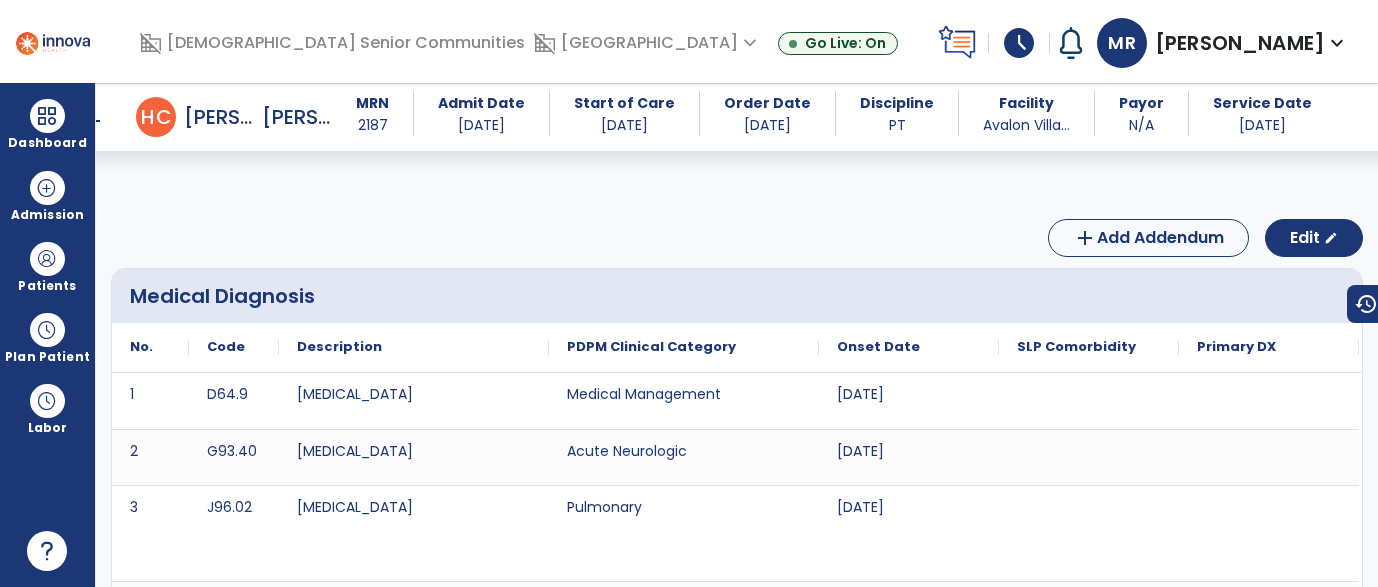 scroll, scrollTop: 0, scrollLeft: 0, axis: both 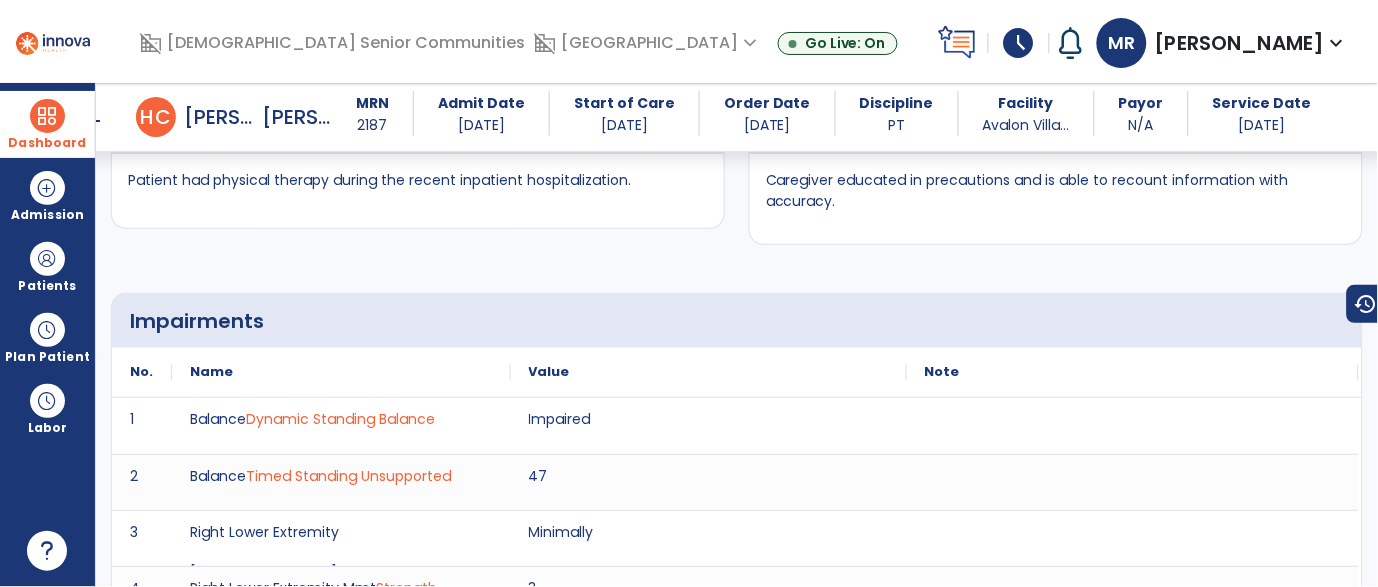 click at bounding box center (47, 116) 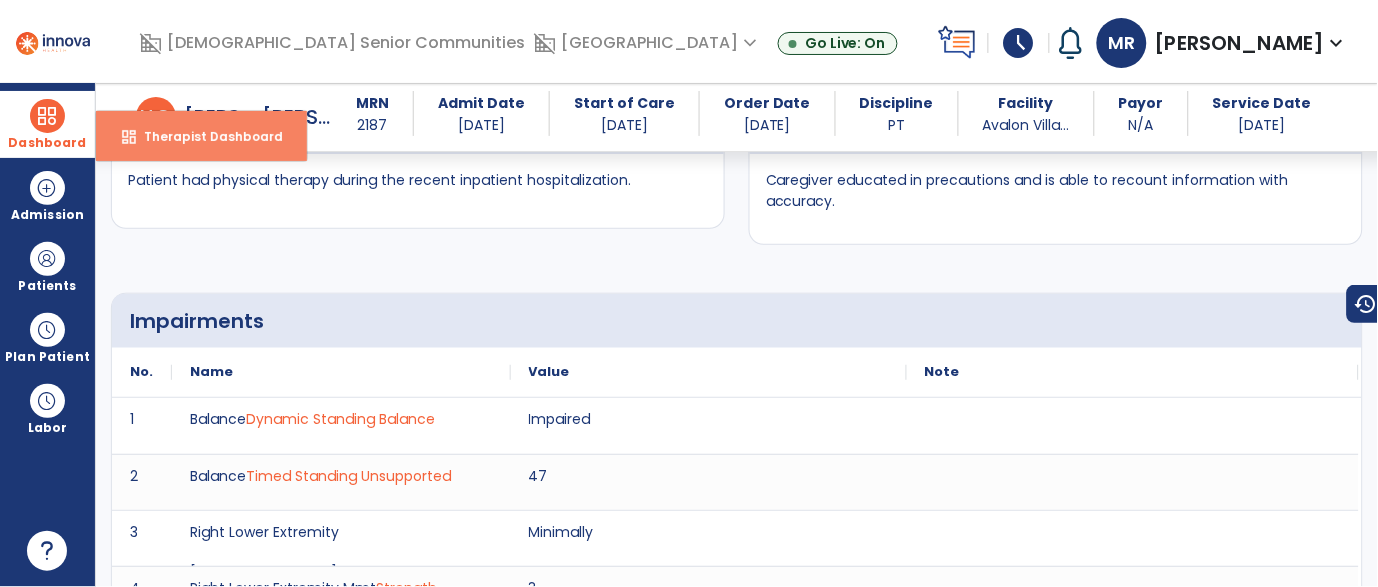 click on "Therapist Dashboard" at bounding box center [205, 136] 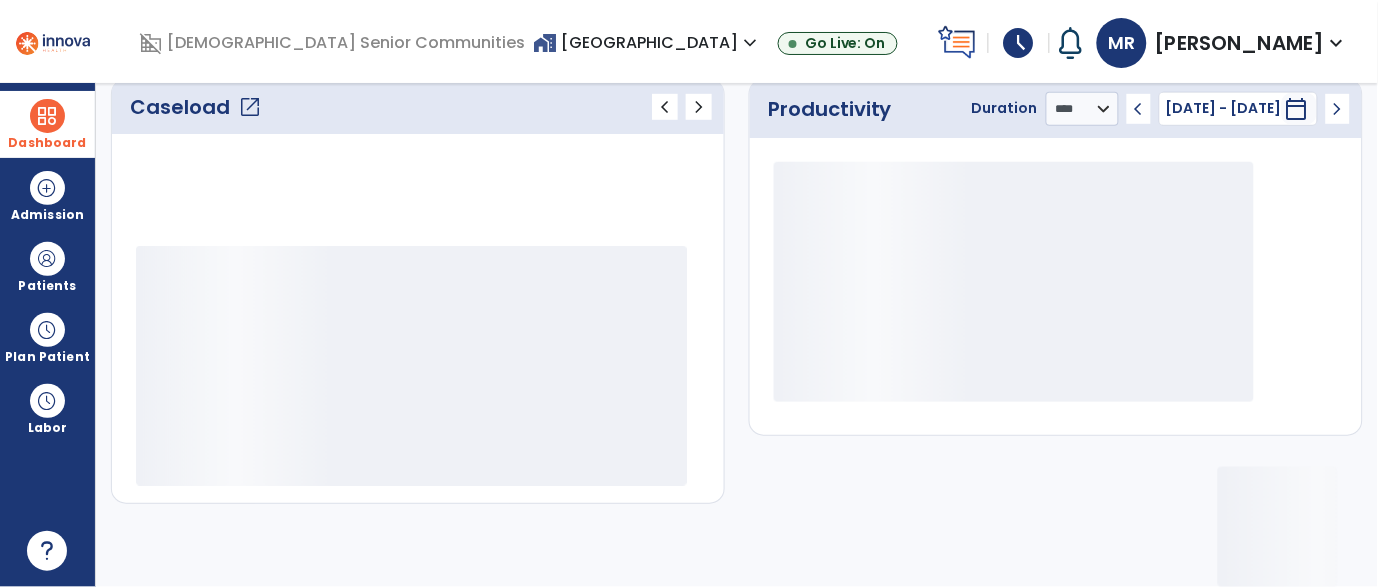 scroll, scrollTop: 288, scrollLeft: 0, axis: vertical 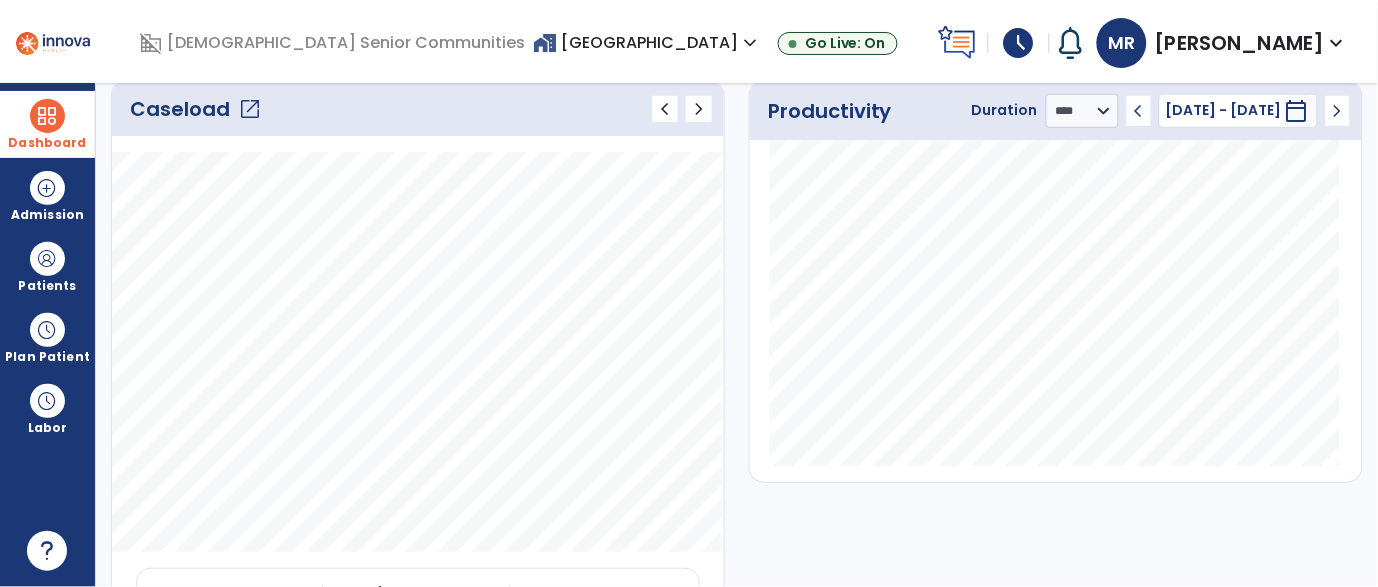 click on "expand_more" at bounding box center (750, 43) 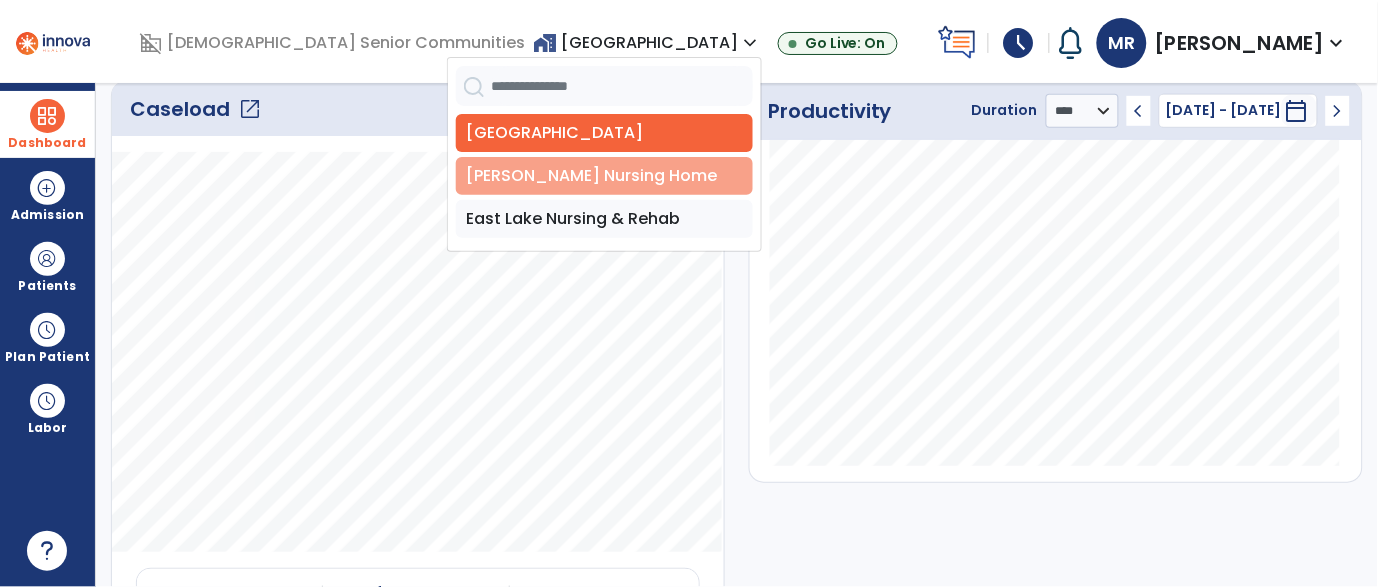 click on "[PERSON_NAME] Nursing Home" at bounding box center [604, 176] 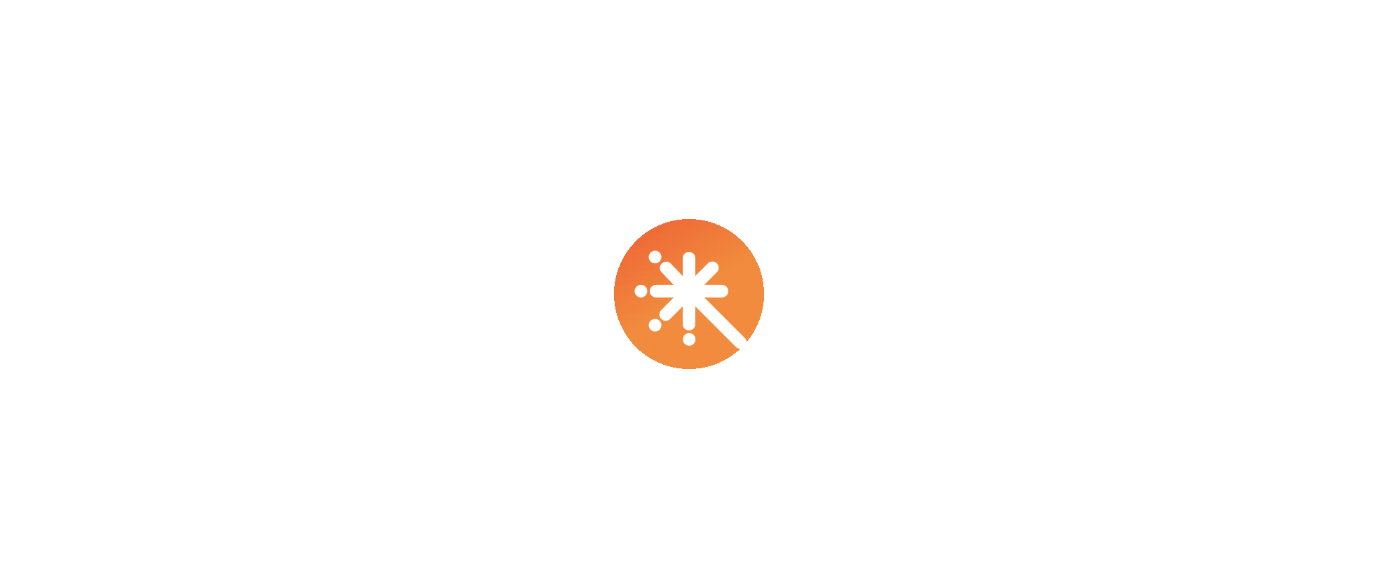 scroll, scrollTop: 0, scrollLeft: 0, axis: both 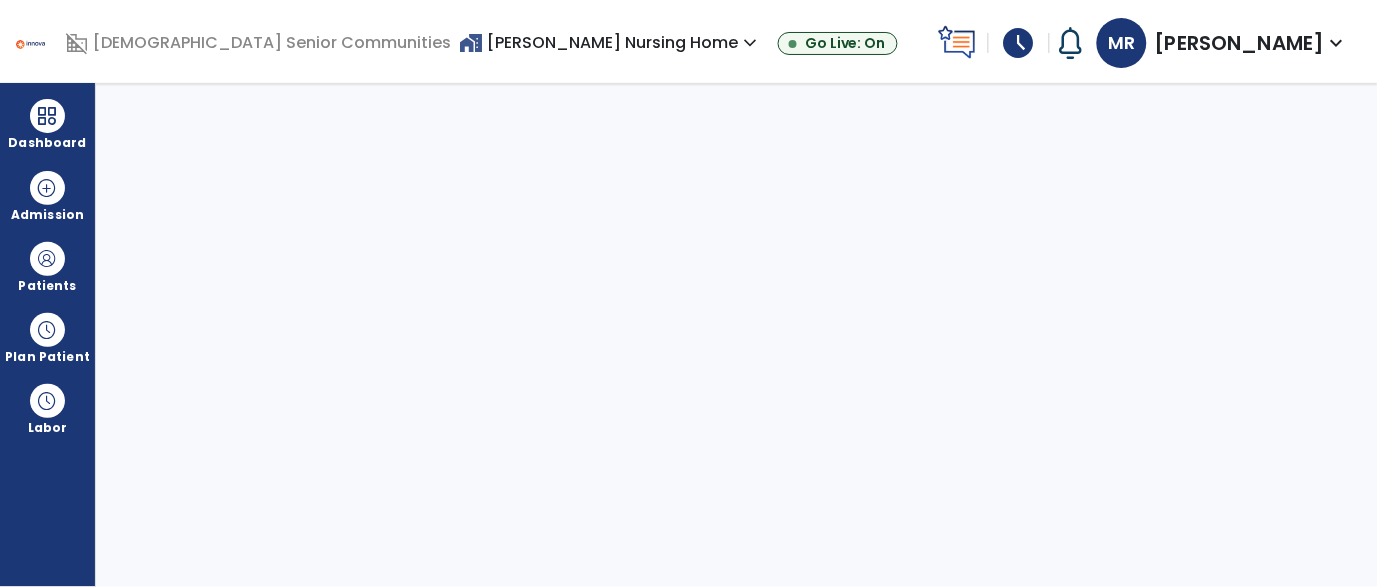 select on "****" 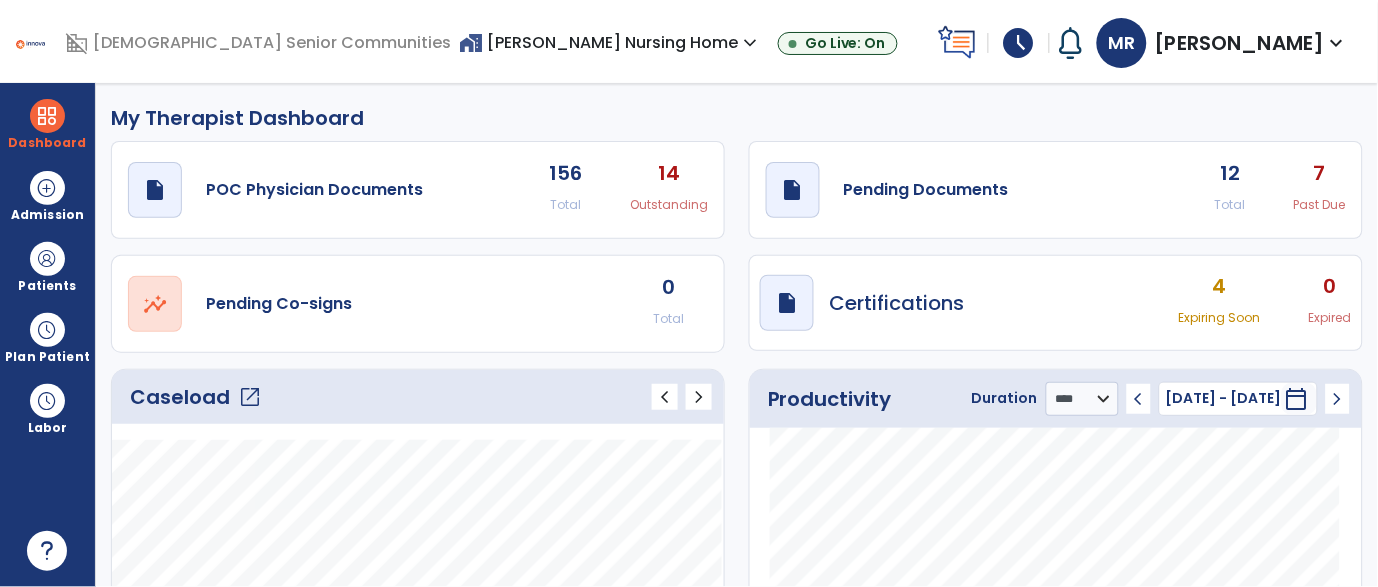click on "12" 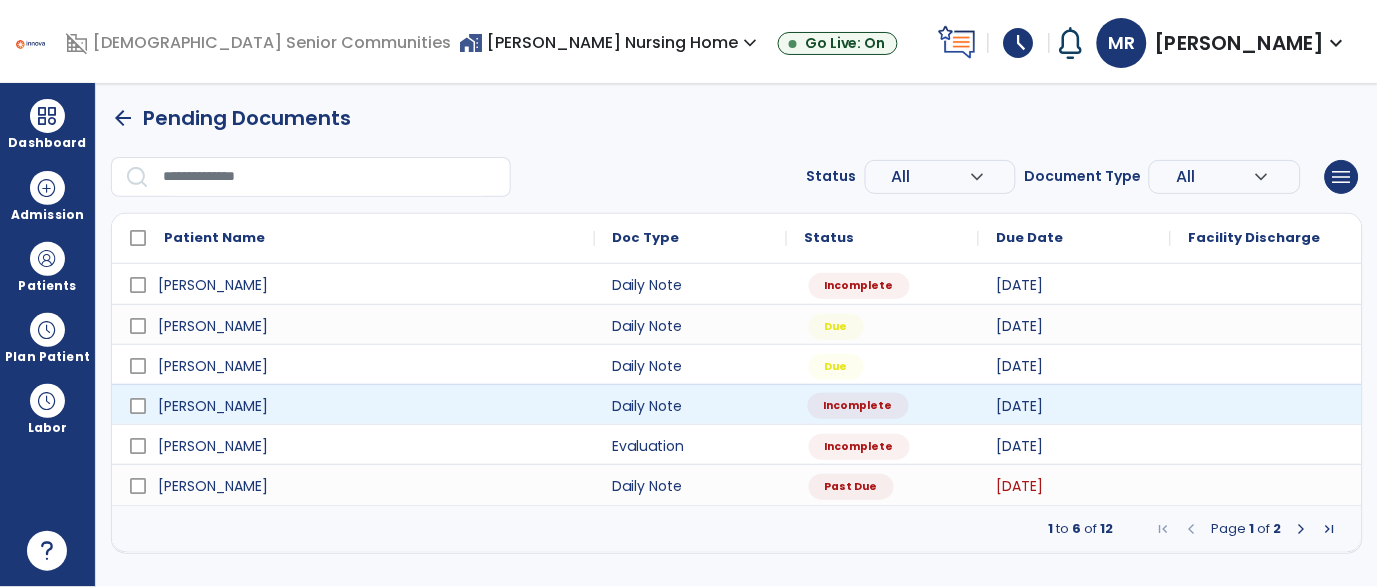 click on "Incomplete" at bounding box center (858, 406) 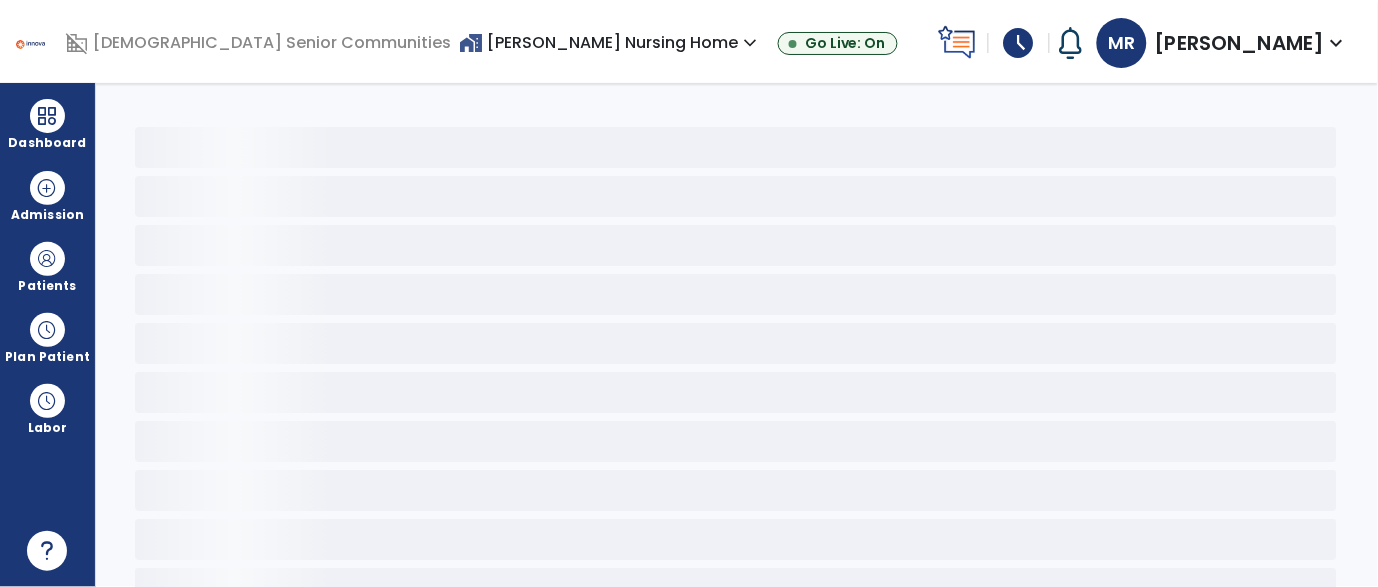 select on "*" 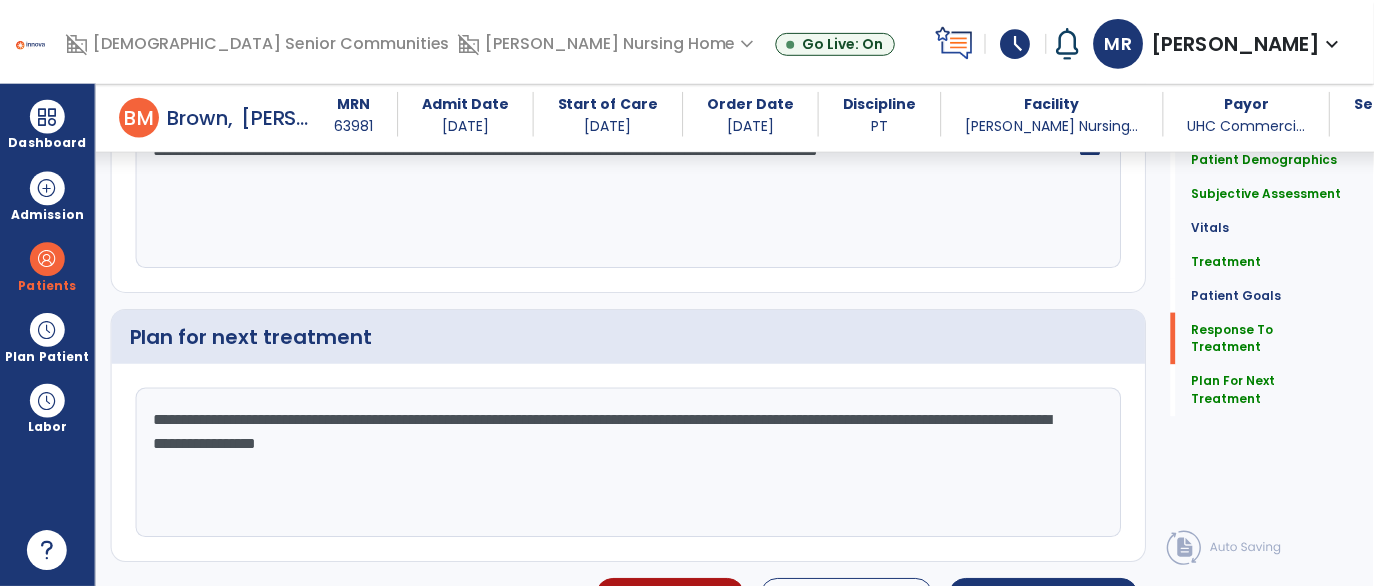 scroll, scrollTop: 3593, scrollLeft: 0, axis: vertical 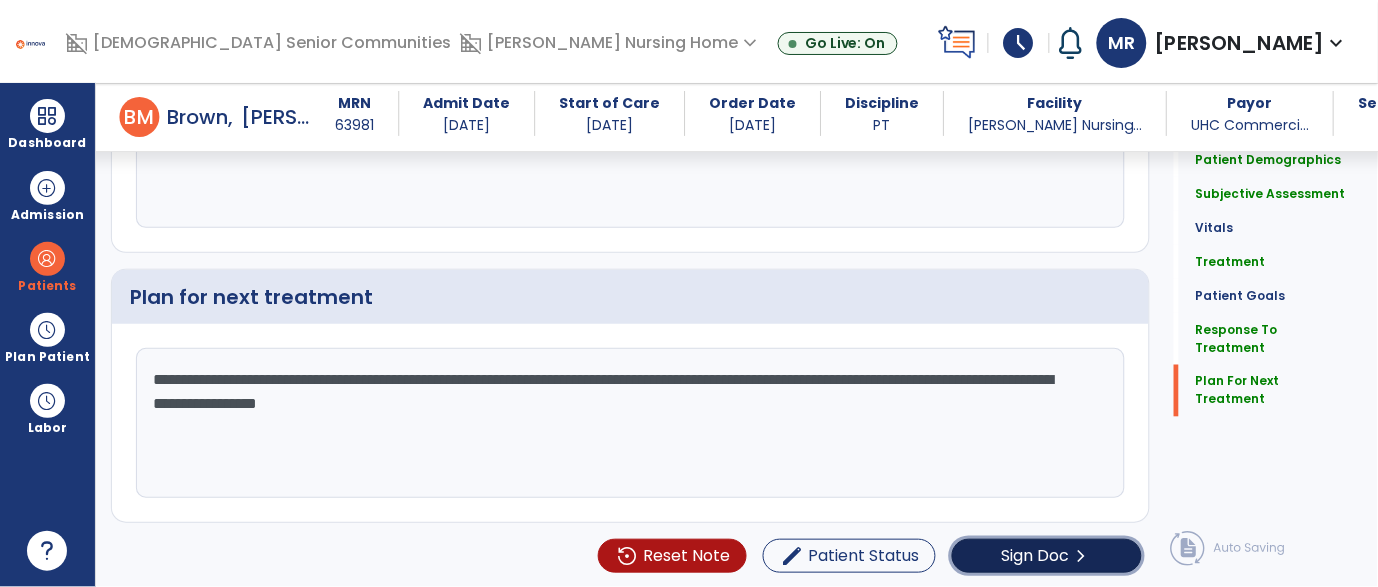 click on "Sign Doc" 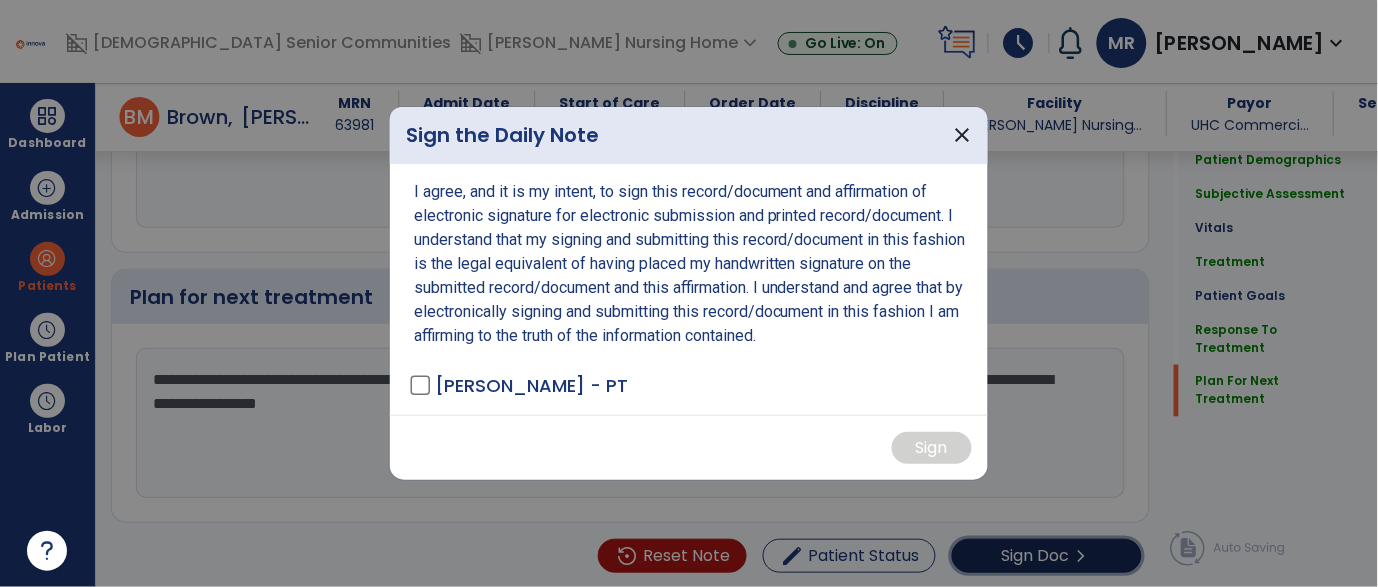 scroll, scrollTop: 3593, scrollLeft: 0, axis: vertical 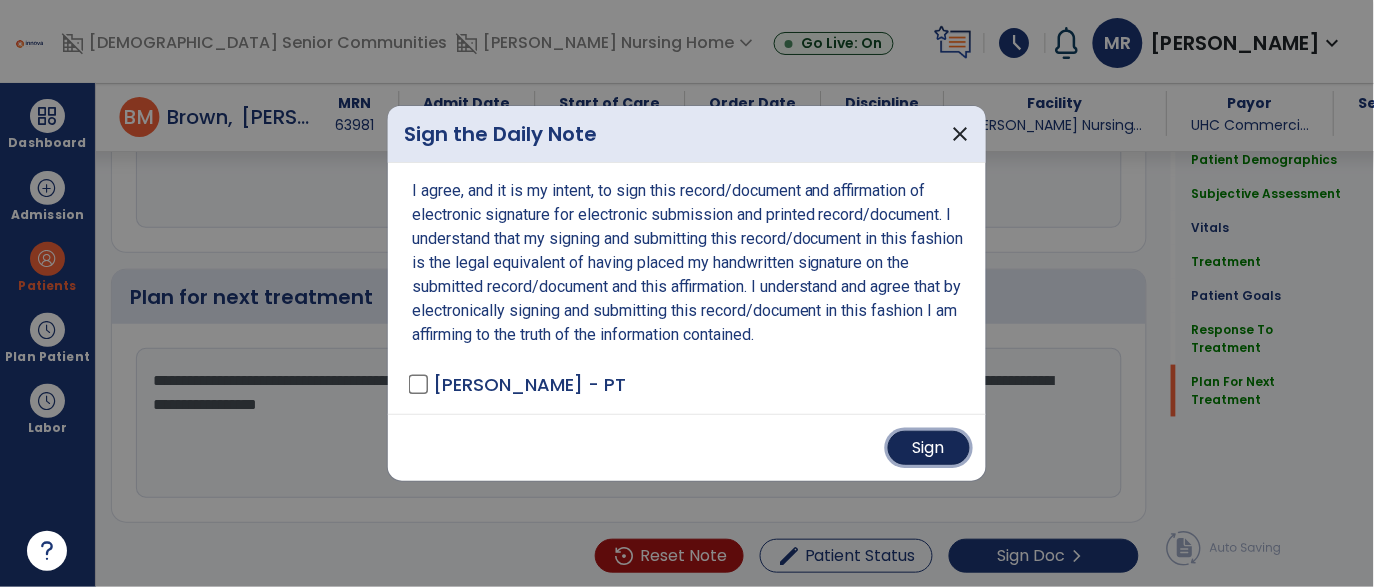 click on "Sign" at bounding box center [929, 448] 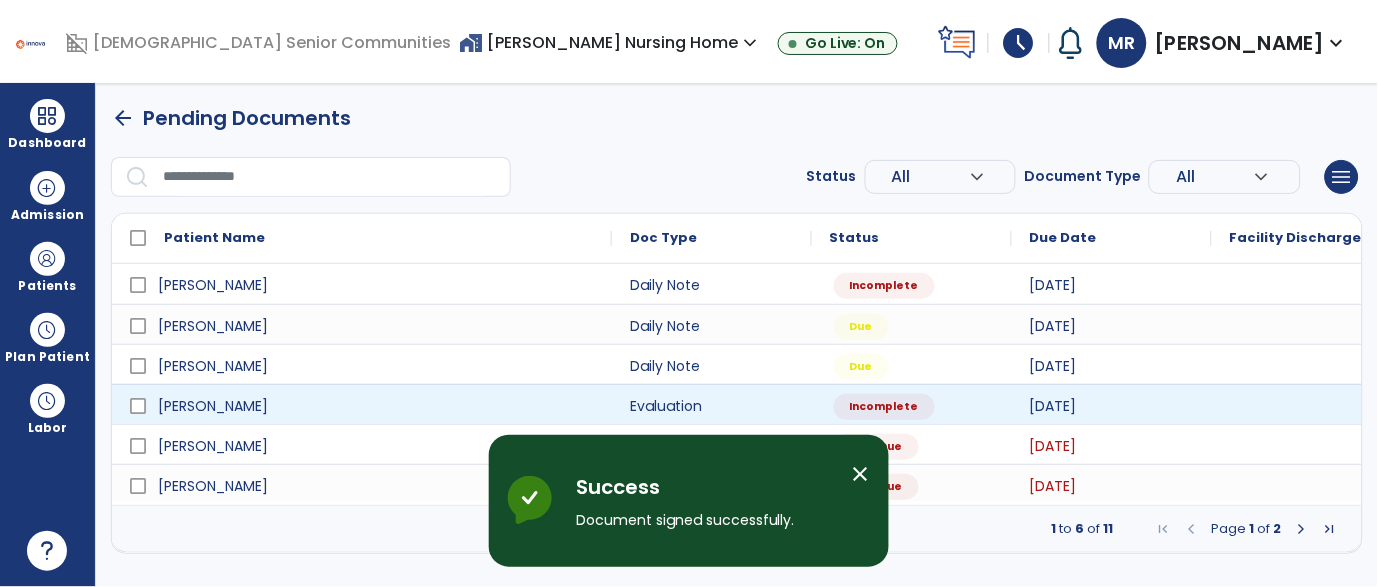 scroll, scrollTop: 0, scrollLeft: 0, axis: both 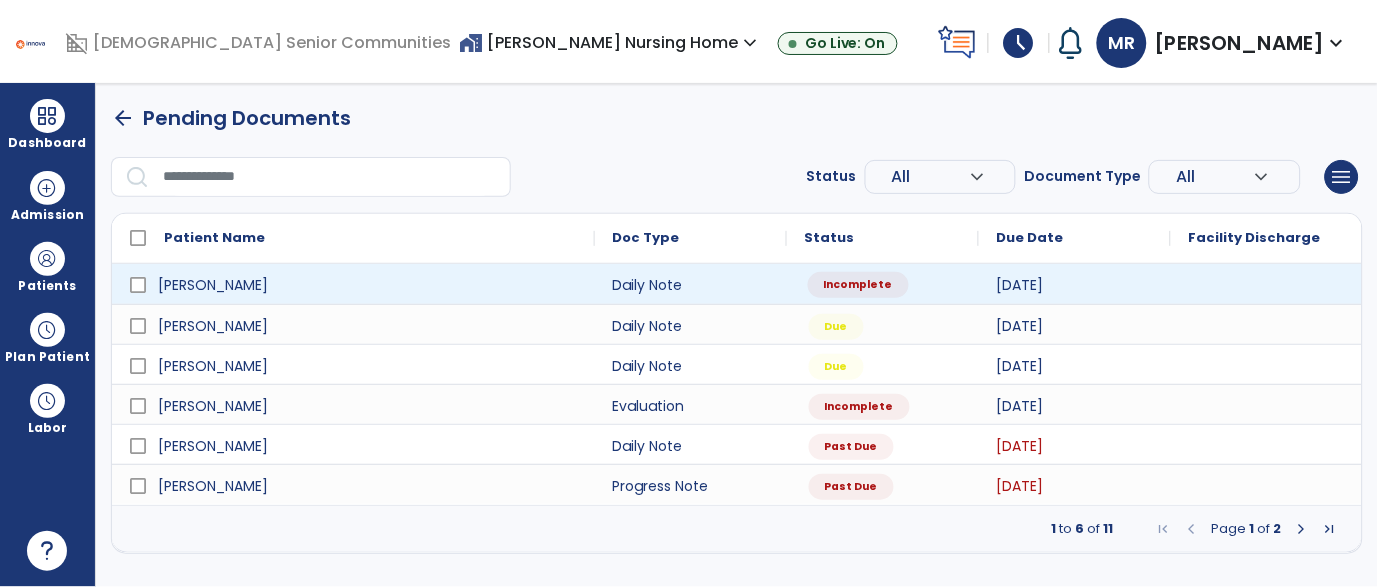 click on "Incomplete" at bounding box center [858, 285] 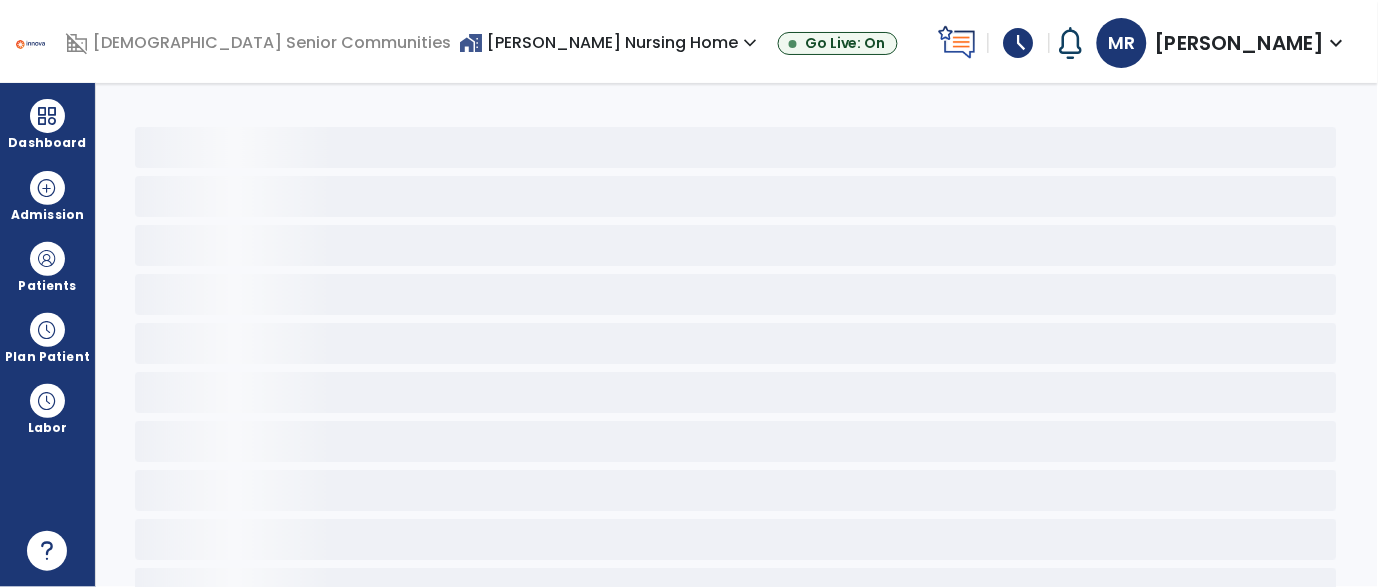 select on "*" 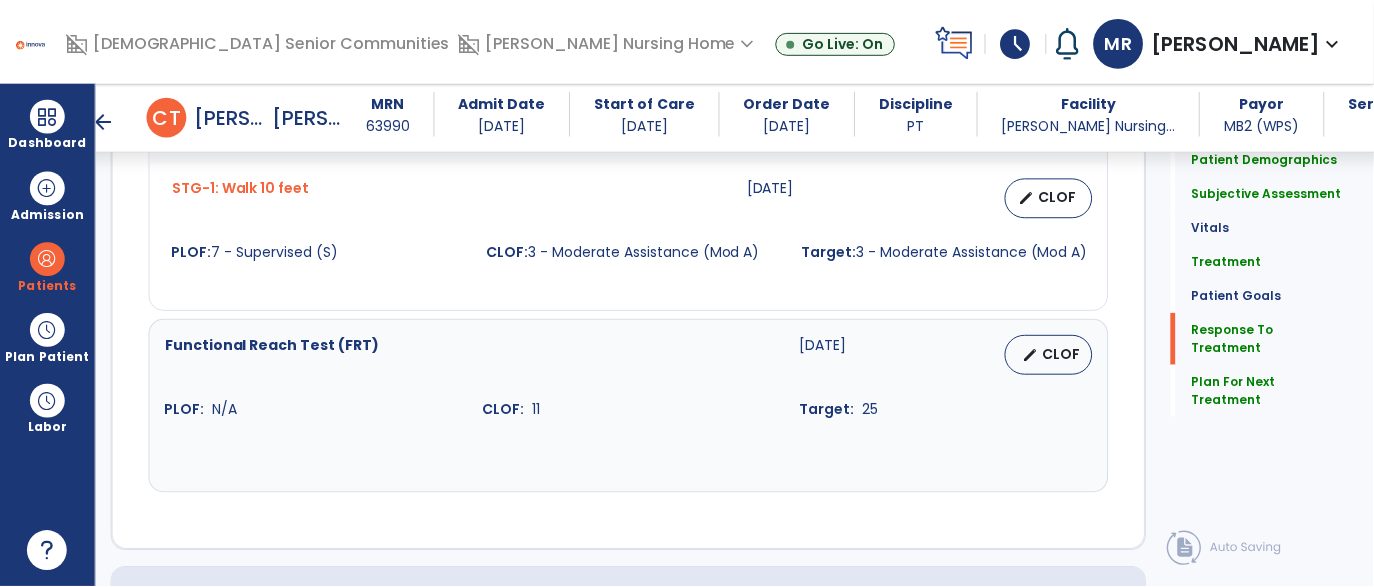 scroll, scrollTop: 3197, scrollLeft: 0, axis: vertical 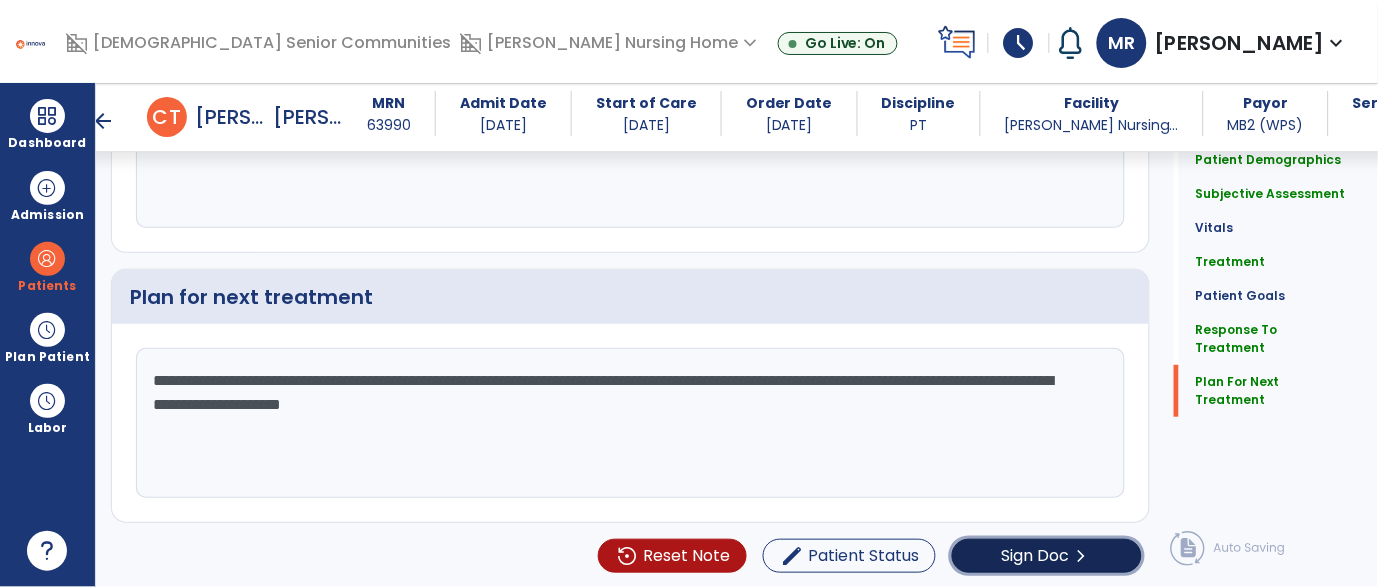 click on "Sign Doc  chevron_right" 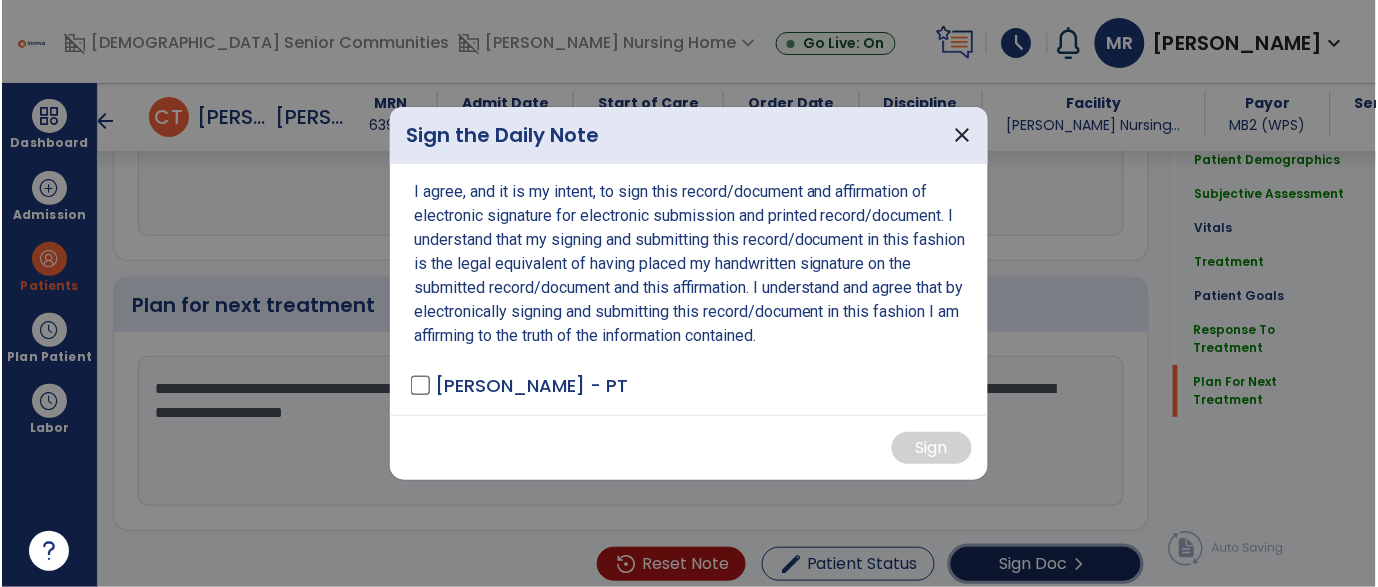 scroll, scrollTop: 3197, scrollLeft: 0, axis: vertical 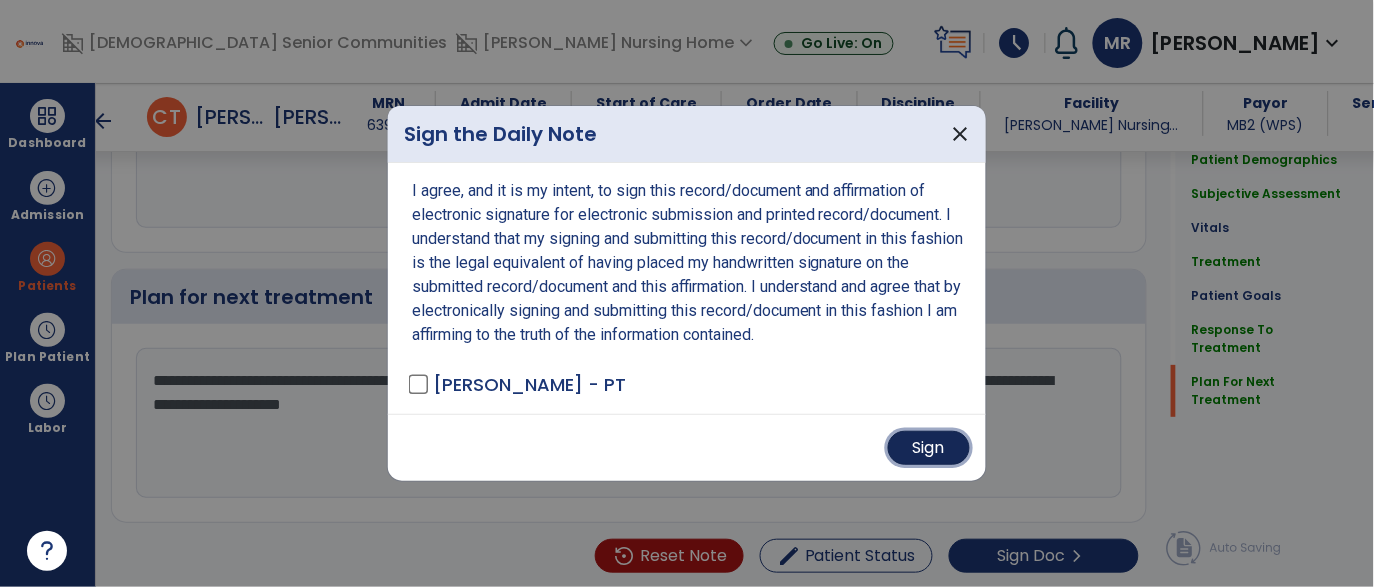 click on "Sign" at bounding box center [929, 448] 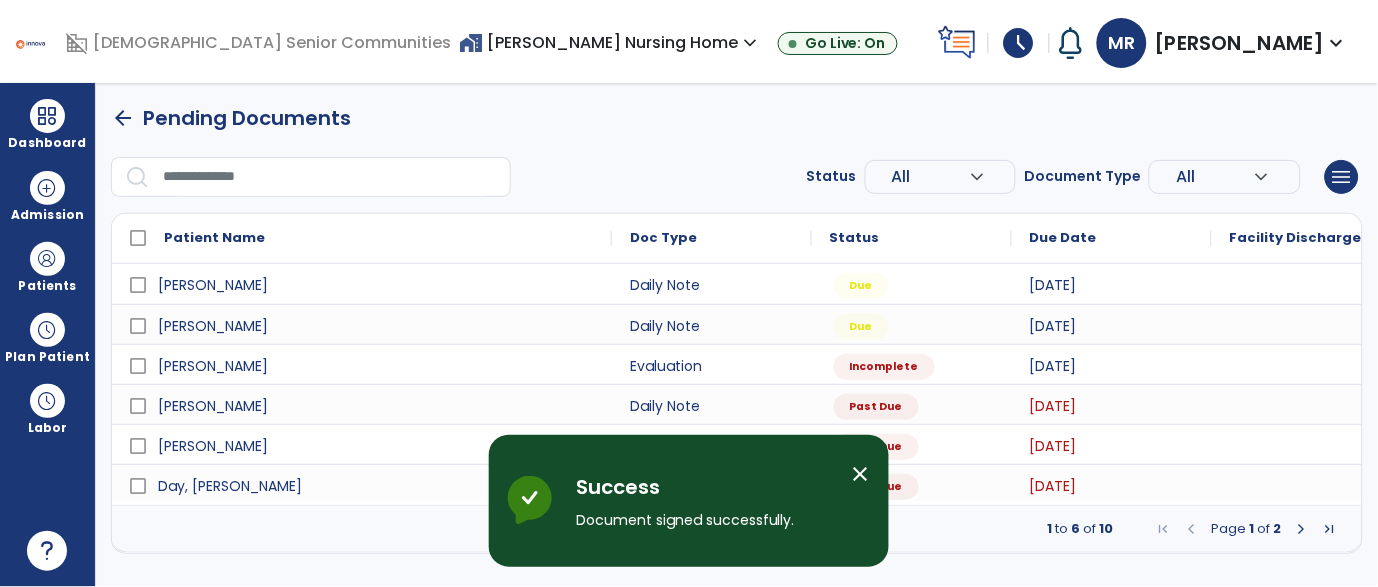 scroll, scrollTop: 0, scrollLeft: 0, axis: both 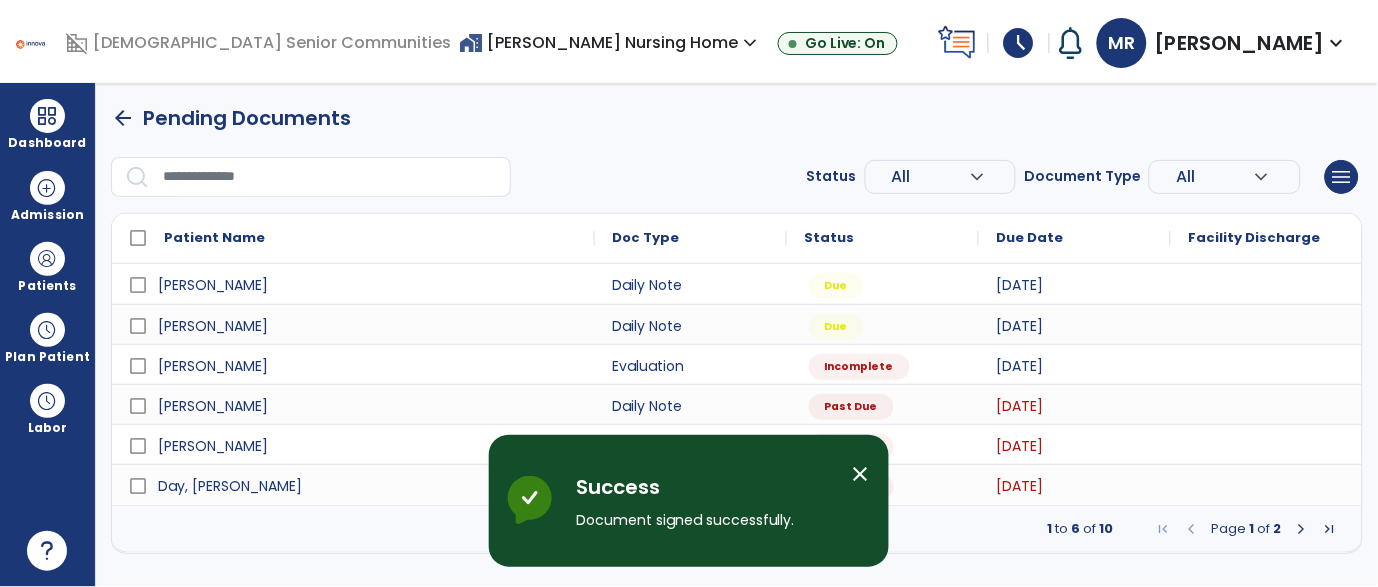 click on "close" at bounding box center [861, 474] 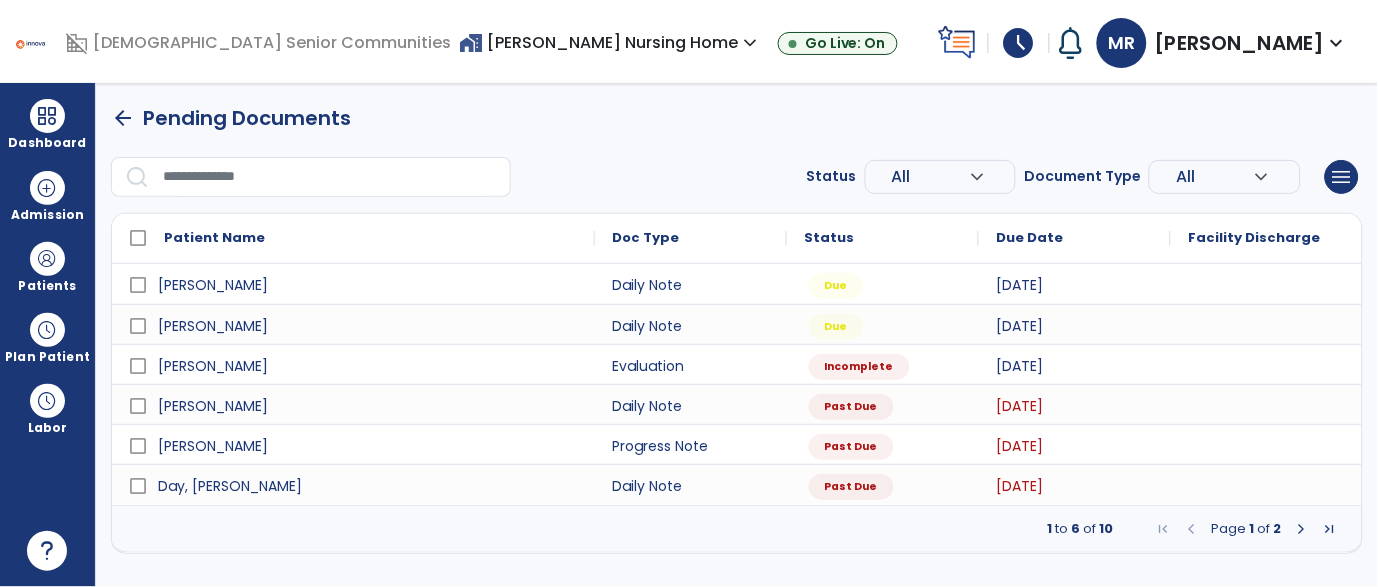 click at bounding box center (1302, 529) 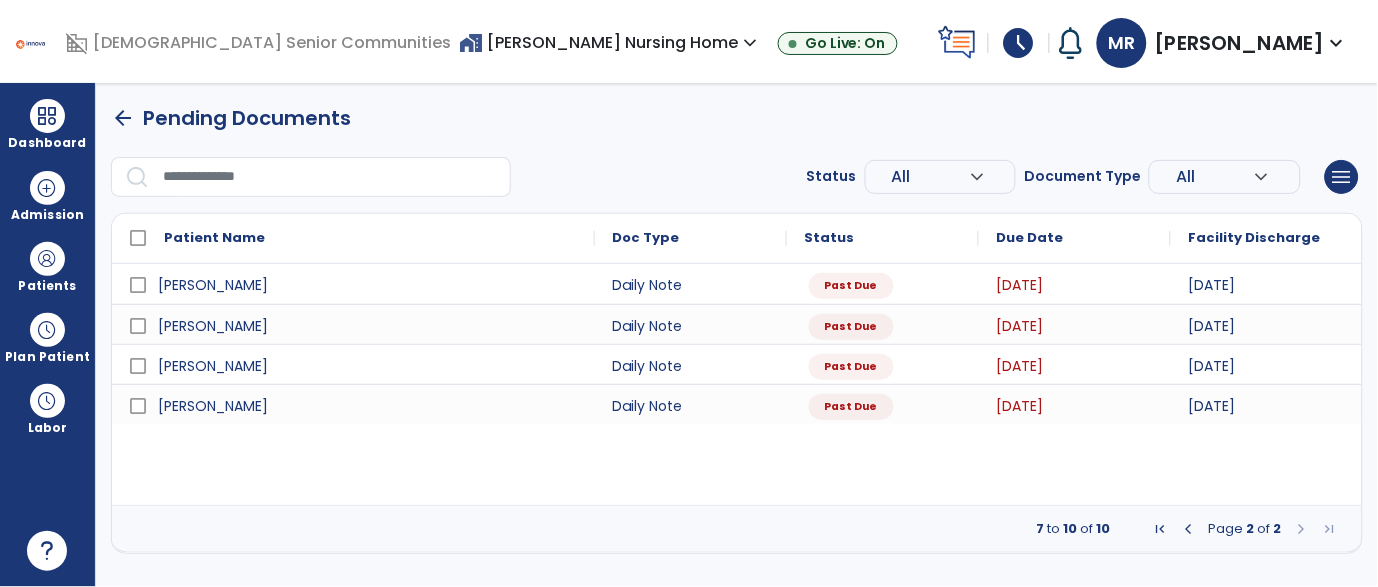 click at bounding box center (1189, 529) 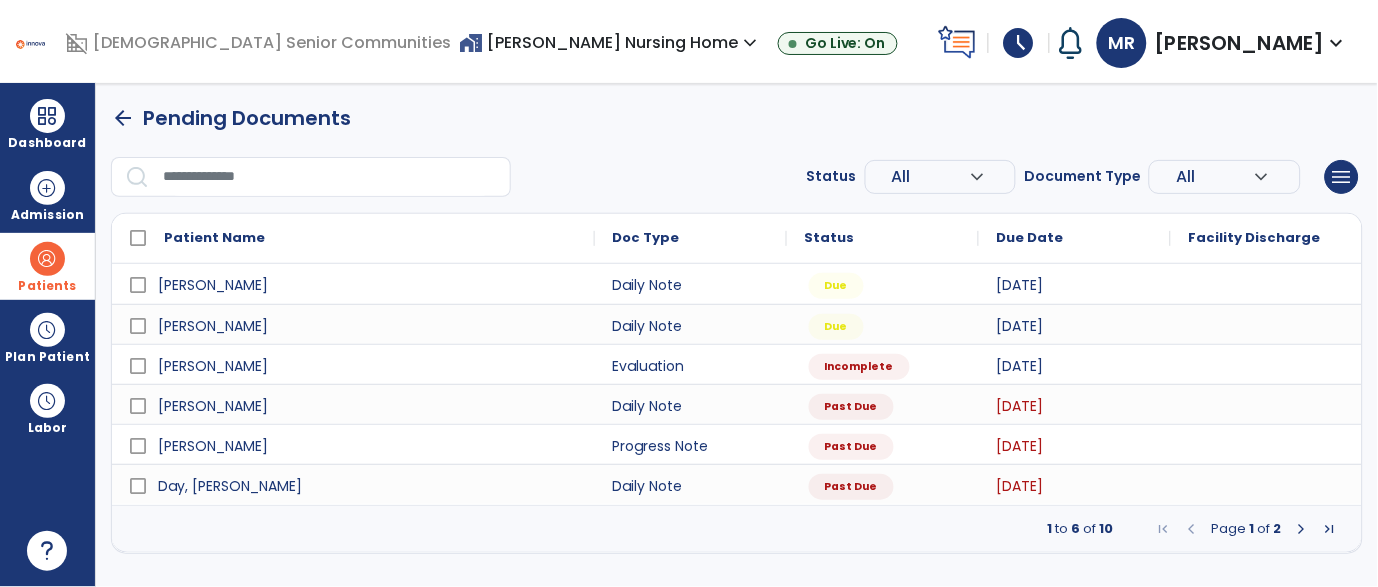 click at bounding box center (47, 259) 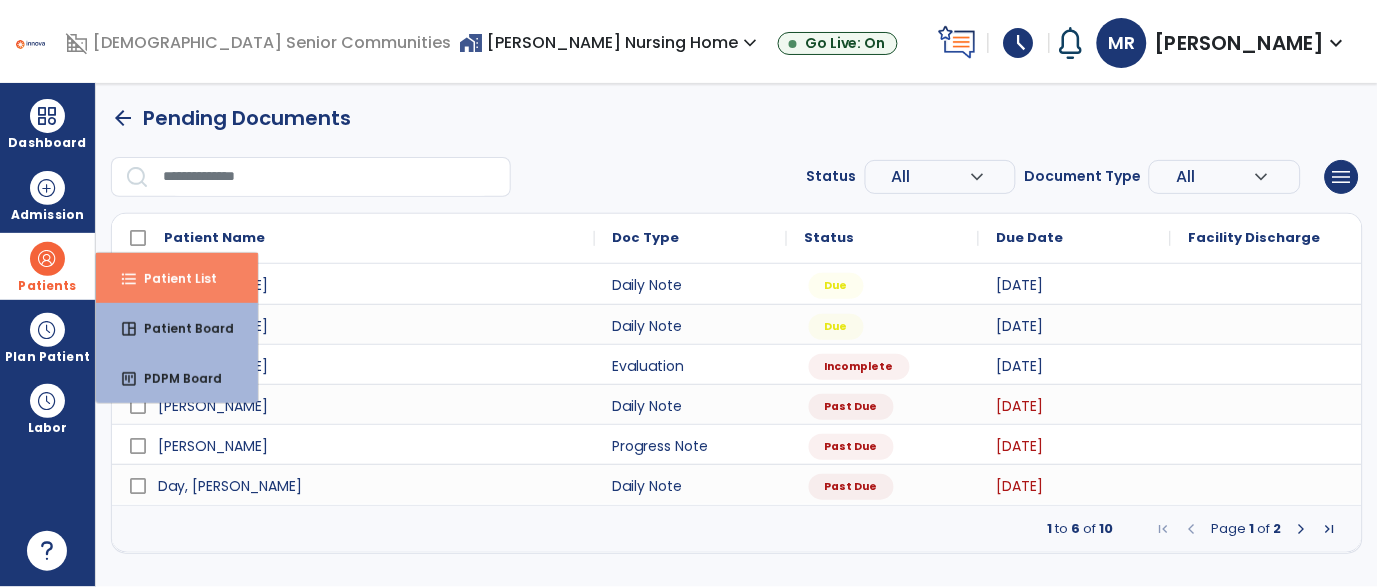 click on "Patient List" at bounding box center [172, 278] 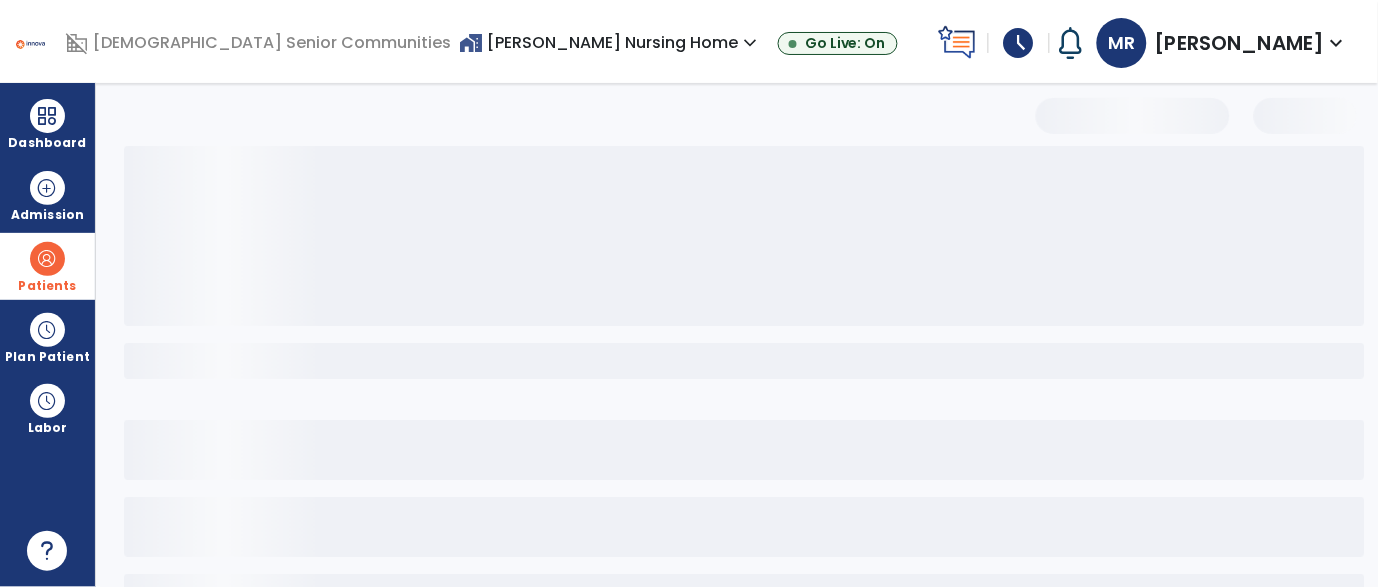 select on "***" 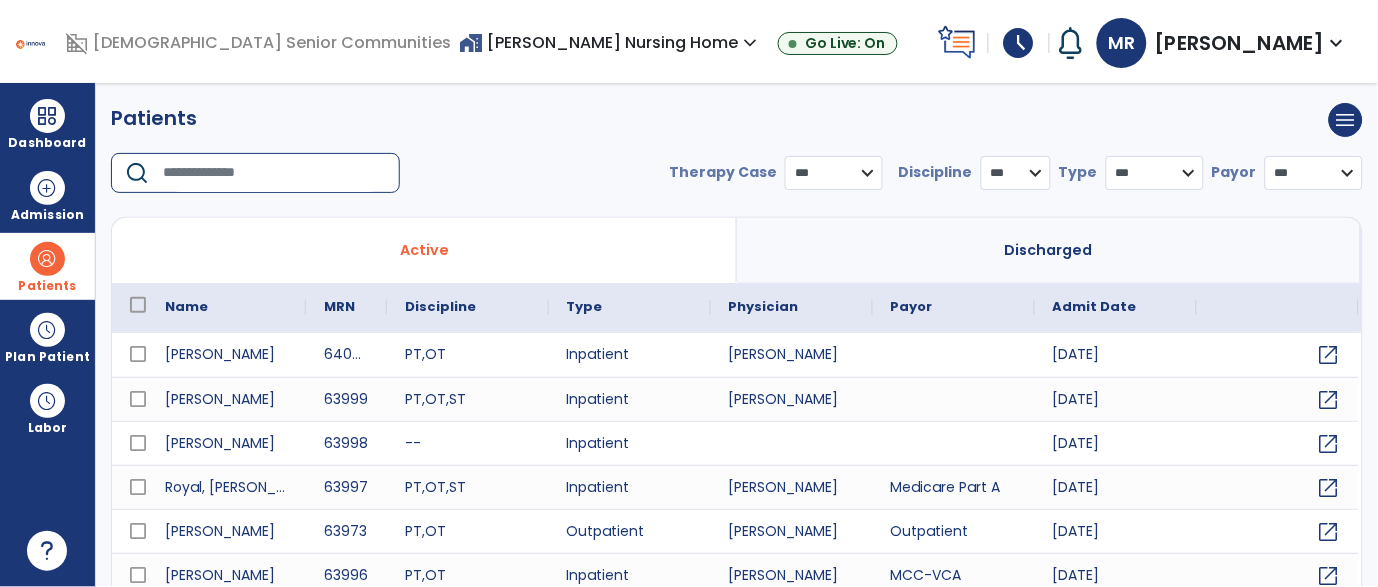 click at bounding box center (274, 173) 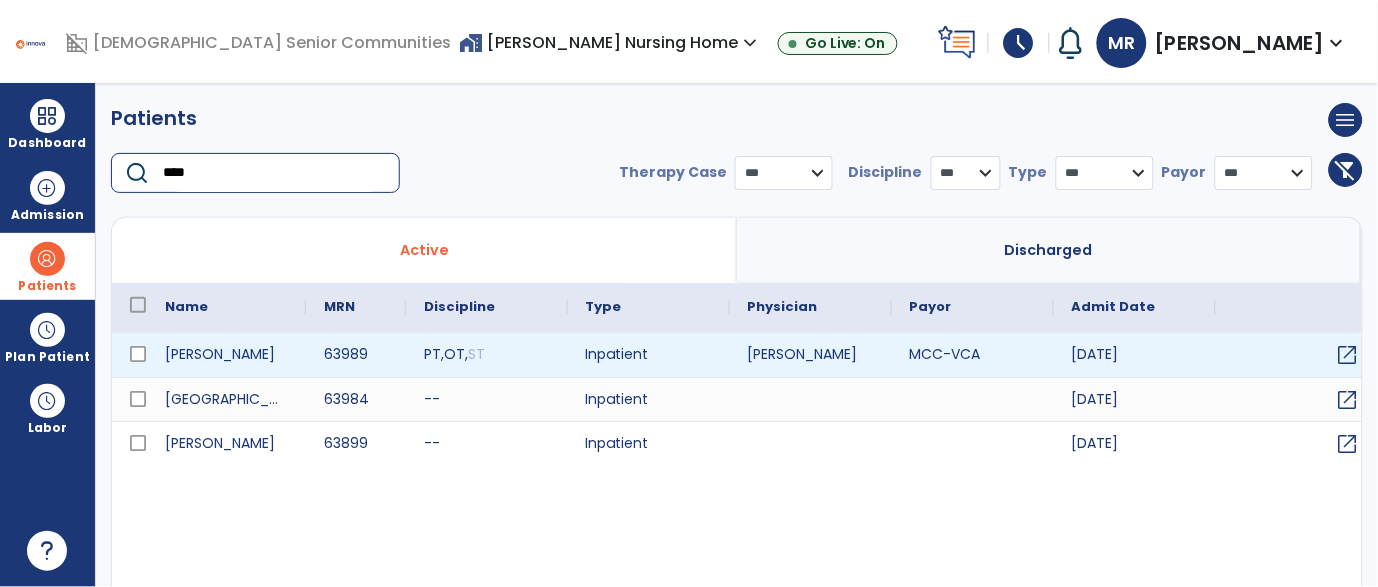 type on "****" 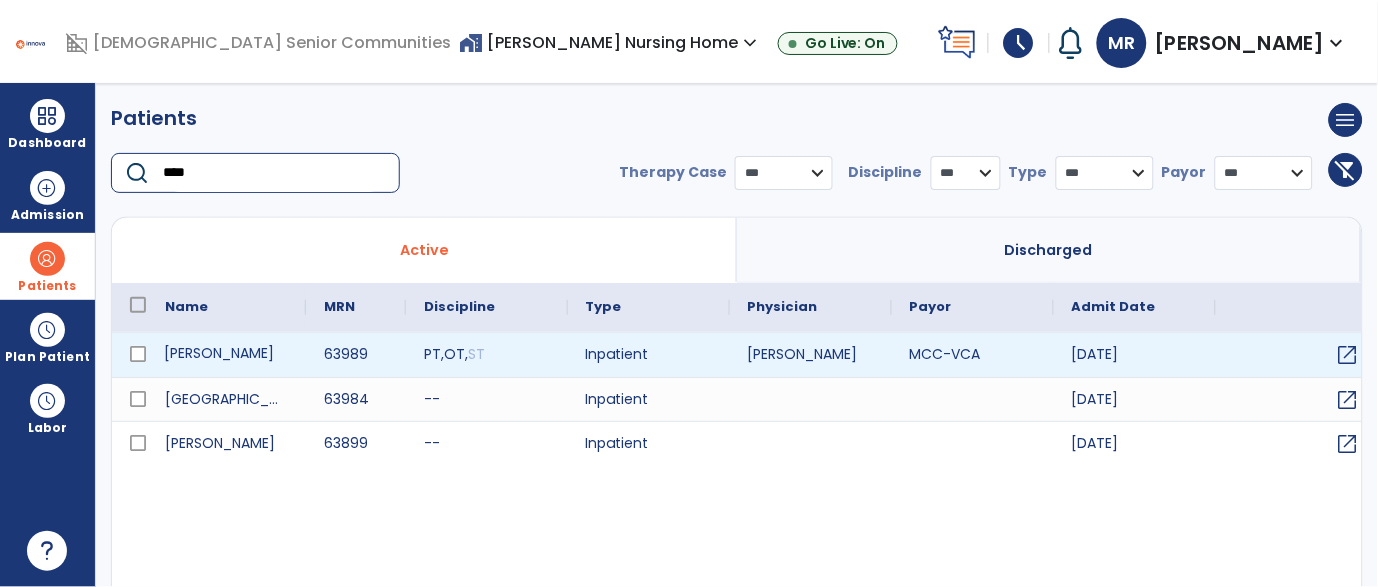 click on "Eickhoff, John" at bounding box center [226, 355] 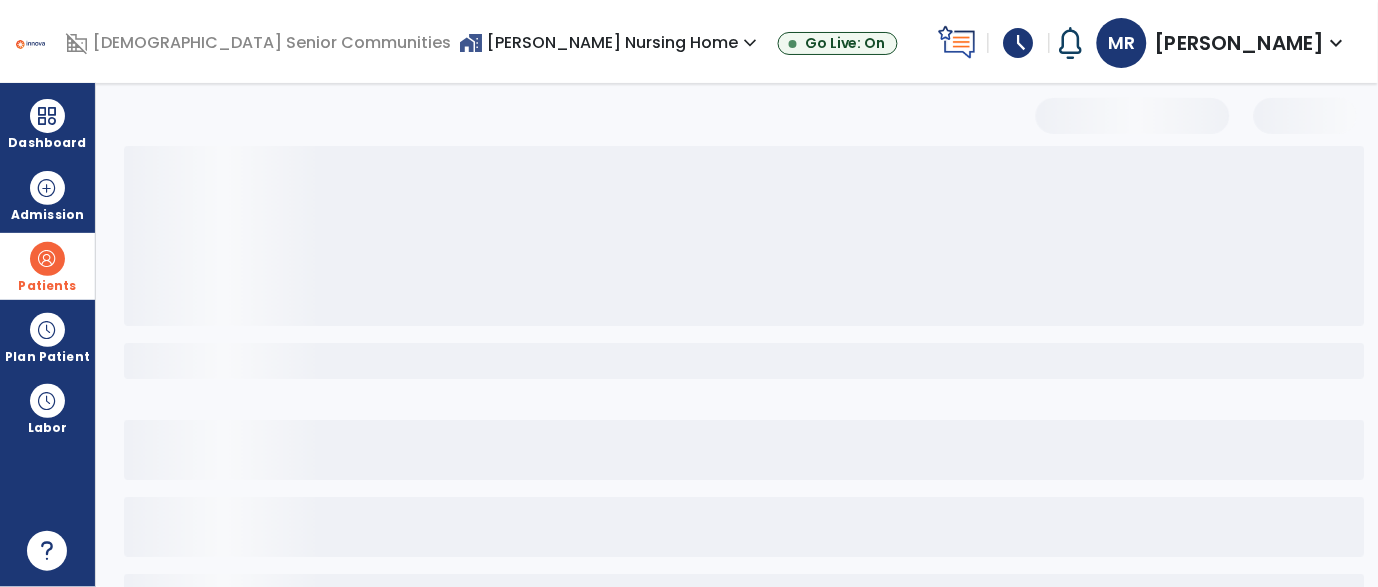click at bounding box center (744, 361) 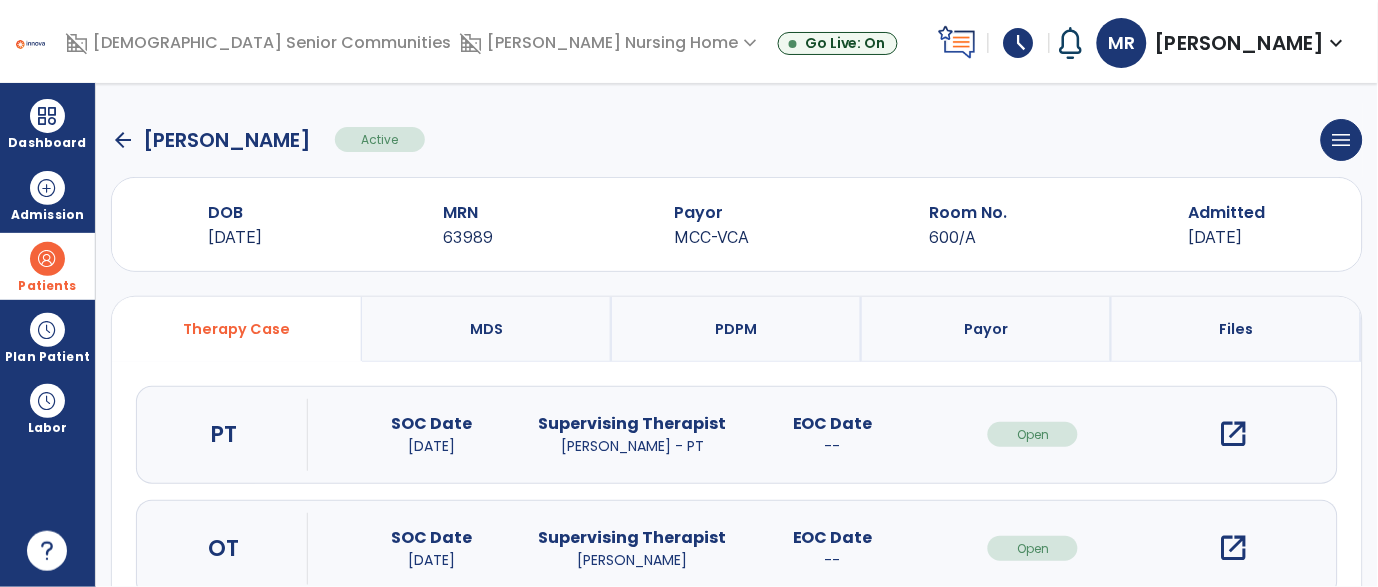 click on "open_in_new" at bounding box center [1234, 434] 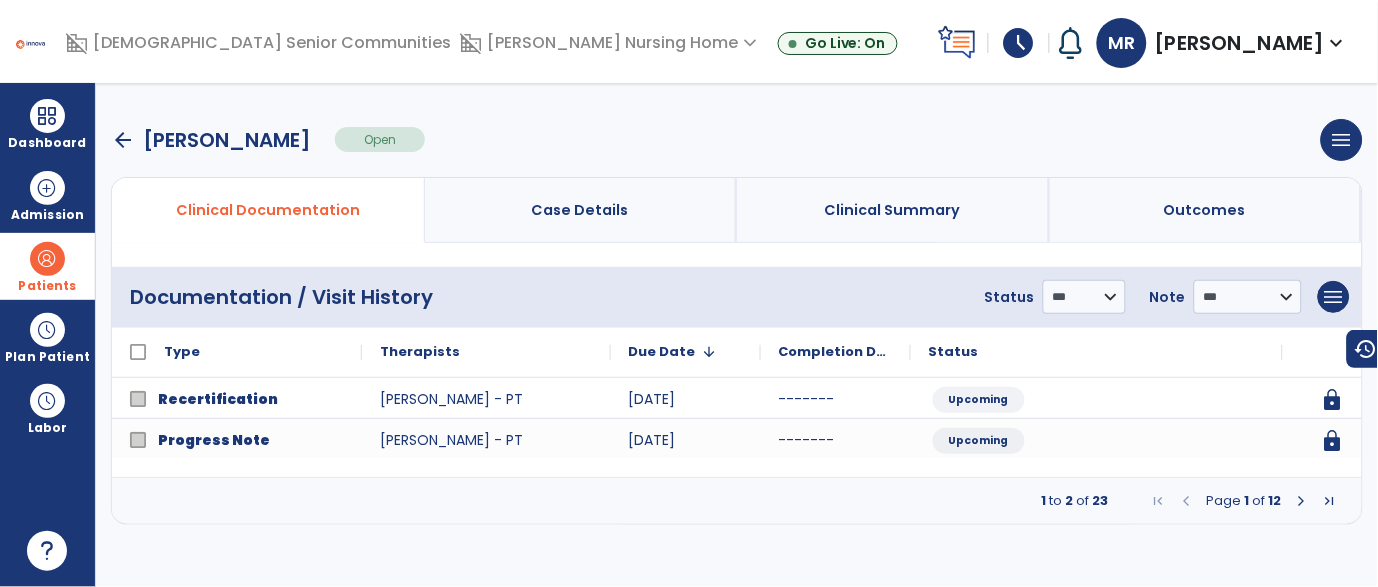 click at bounding box center (1302, 501) 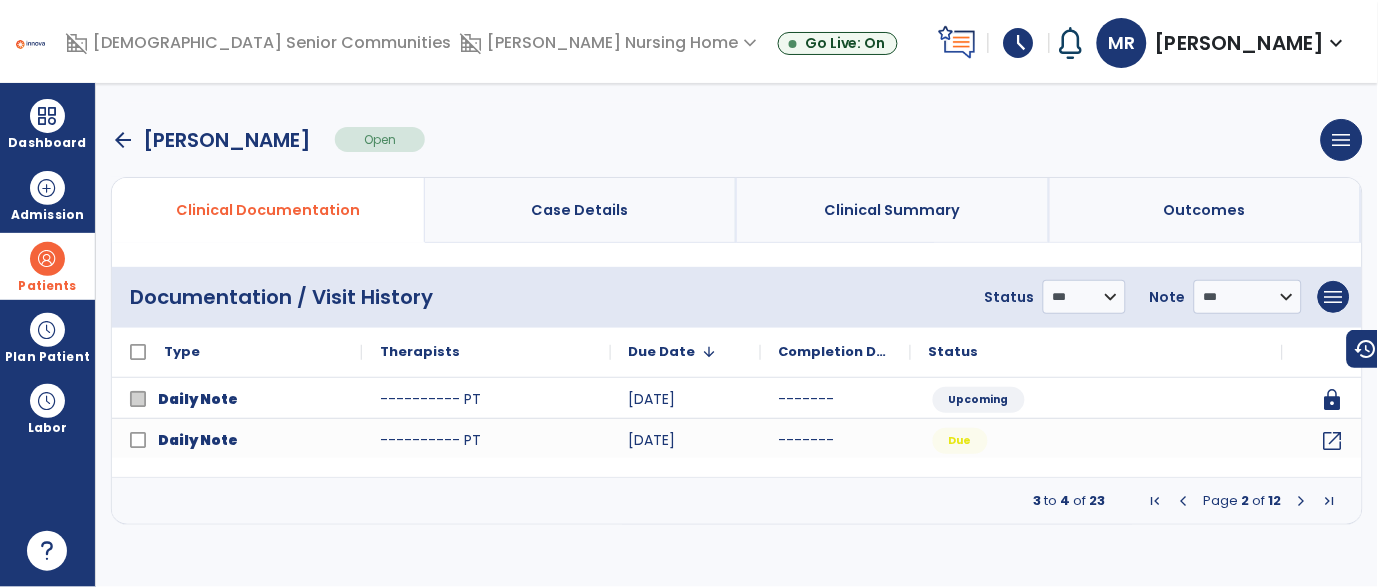 click at bounding box center (1302, 501) 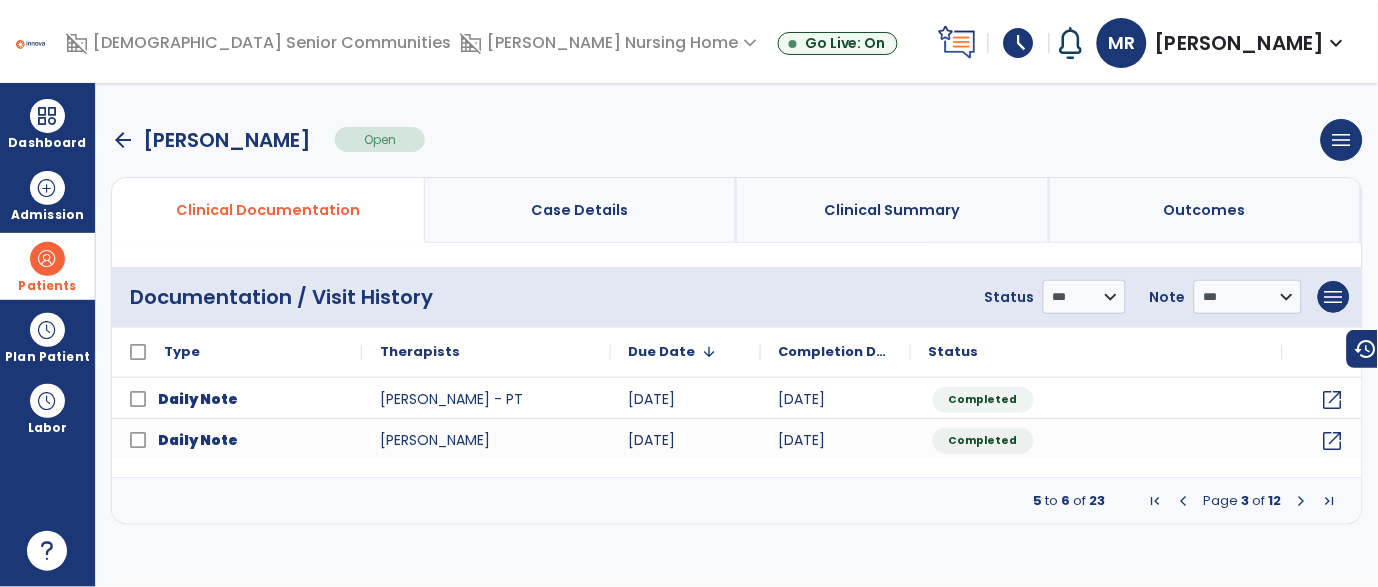 click at bounding box center [1184, 501] 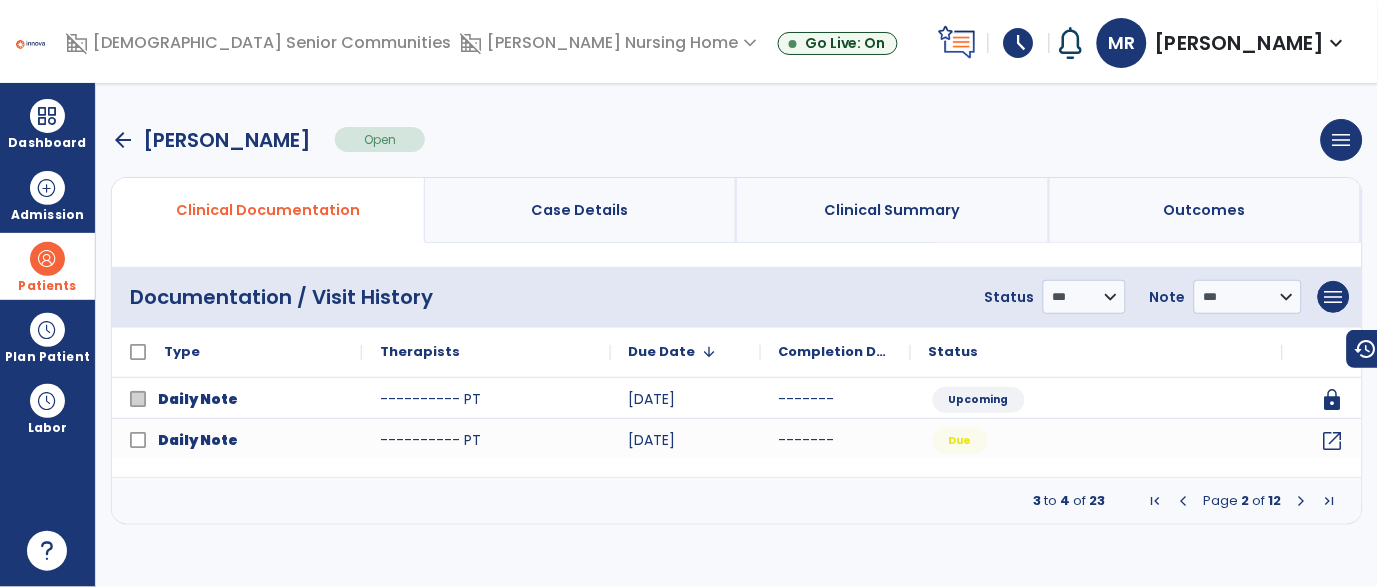 click at bounding box center [1184, 501] 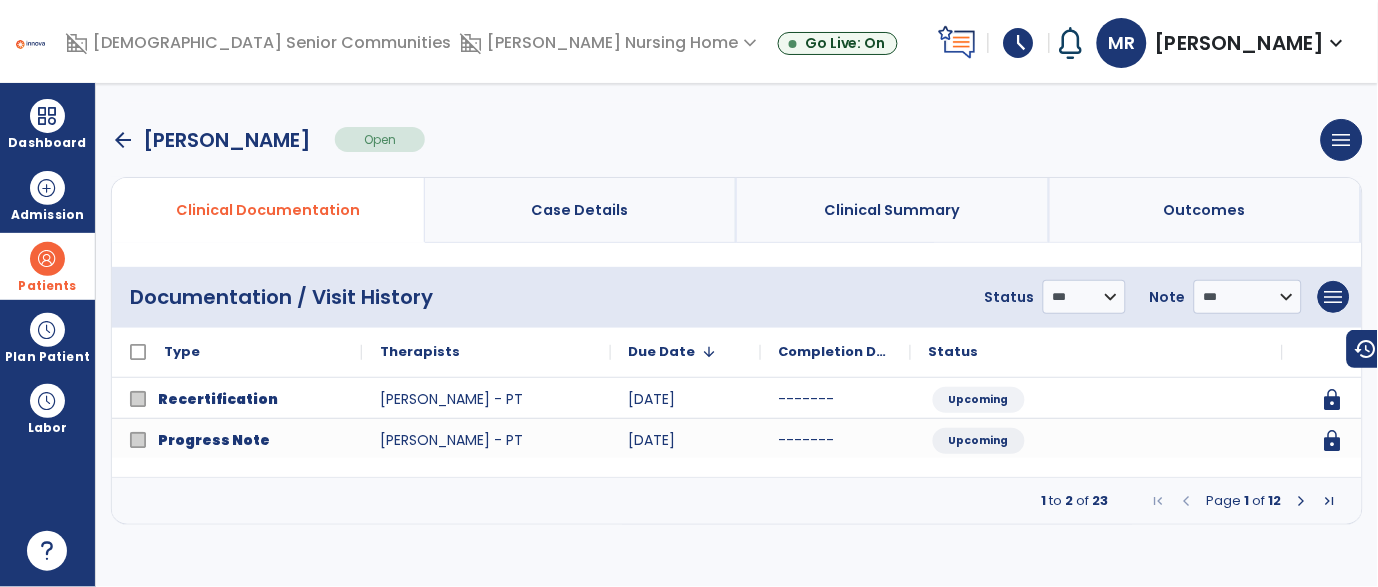 click at bounding box center [1302, 501] 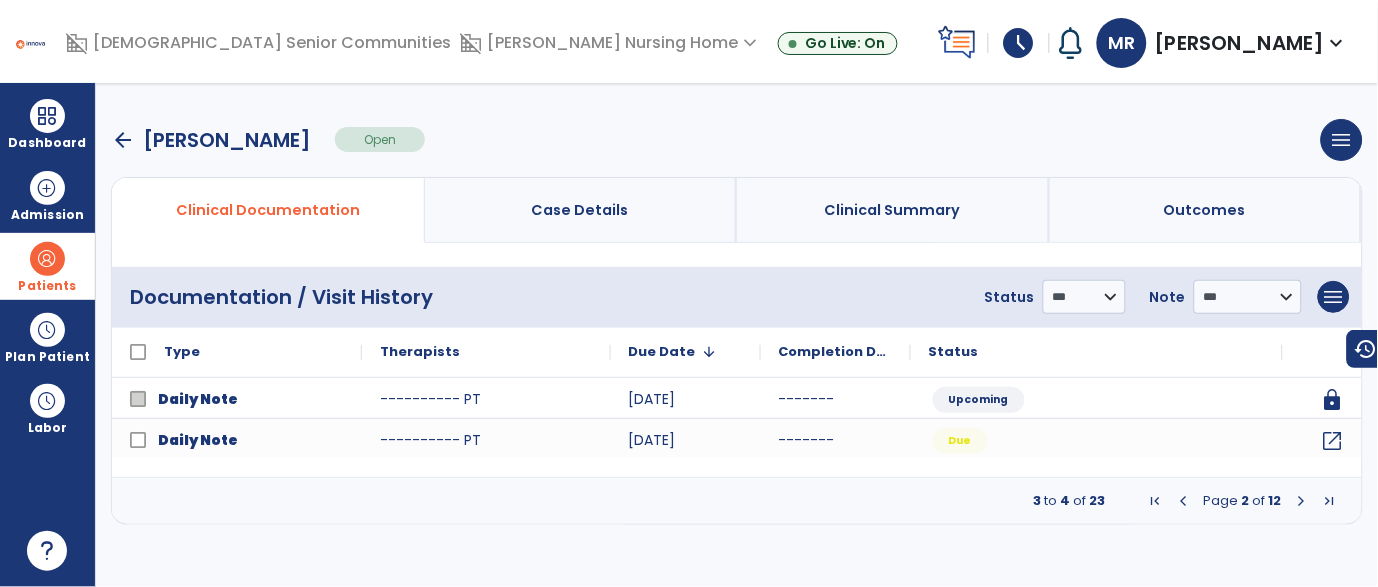 click at bounding box center [1302, 501] 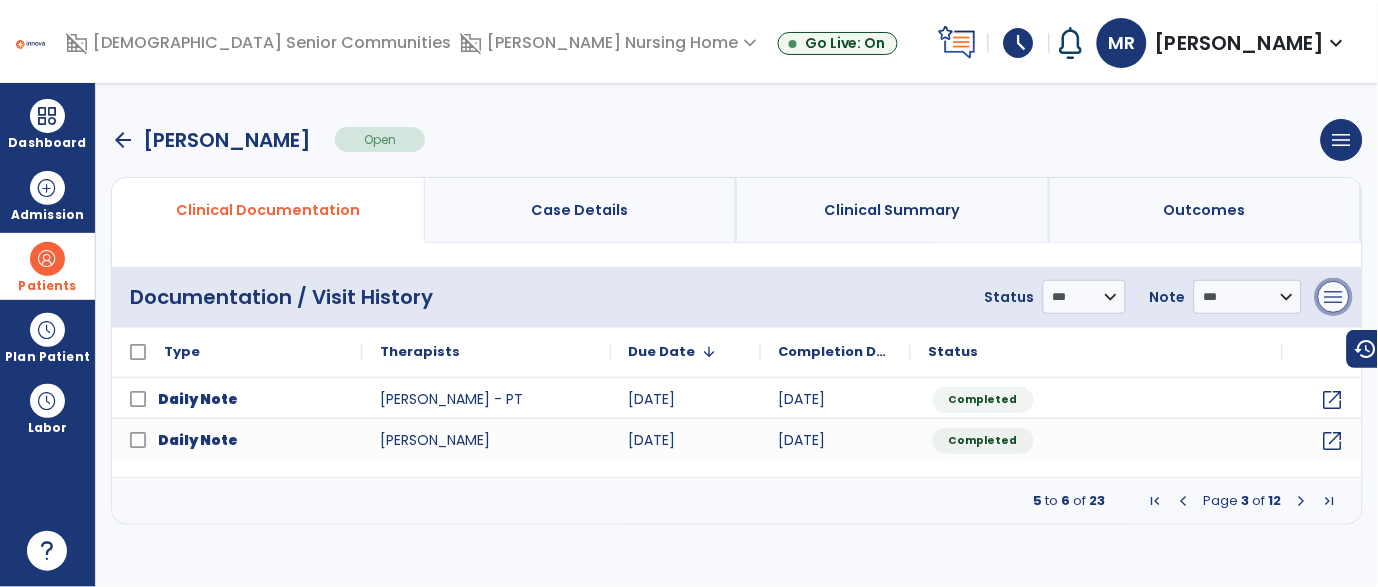 click on "menu" at bounding box center (1334, 297) 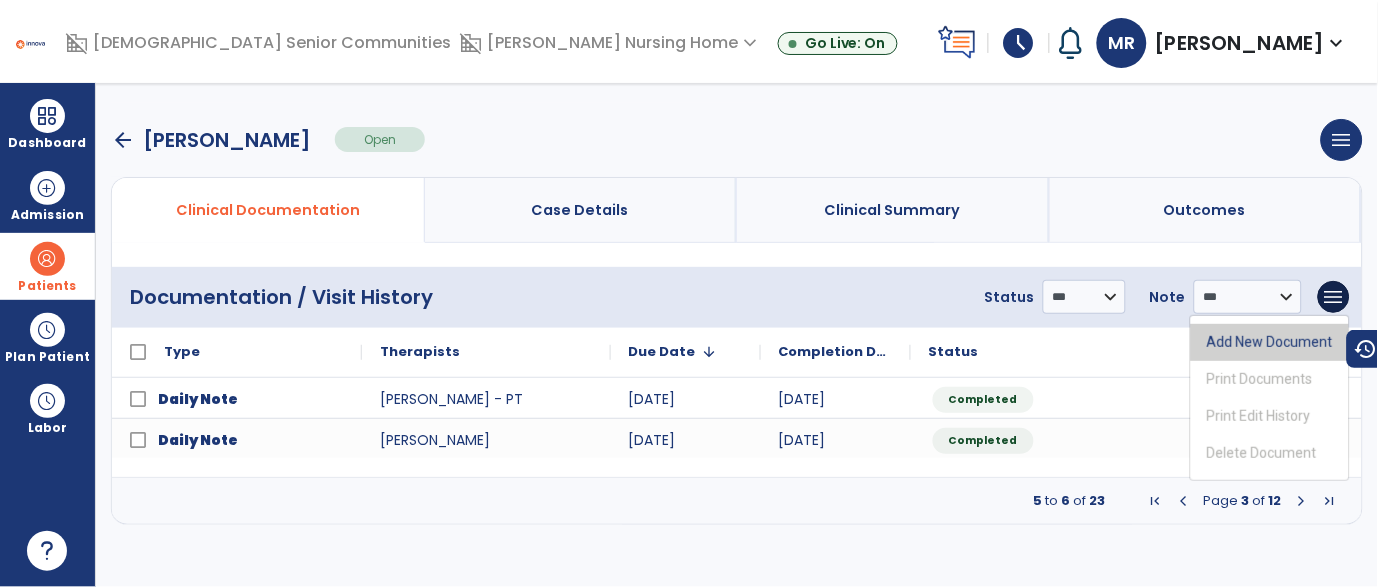 click on "Add New Document" at bounding box center (1270, 342) 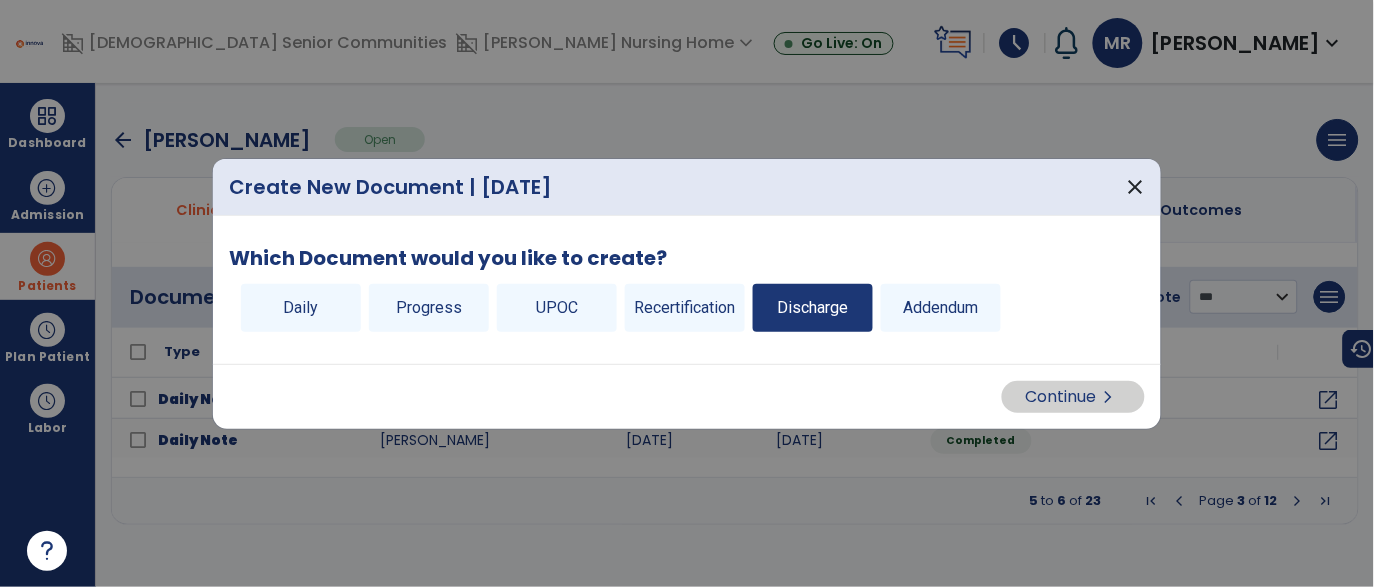 click on "Discharge" at bounding box center (813, 308) 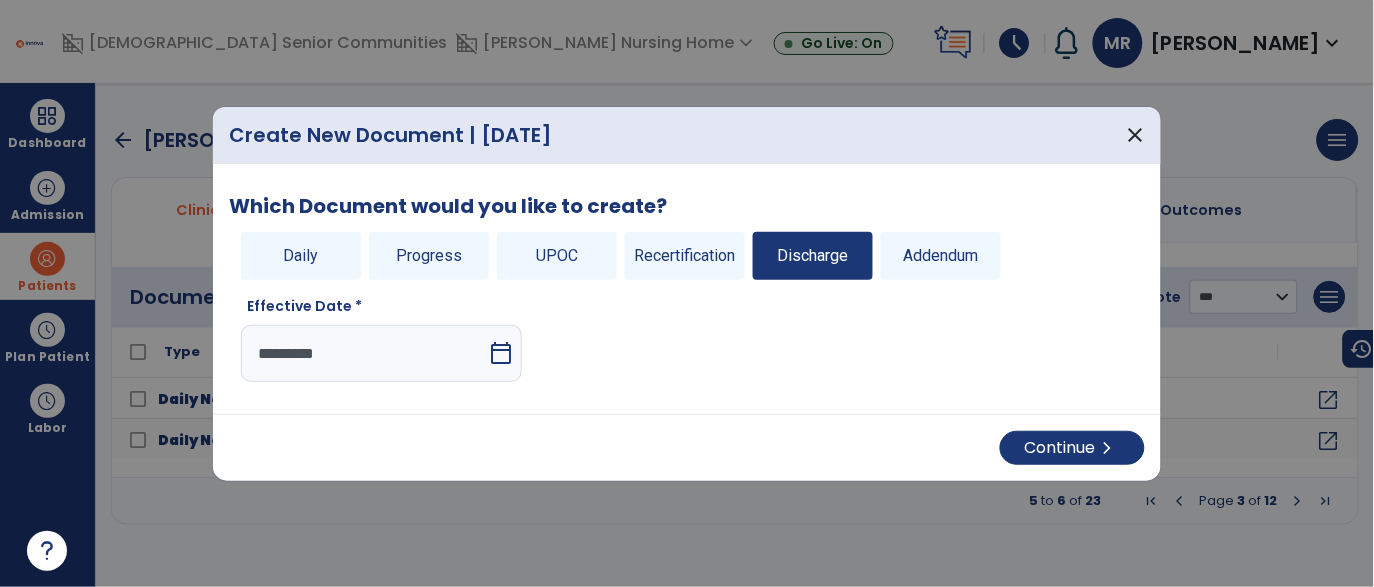 click on "calendar_today" at bounding box center [501, 353] 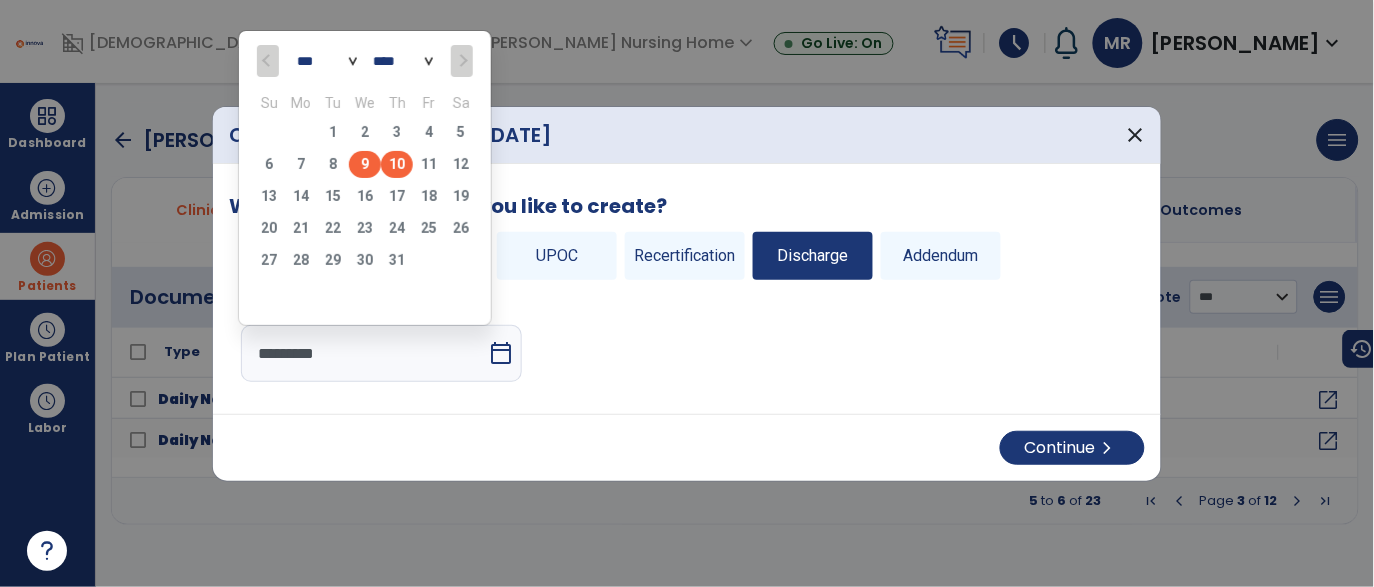 click on "9" 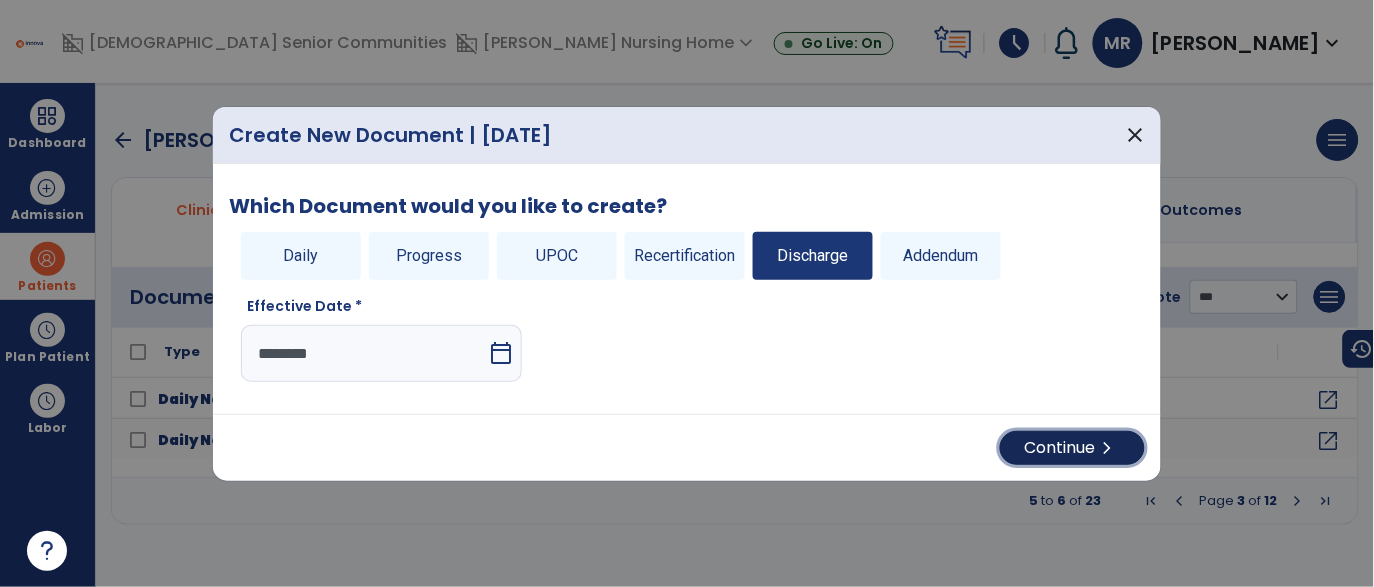 click on "Continue   chevron_right" at bounding box center [1072, 448] 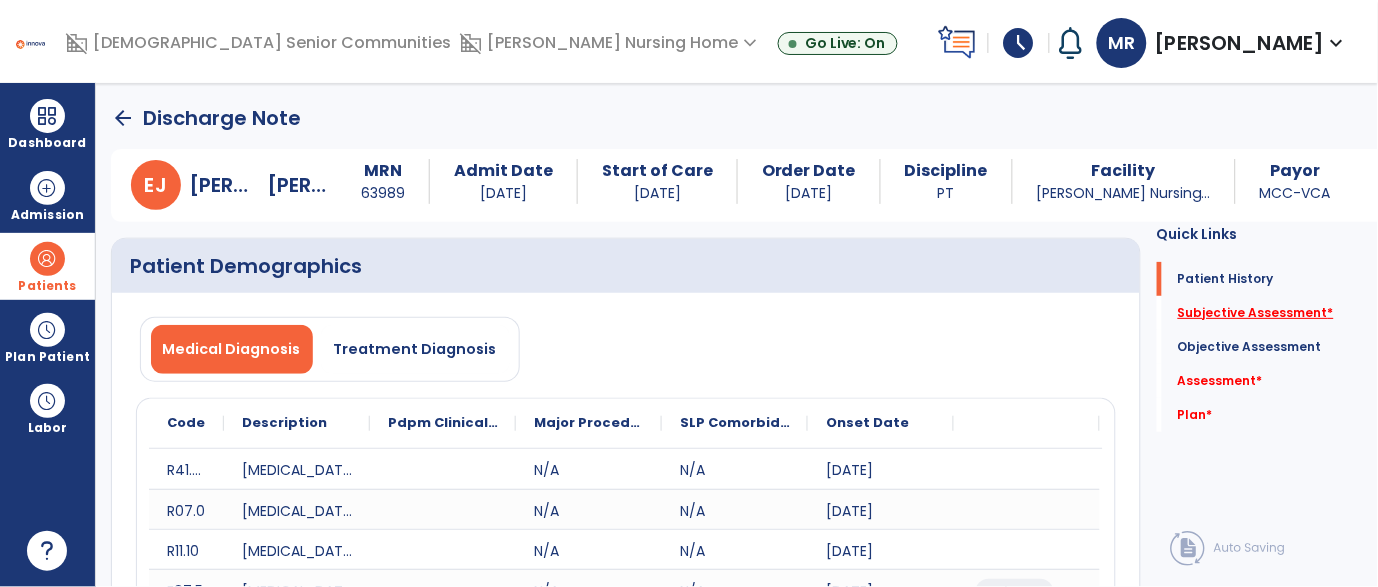 click on "Subjective Assessment   *" 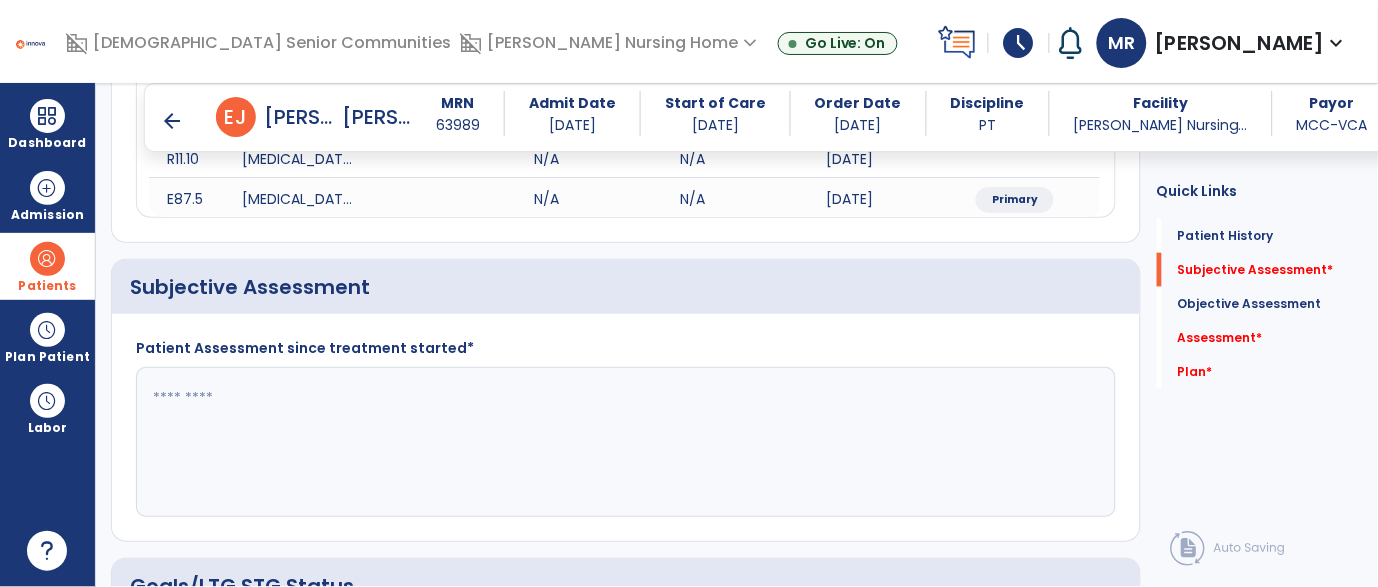scroll, scrollTop: 457, scrollLeft: 0, axis: vertical 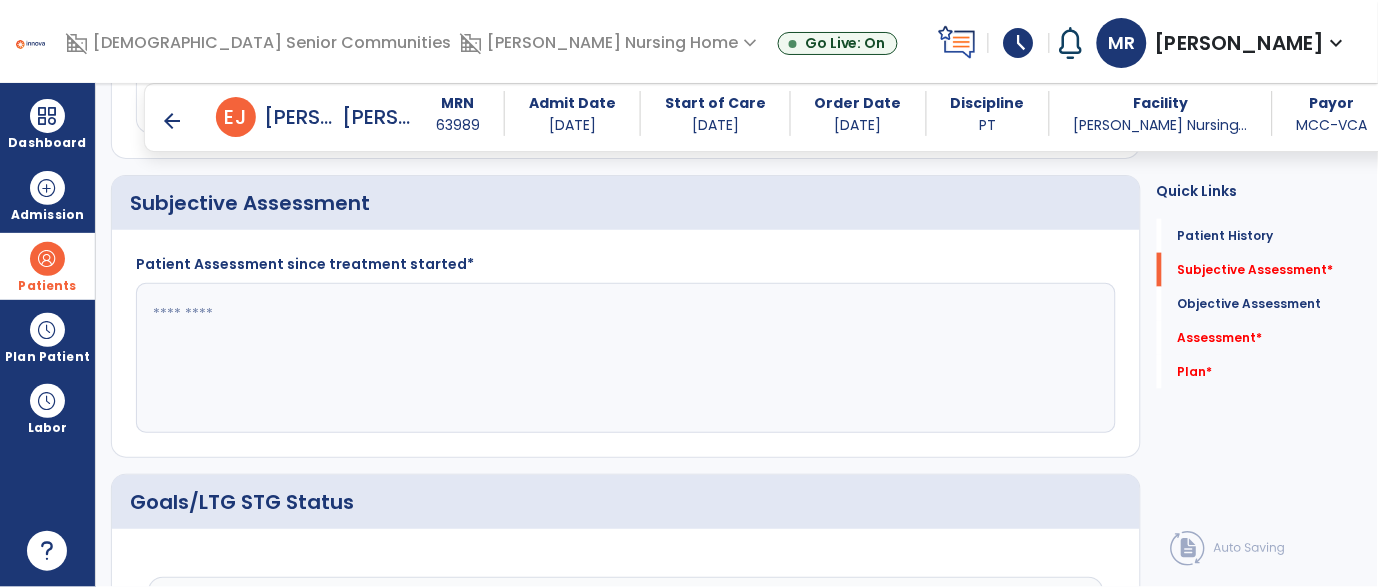 click 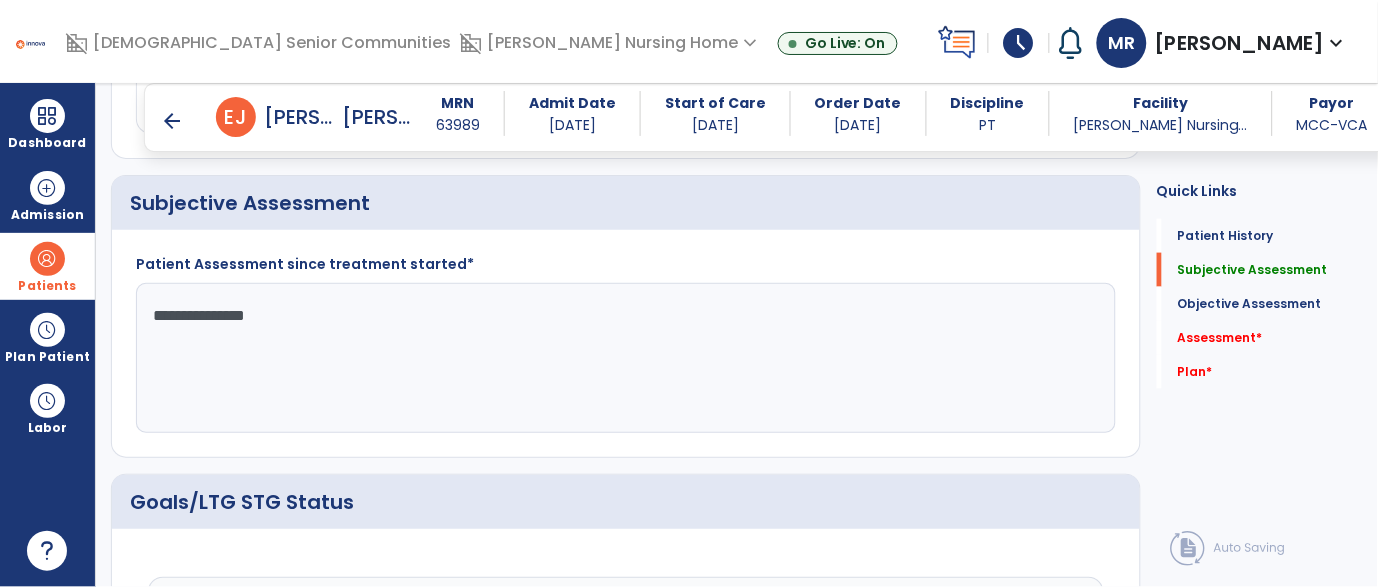 drag, startPoint x: 146, startPoint y: 315, endPoint x: 318, endPoint y: 339, distance: 173.66635 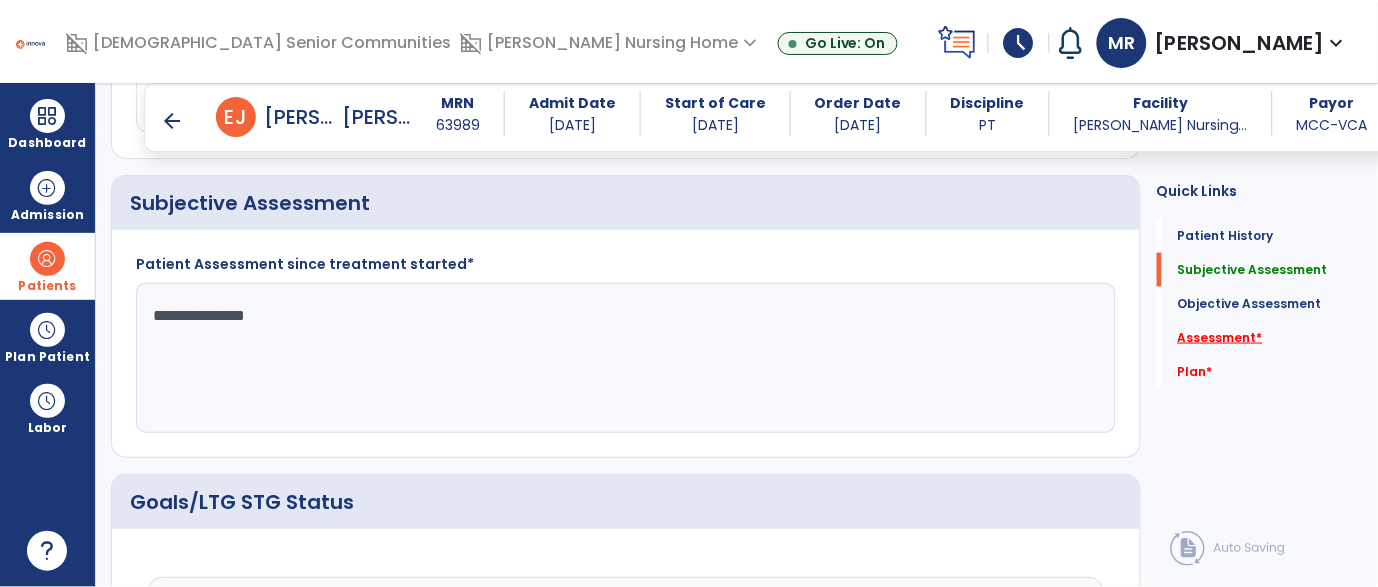 type on "**********" 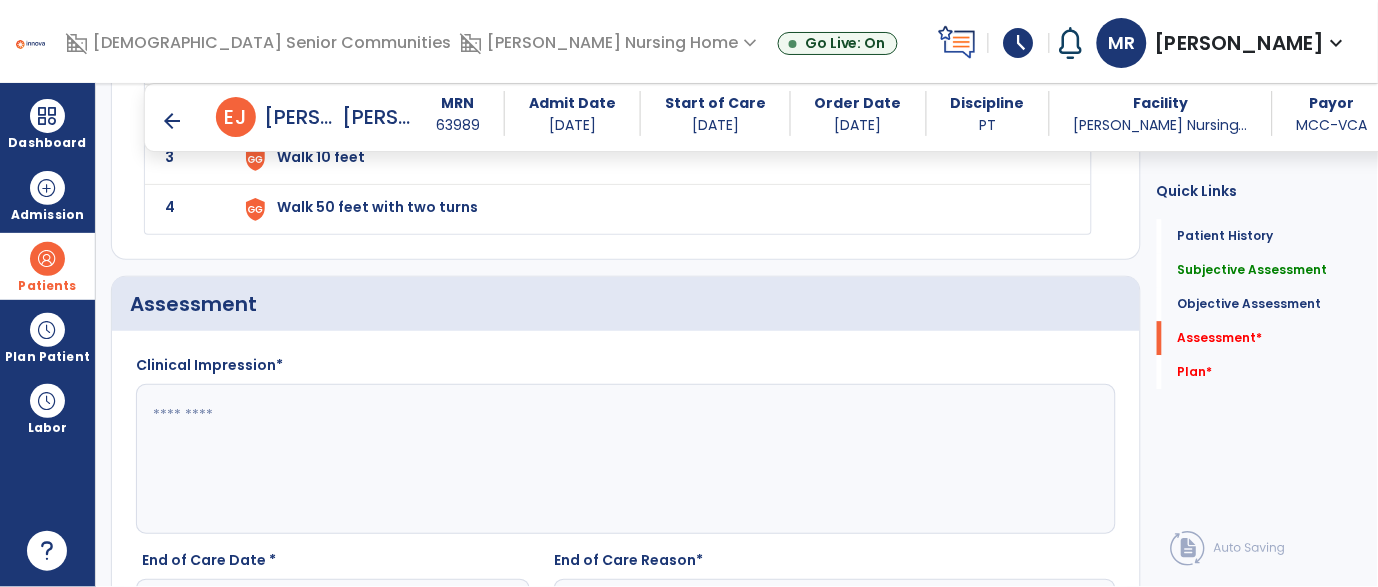 scroll, scrollTop: 2829, scrollLeft: 0, axis: vertical 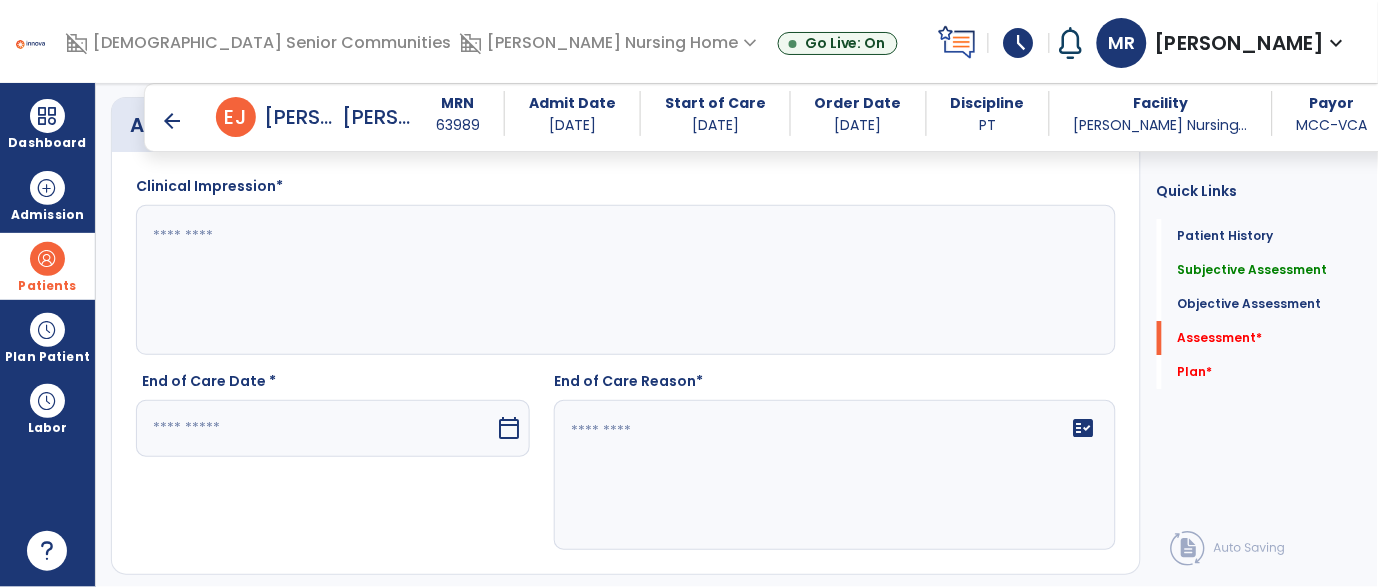 click 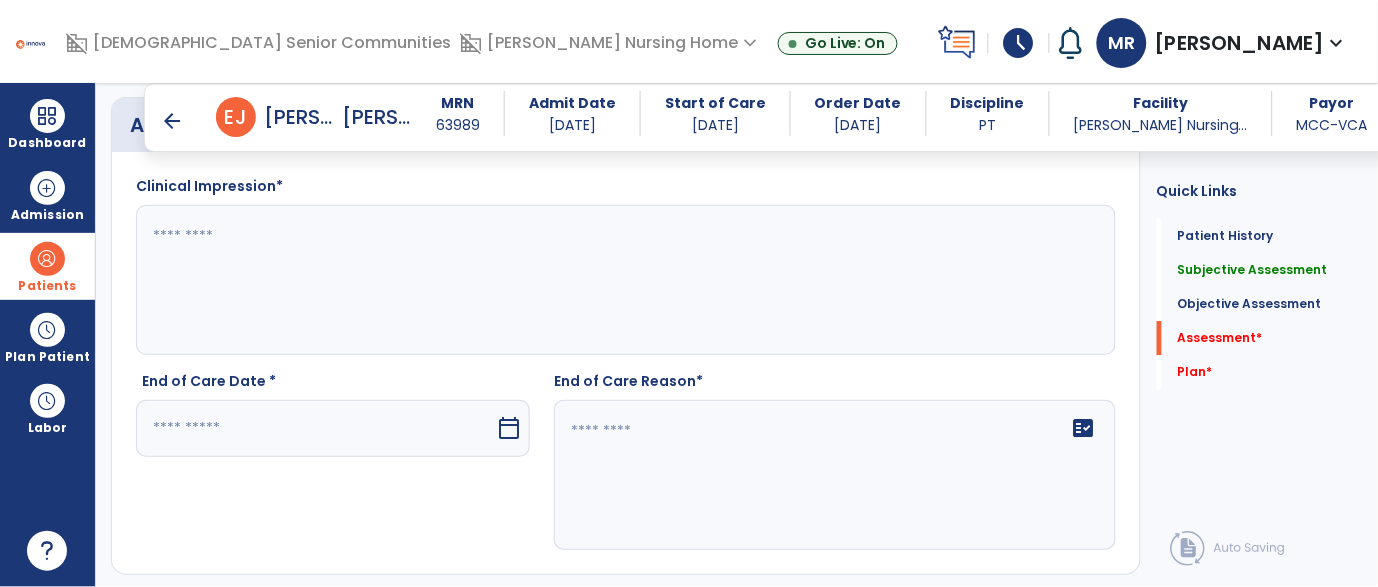 paste on "**********" 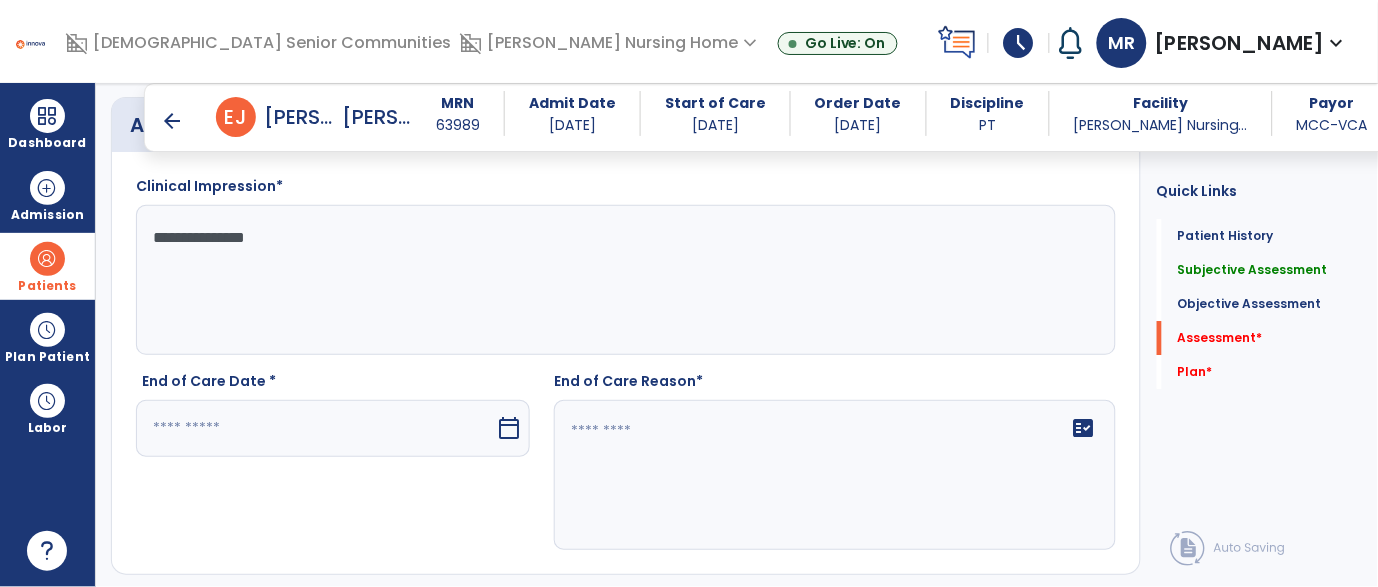 type on "**********" 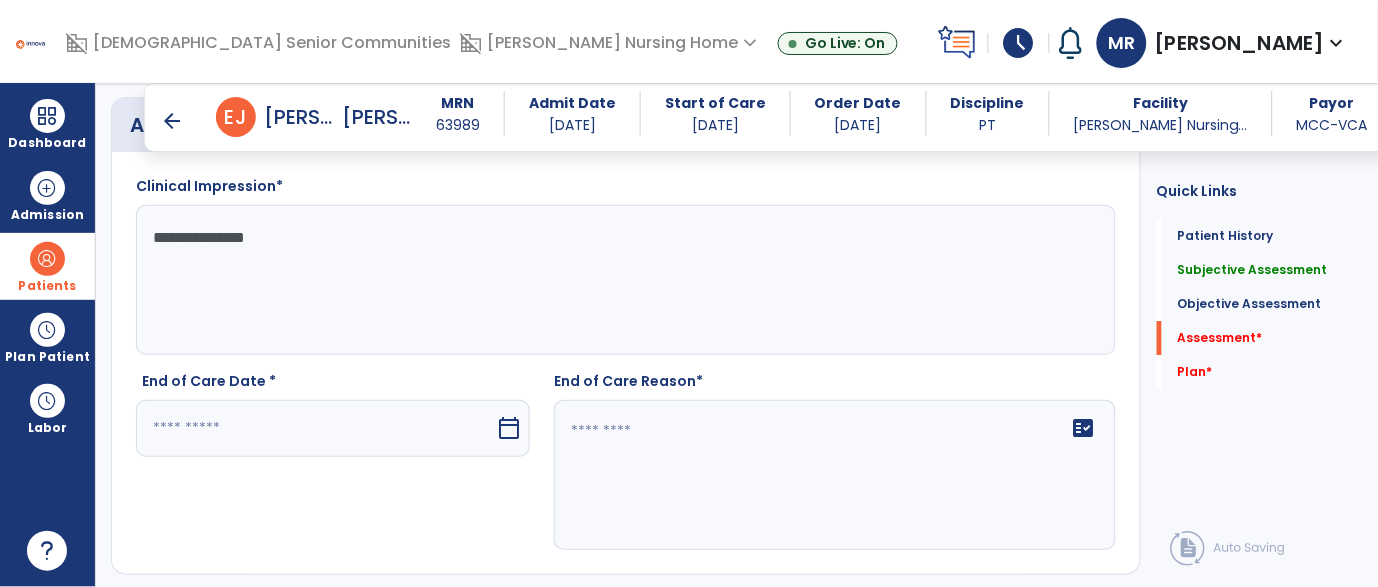 click on "calendar_today" at bounding box center [509, 428] 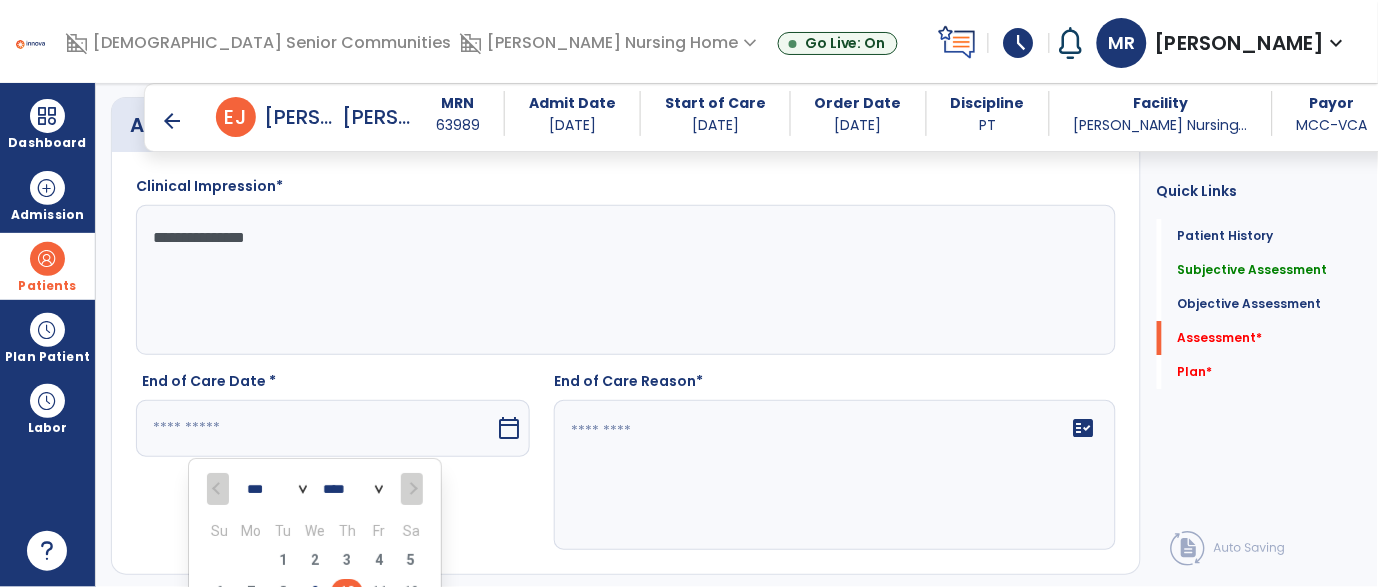 scroll, scrollTop: 2851, scrollLeft: 0, axis: vertical 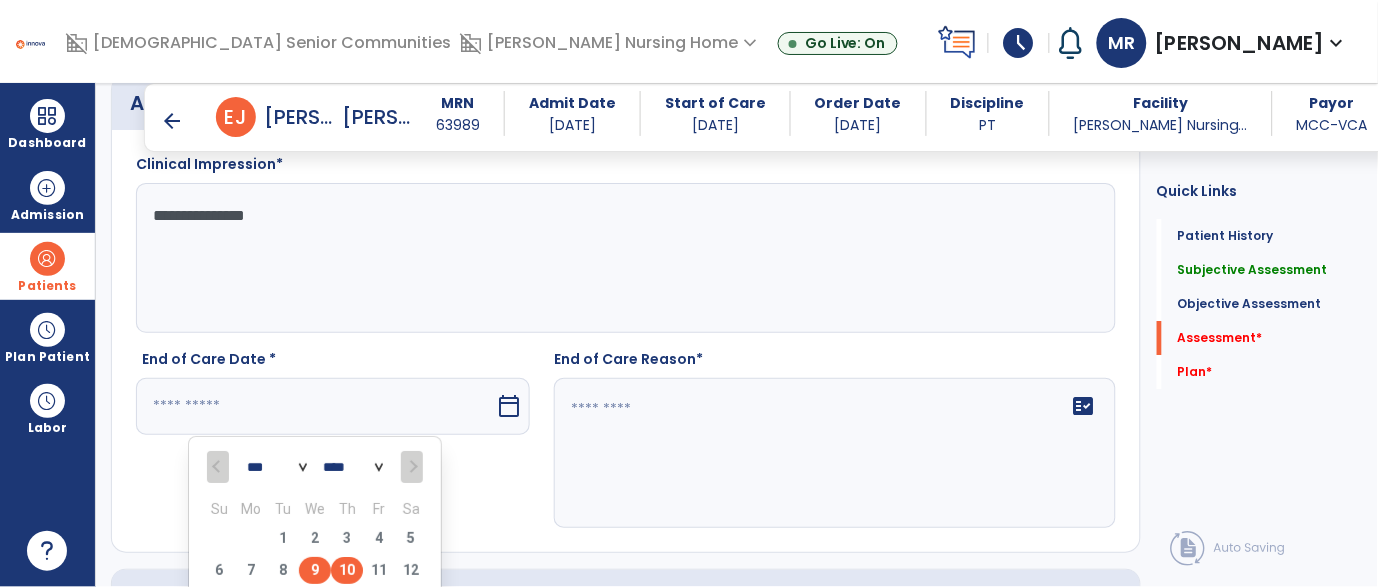 click on "9" at bounding box center [315, 570] 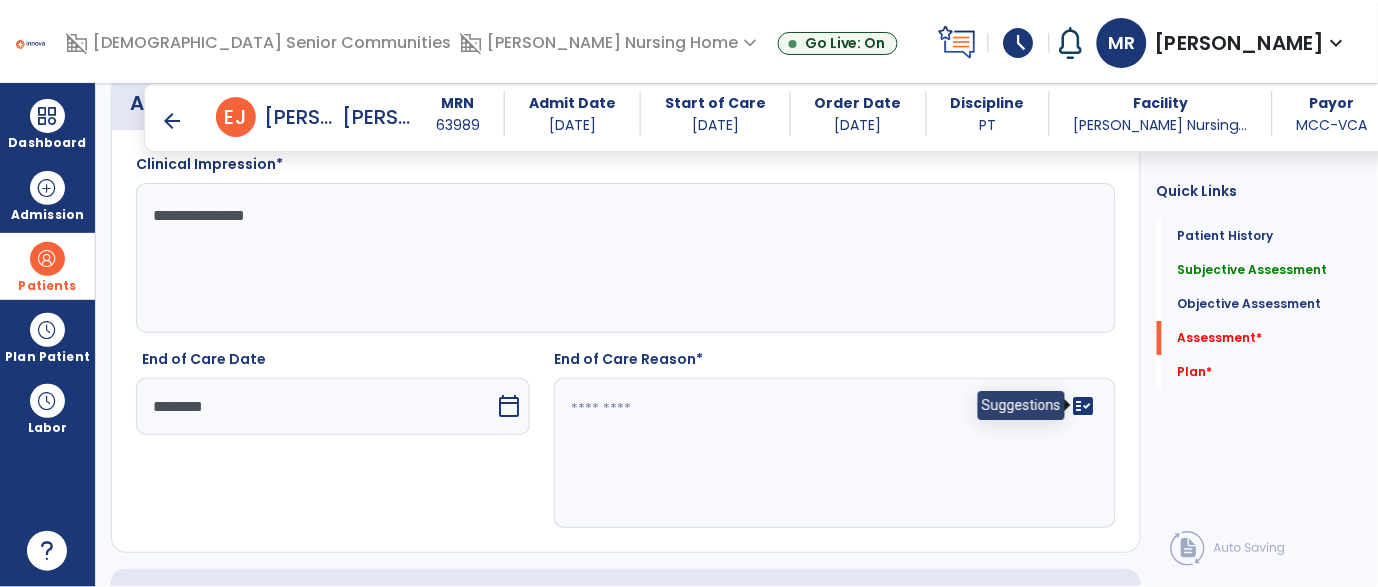 click on "fact_check" 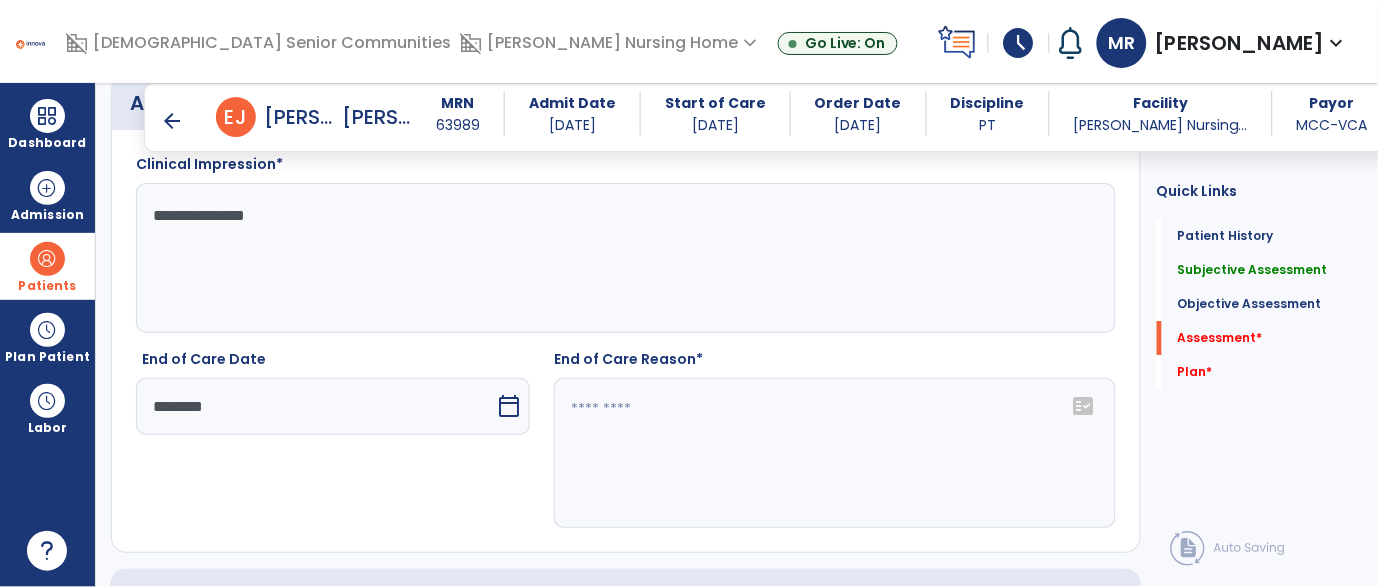 click on "fact_check" 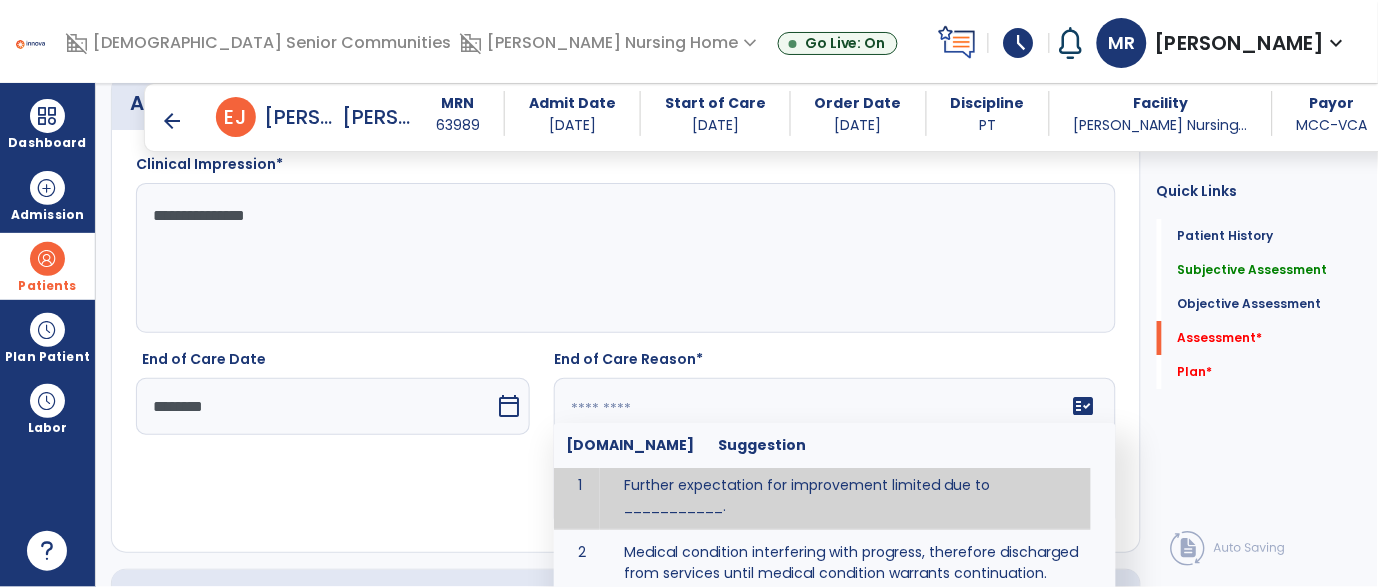 scroll, scrollTop: 0, scrollLeft: 0, axis: both 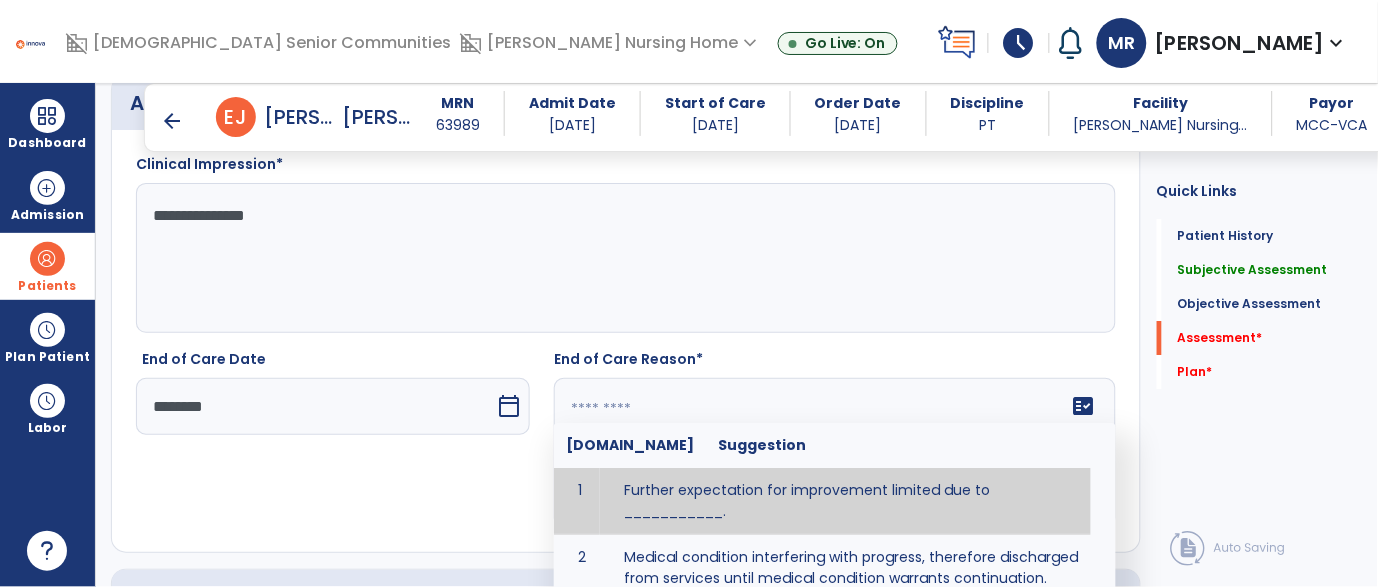 paste on "**********" 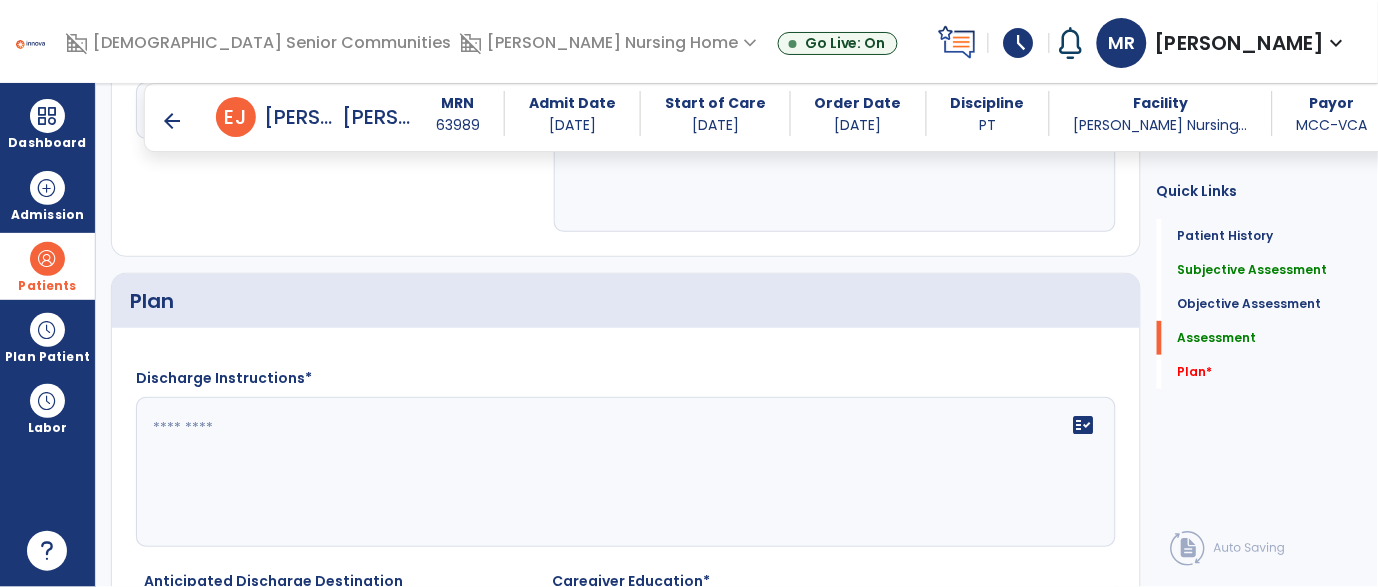 scroll, scrollTop: 3154, scrollLeft: 0, axis: vertical 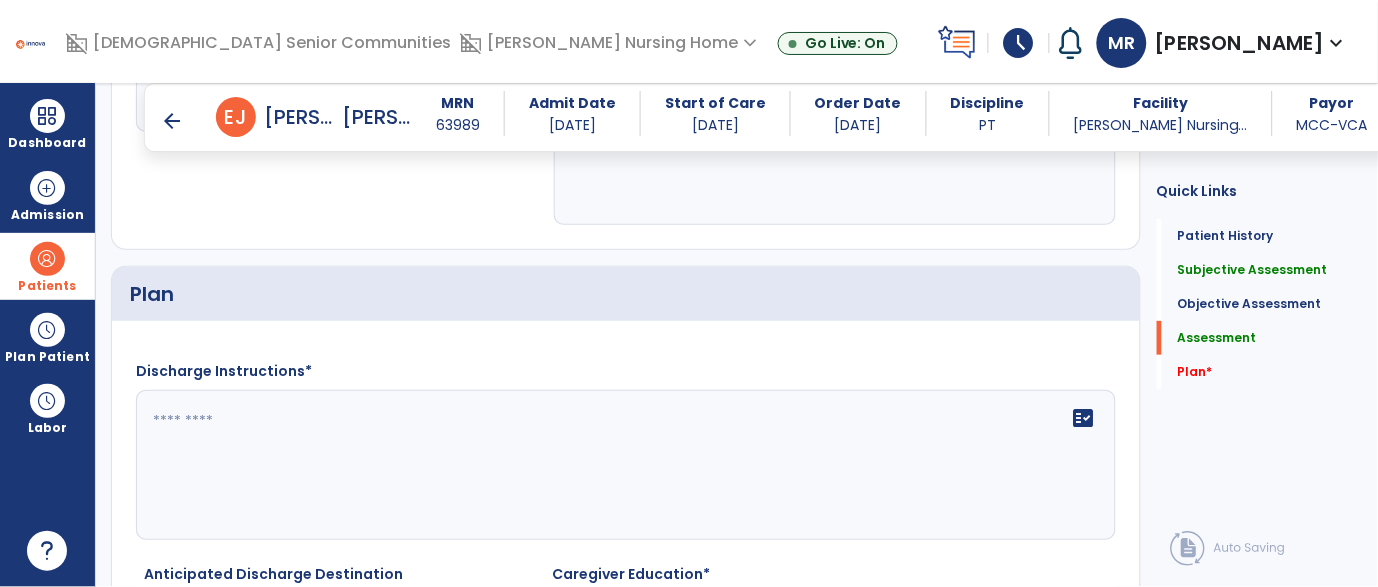 type on "**********" 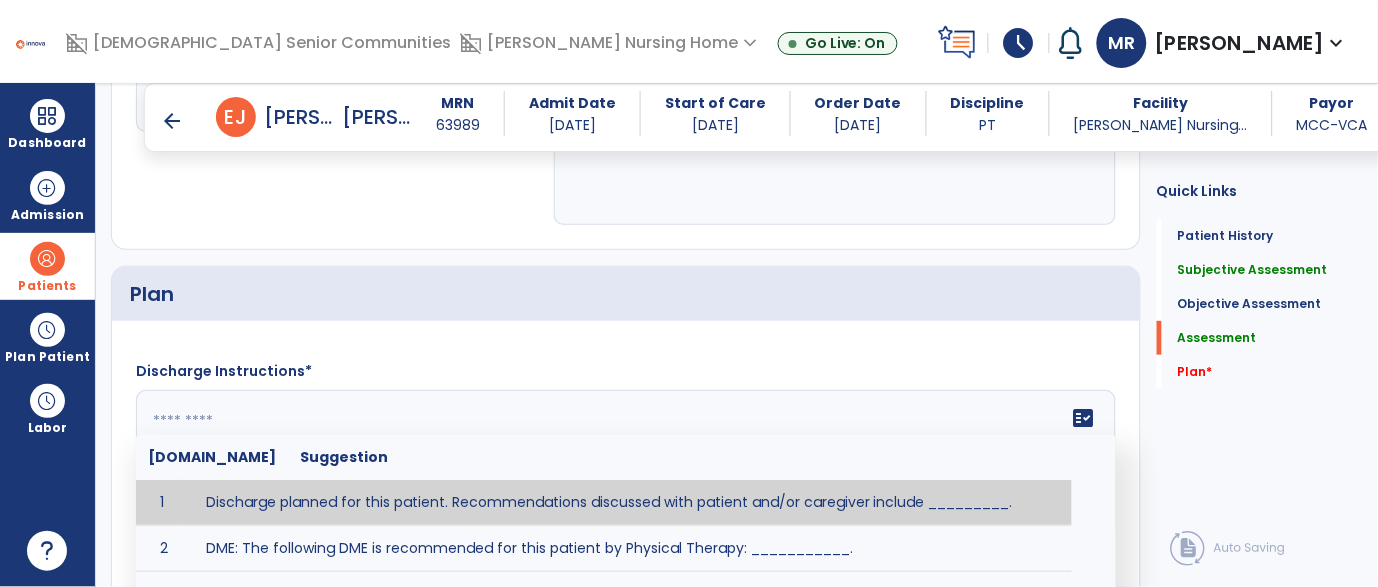 click 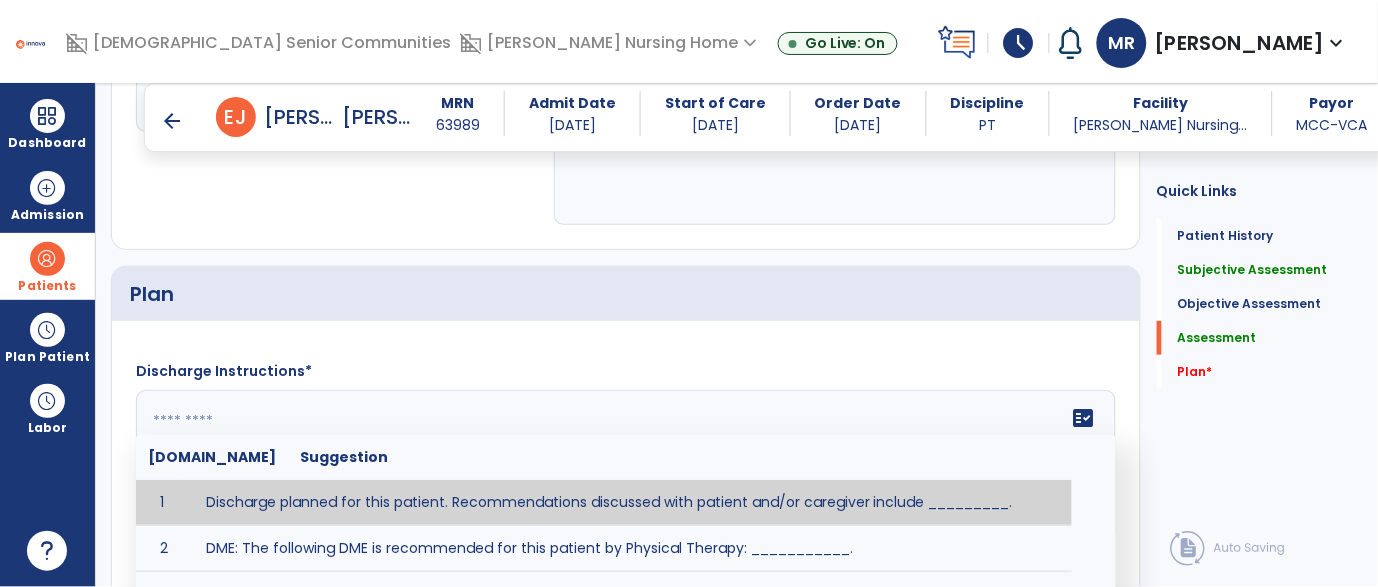 paste on "**********" 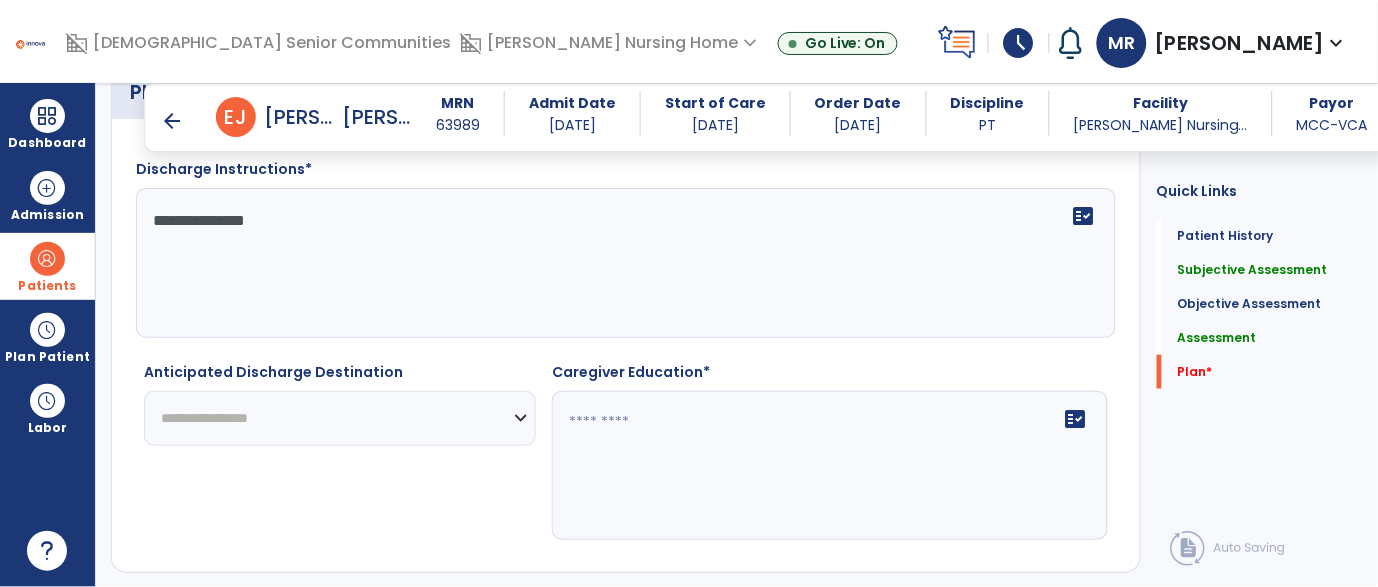 scroll, scrollTop: 3413, scrollLeft: 0, axis: vertical 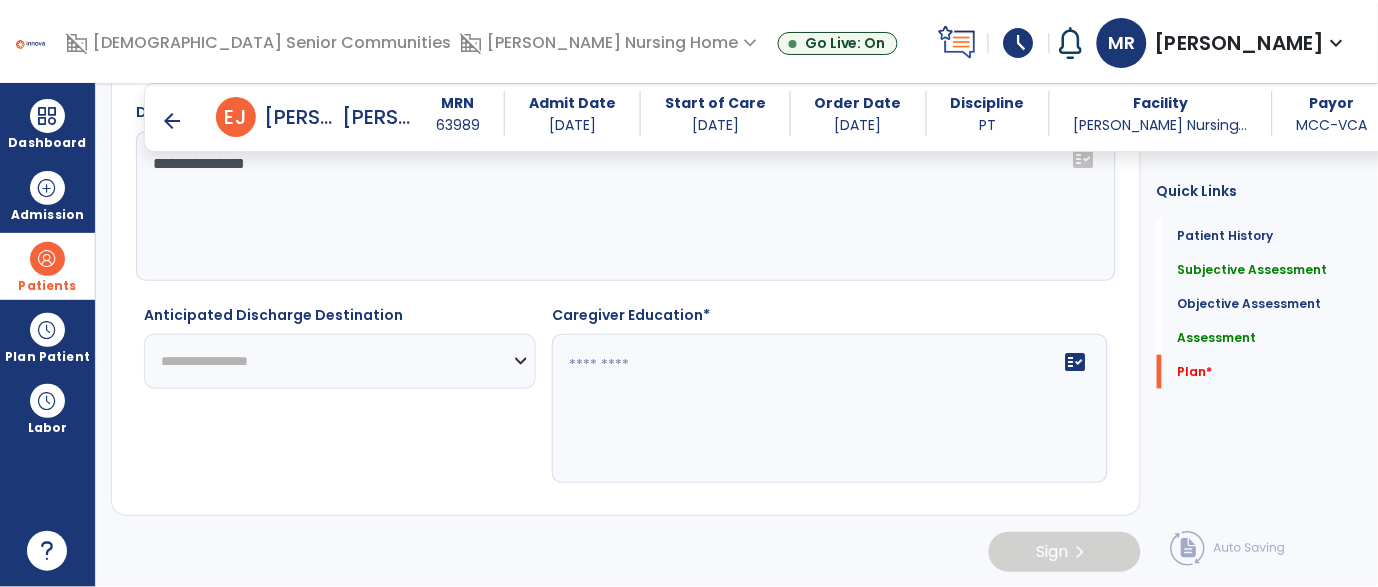 type on "**********" 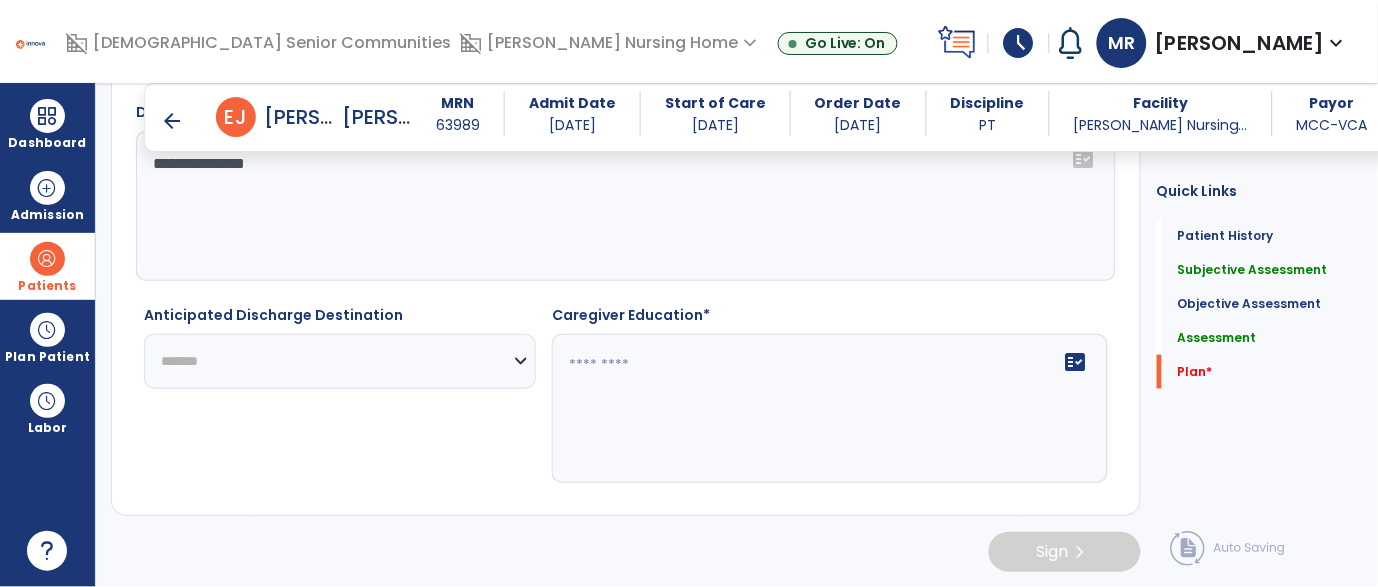 click on "**********" 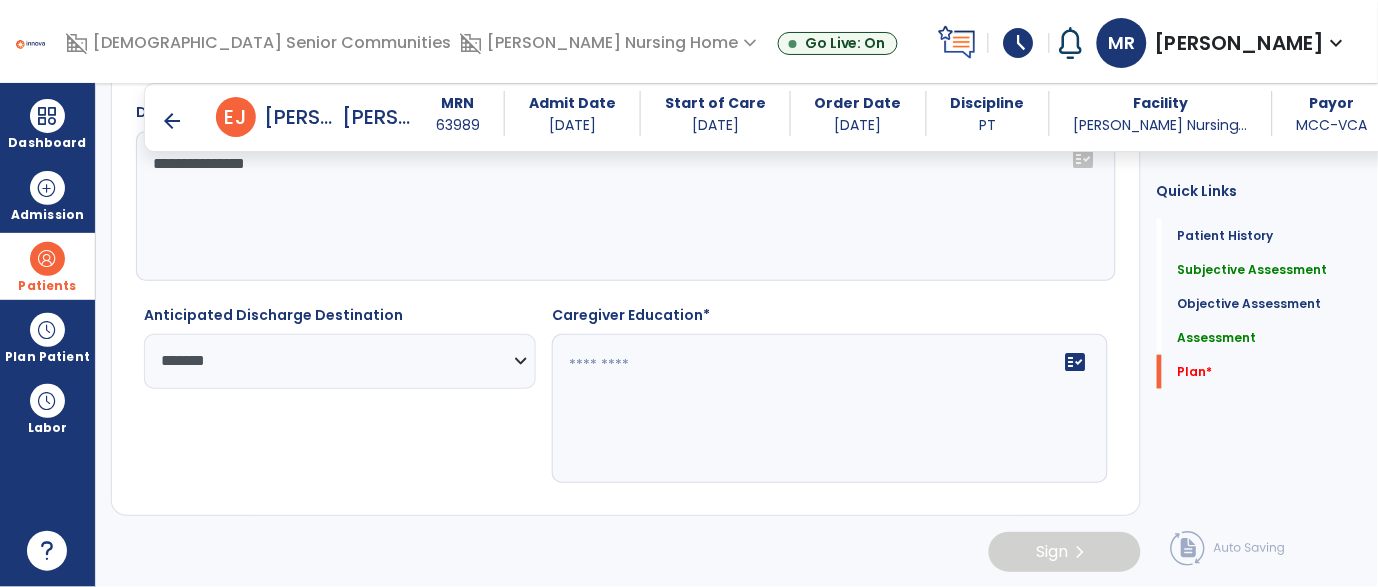click 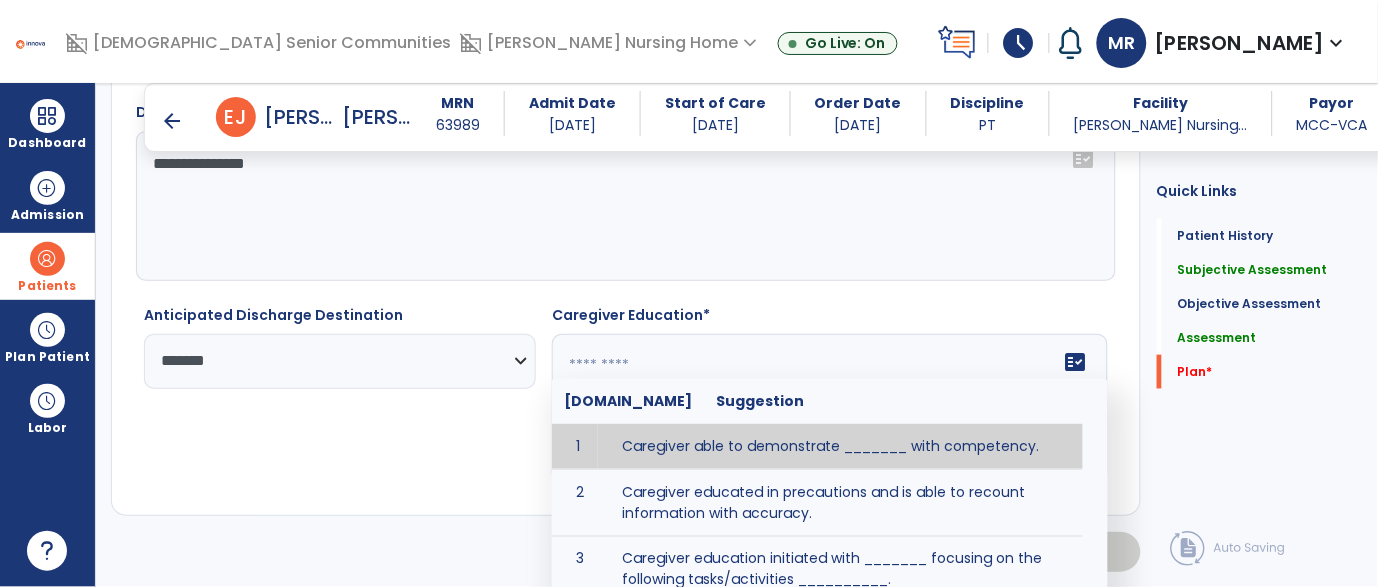 paste on "**********" 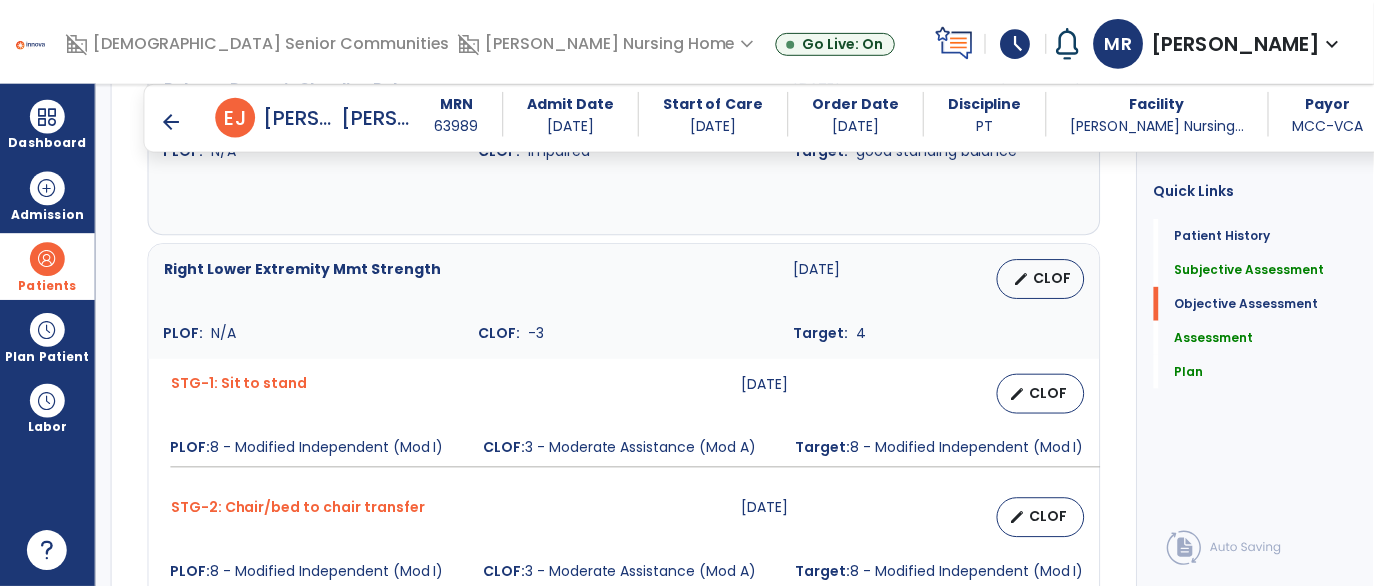 scroll, scrollTop: 976, scrollLeft: 0, axis: vertical 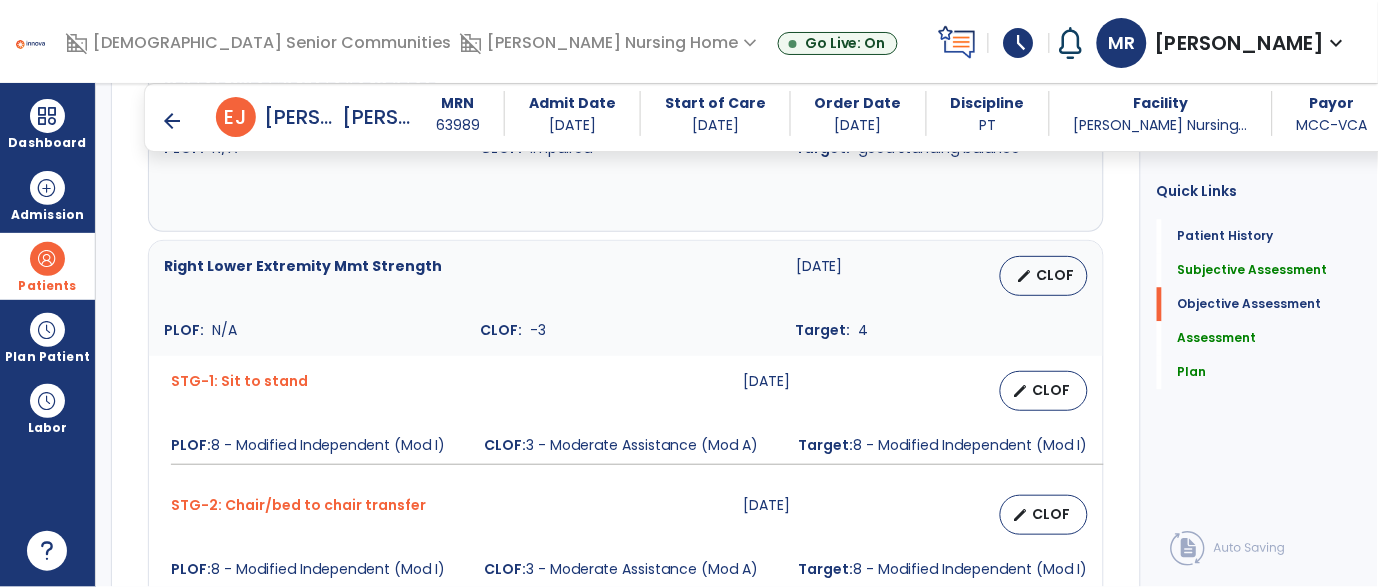 type on "**********" 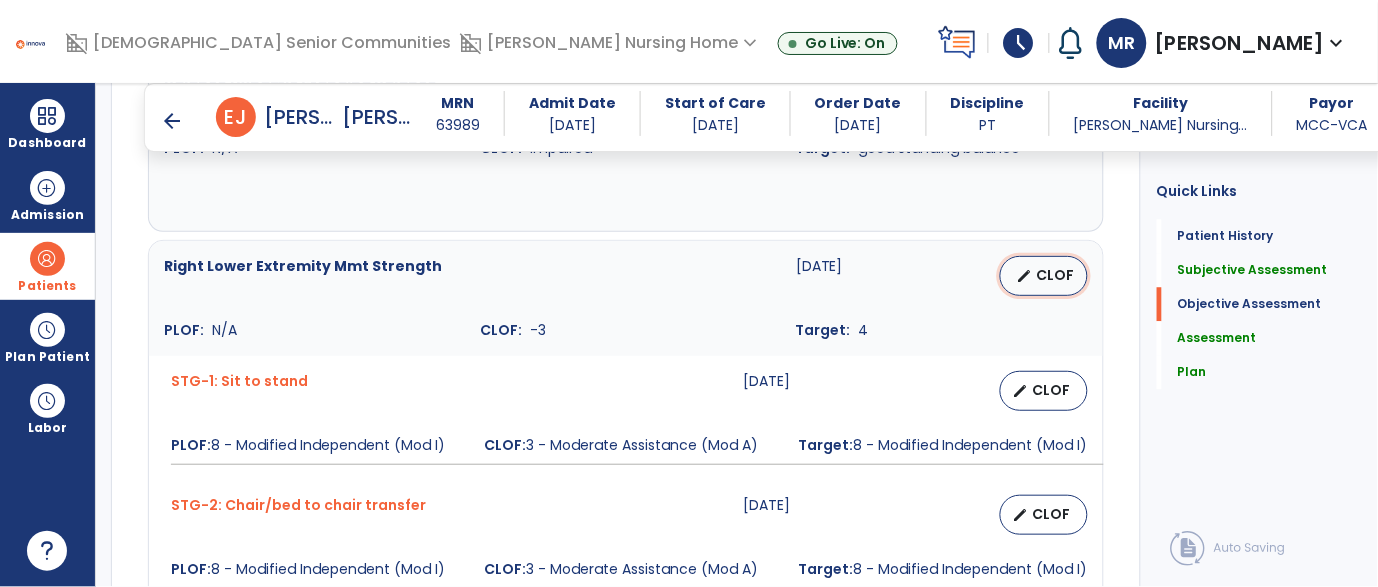 click on "CLOF" at bounding box center [1056, 275] 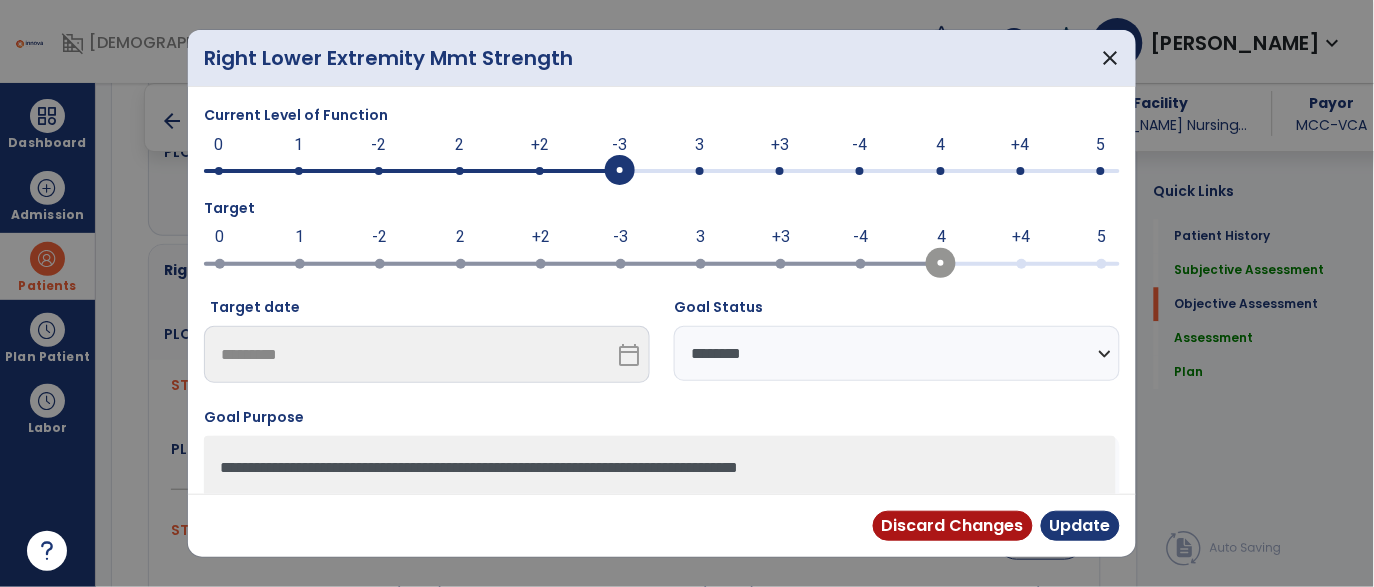 scroll, scrollTop: 976, scrollLeft: 0, axis: vertical 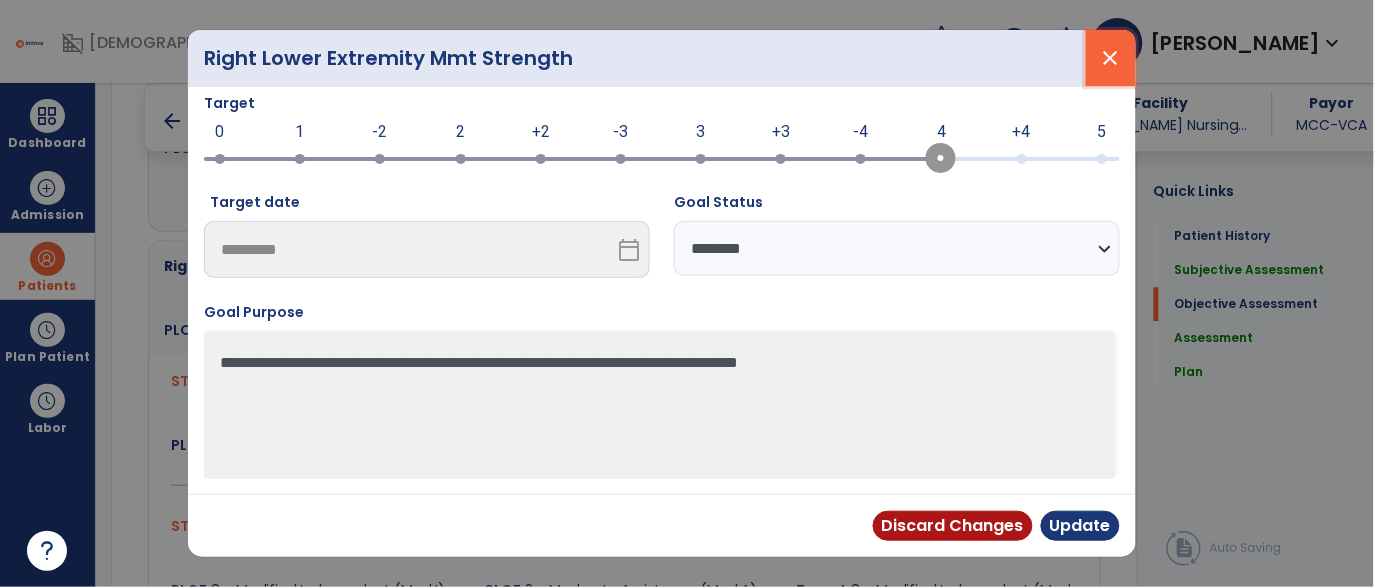 click on "close" at bounding box center [1111, 58] 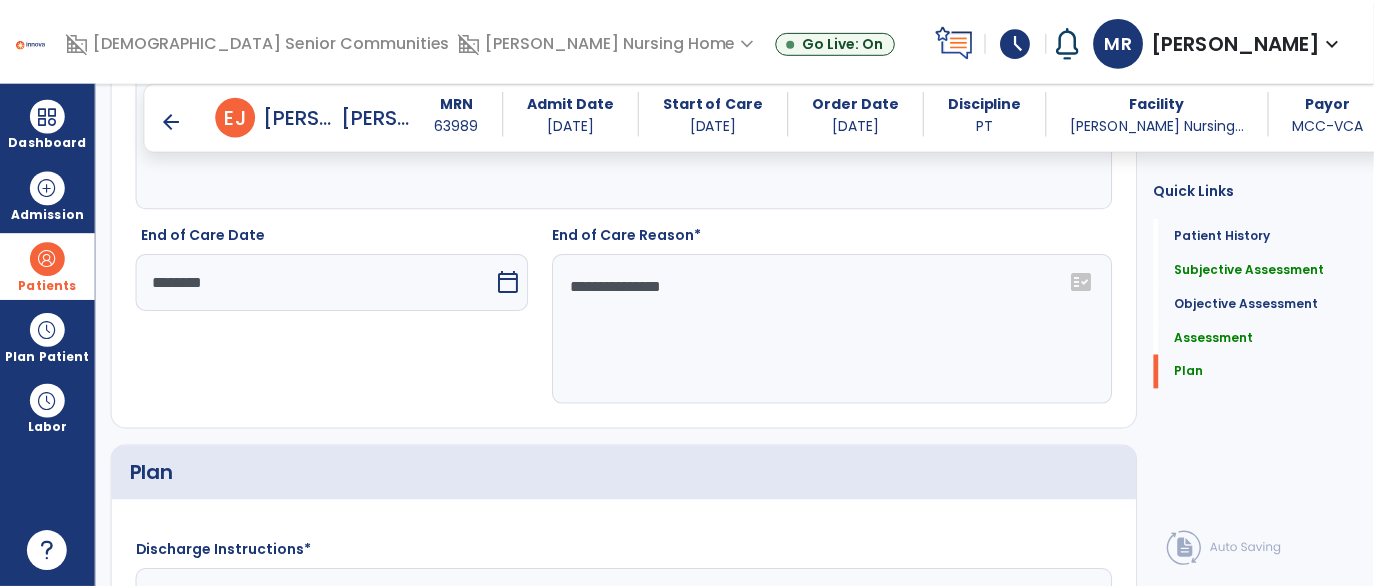 scroll, scrollTop: 3415, scrollLeft: 0, axis: vertical 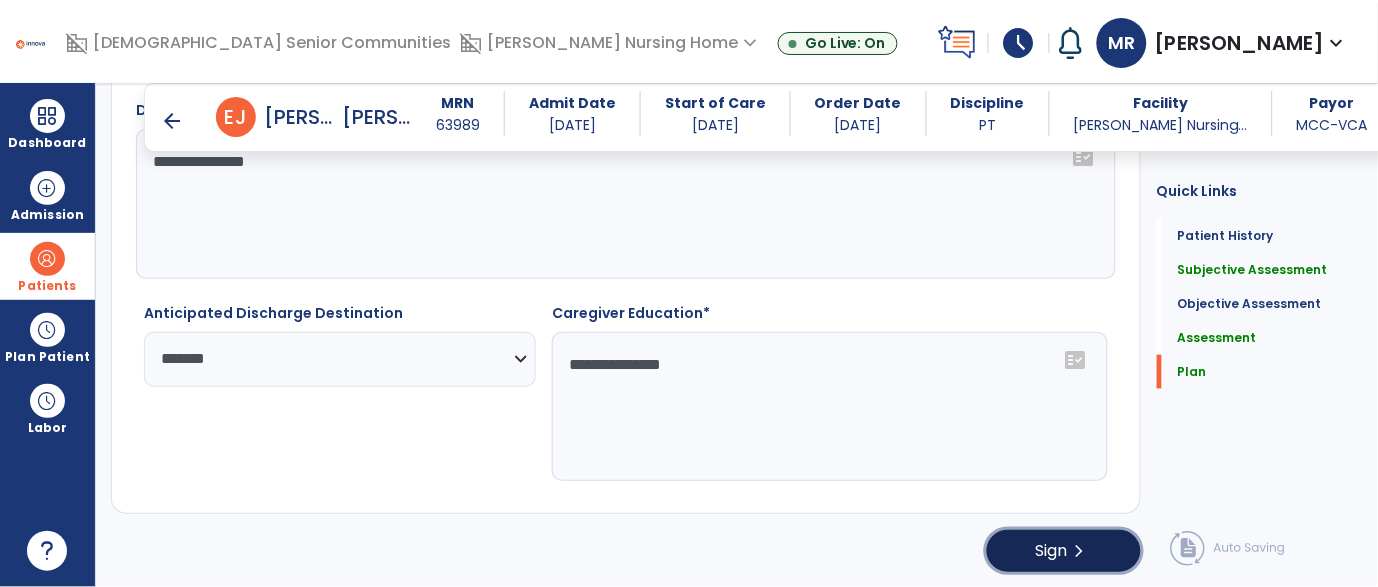 click on "Sign" 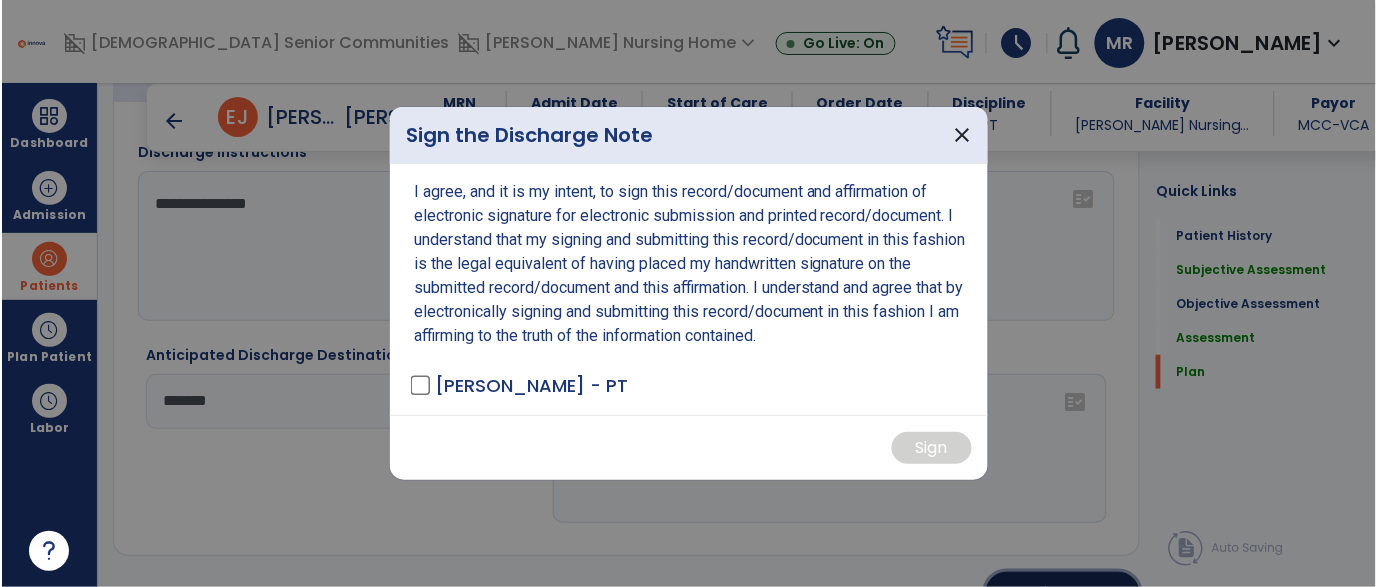 scroll, scrollTop: 3415, scrollLeft: 0, axis: vertical 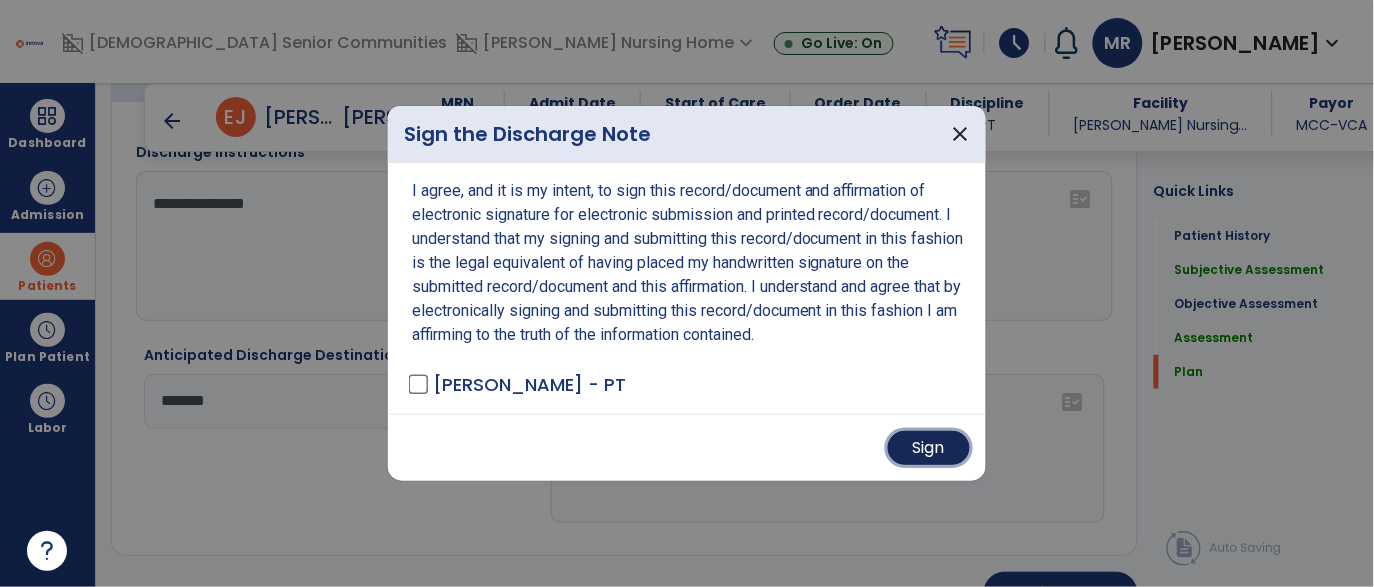 click on "Sign" at bounding box center (929, 448) 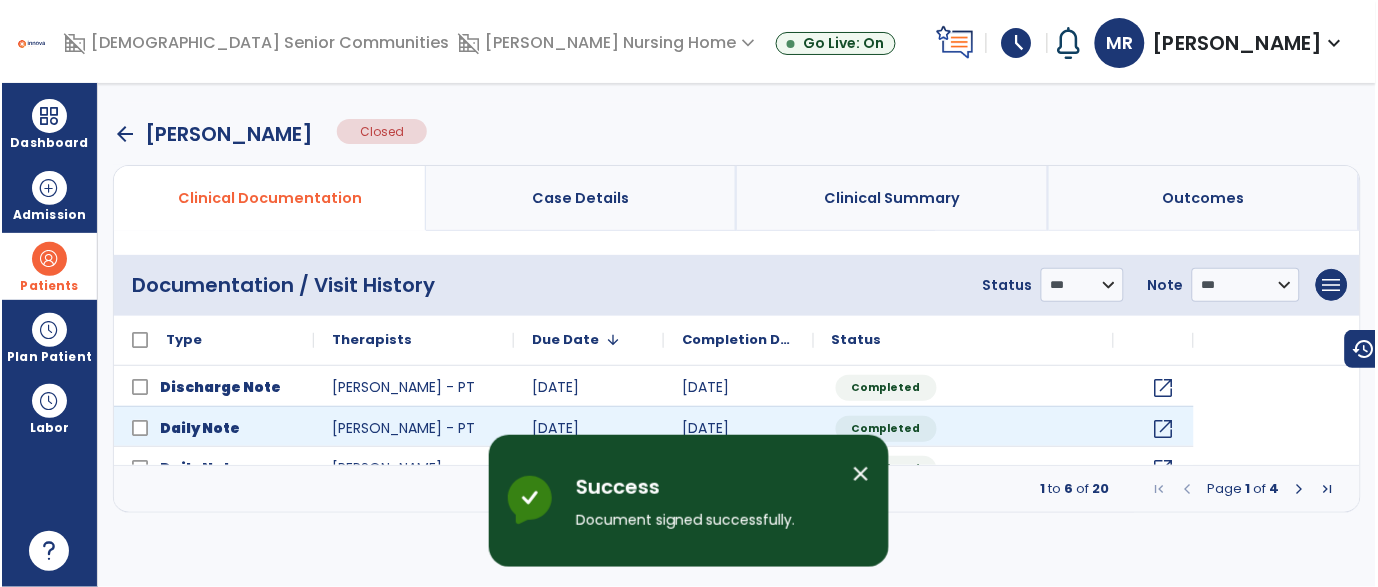 scroll, scrollTop: 0, scrollLeft: 0, axis: both 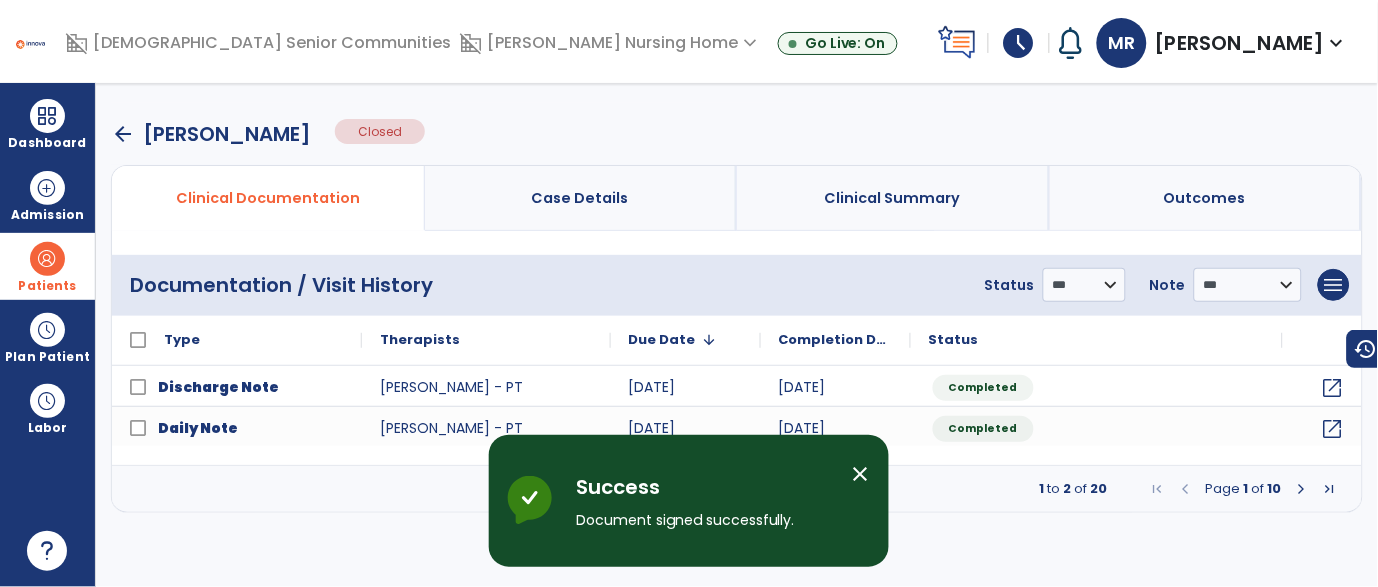 click on "close" at bounding box center [861, 474] 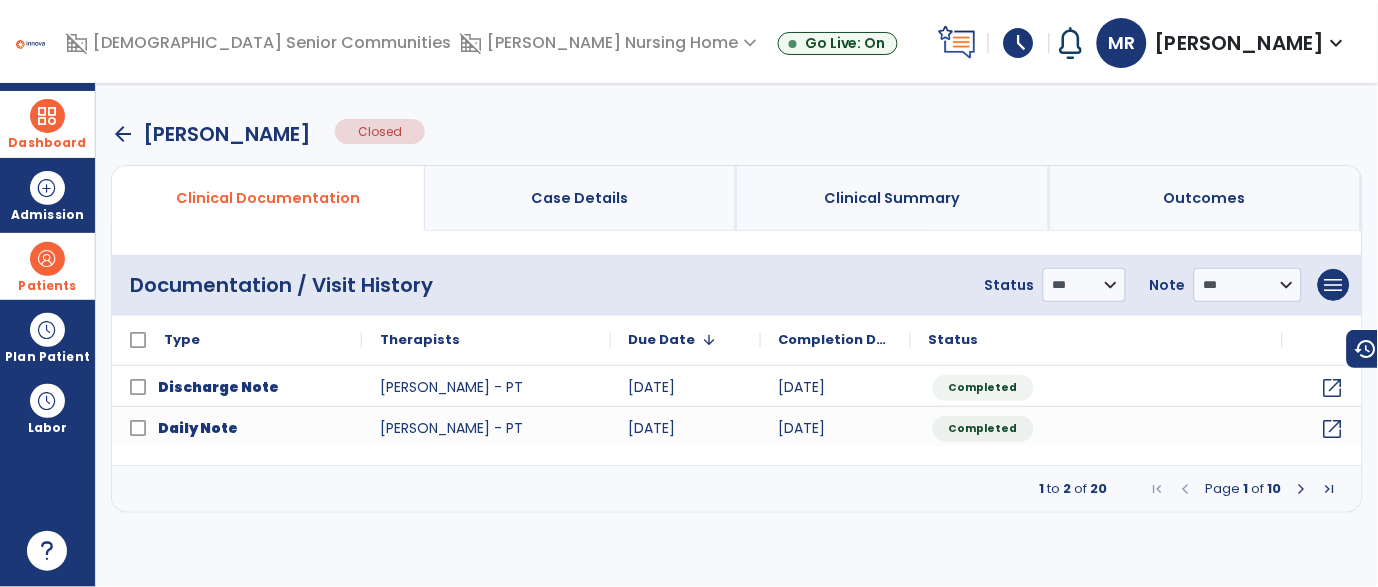 click at bounding box center [47, 116] 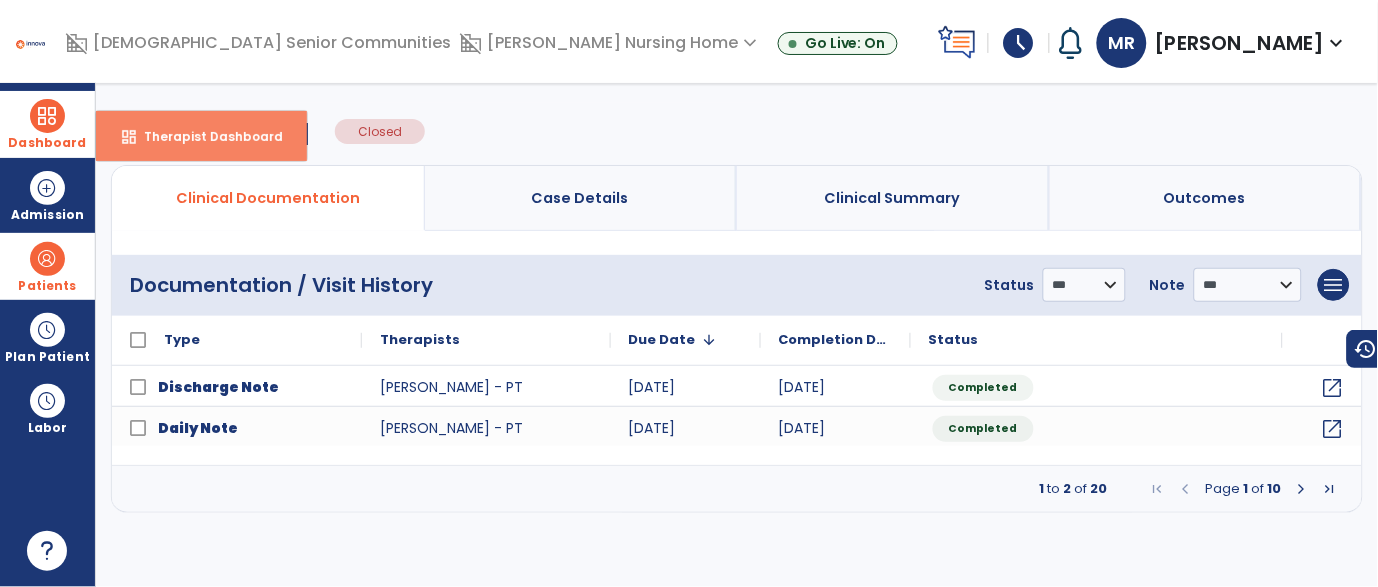 click on "Therapist Dashboard" at bounding box center (205, 136) 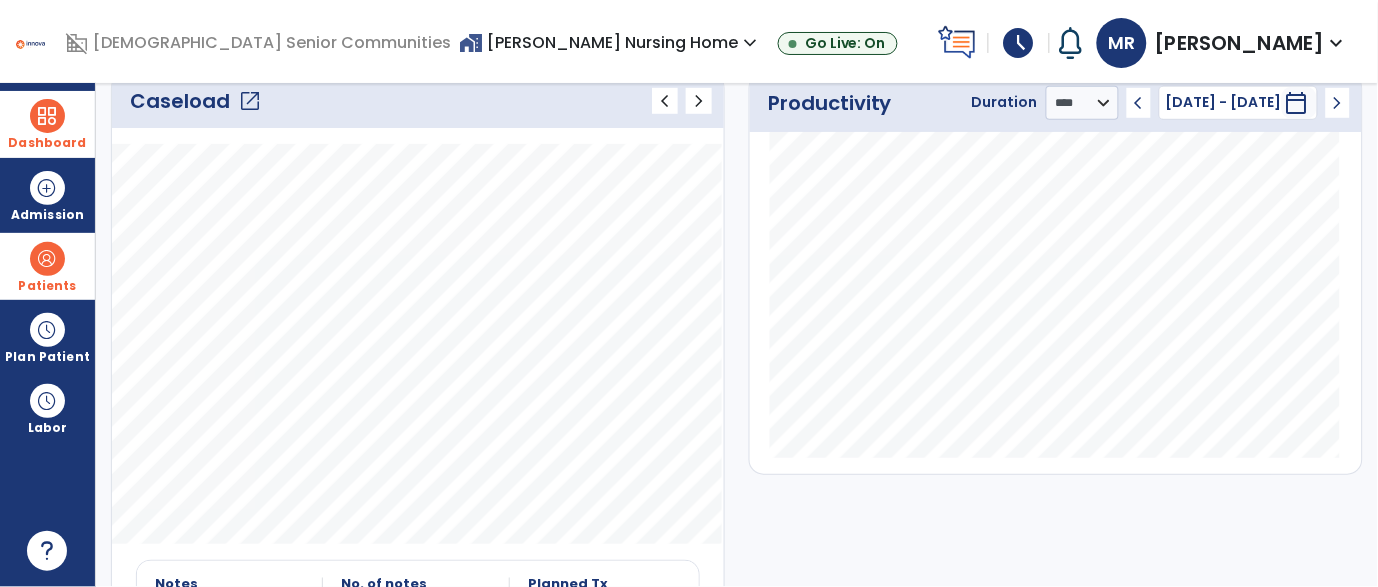 scroll, scrollTop: 0, scrollLeft: 0, axis: both 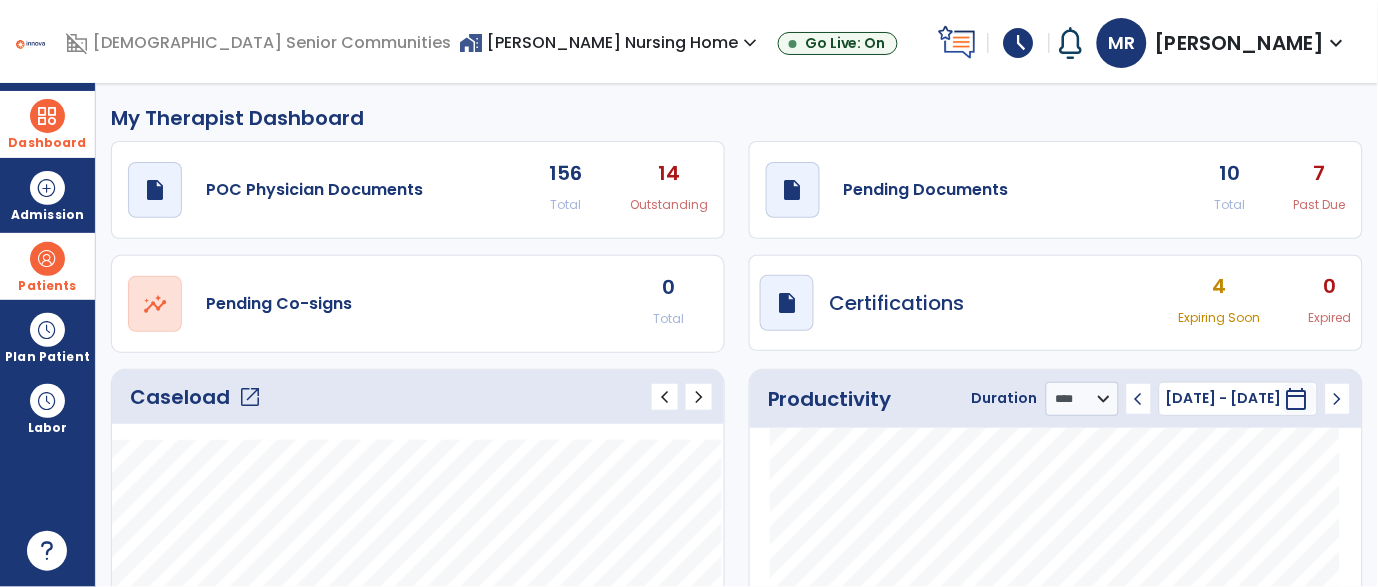 click on "10" 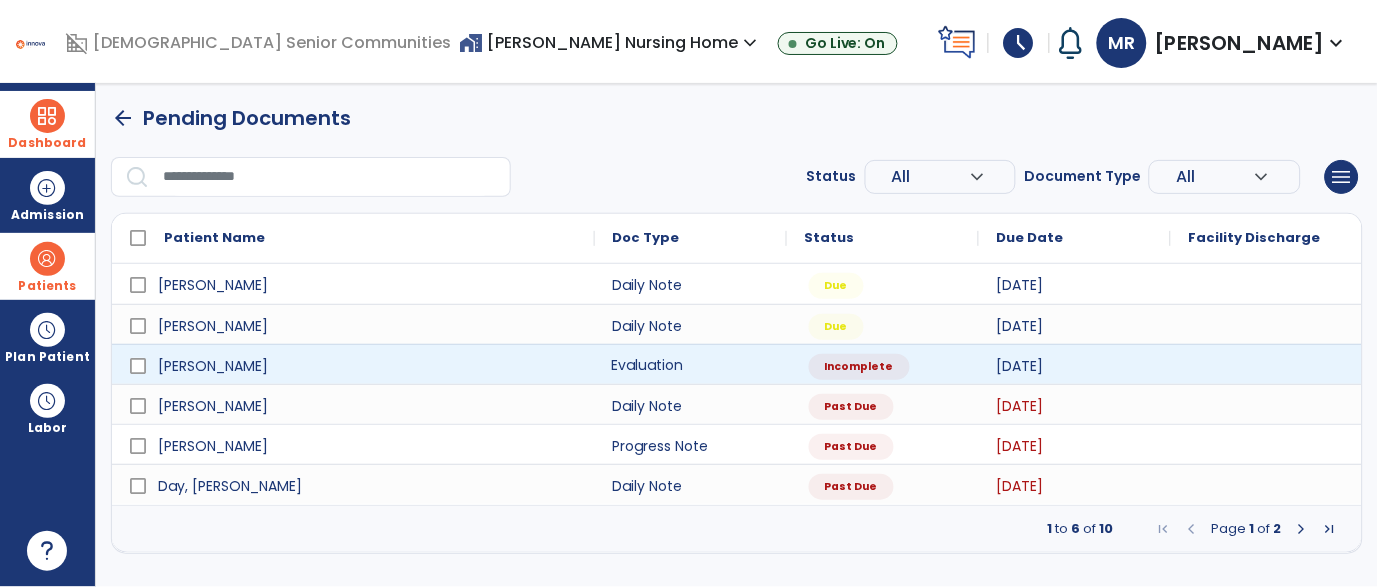 click on "Evaluation" at bounding box center (691, 364) 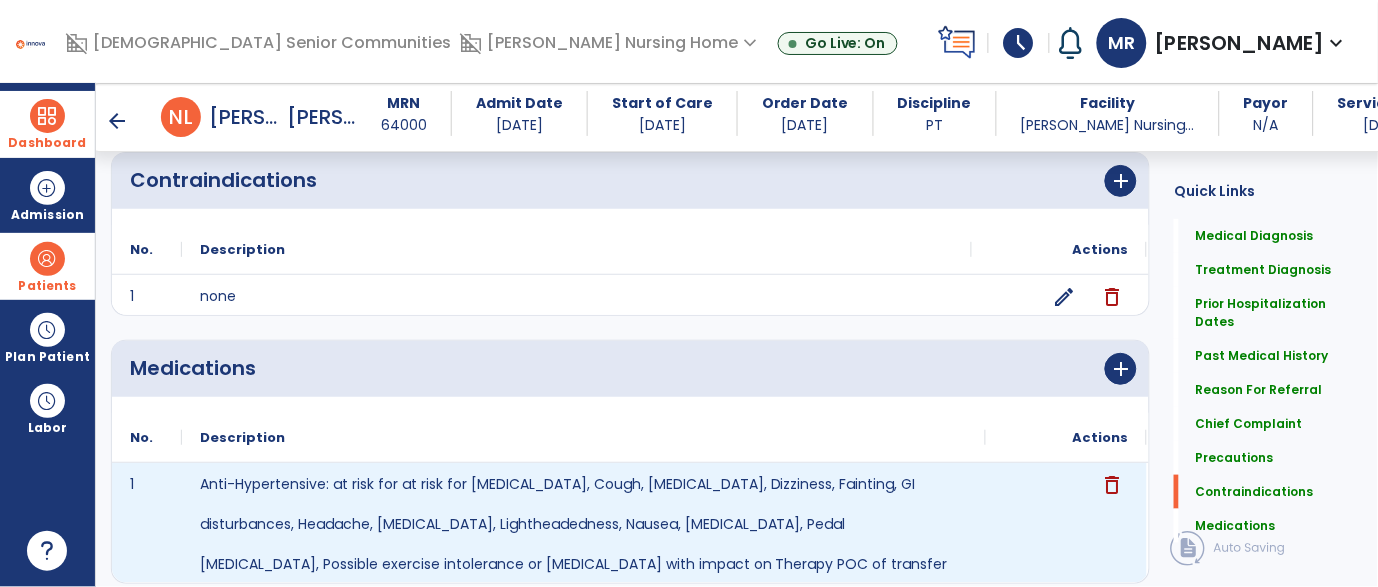 scroll, scrollTop: 1850, scrollLeft: 0, axis: vertical 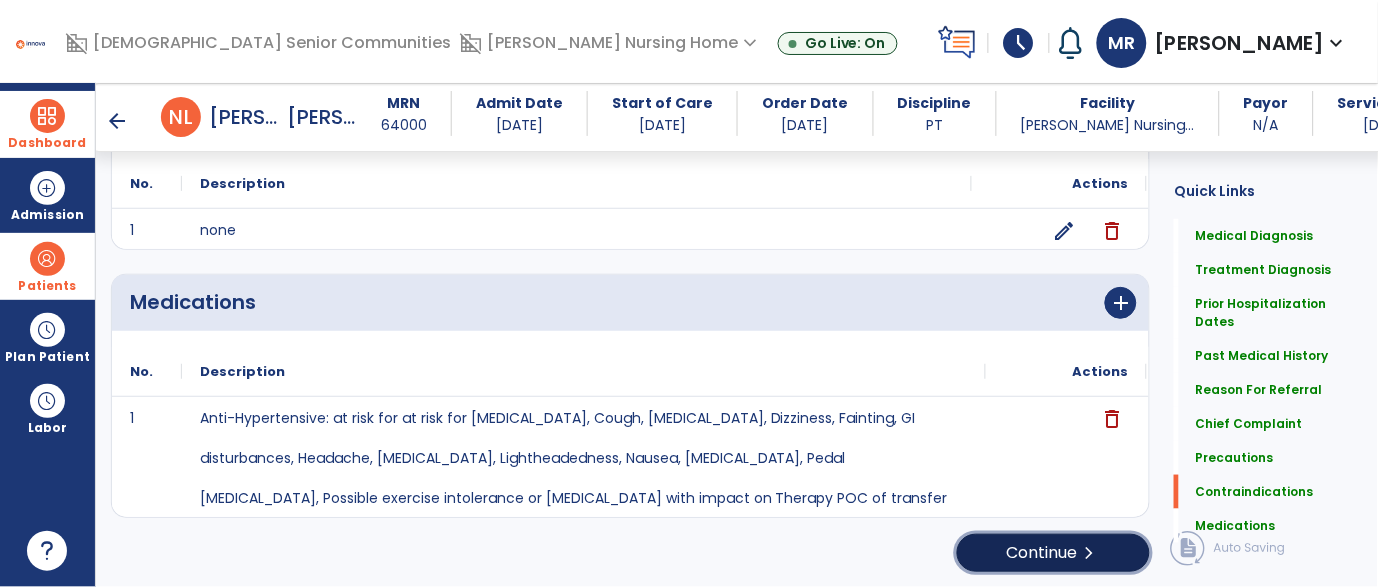 click on "Continue  chevron_right" 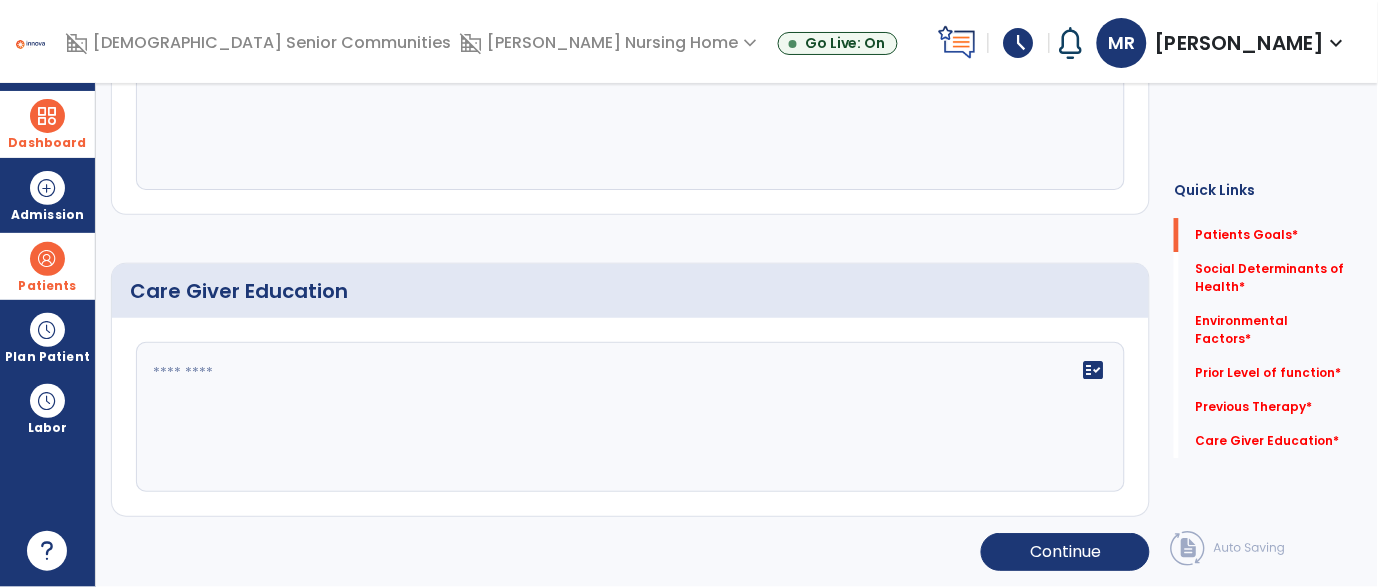 scroll, scrollTop: 0, scrollLeft: 0, axis: both 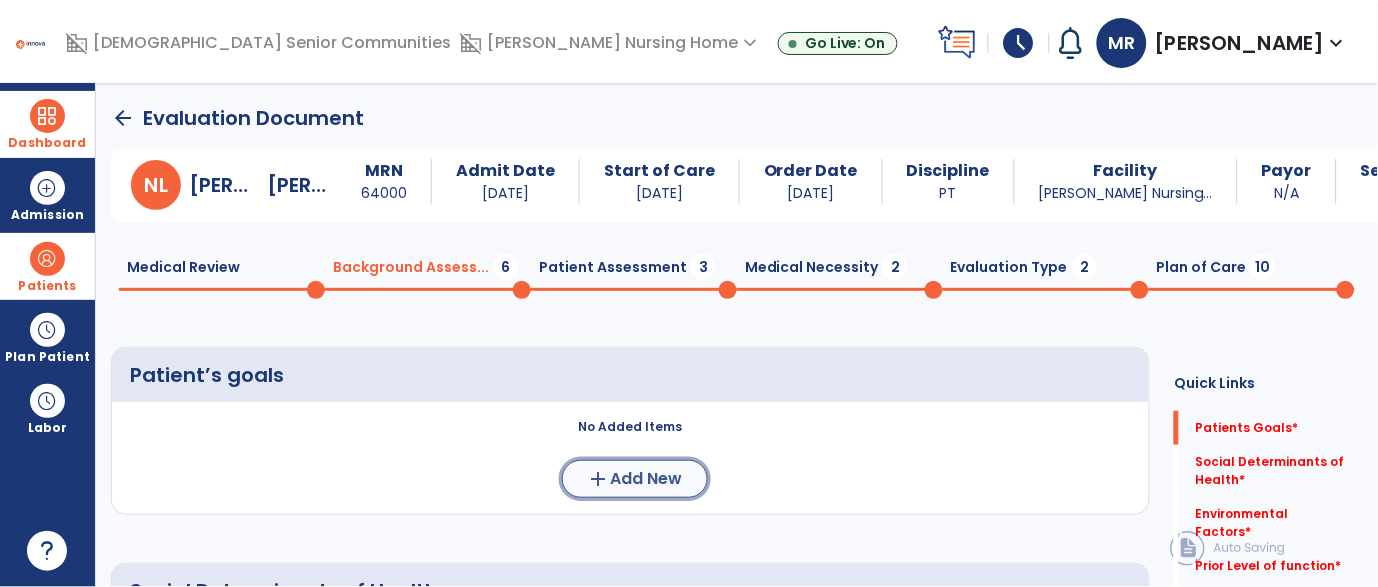 click on "Add New" 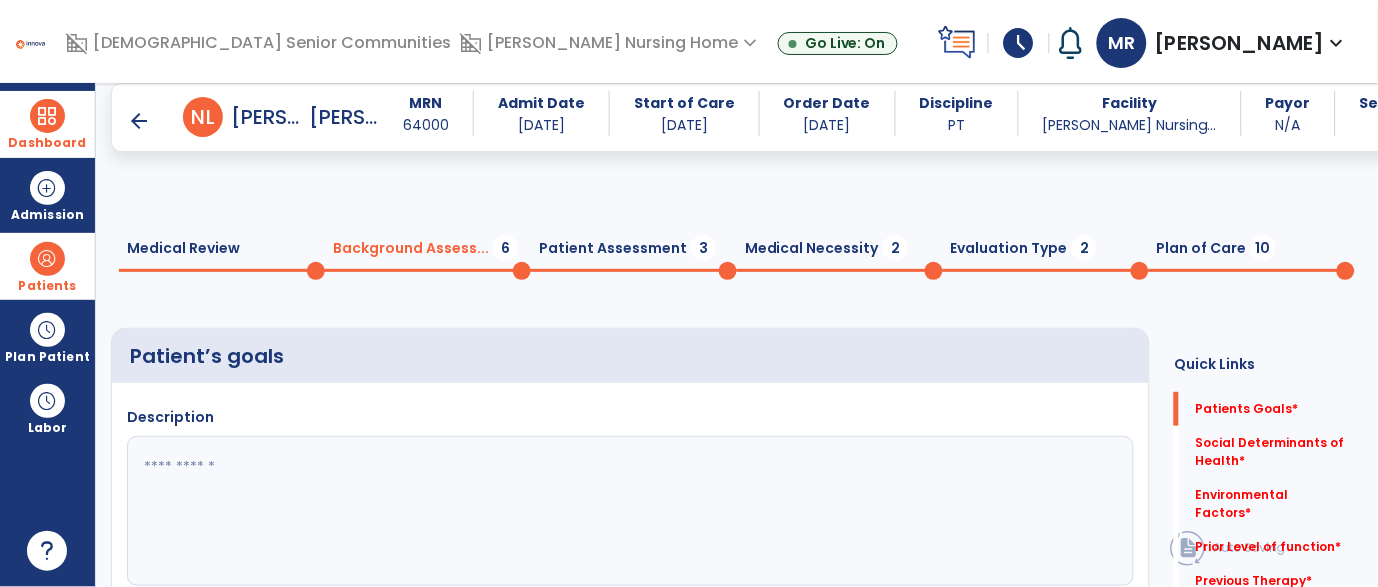 scroll, scrollTop: 103, scrollLeft: 0, axis: vertical 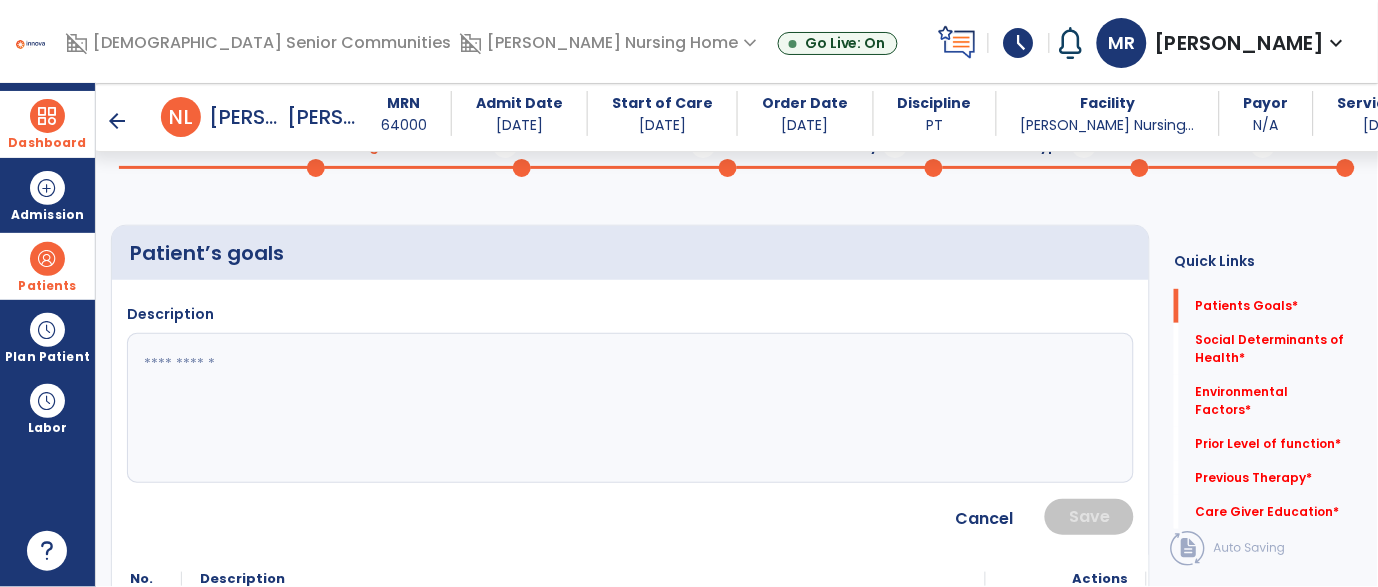click 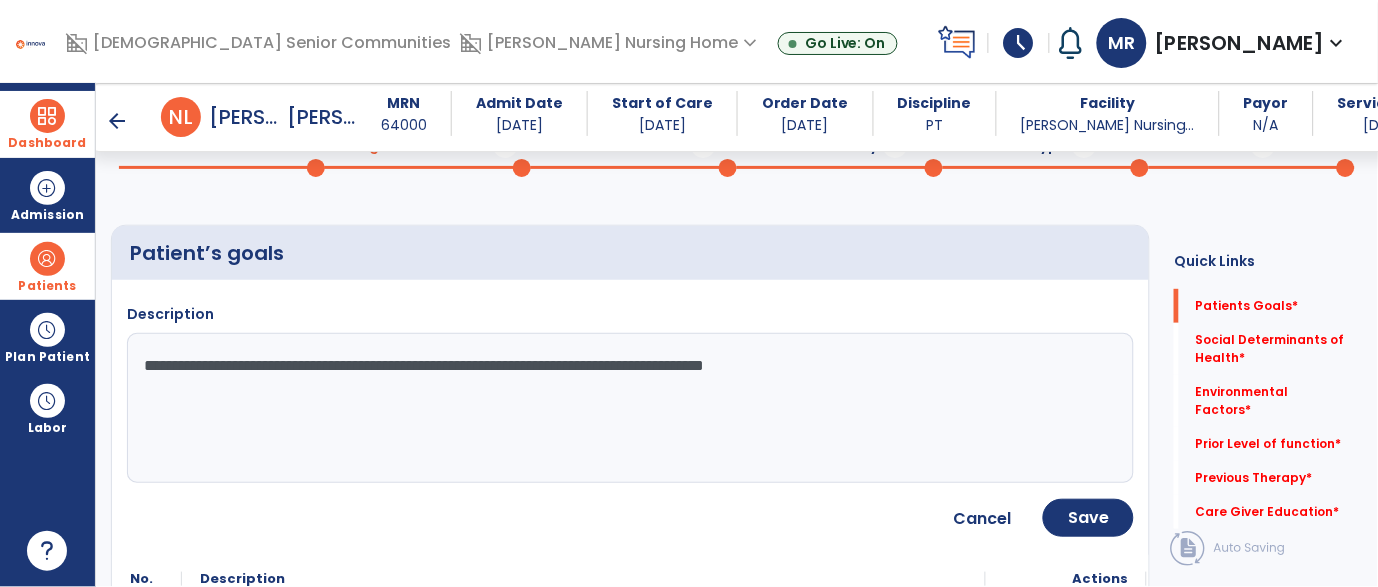 type on "**********" 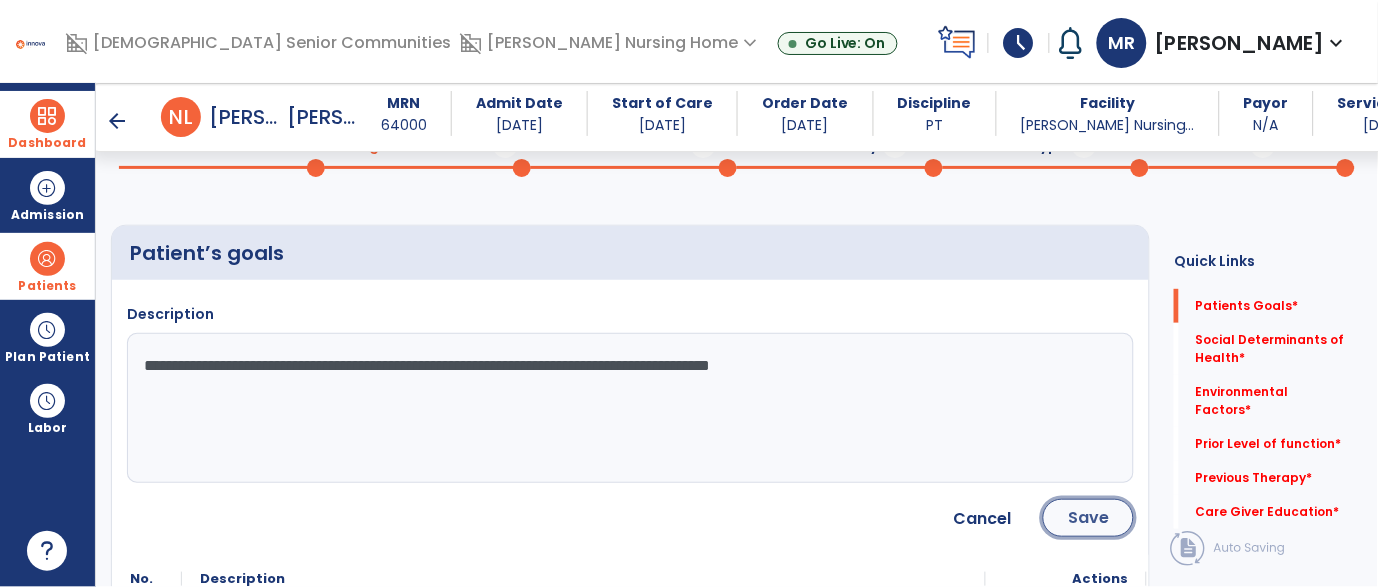 click on "Save" 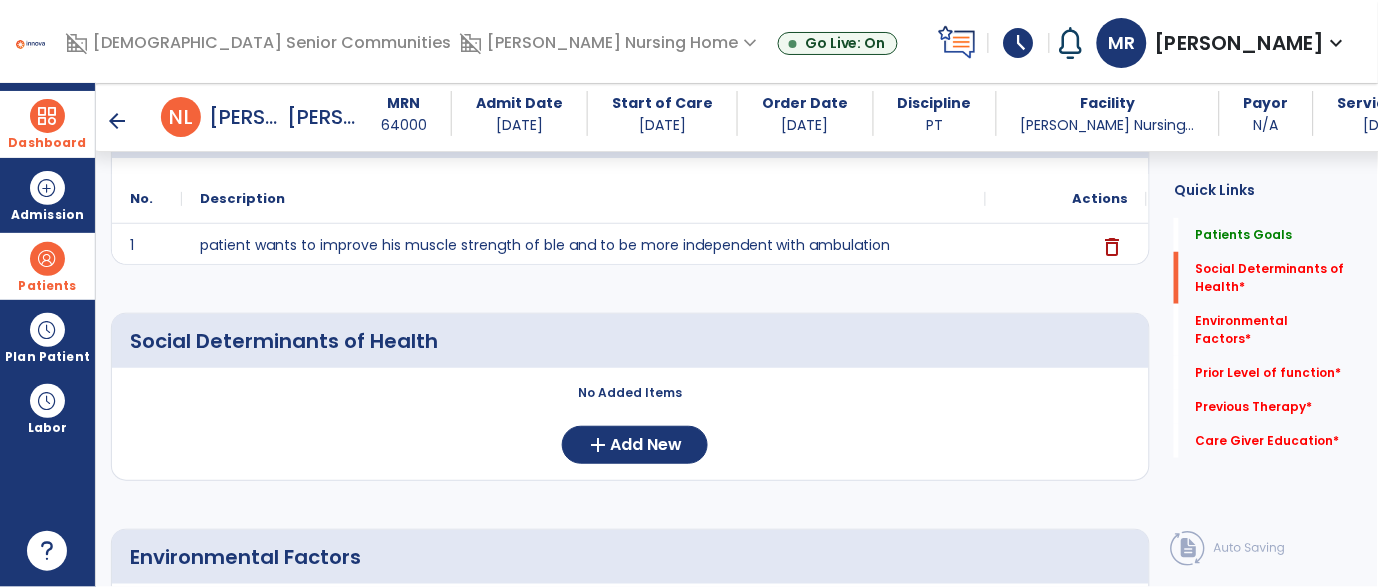 scroll, scrollTop: 229, scrollLeft: 0, axis: vertical 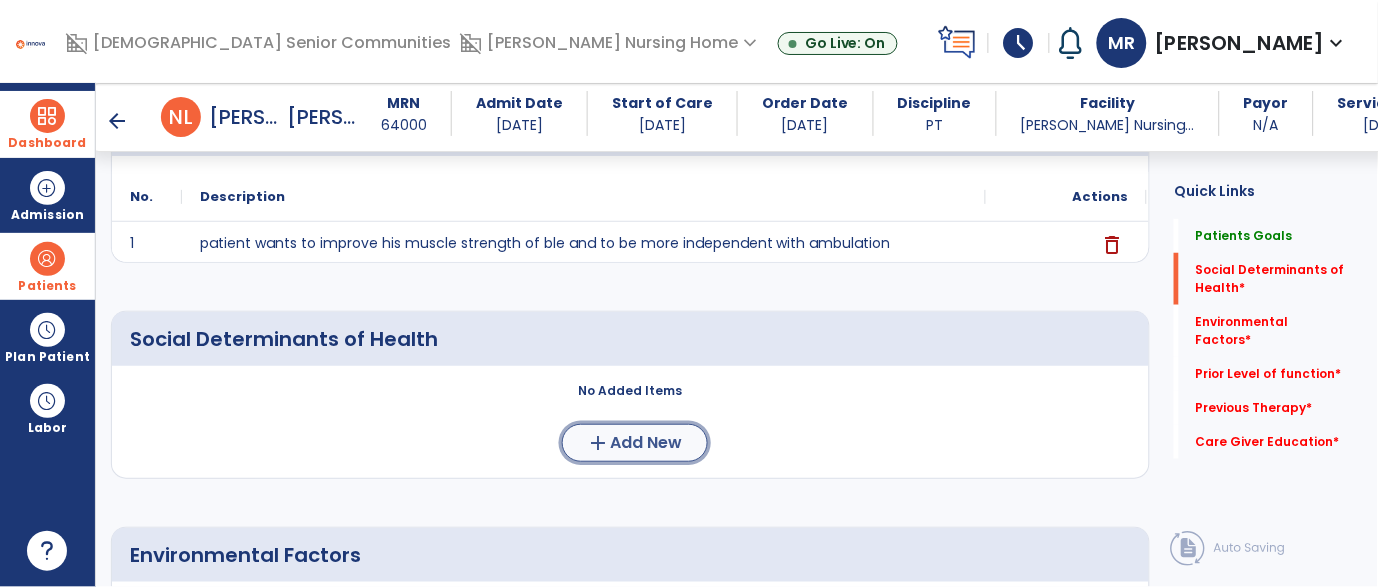 click on "Add New" 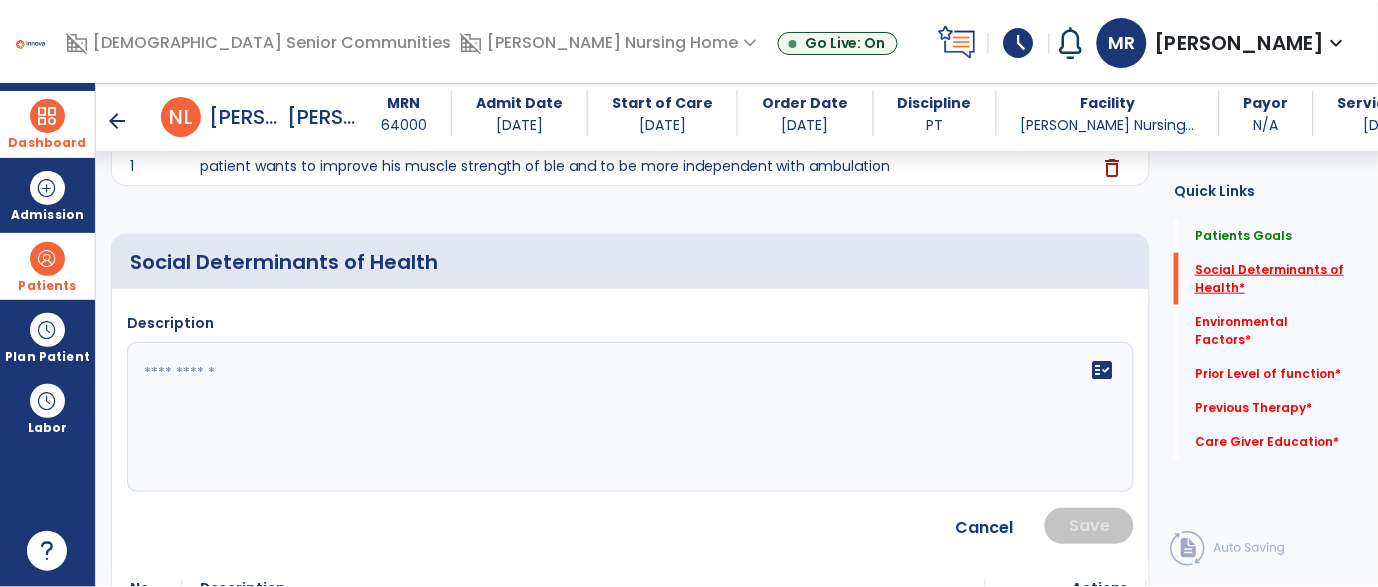 scroll, scrollTop: 314, scrollLeft: 0, axis: vertical 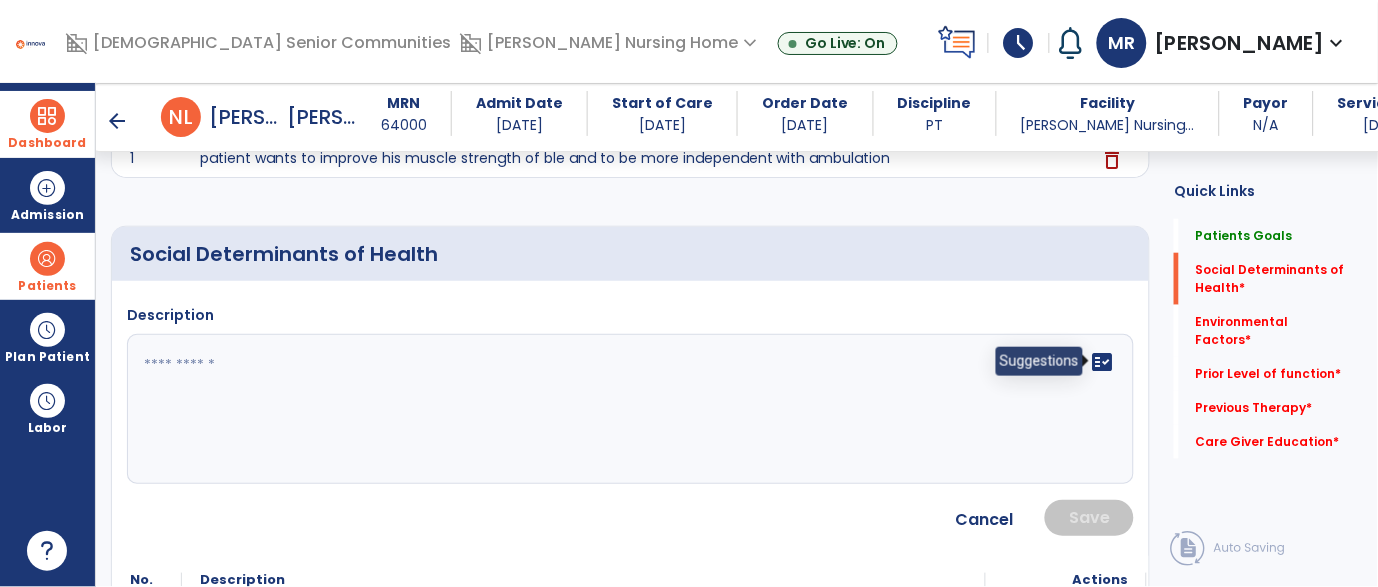 click on "fact_check" 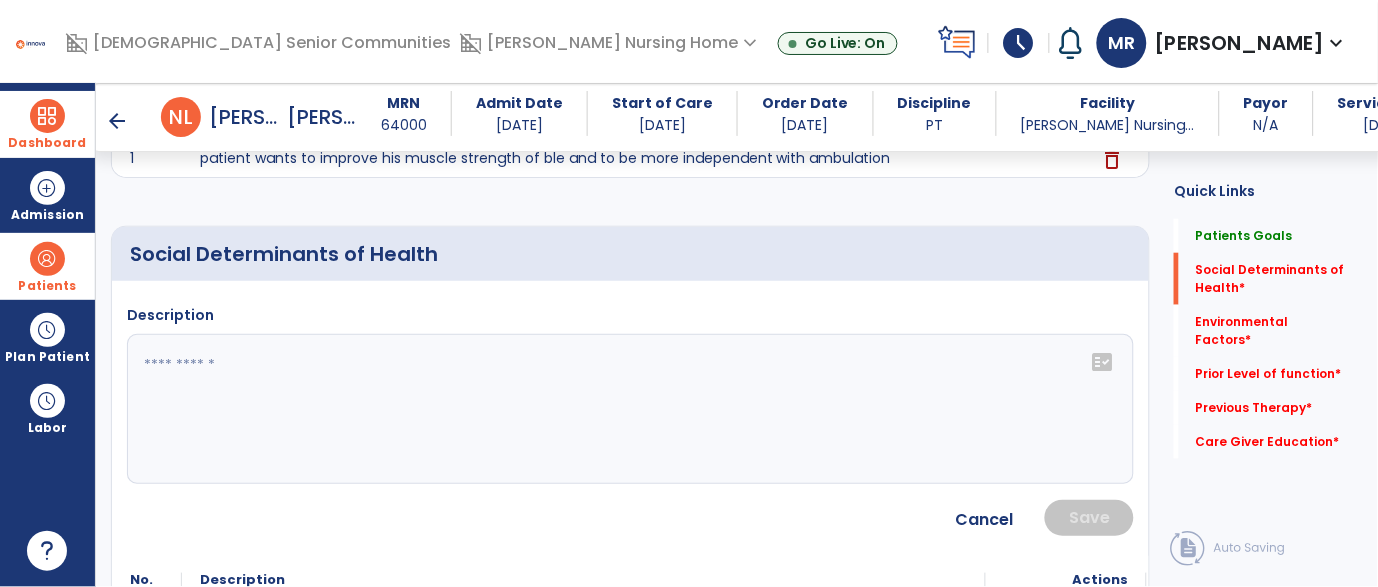 click on "fact_check" 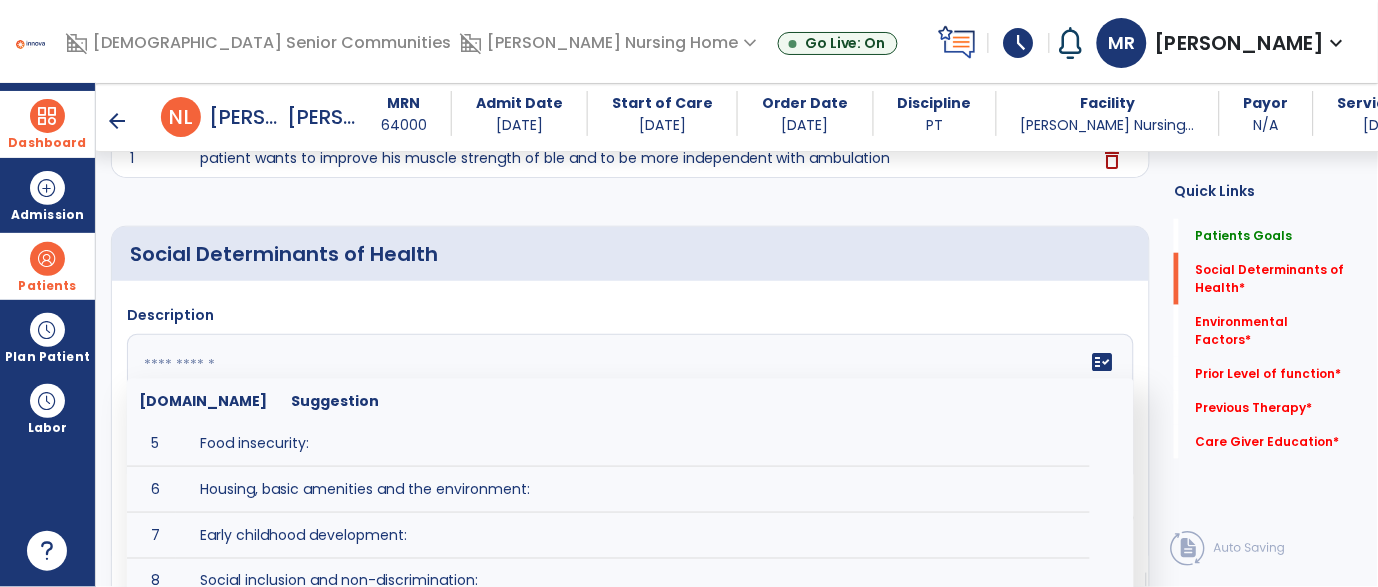 scroll, scrollTop: 208, scrollLeft: 0, axis: vertical 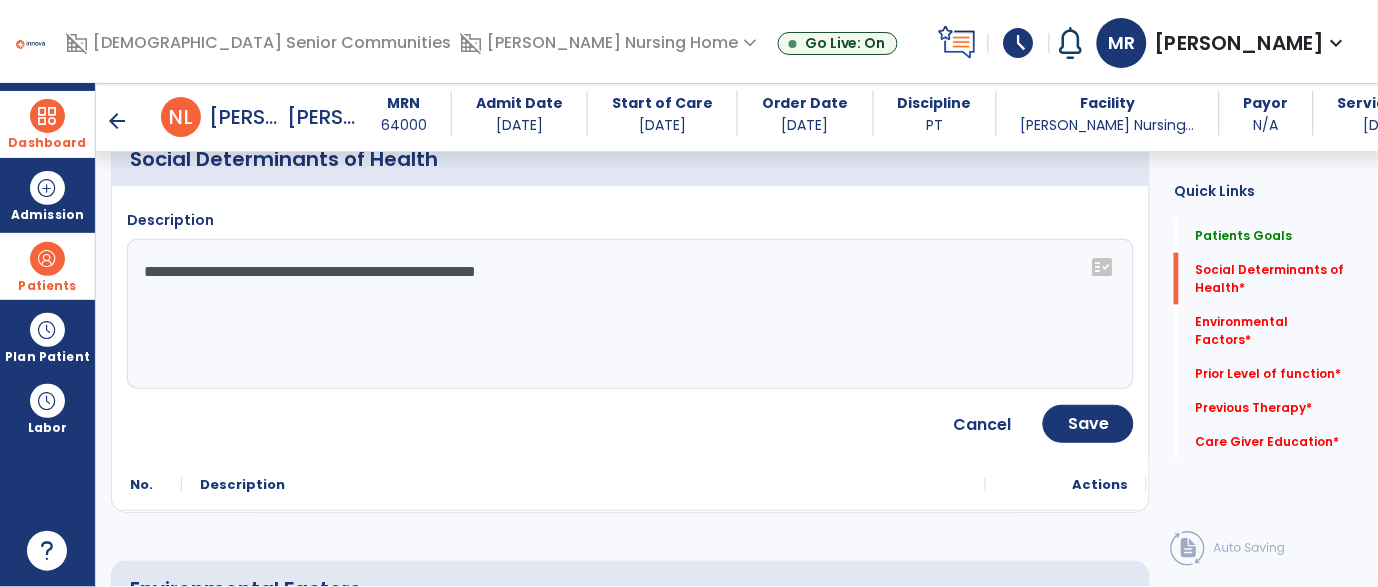 click on "**********" 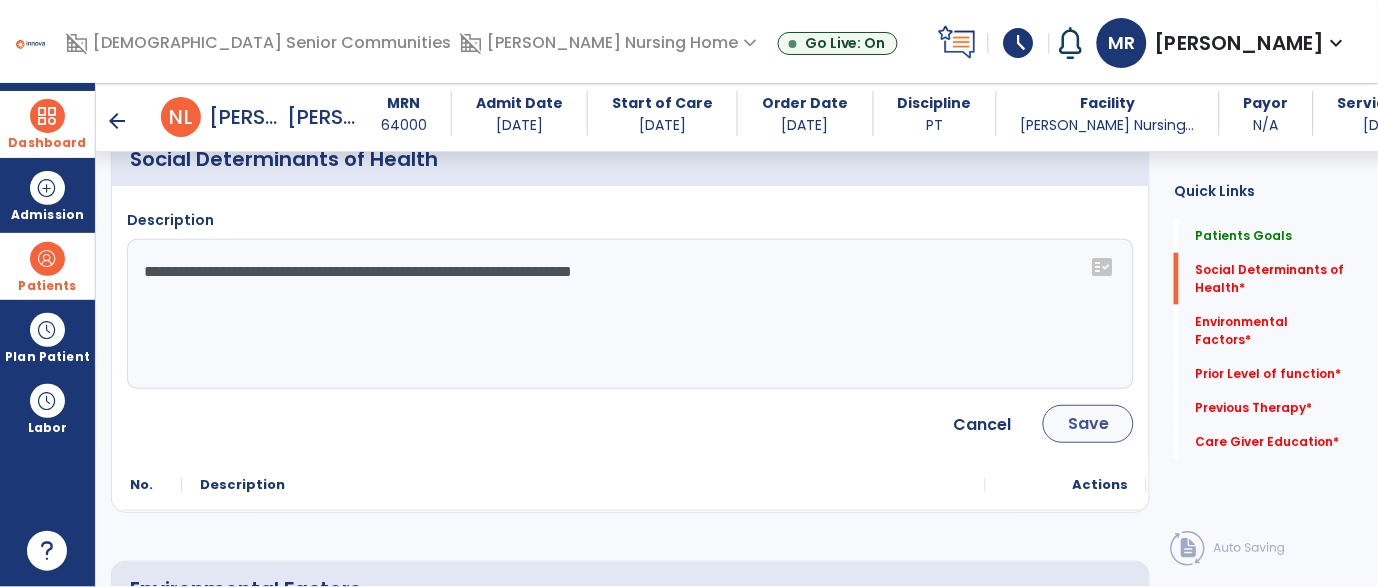 type on "**********" 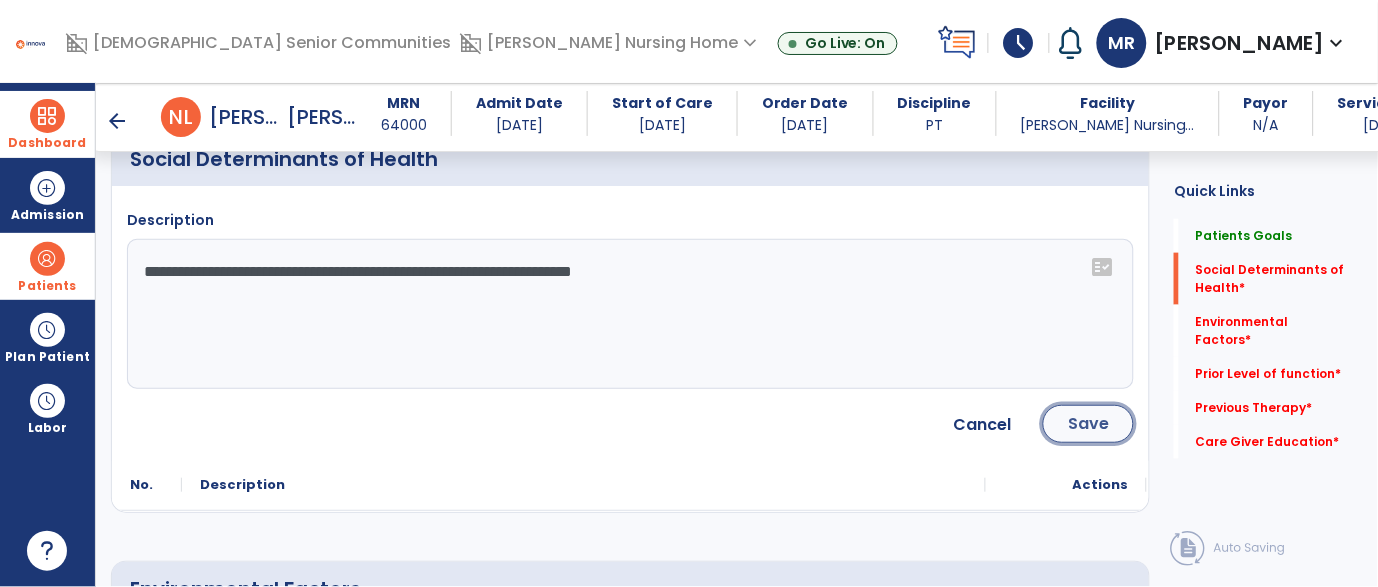 click on "Save" 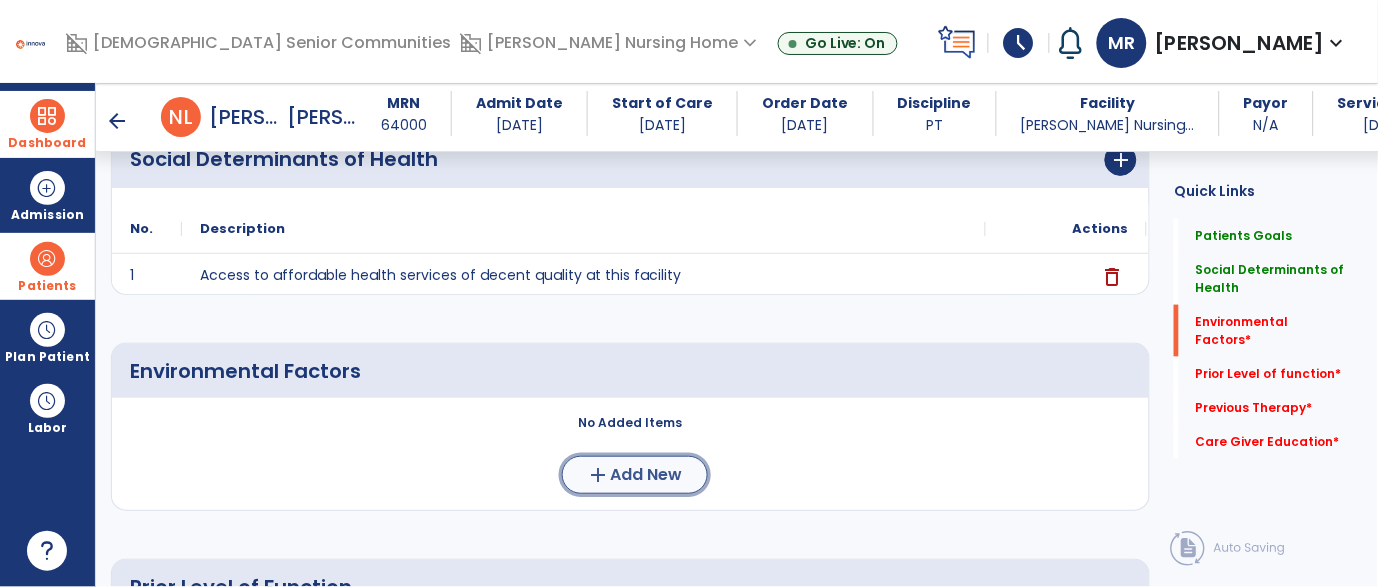 click on "Add New" 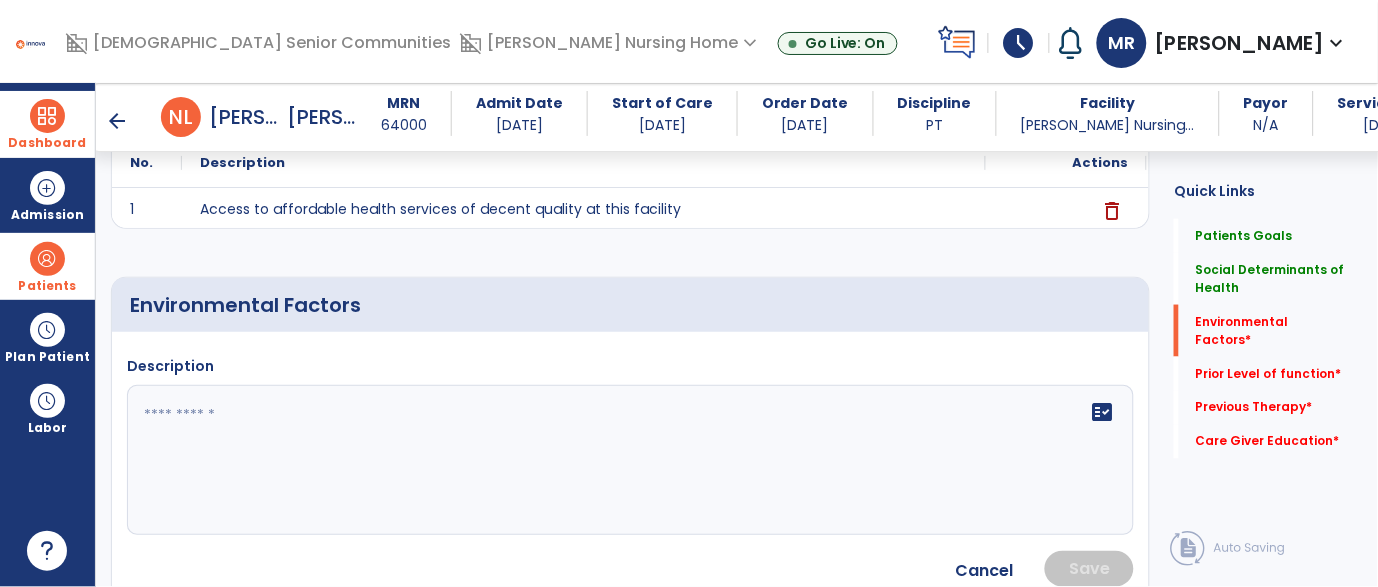 scroll, scrollTop: 509, scrollLeft: 0, axis: vertical 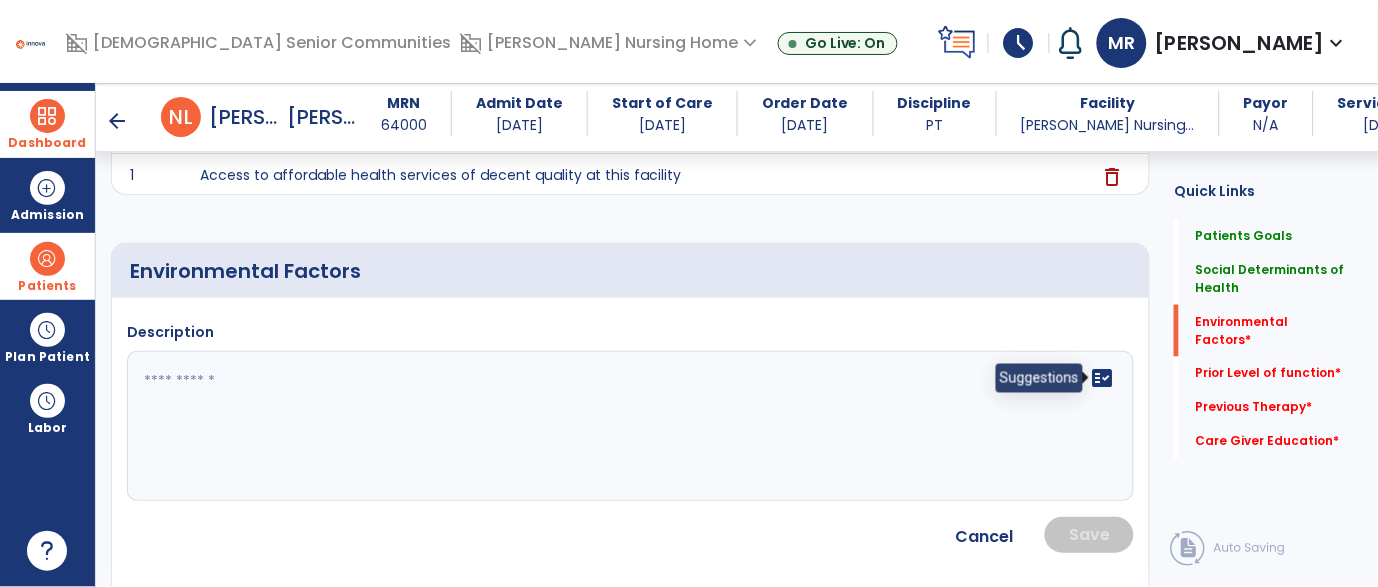 click on "fact_check" 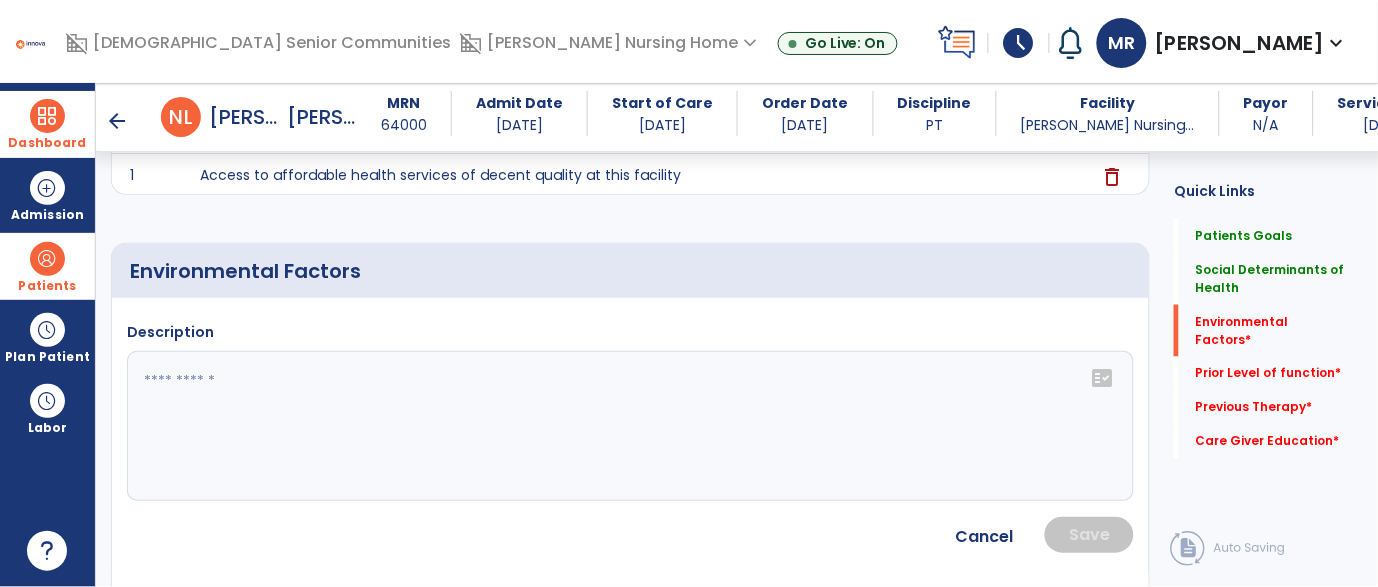 click on "fact_check" 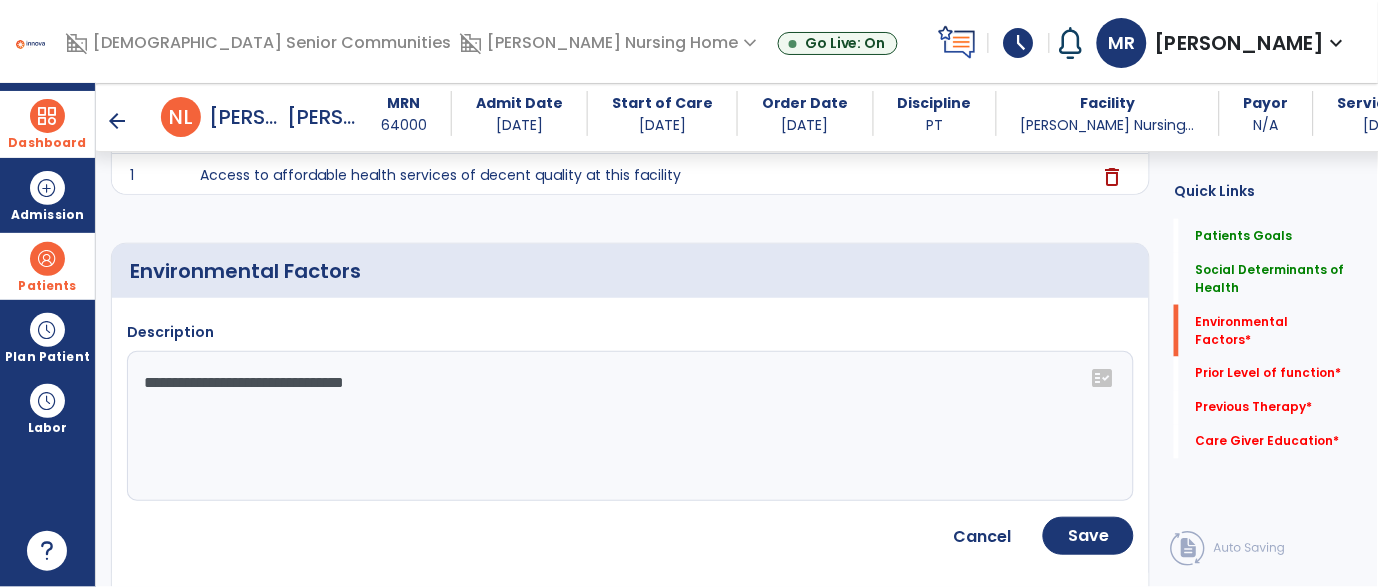 click on "**********" 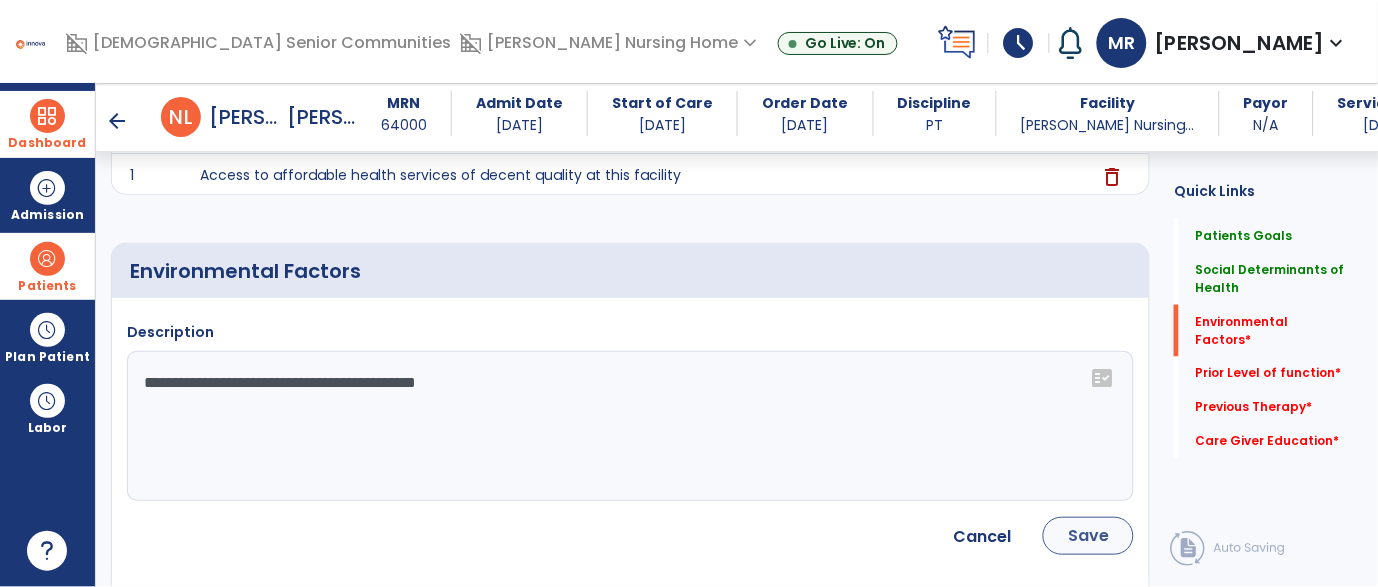 type on "**********" 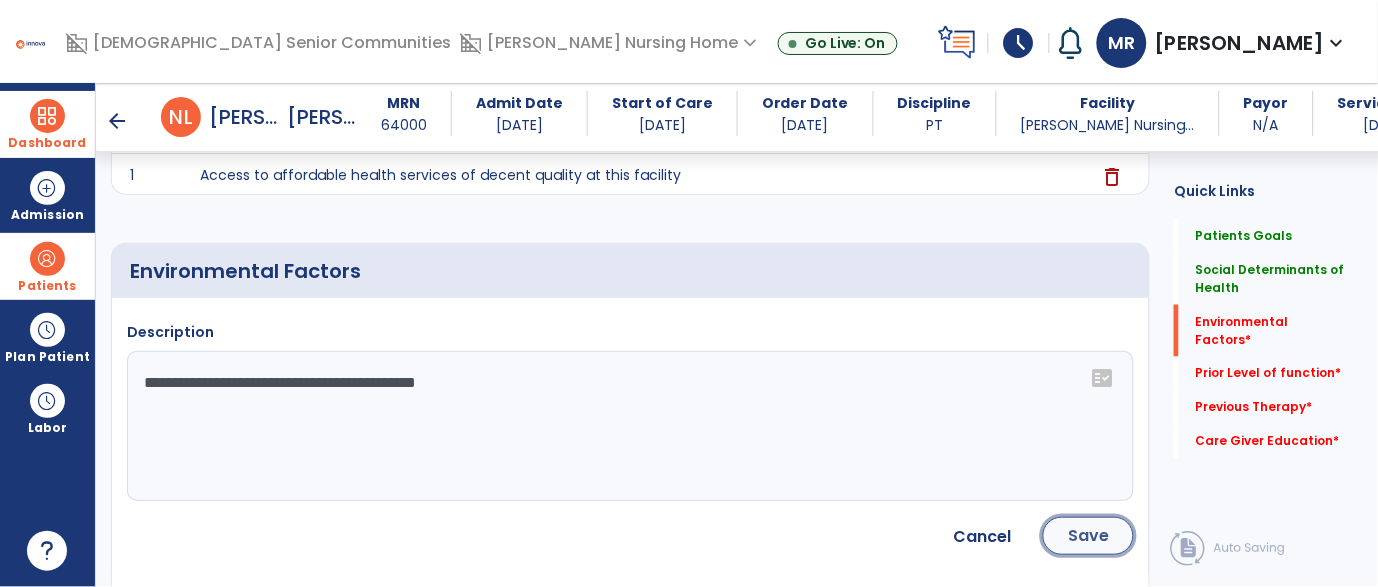 click on "Save" 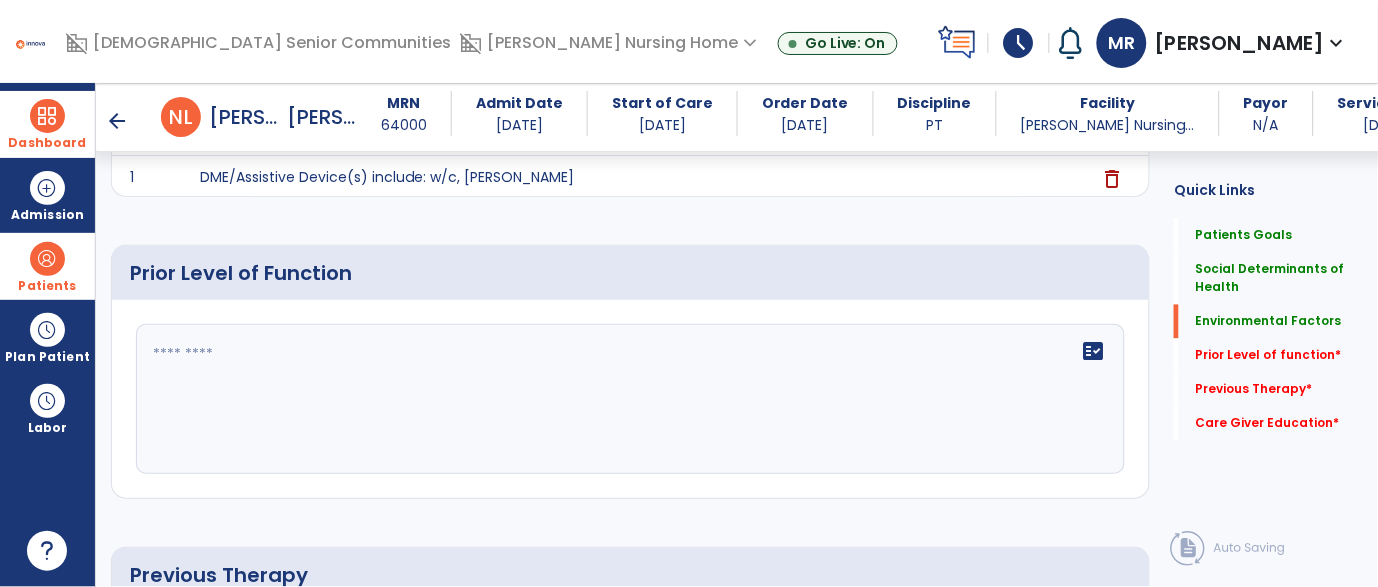 scroll, scrollTop: 723, scrollLeft: 0, axis: vertical 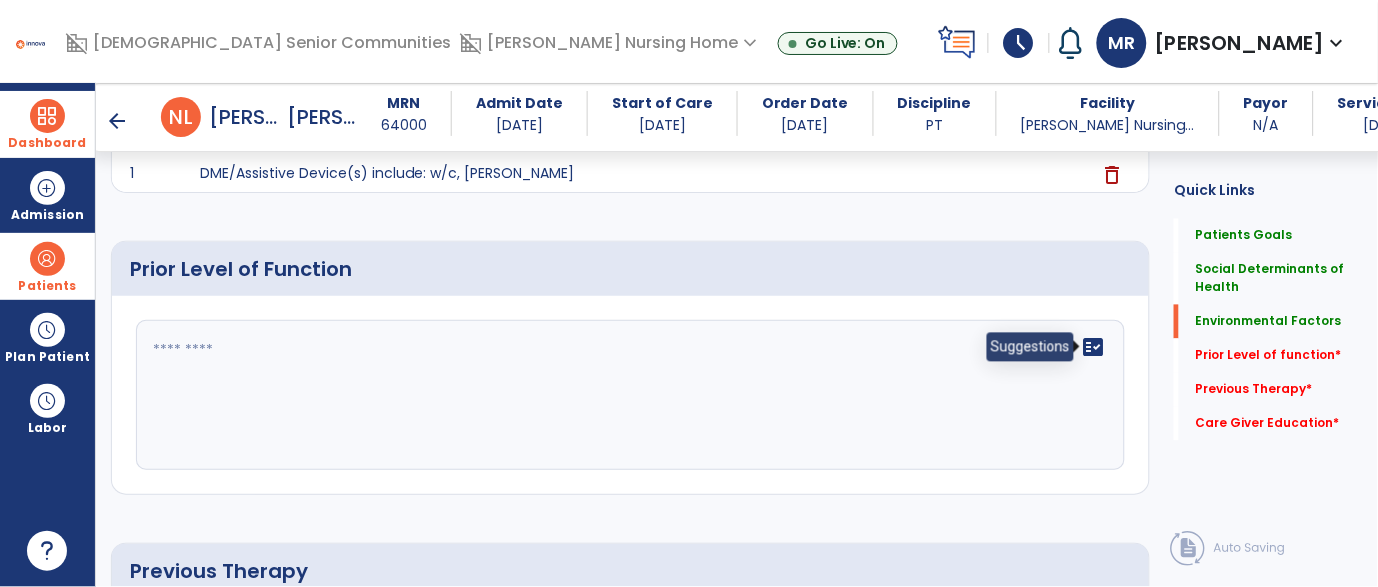 click on "fact_check" 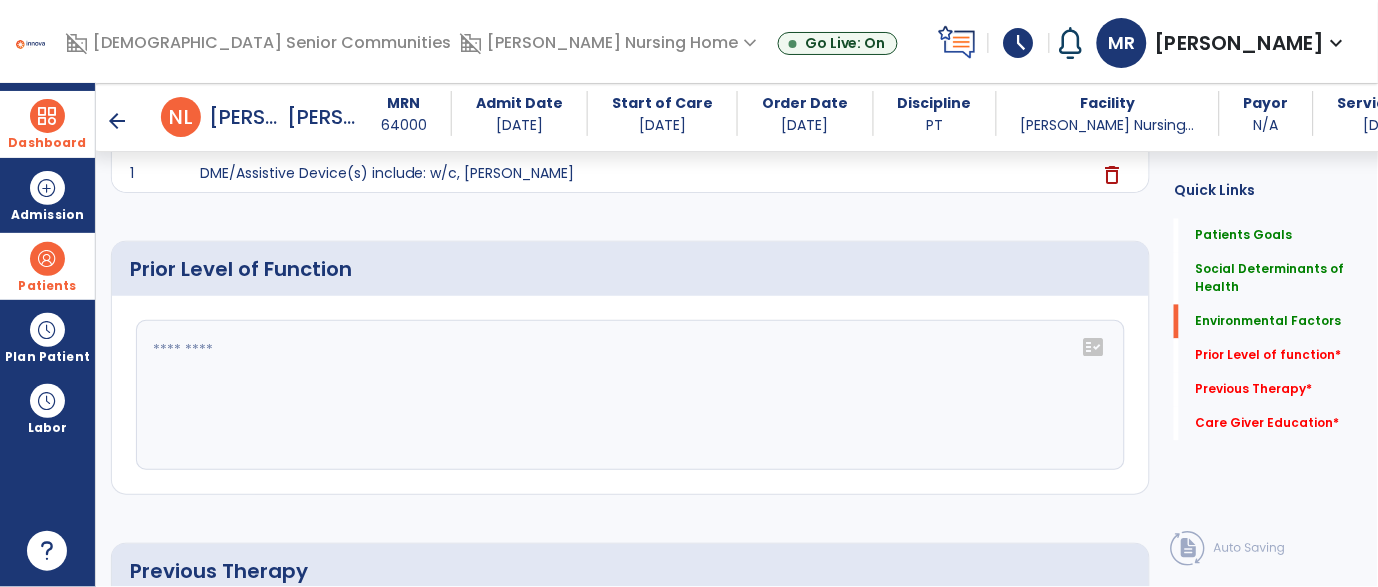 click on "fact_check" 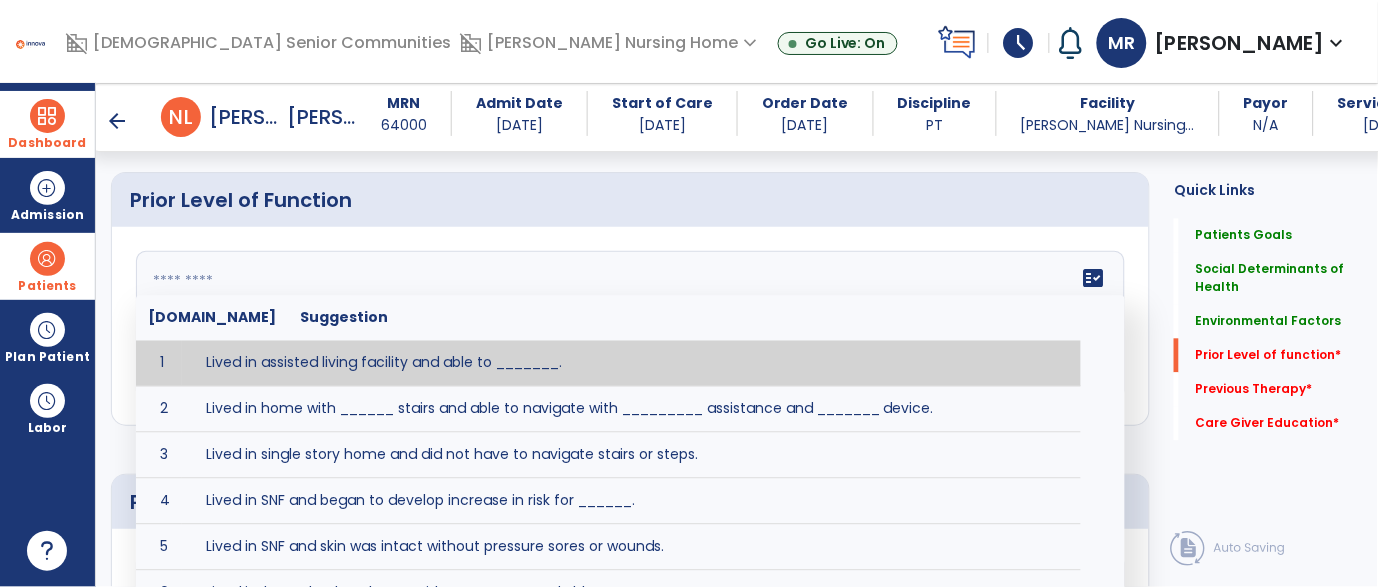 scroll, scrollTop: 797, scrollLeft: 0, axis: vertical 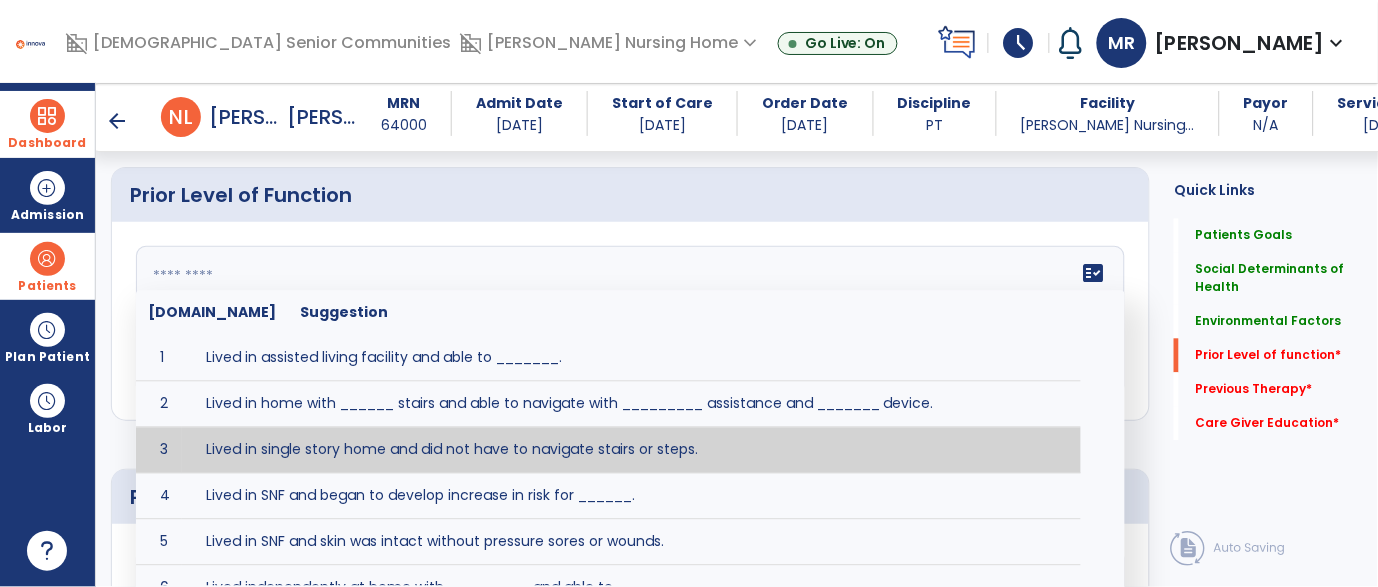 type on "**********" 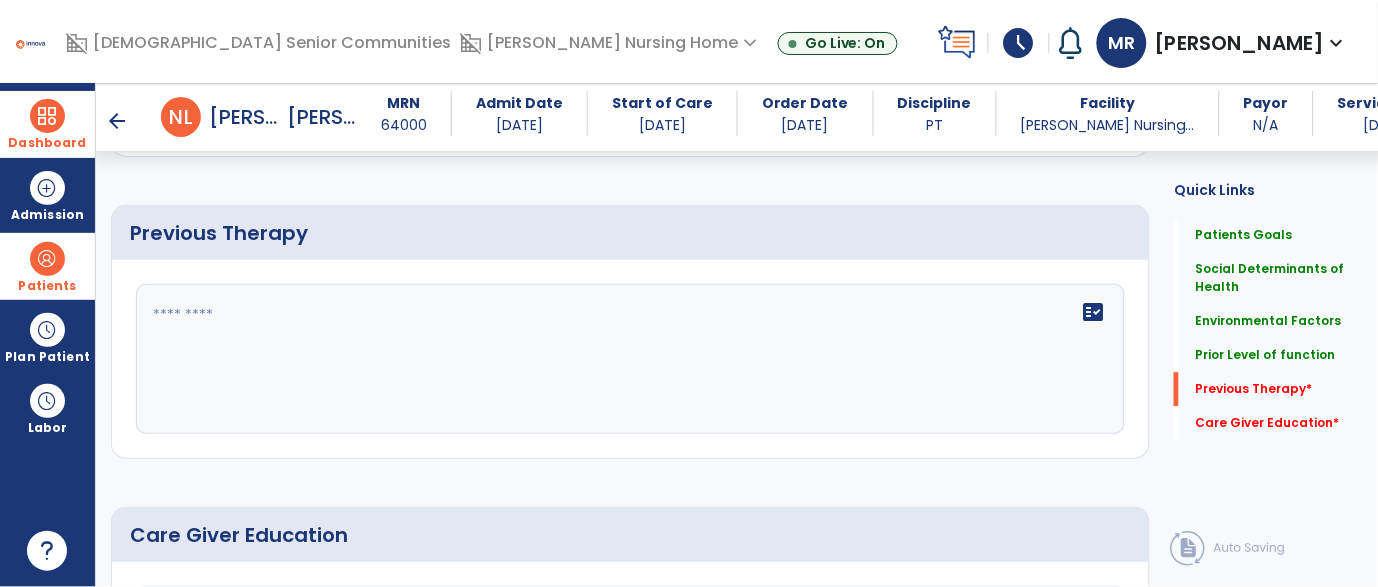 scroll, scrollTop: 1064, scrollLeft: 0, axis: vertical 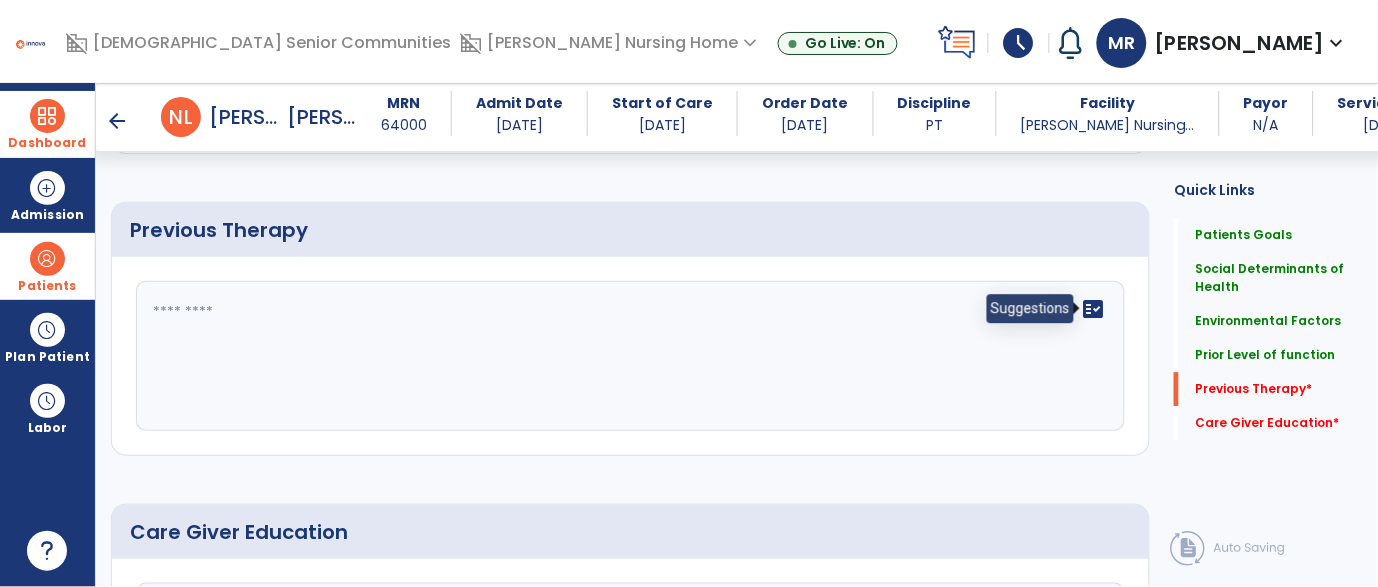click on "fact_check" 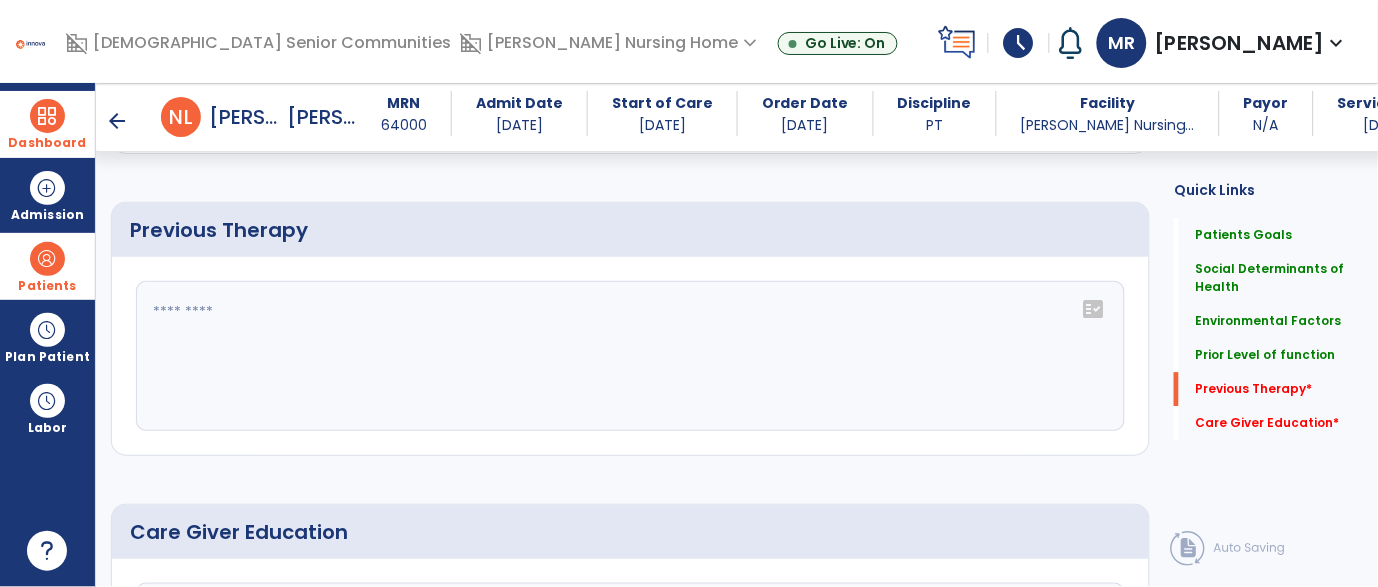click on "fact_check" 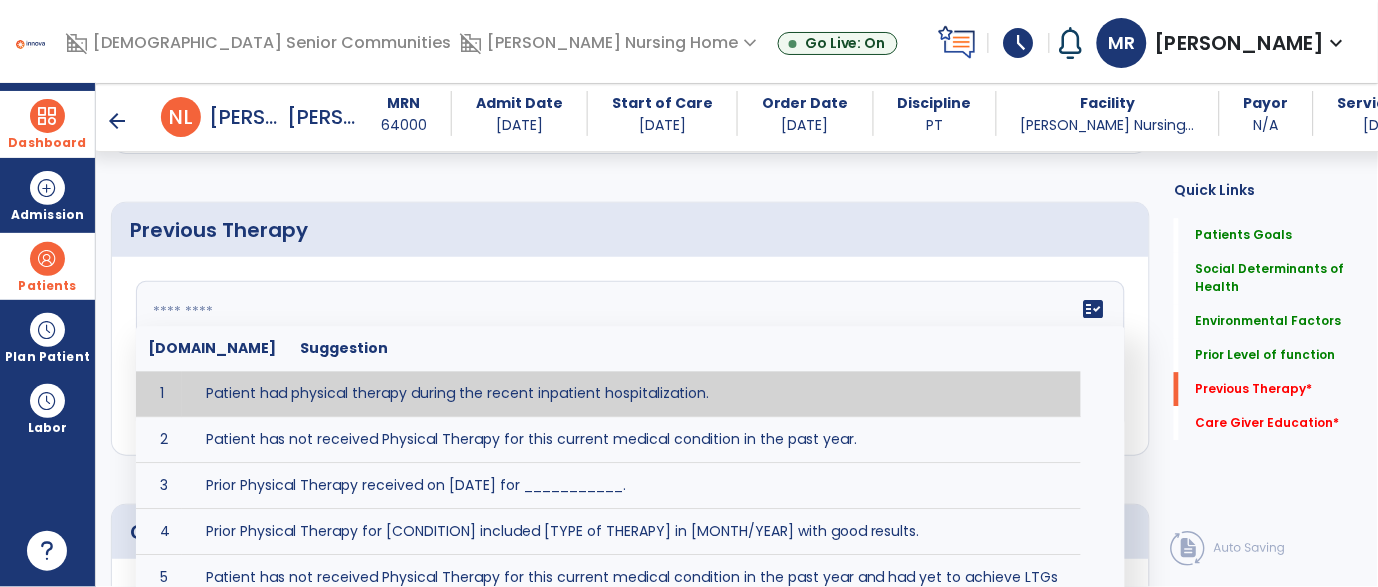 type on "**********" 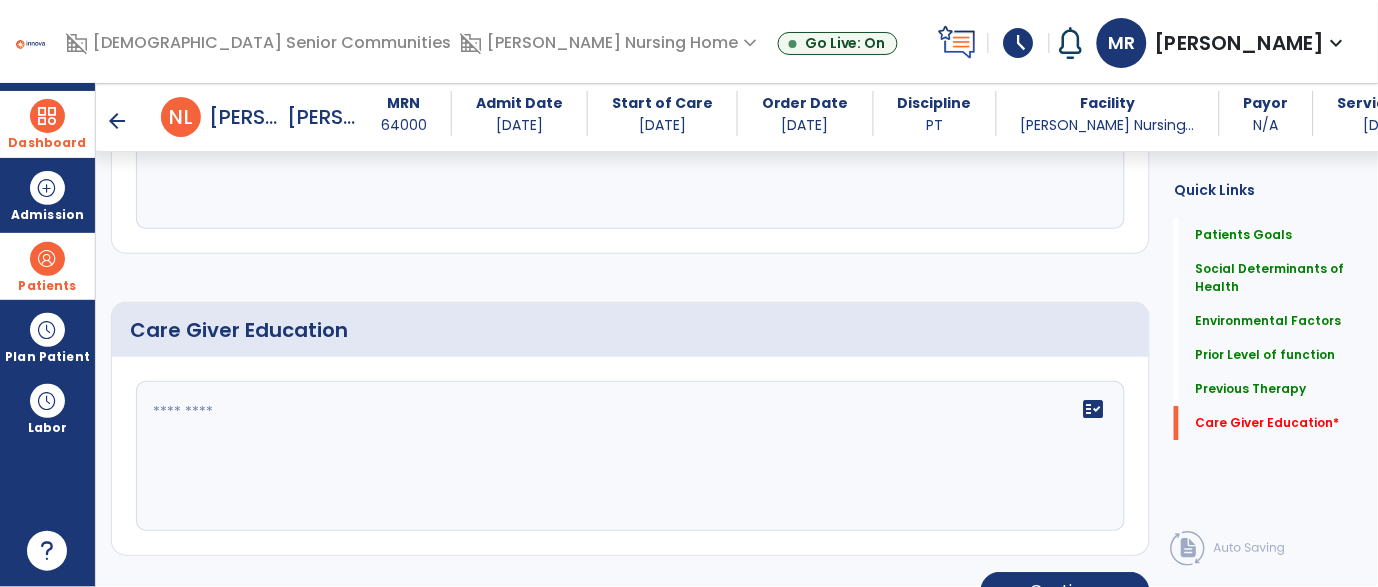 scroll, scrollTop: 1304, scrollLeft: 0, axis: vertical 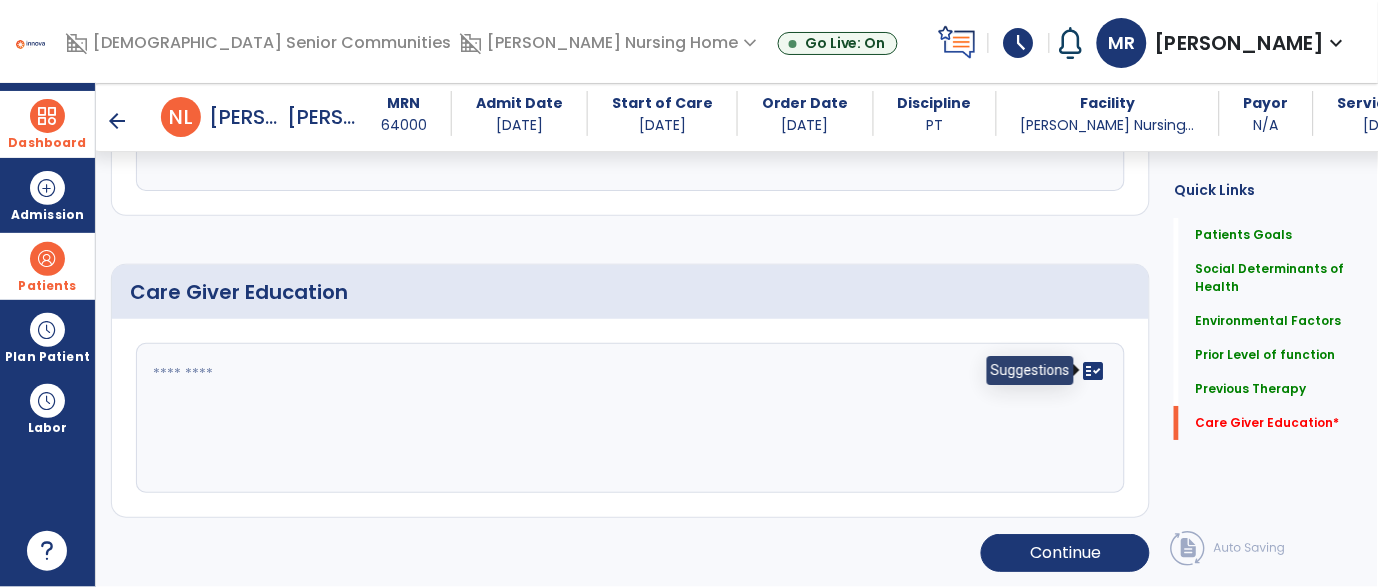 click on "fact_check" 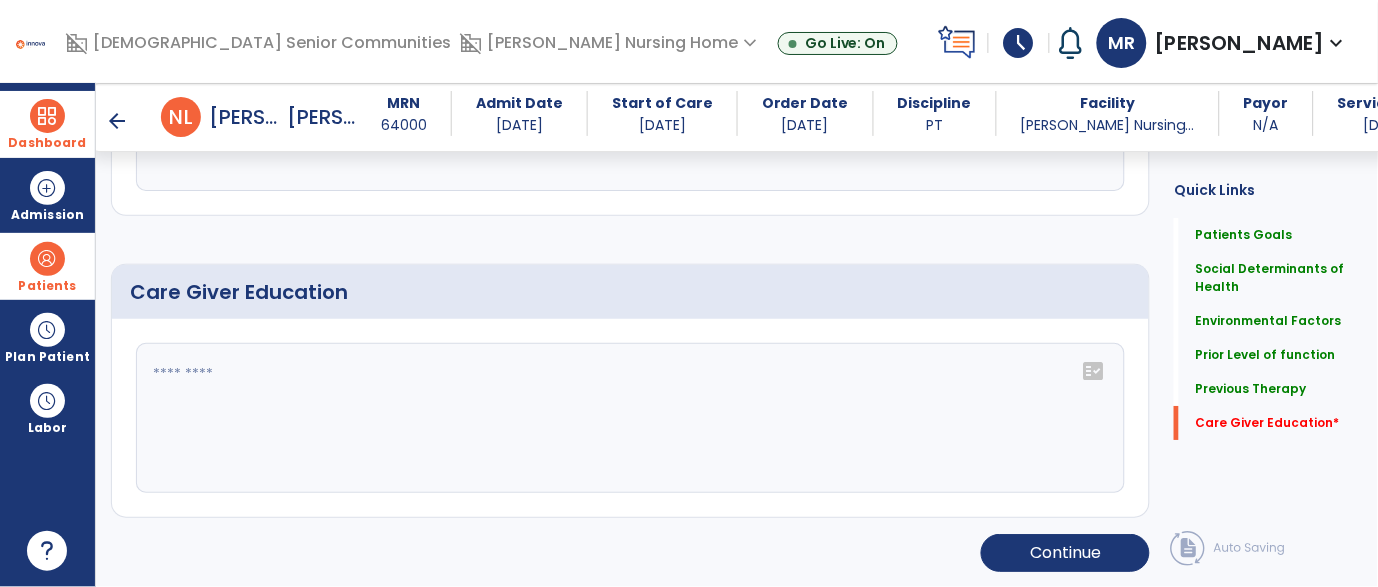 click on "fact_check" 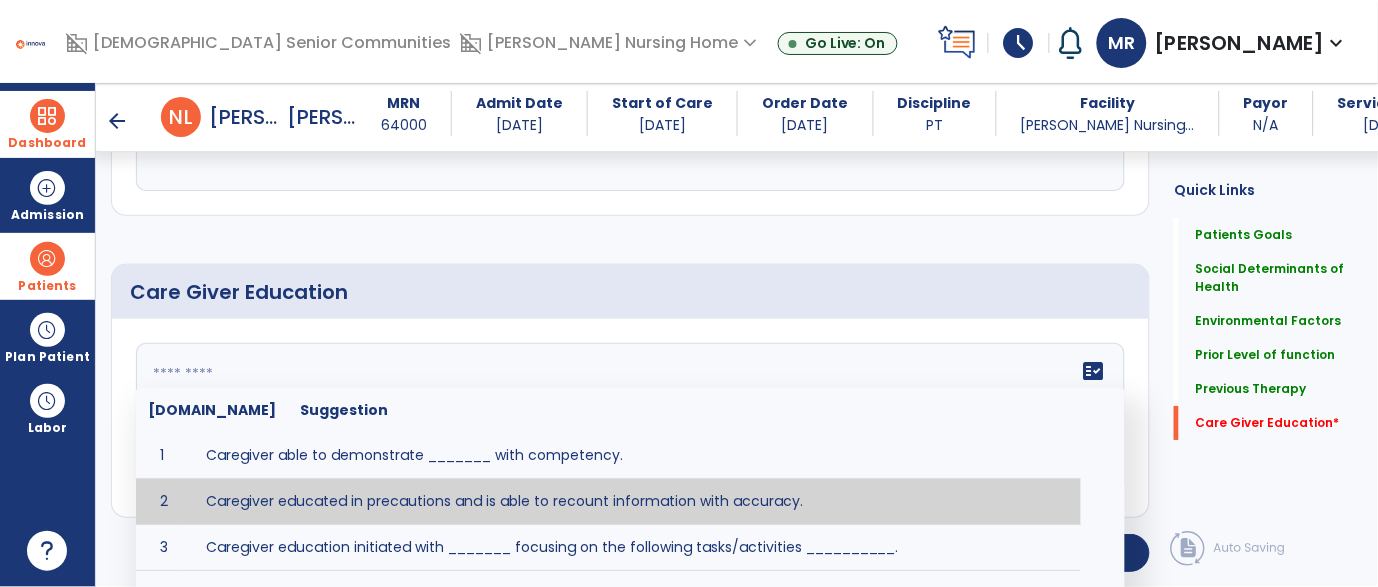type on "**********" 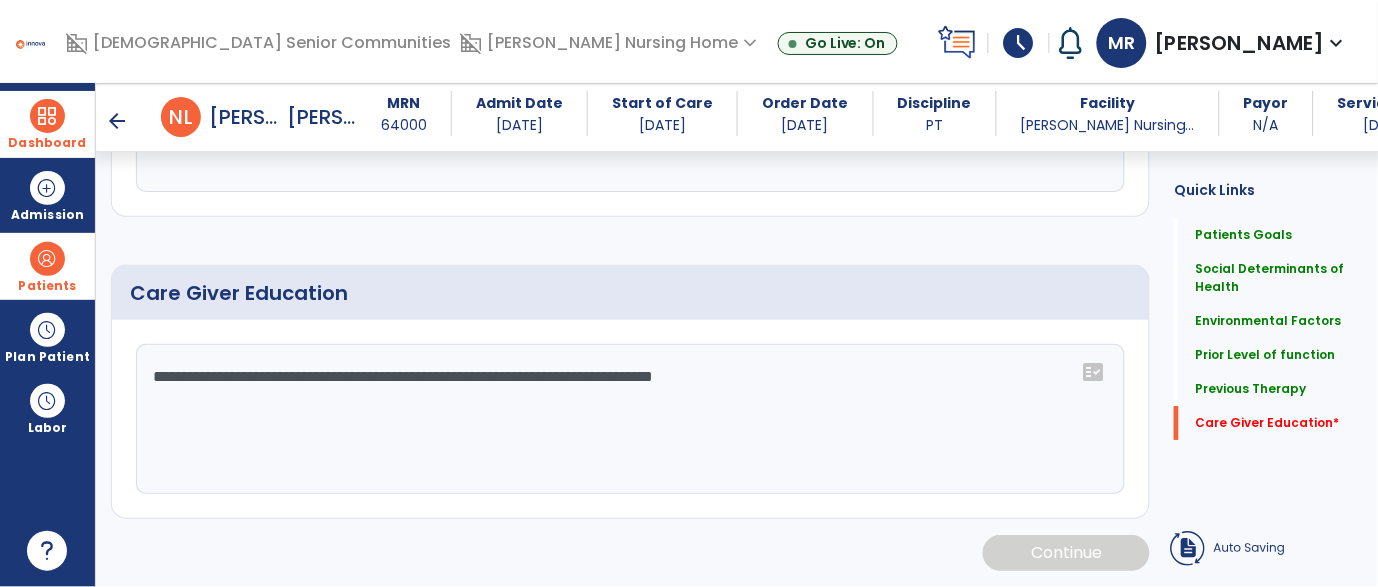 scroll, scrollTop: 1302, scrollLeft: 0, axis: vertical 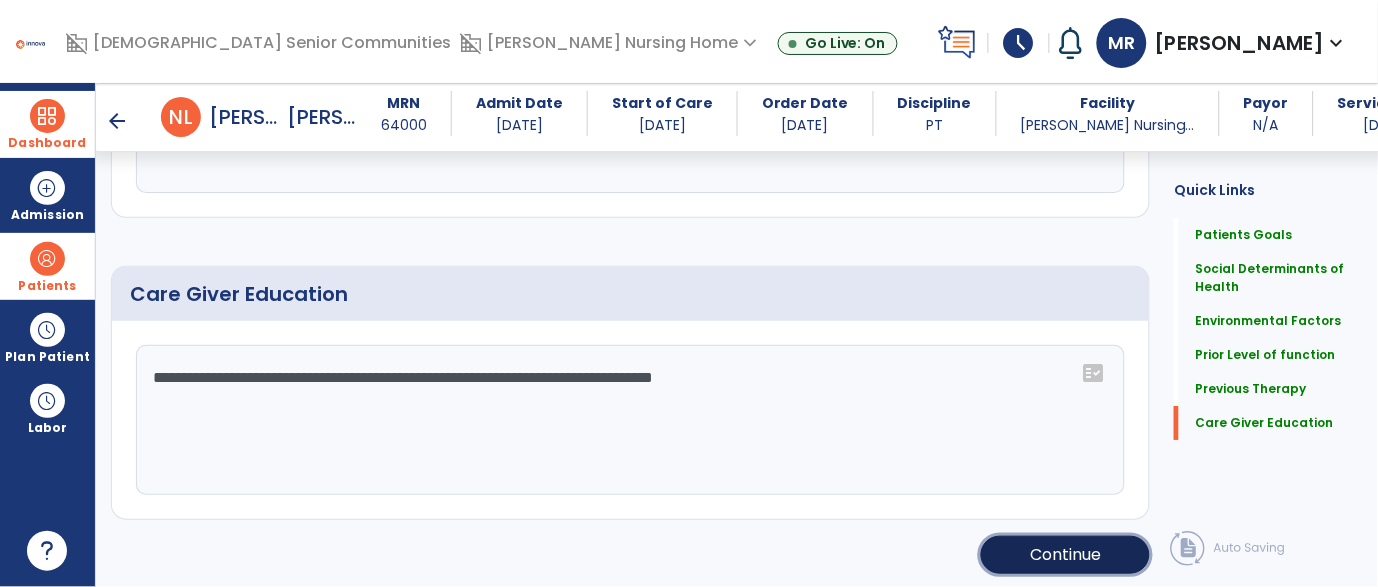 click on "Continue" 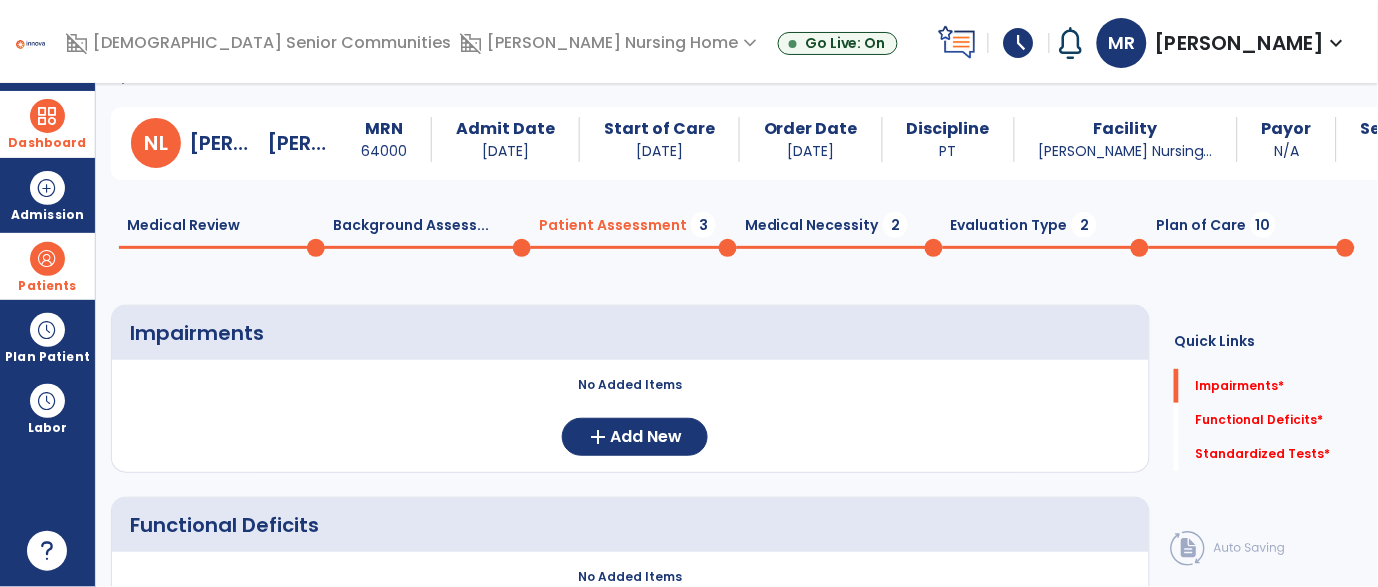 scroll, scrollTop: 43, scrollLeft: 0, axis: vertical 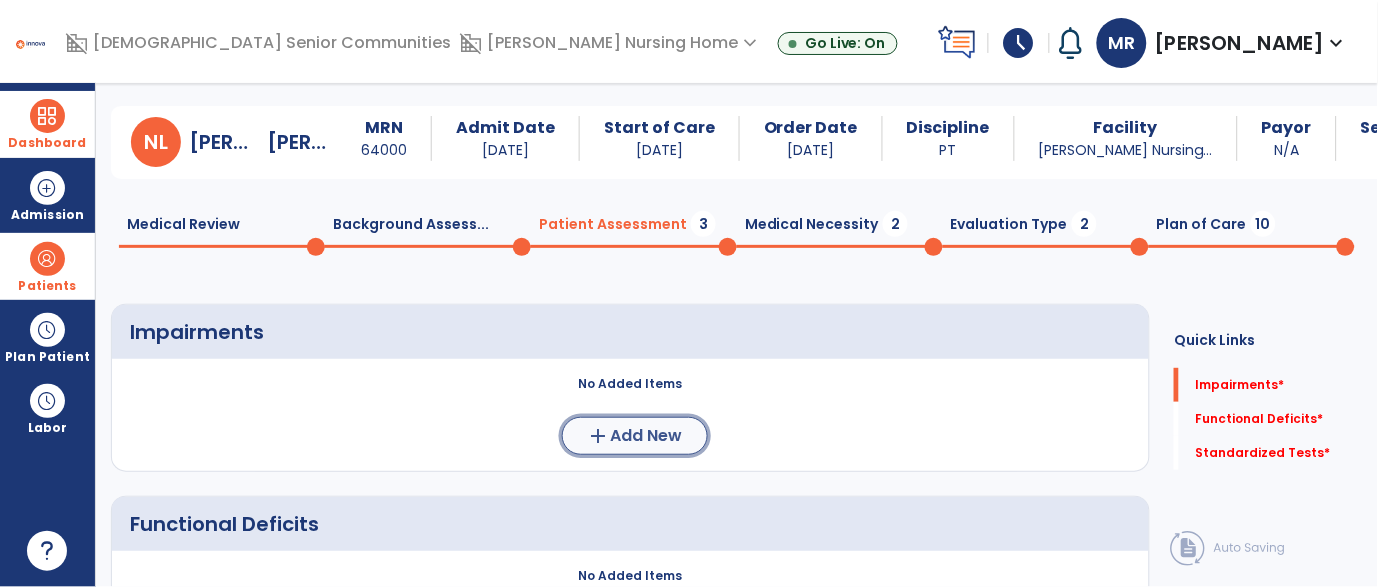 click on "Add New" 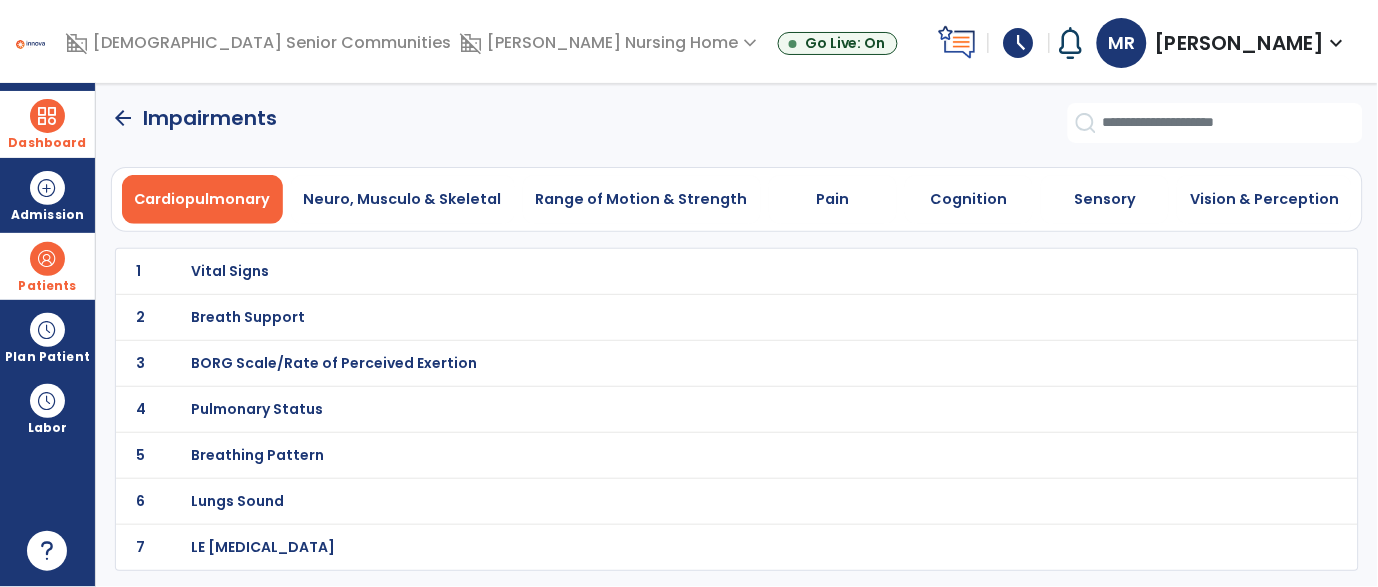 scroll, scrollTop: 0, scrollLeft: 0, axis: both 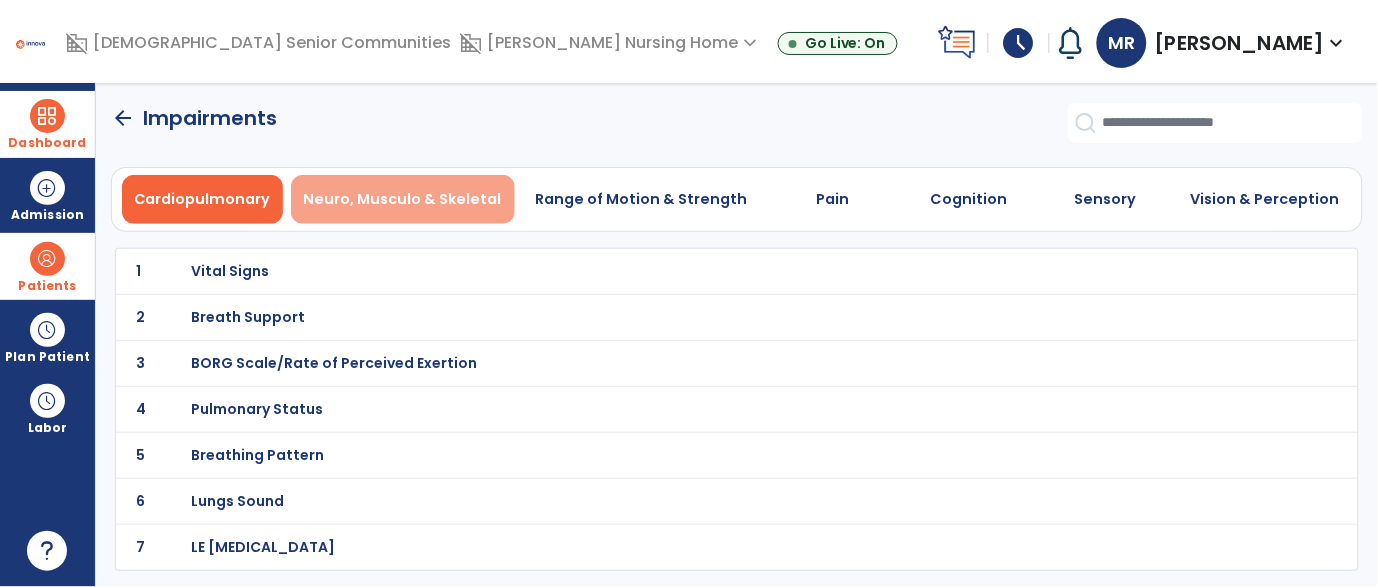 click on "Neuro, Musculo & Skeletal" at bounding box center [403, 199] 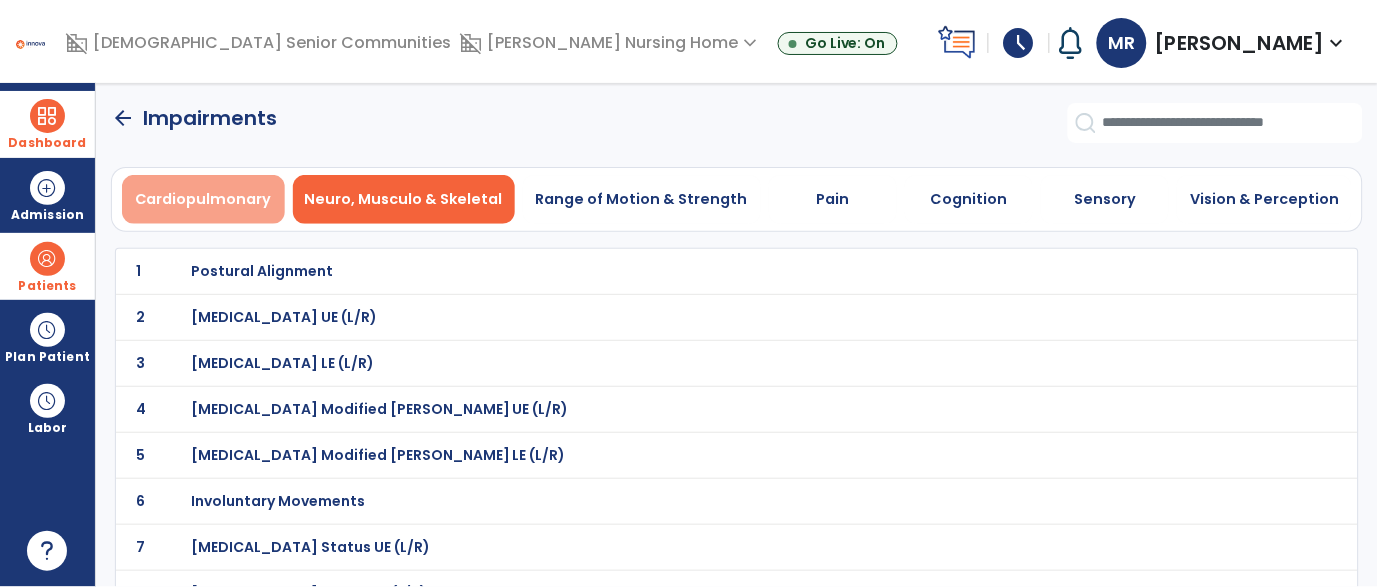 click on "Cardiopulmonary" at bounding box center [203, 199] 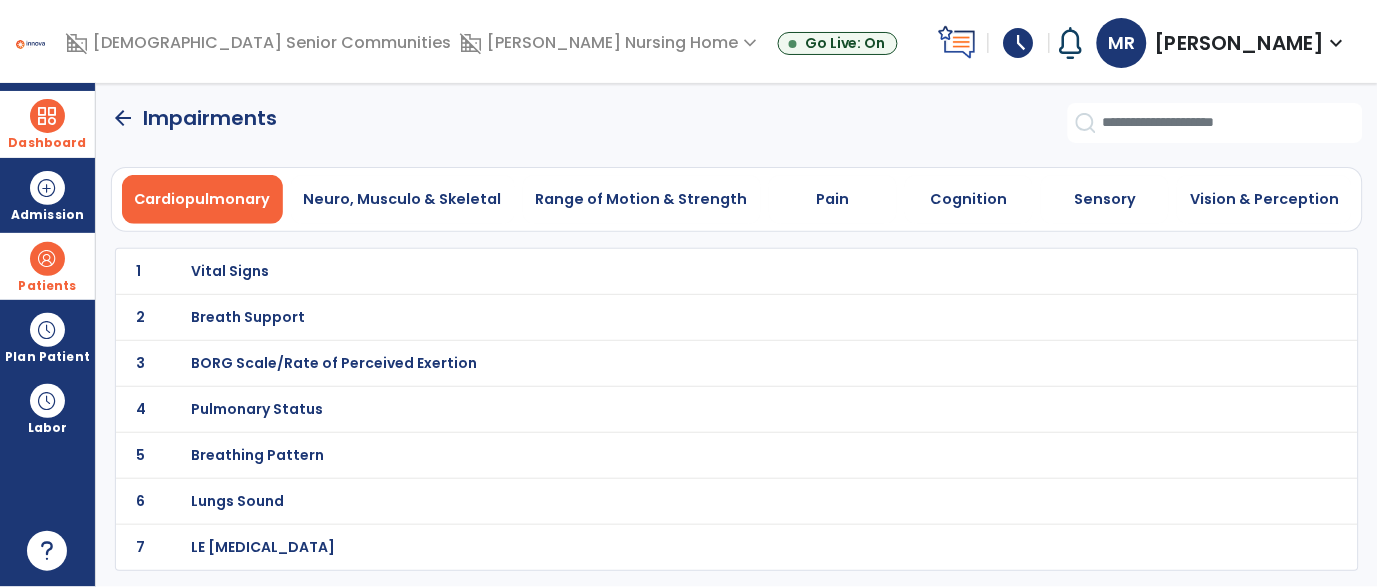 click on "BORG Scale/Rate of Perceived Exertion" at bounding box center (230, 271) 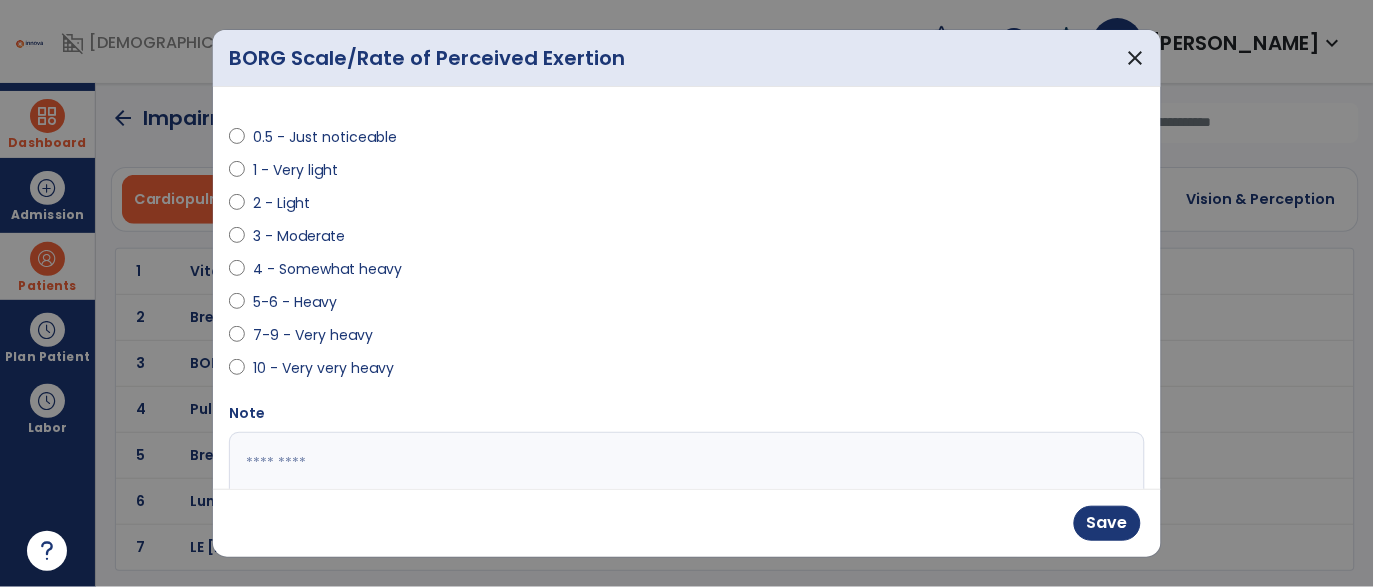 click at bounding box center [685, 507] 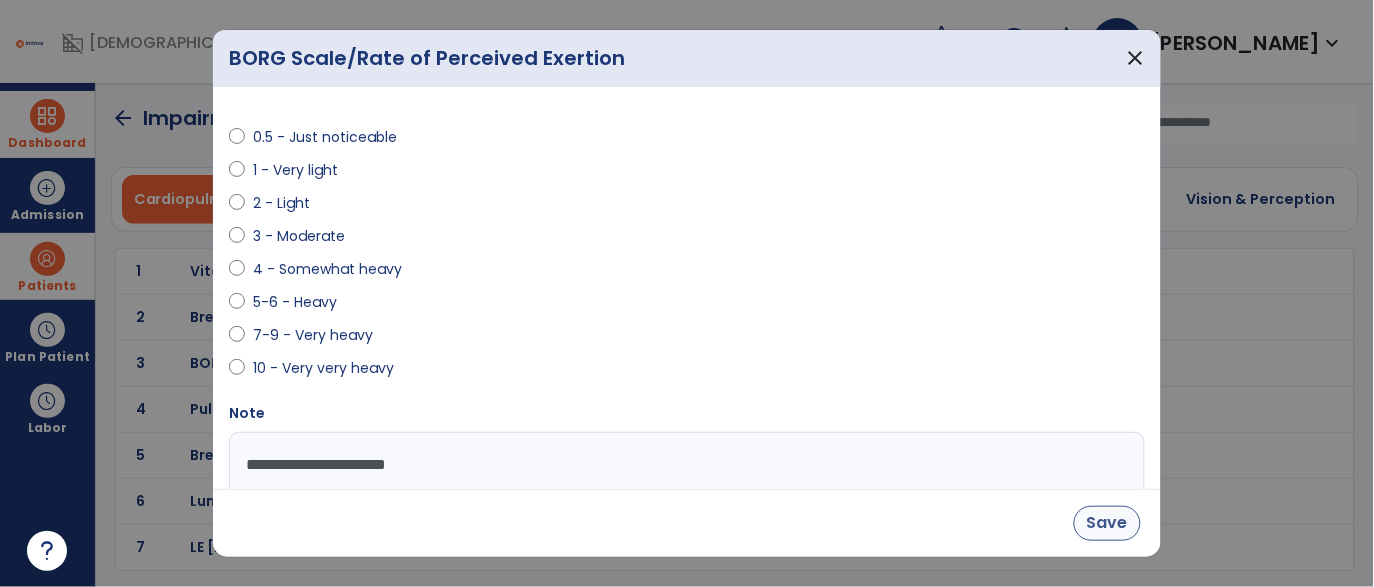type on "**********" 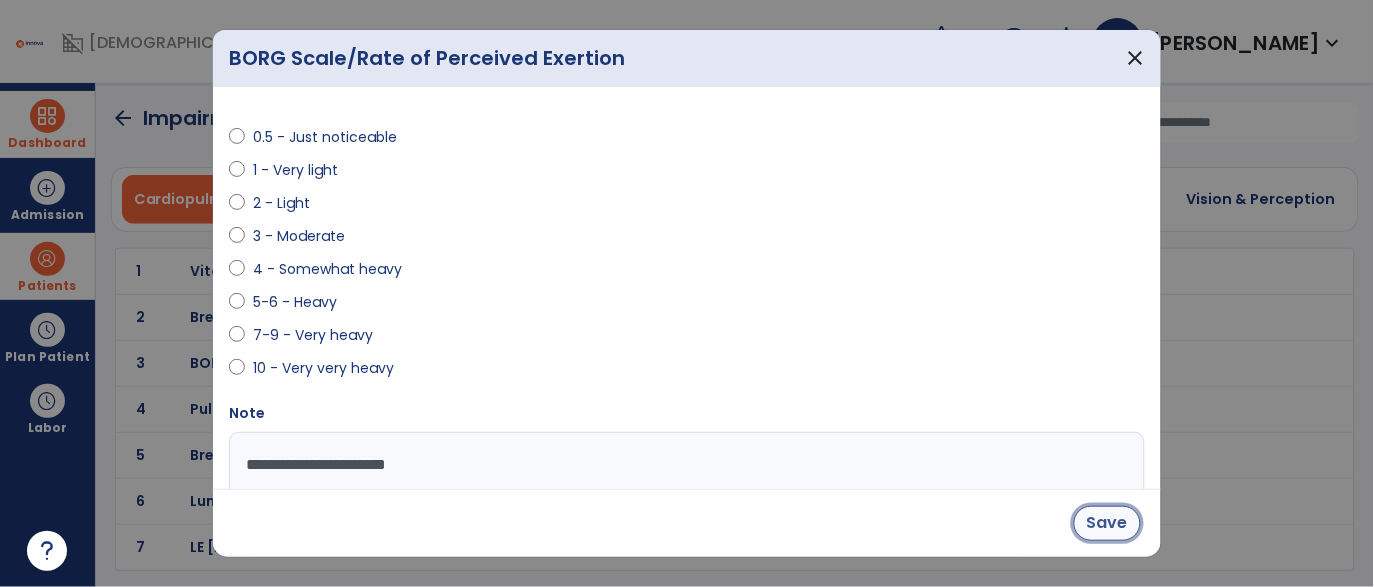 click on "Save" at bounding box center (1107, 523) 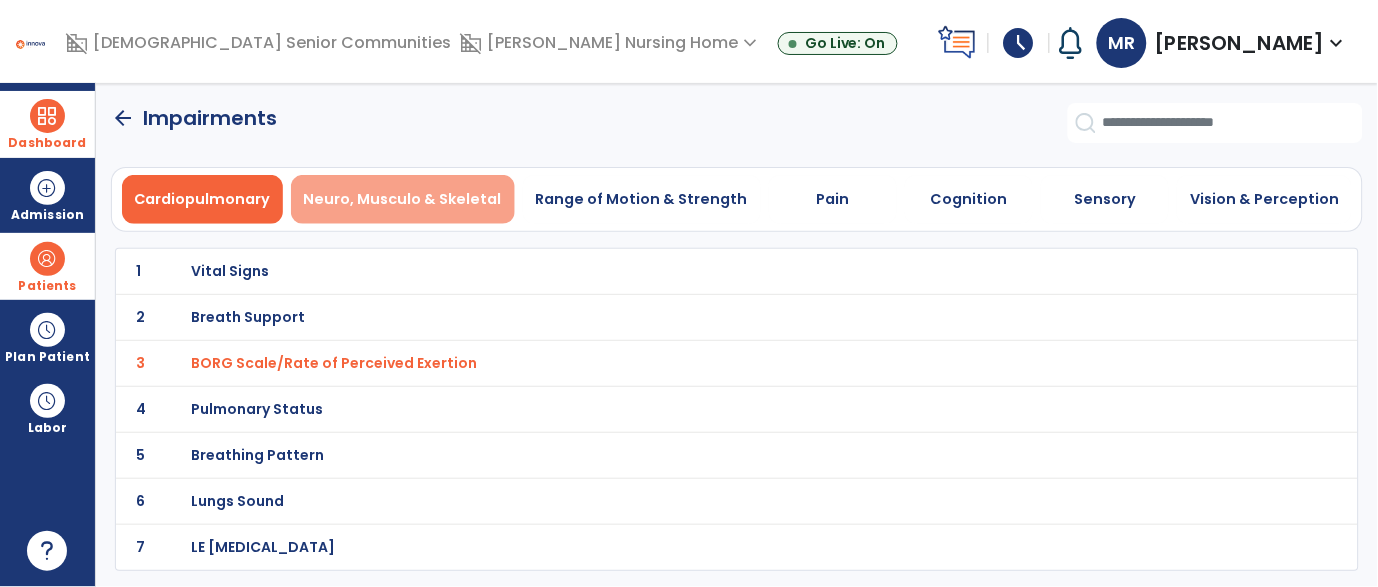 click on "Neuro, Musculo & Skeletal" at bounding box center (403, 199) 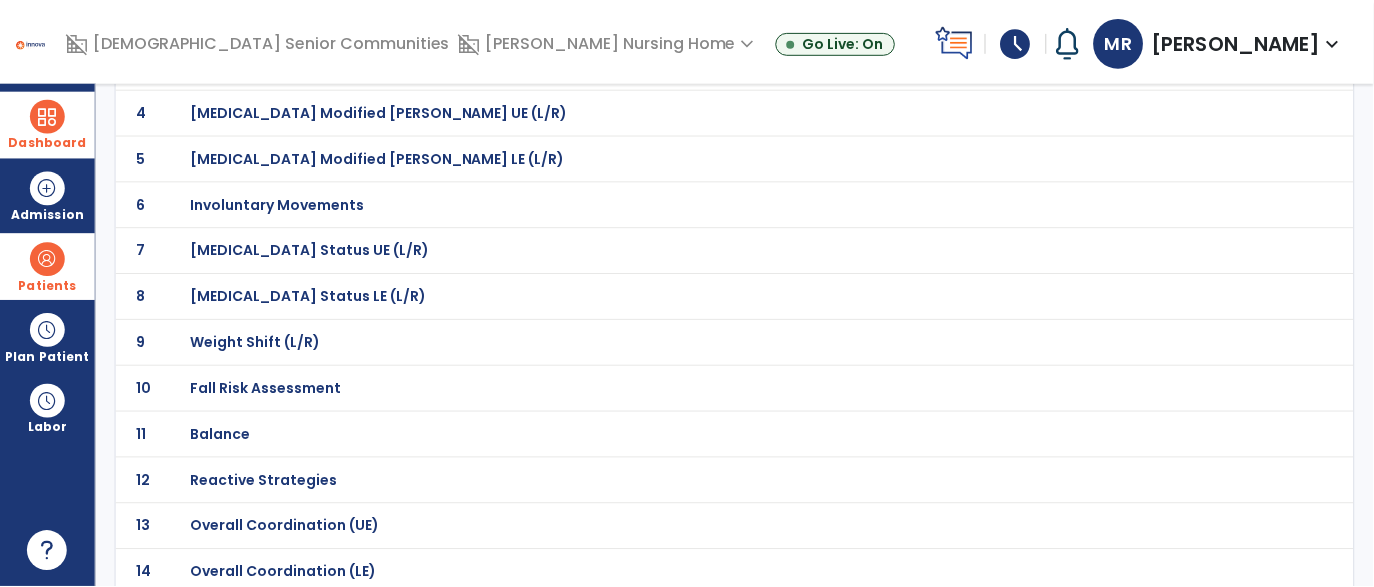 scroll, scrollTop: 309, scrollLeft: 0, axis: vertical 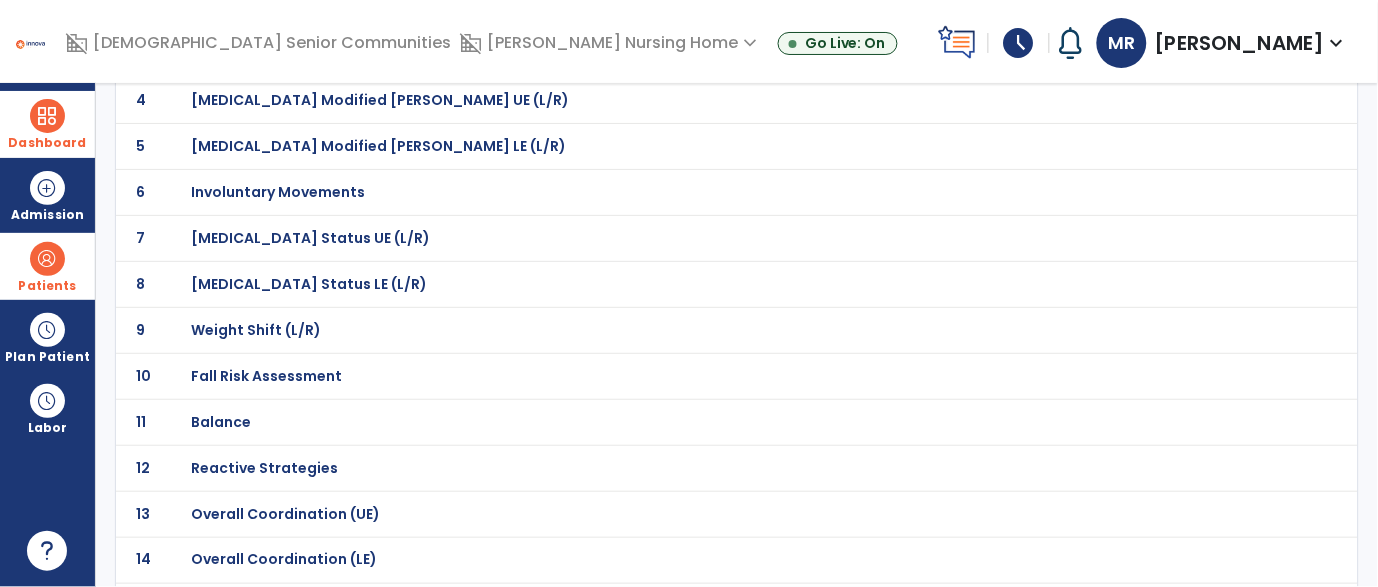 click on "Balance" at bounding box center [262, -38] 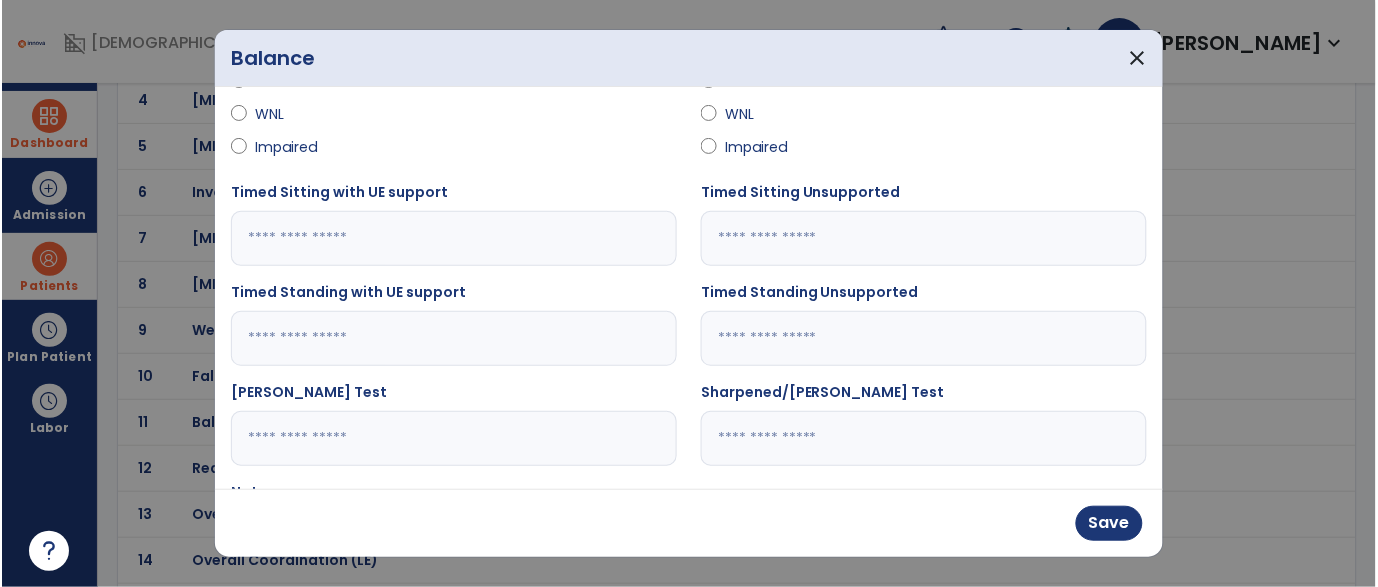 scroll, scrollTop: 210, scrollLeft: 0, axis: vertical 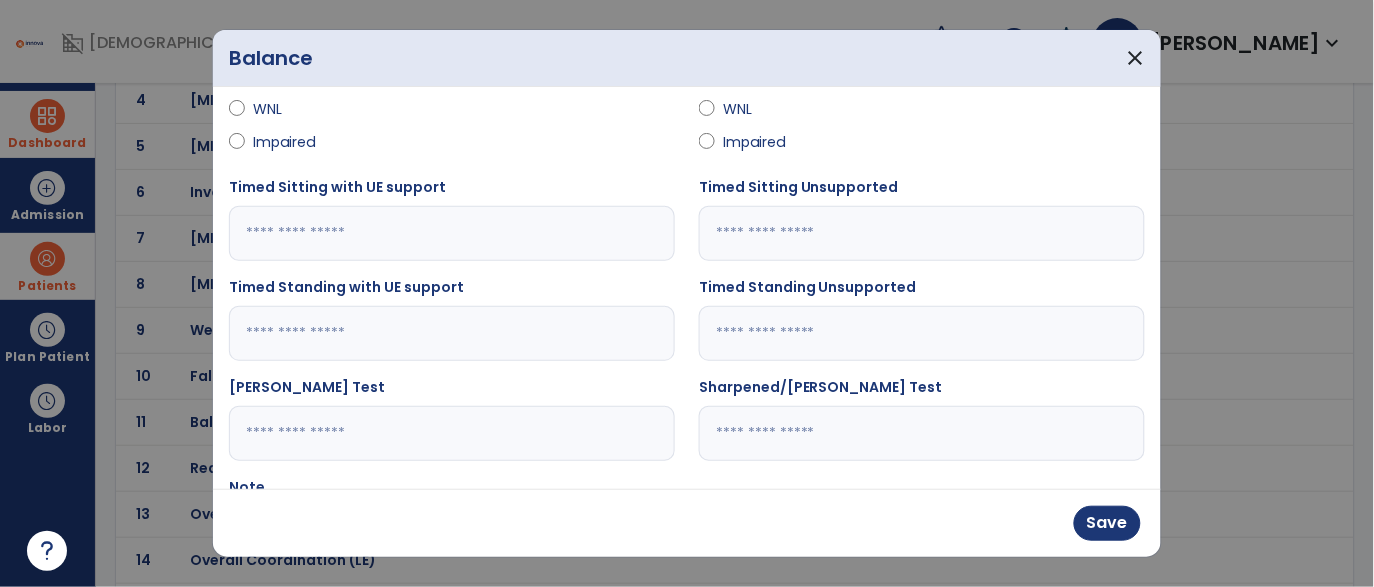 click at bounding box center (922, 333) 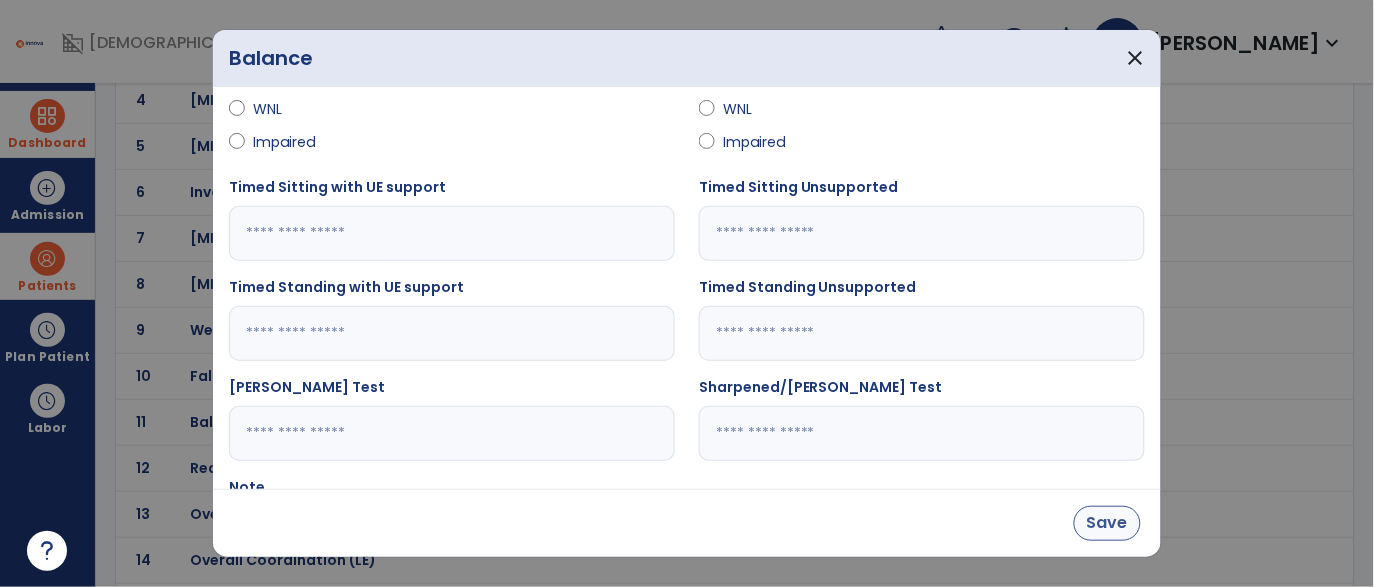 type on "**" 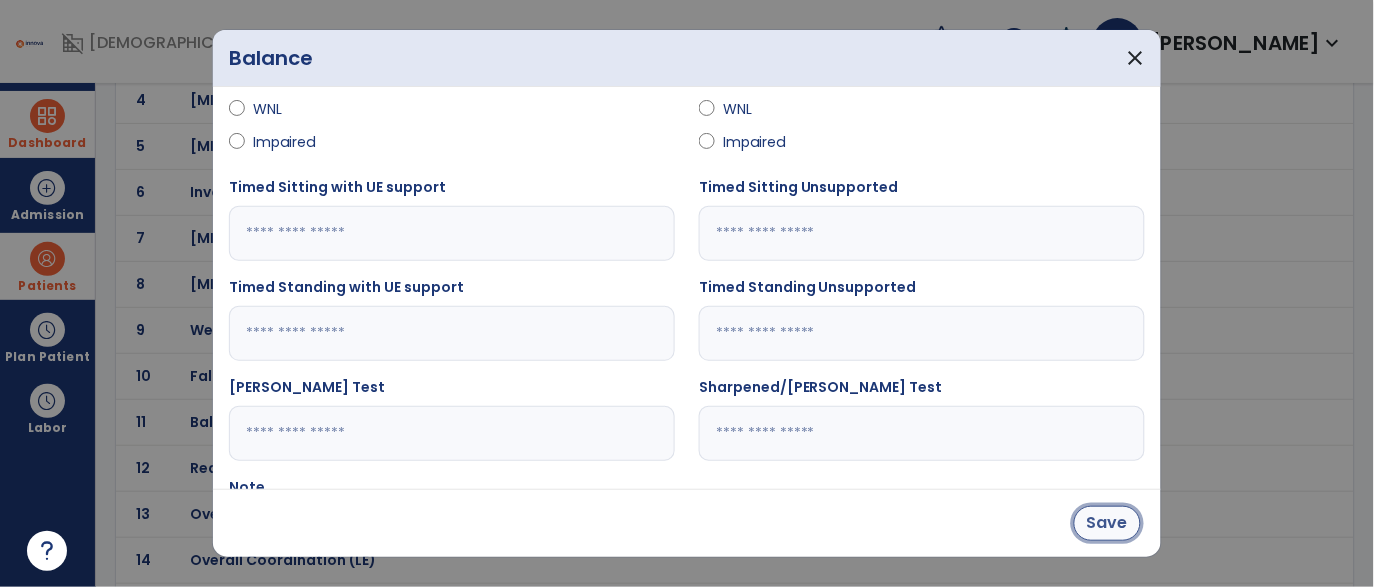 click on "Save" at bounding box center (1107, 523) 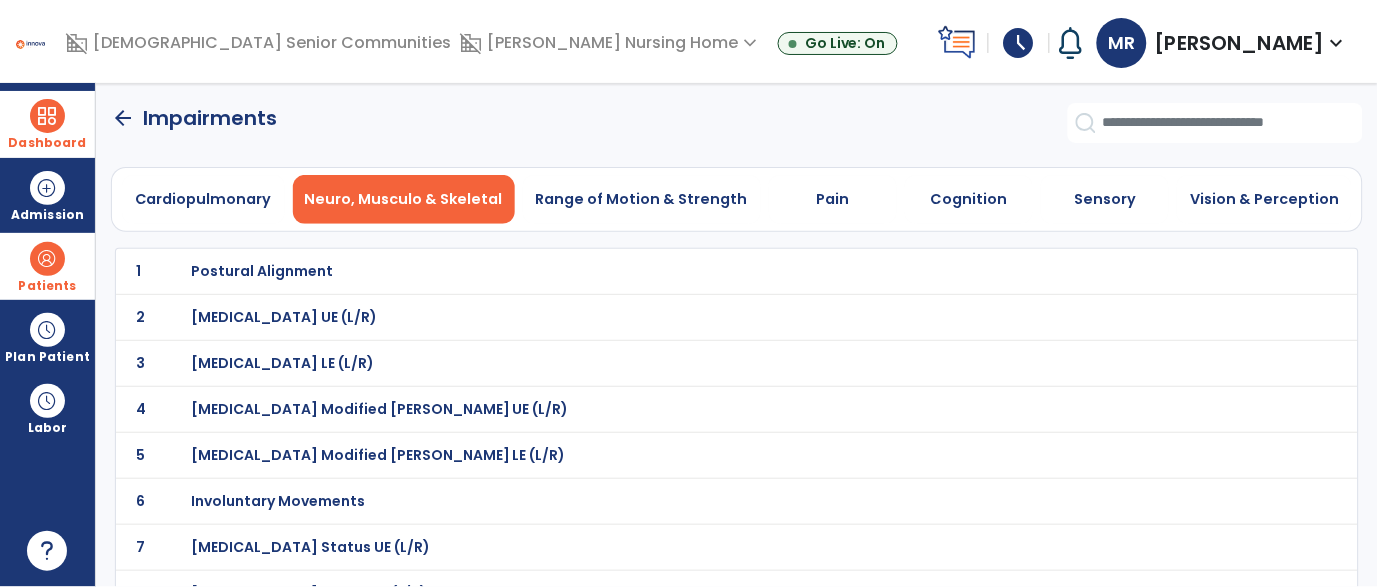 scroll, scrollTop: 7, scrollLeft: 0, axis: vertical 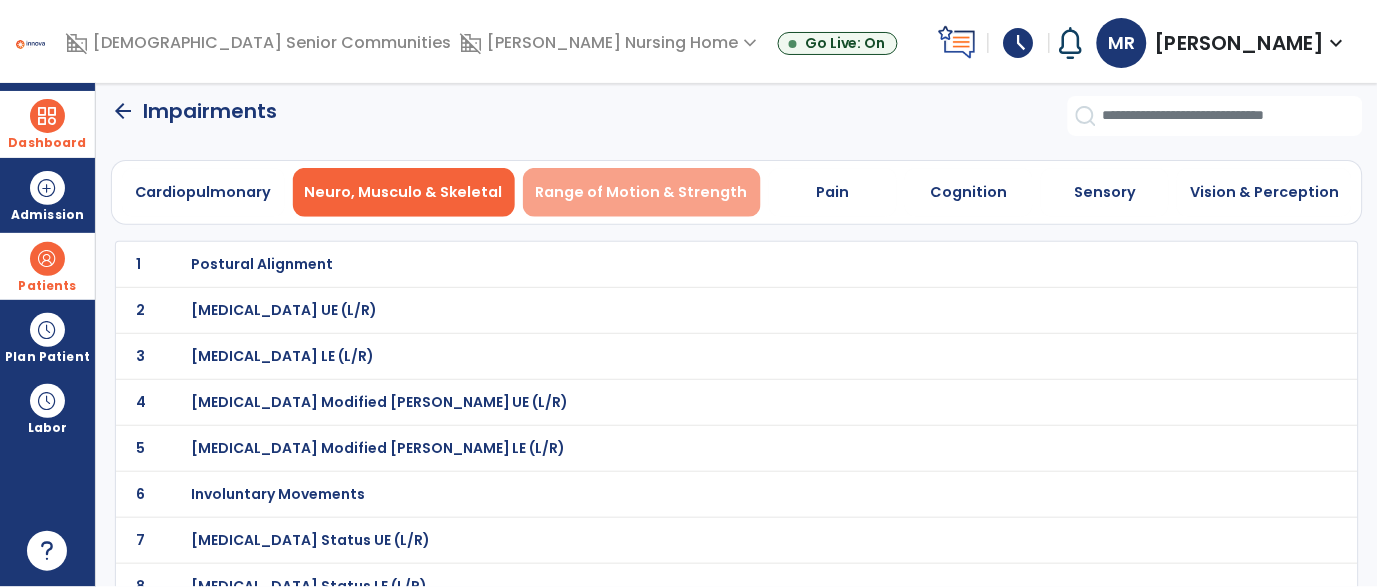 click on "Range of Motion & Strength" at bounding box center (642, 192) 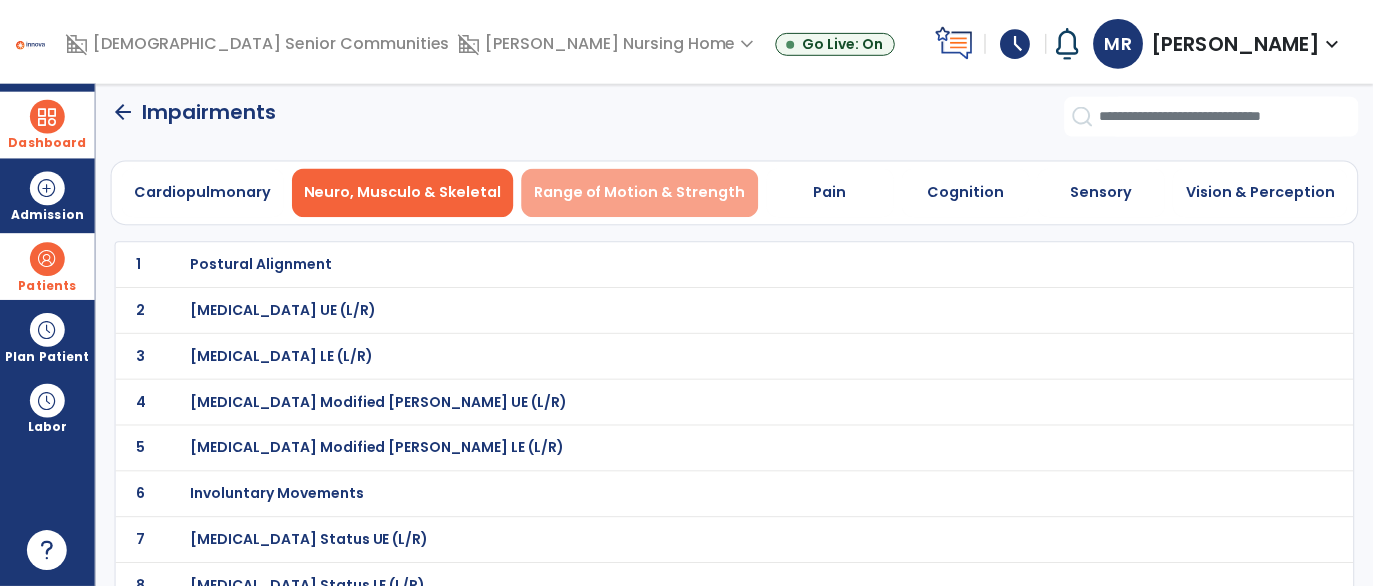 scroll, scrollTop: 0, scrollLeft: 0, axis: both 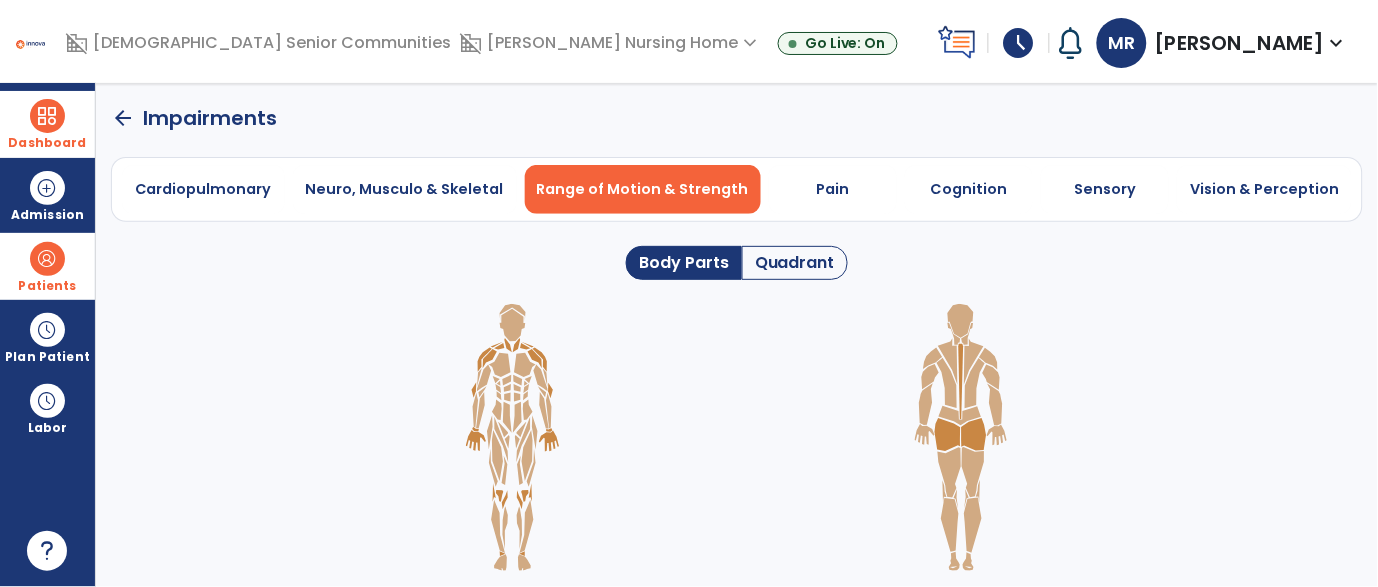 click on "Quadrant" 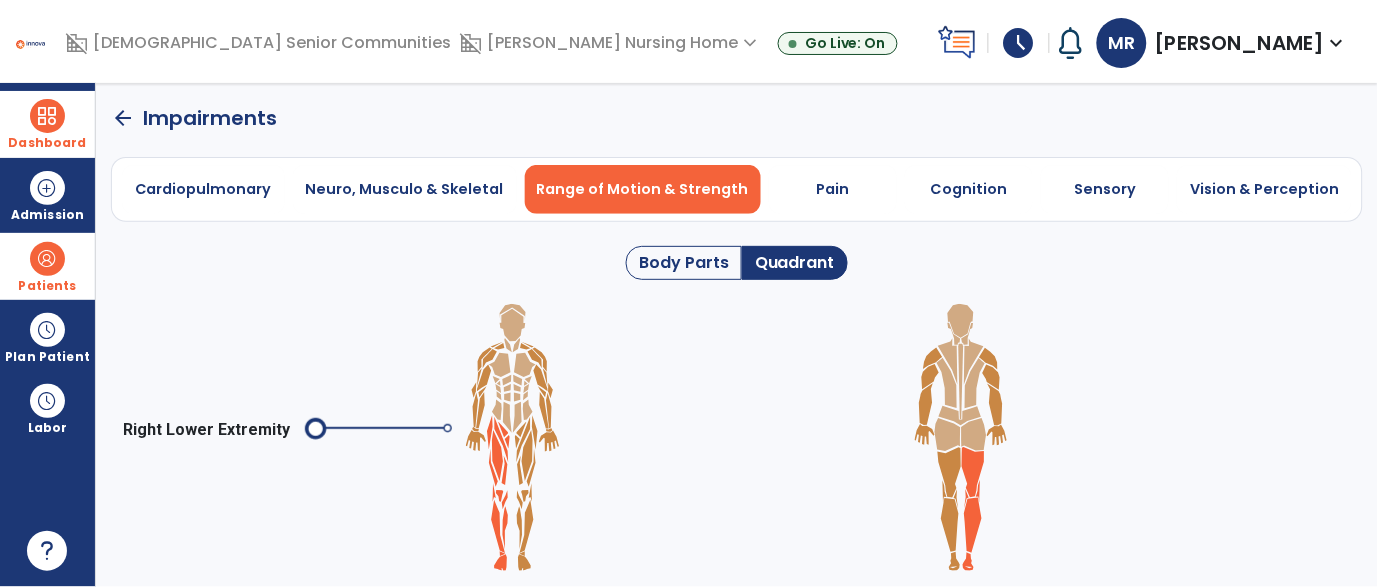 click 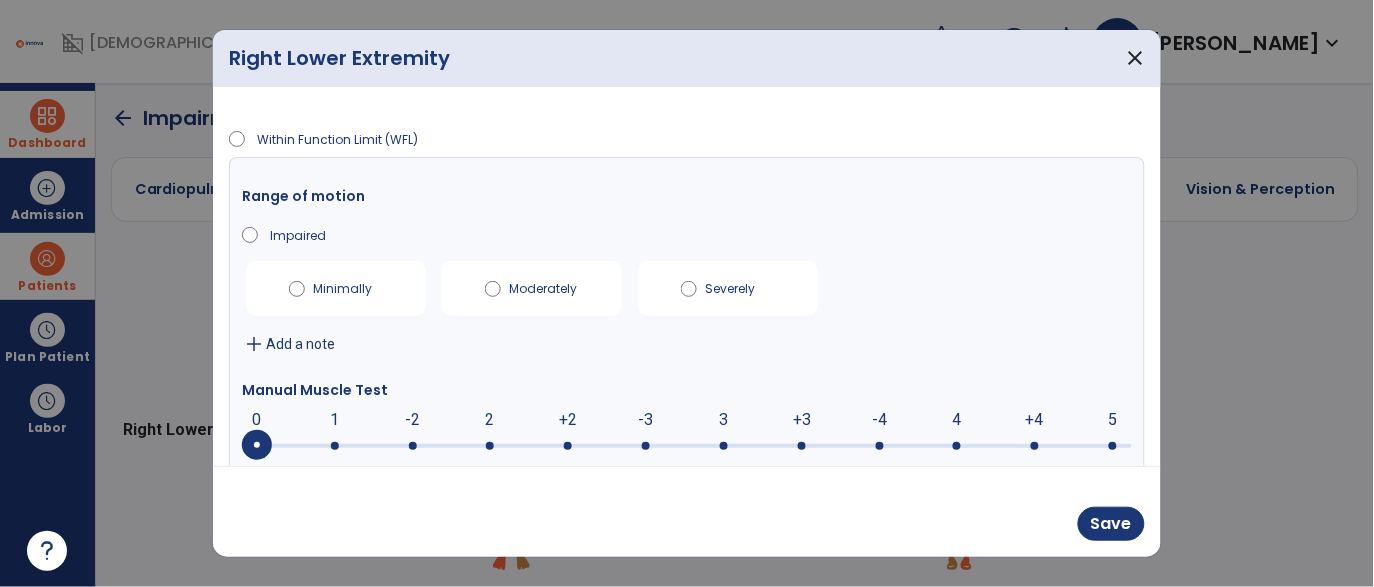 click at bounding box center (687, 444) 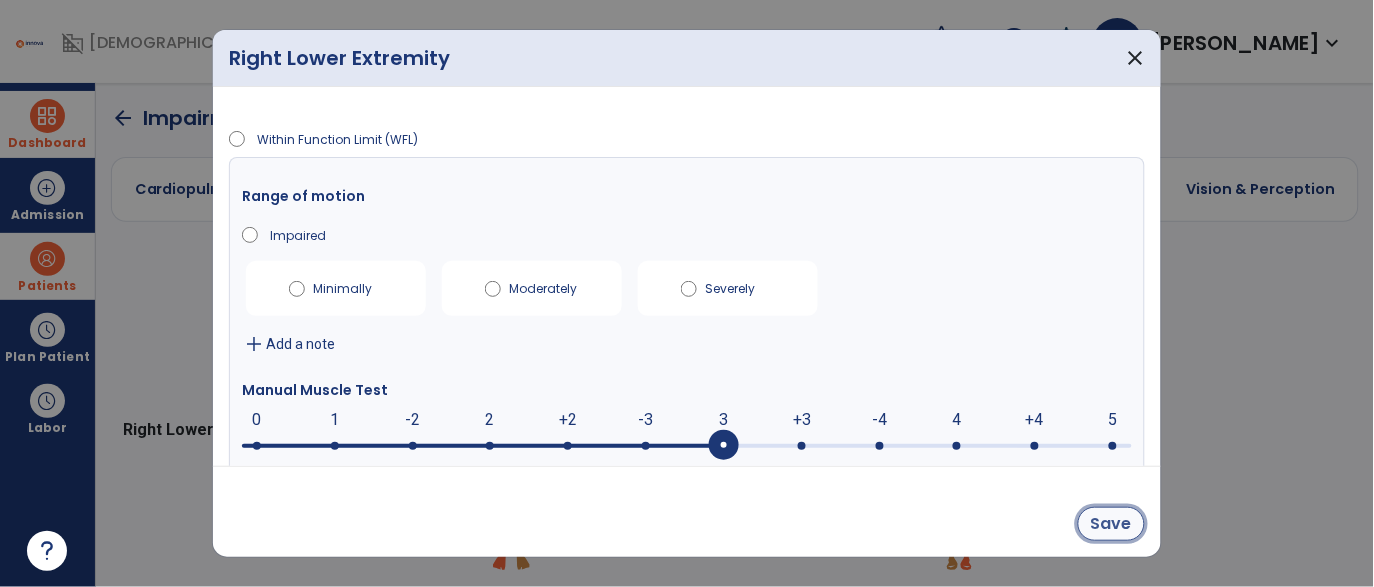 click on "Save" at bounding box center [1111, 524] 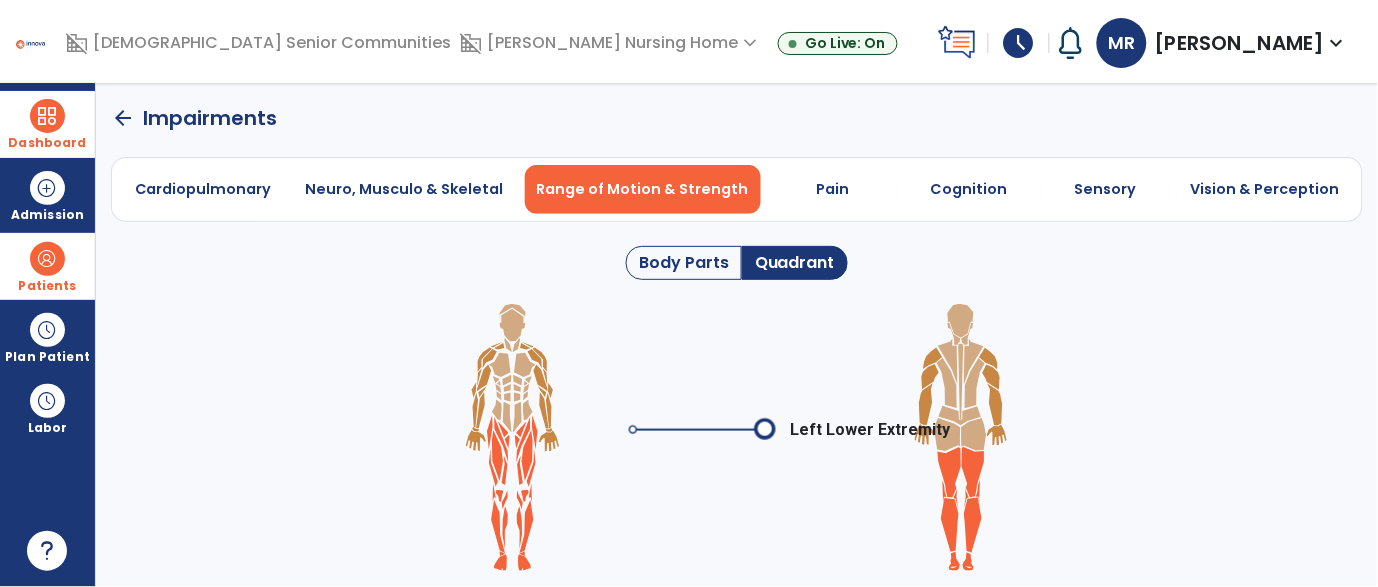 click 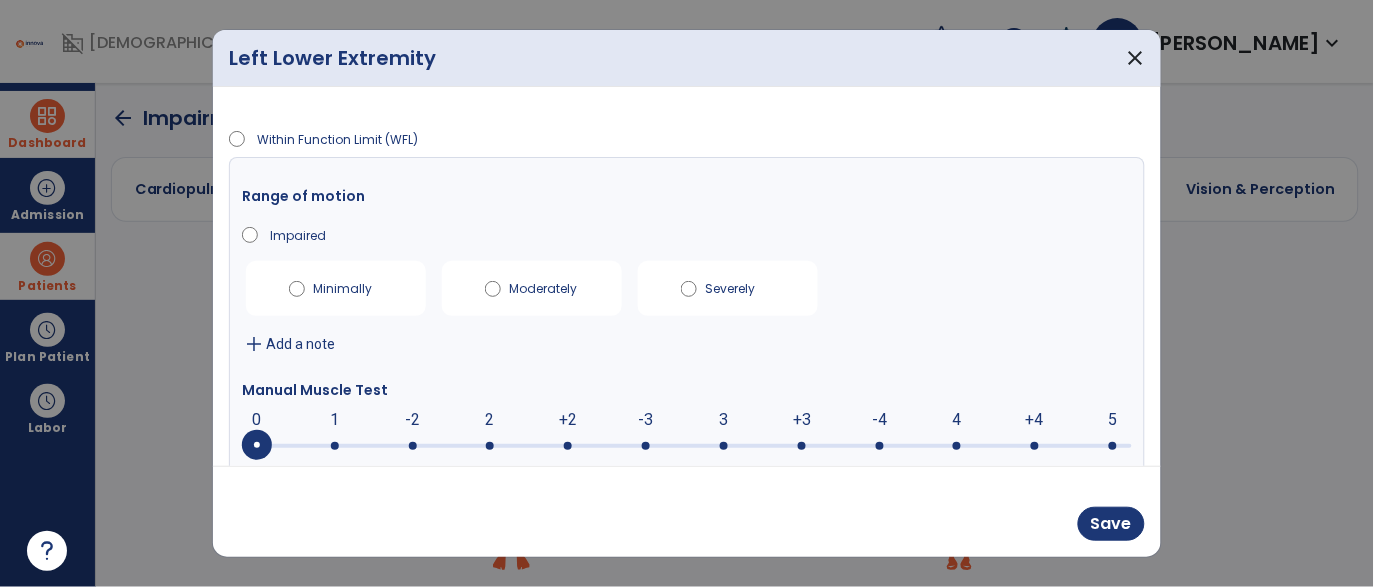 click at bounding box center [687, 444] 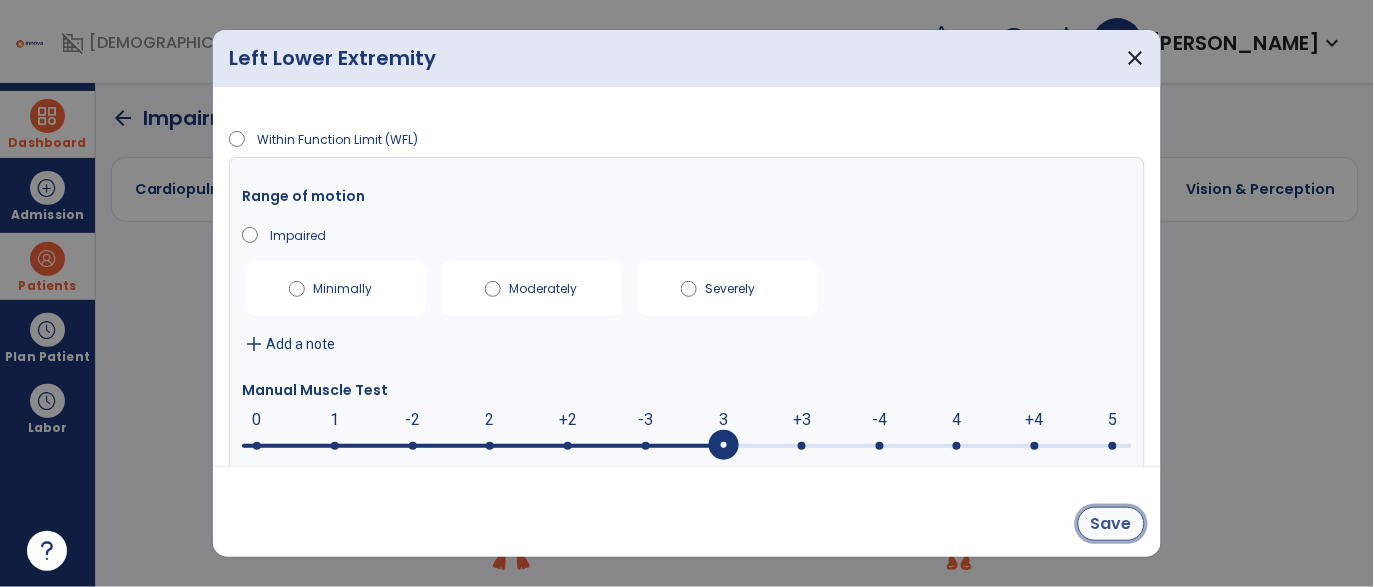 click on "Save" at bounding box center [1111, 524] 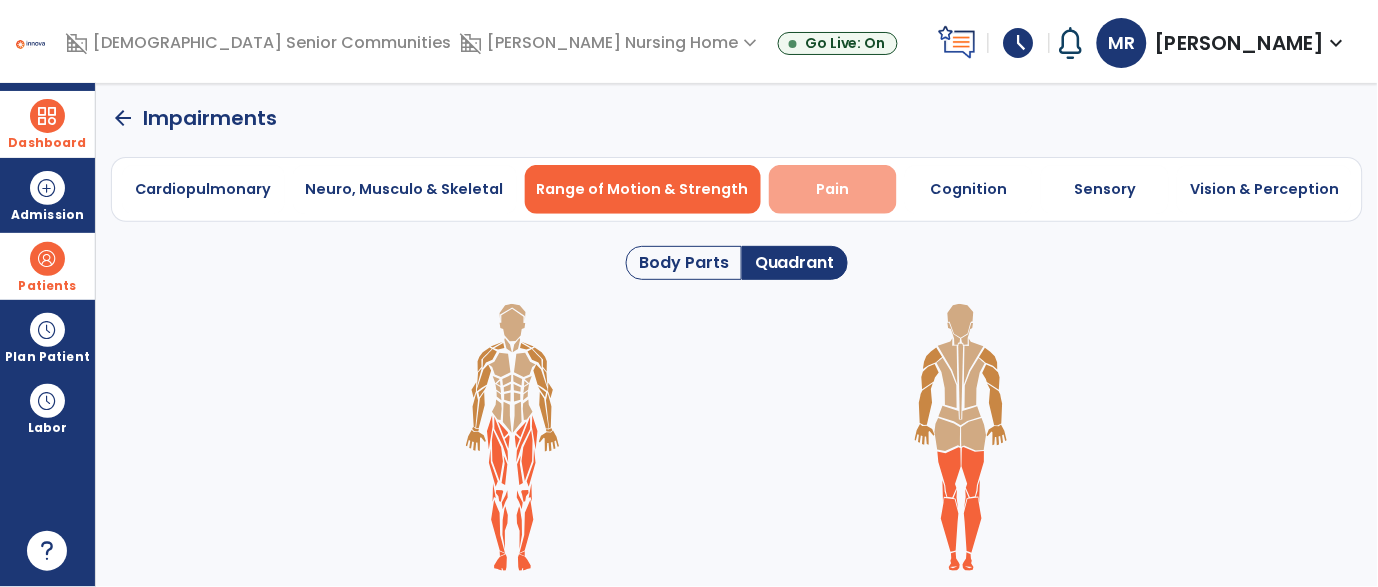 click on "Pain" at bounding box center [832, 189] 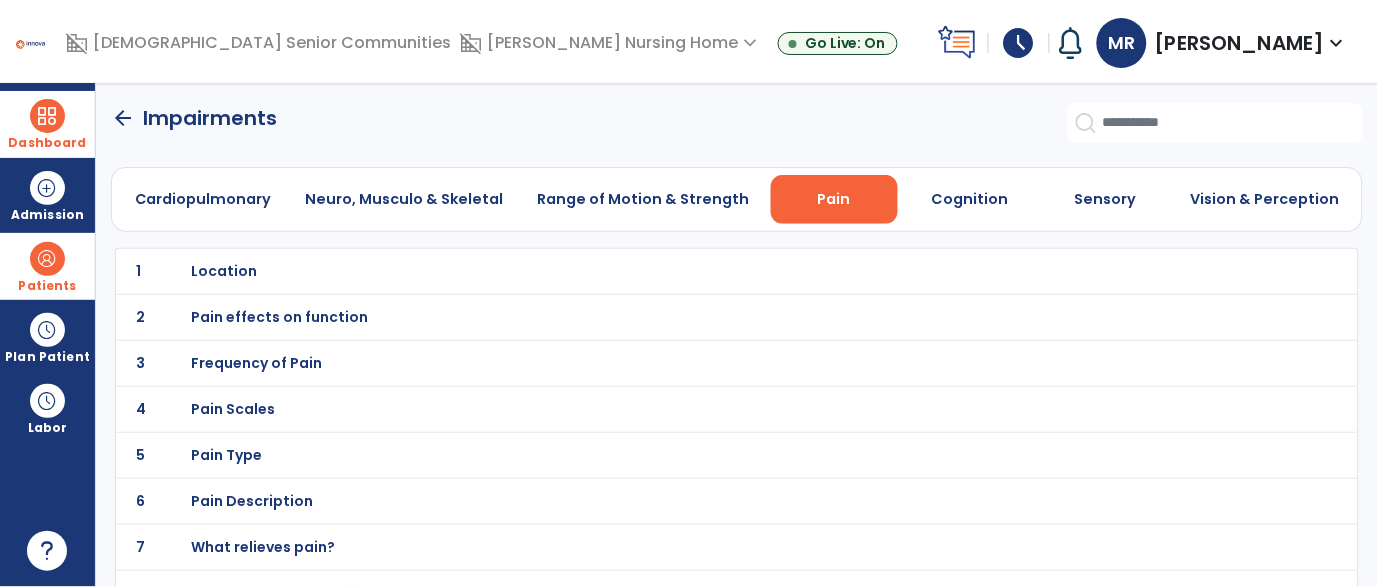 click on "Pain Scales" at bounding box center (224, 271) 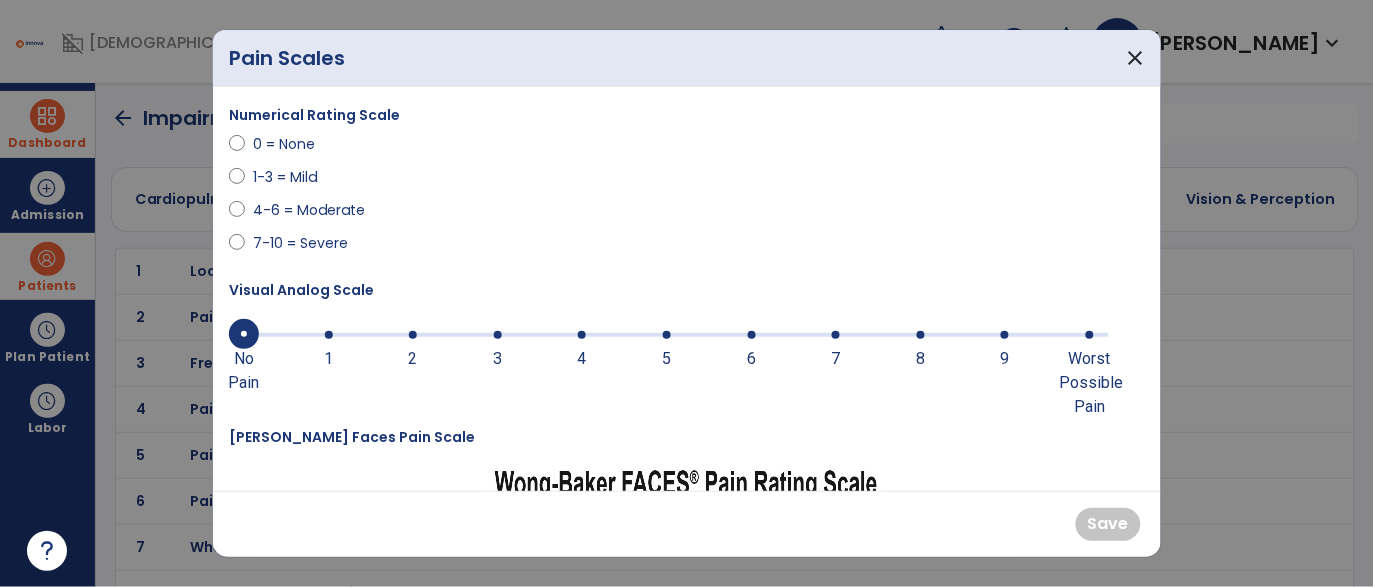 click at bounding box center [667, 335] 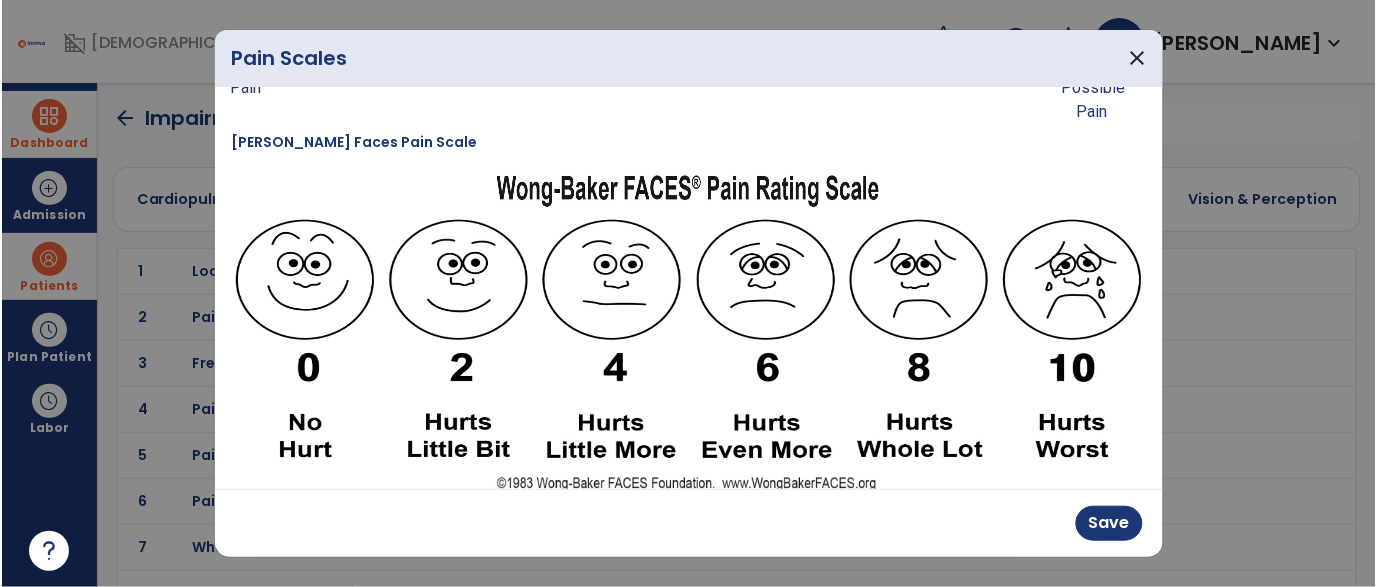 scroll, scrollTop: 542, scrollLeft: 0, axis: vertical 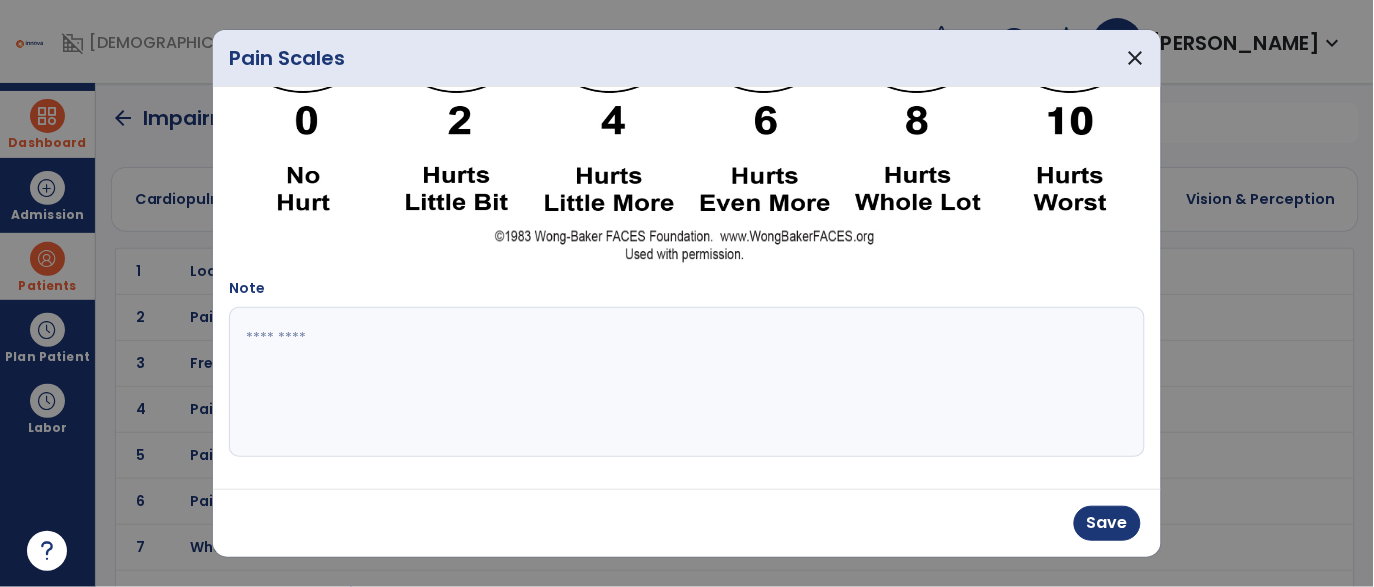 click at bounding box center (685, 382) 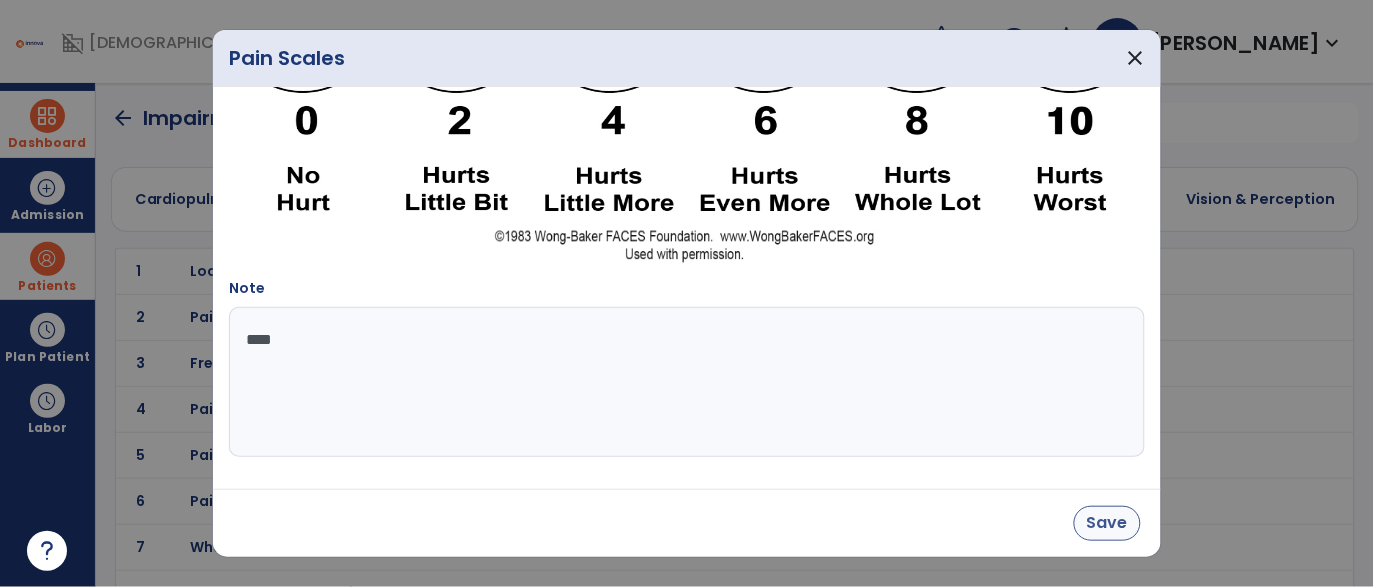type on "****" 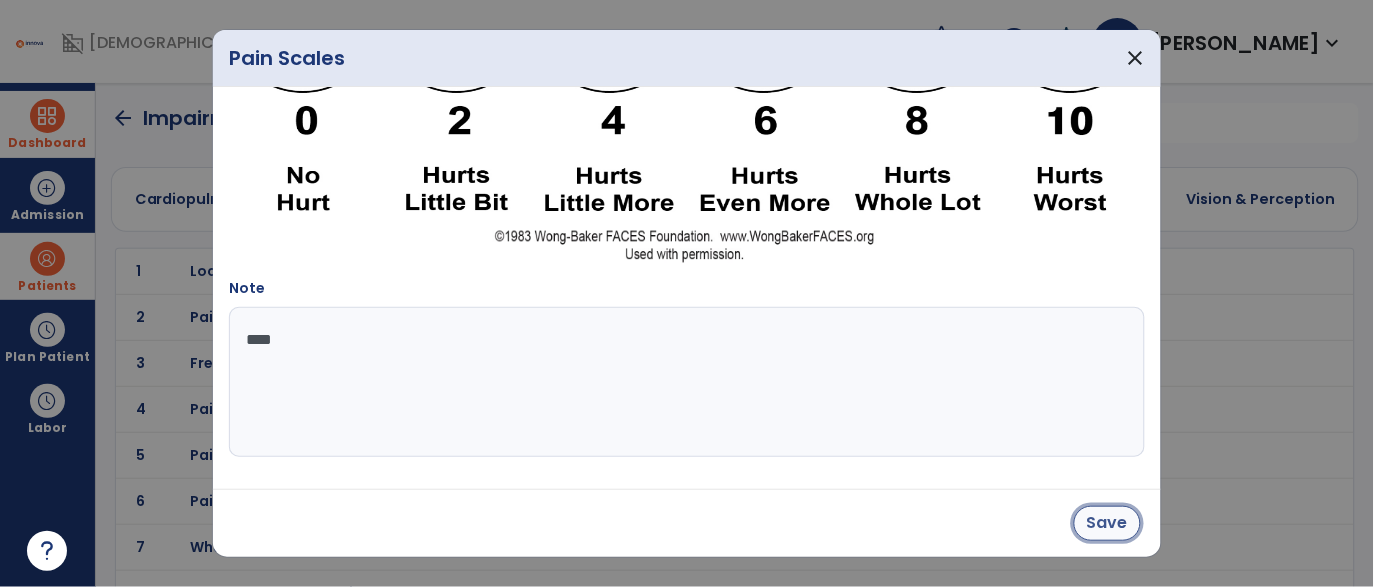 click on "Save" at bounding box center [1107, 523] 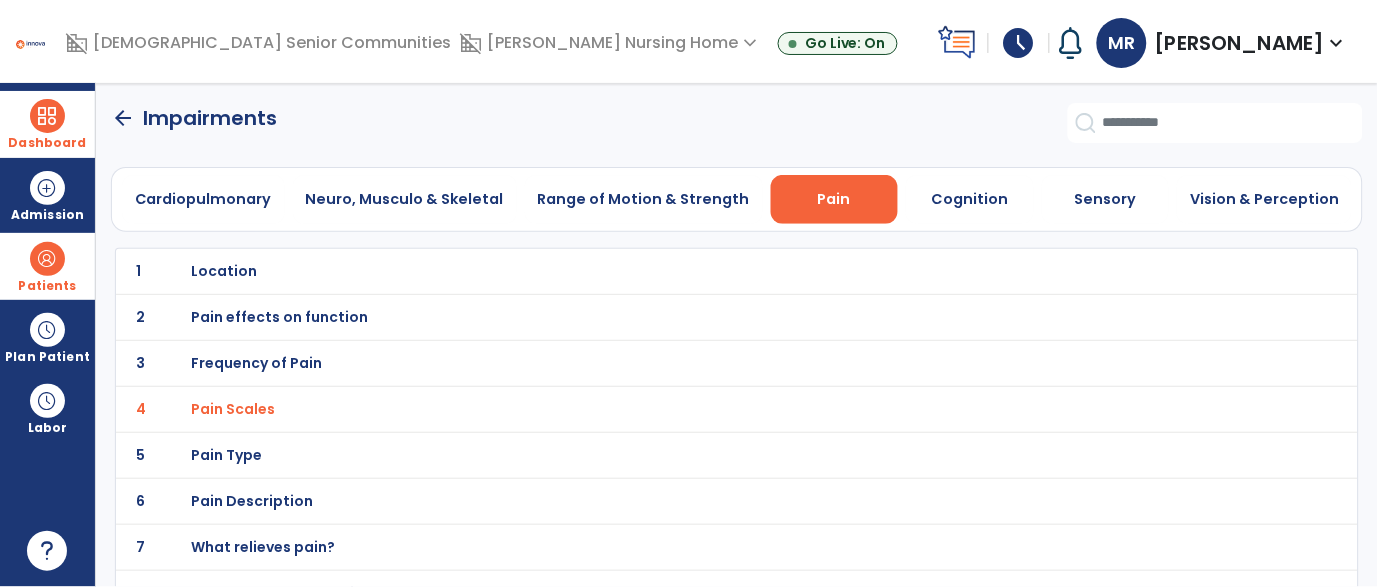 scroll, scrollTop: 1, scrollLeft: 0, axis: vertical 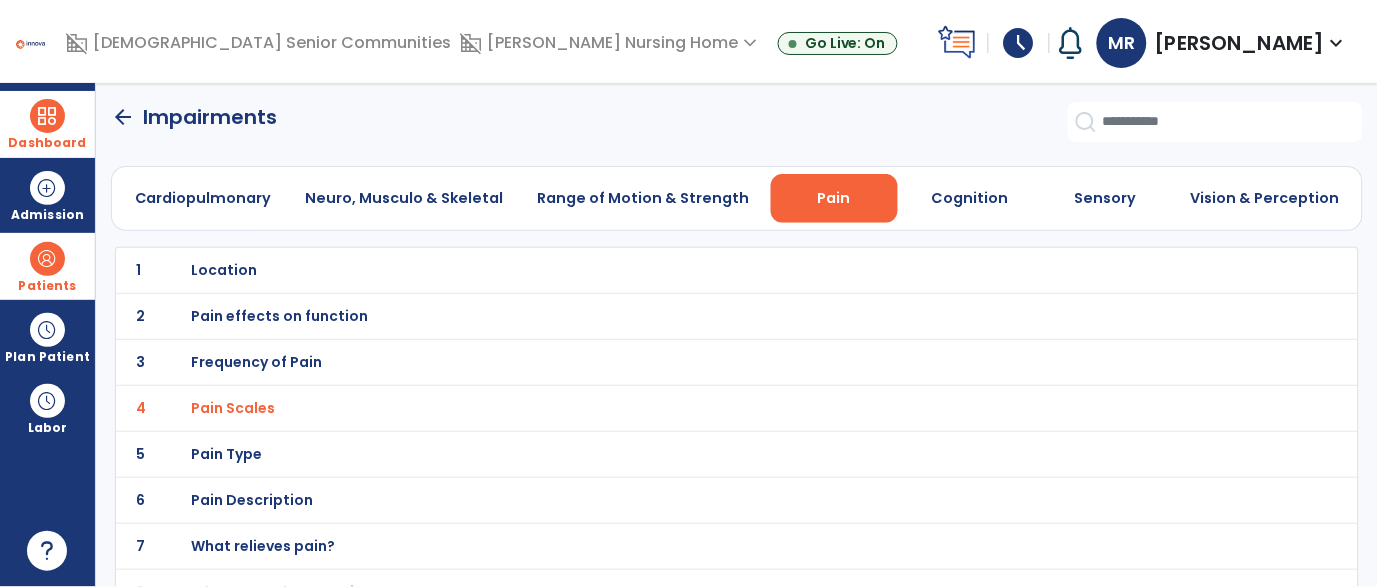 click on "arrow_back" 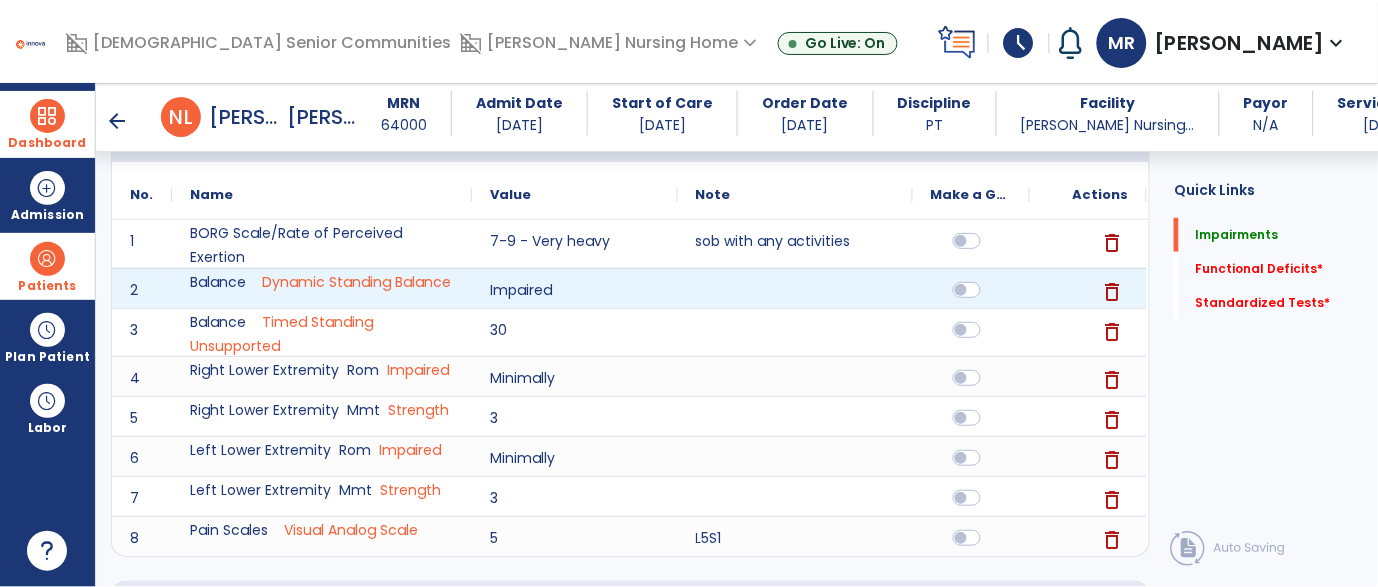 scroll, scrollTop: 225, scrollLeft: 0, axis: vertical 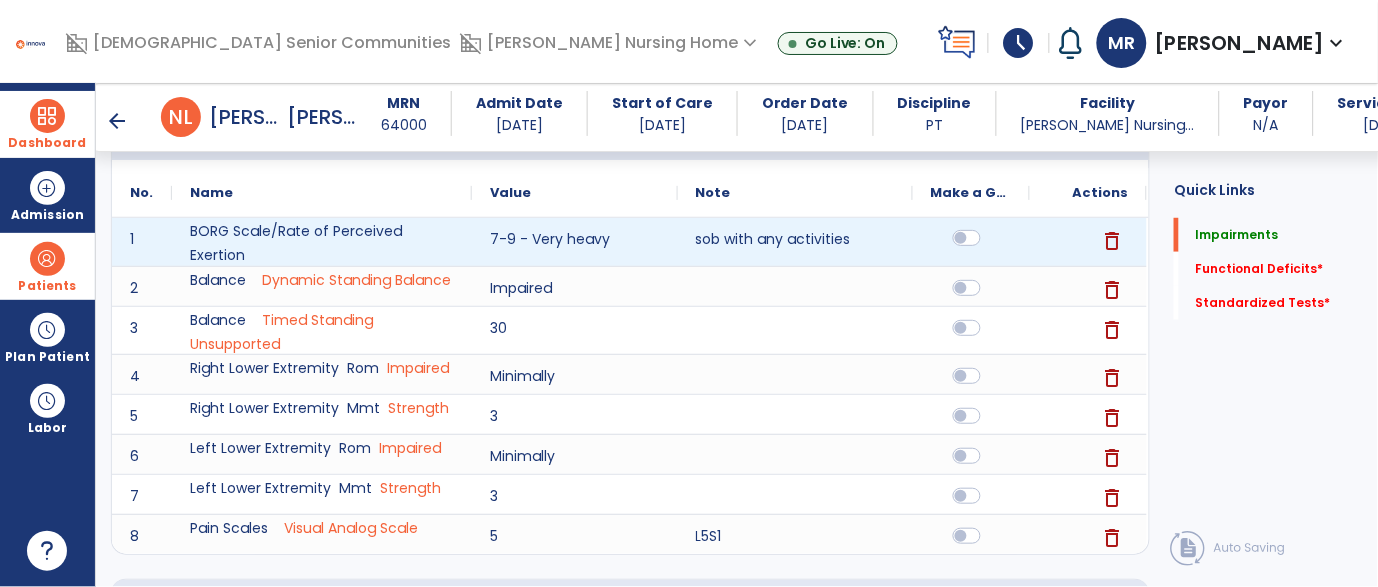 click 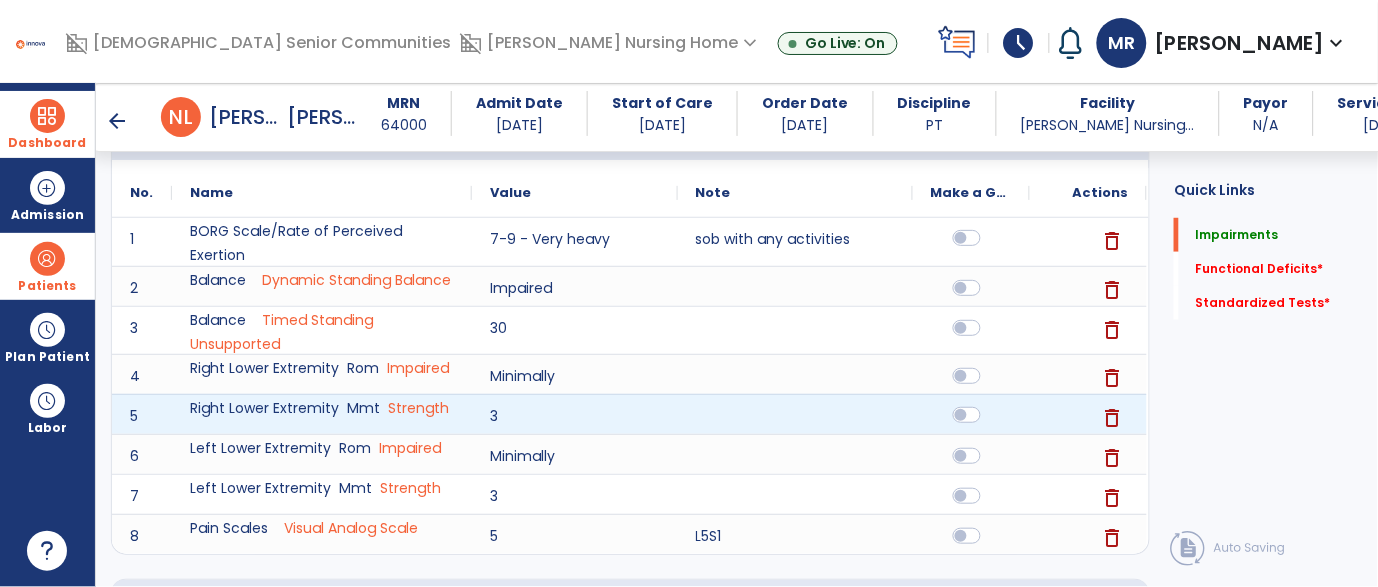 click 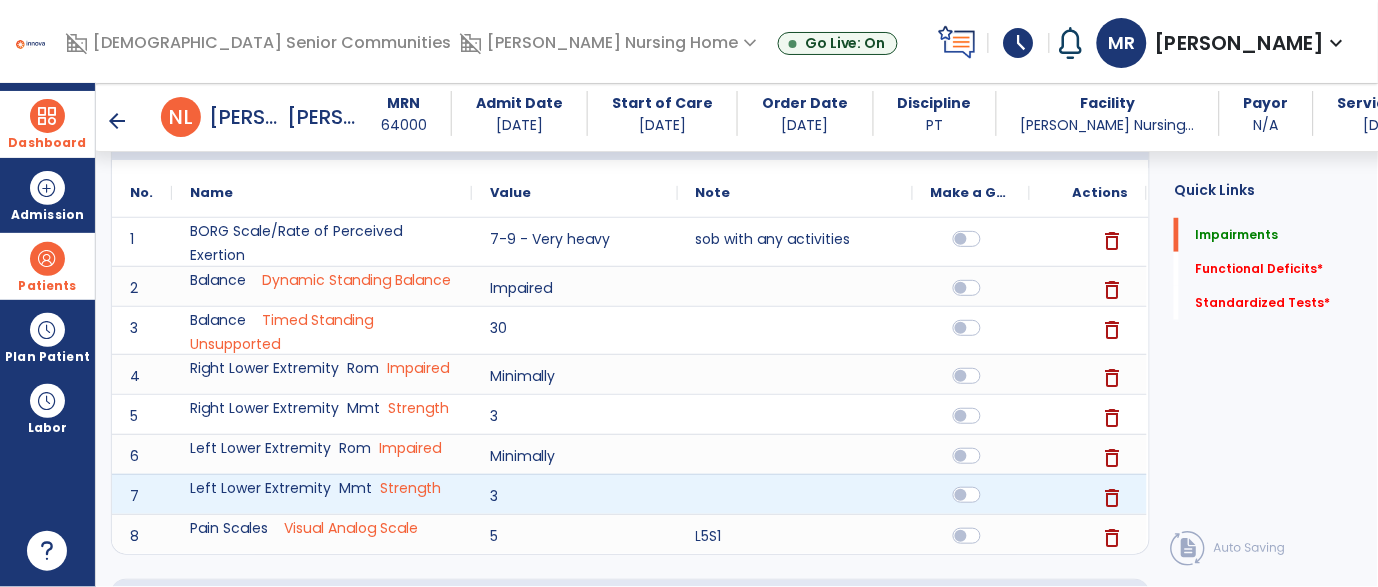 click 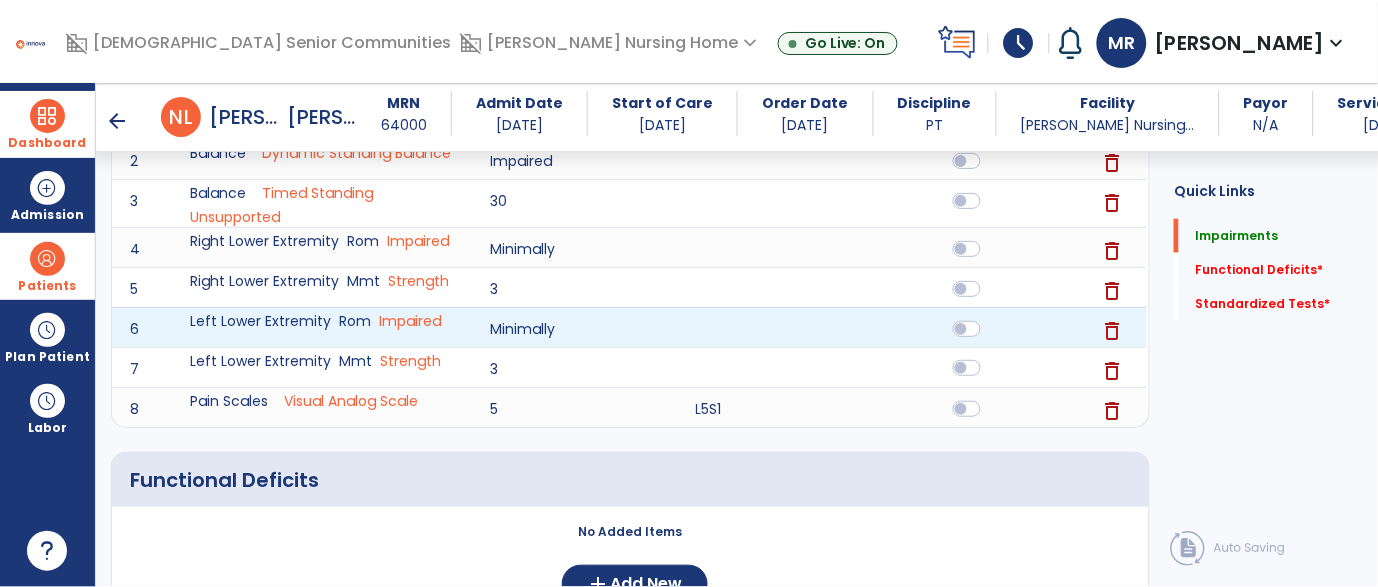 scroll, scrollTop: 355, scrollLeft: 0, axis: vertical 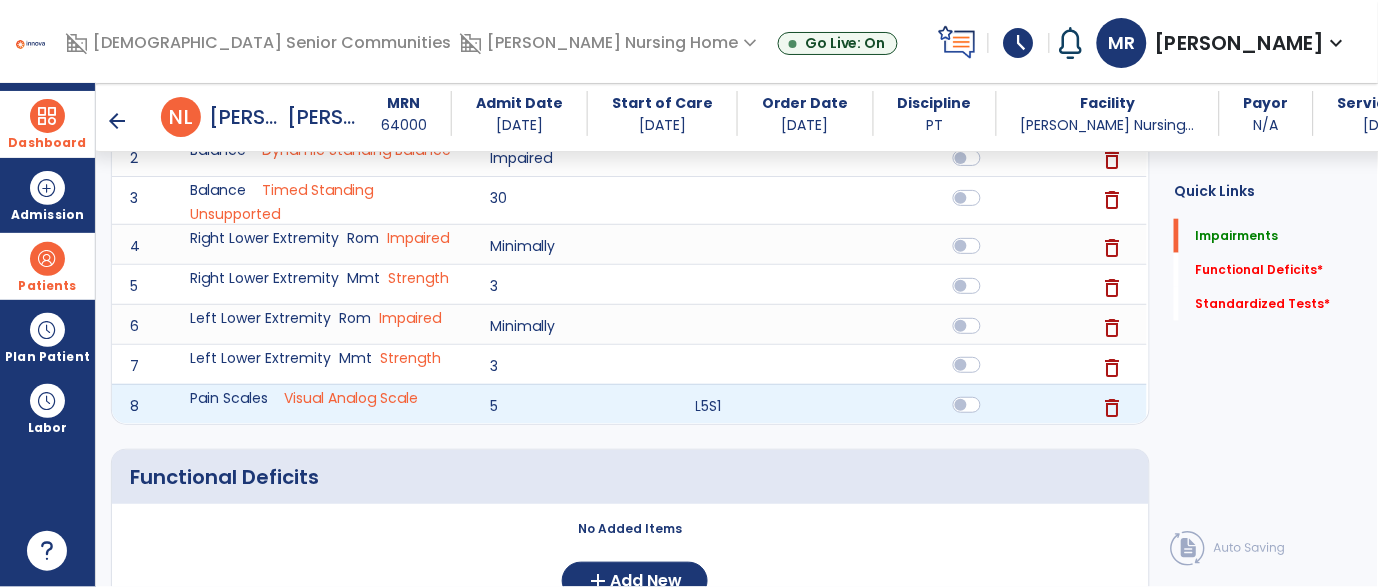 click 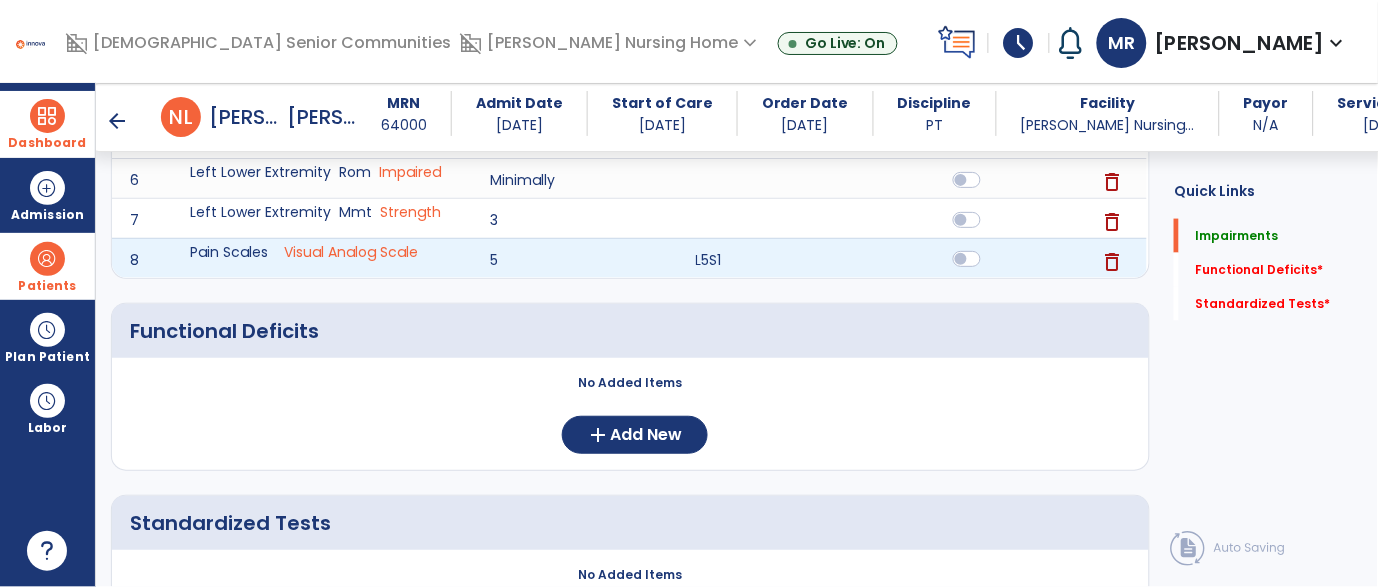 scroll, scrollTop: 503, scrollLeft: 0, axis: vertical 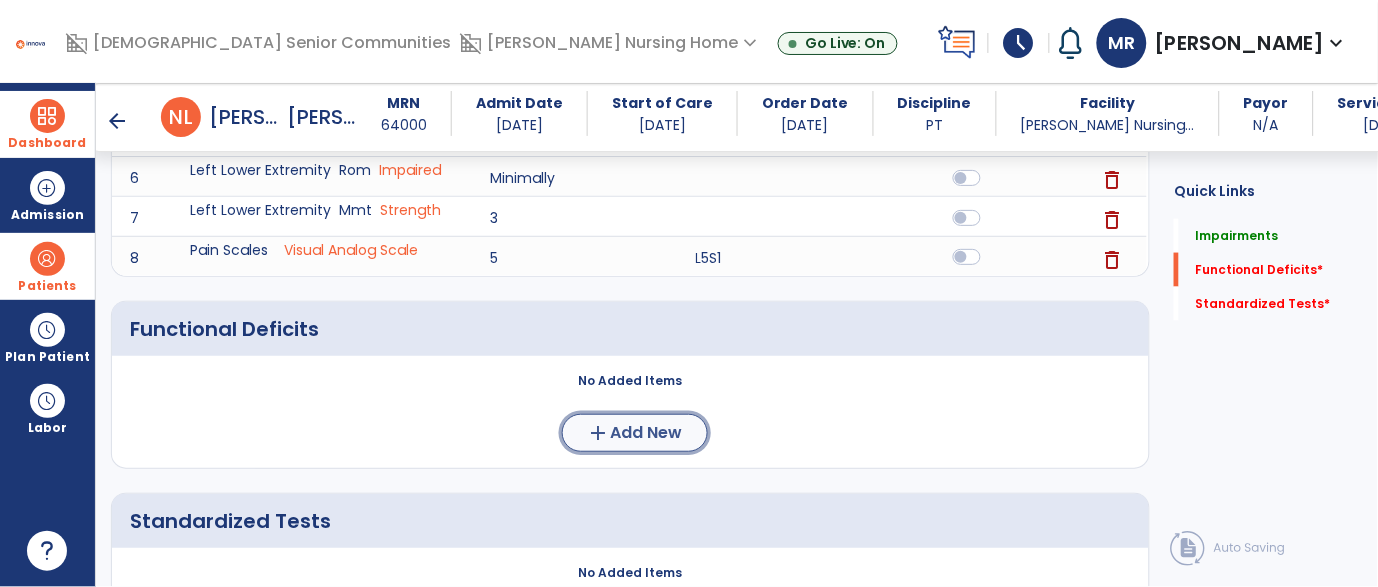click on "Add New" 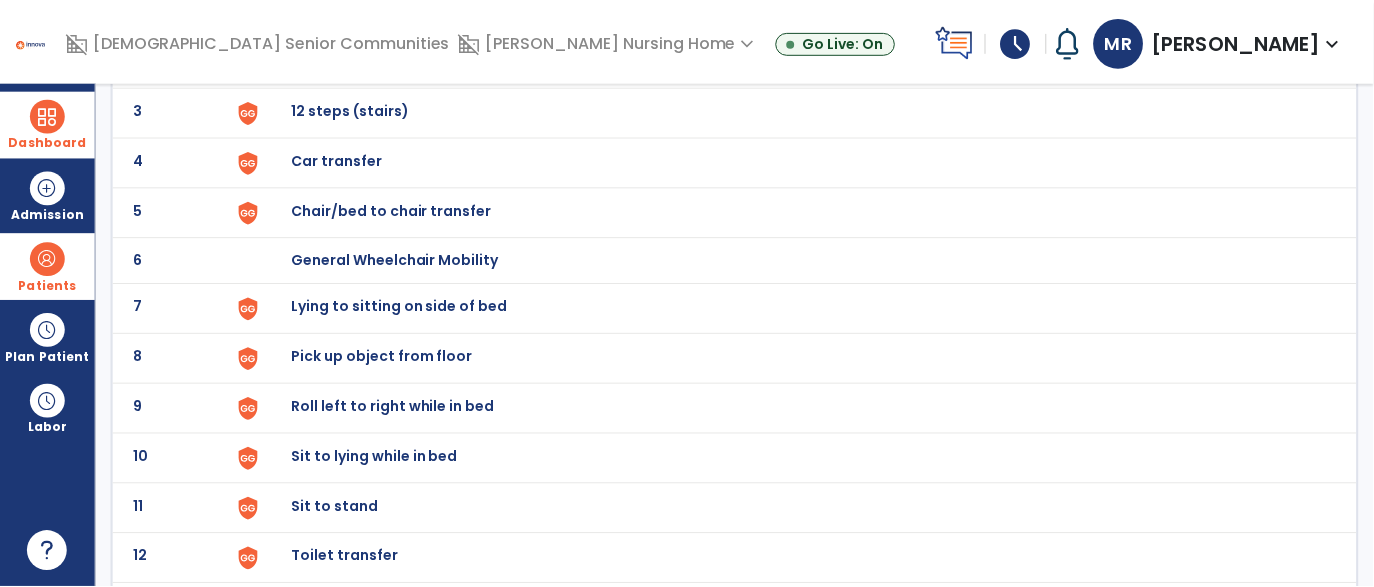 scroll, scrollTop: 257, scrollLeft: 0, axis: vertical 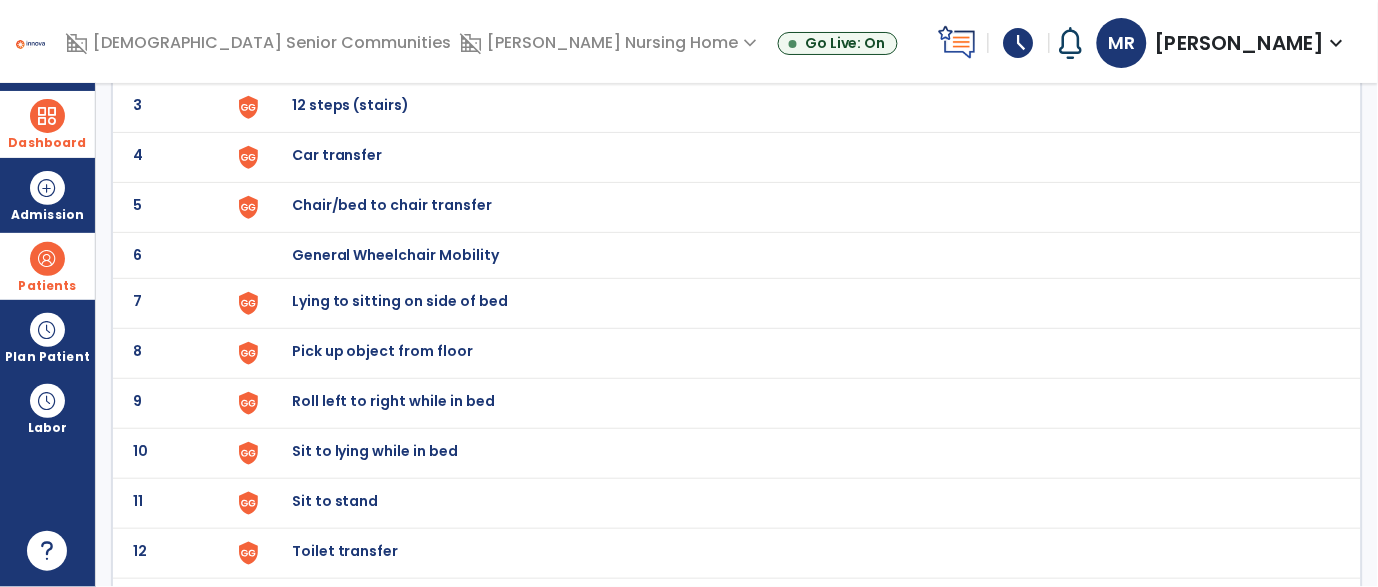 click on "Pick up object from floor" at bounding box center [338, 5] 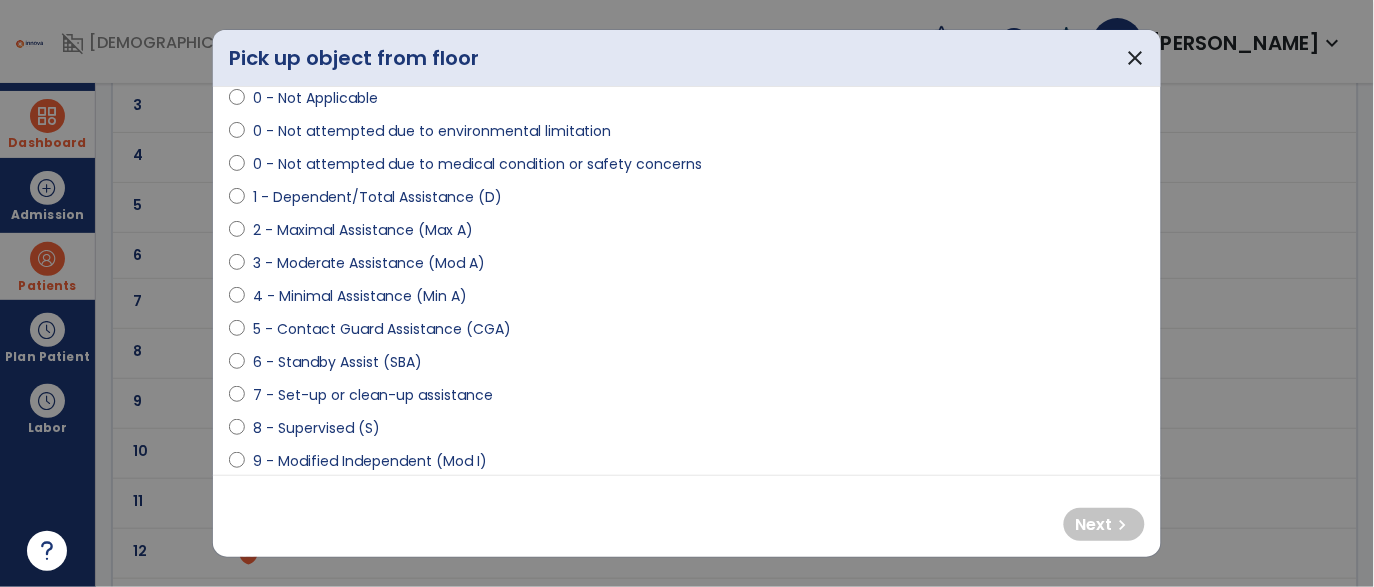 scroll, scrollTop: 146, scrollLeft: 0, axis: vertical 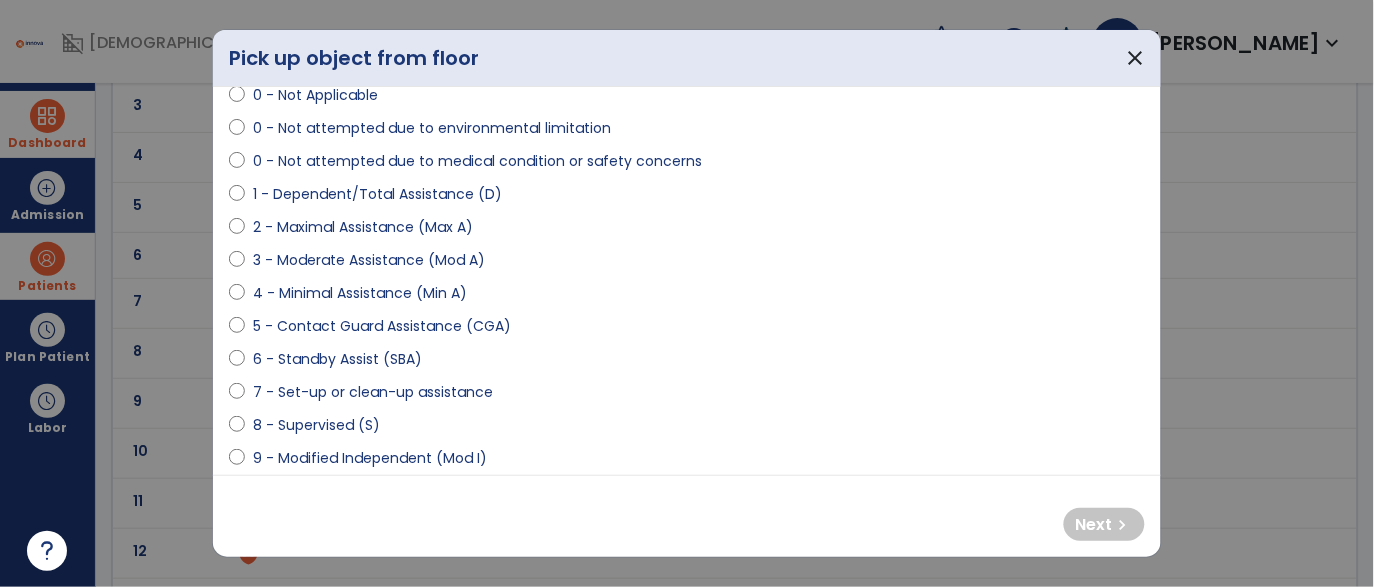 select on "**********" 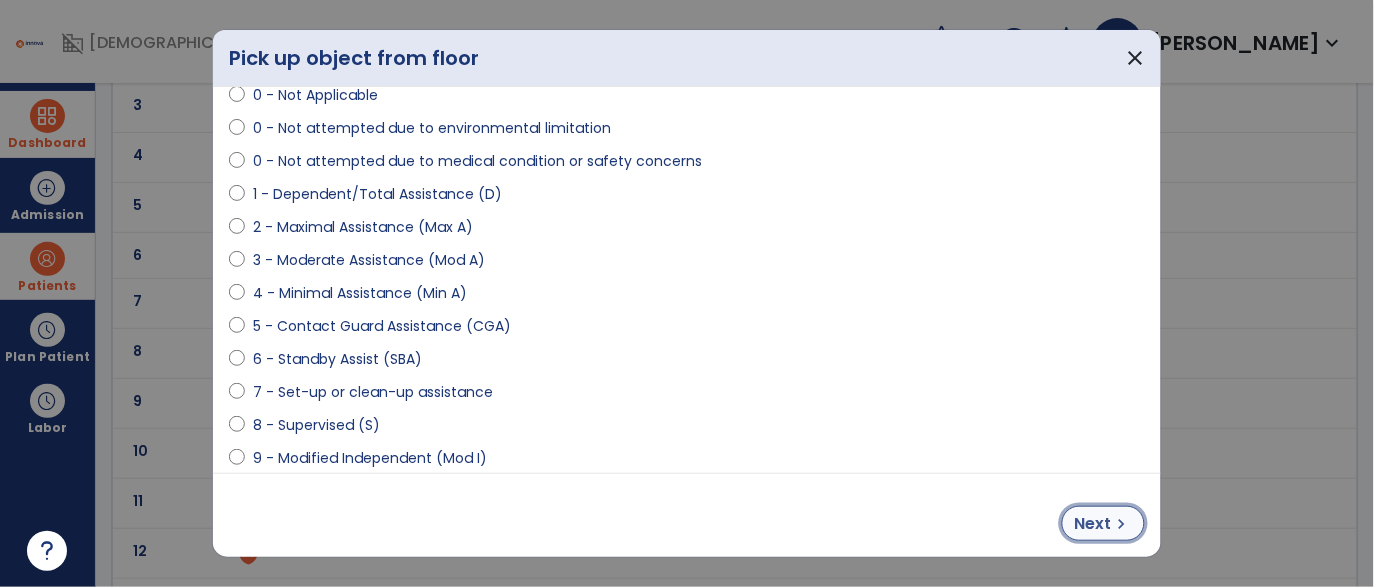 click on "Next" at bounding box center [1093, 524] 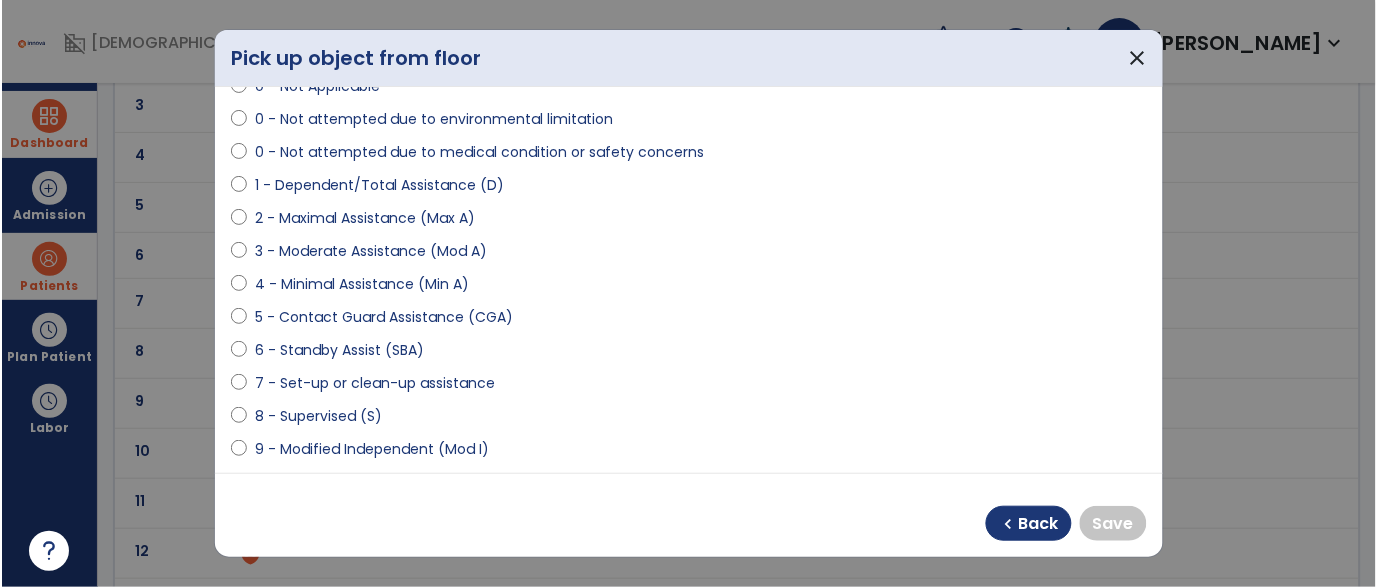 scroll, scrollTop: 159, scrollLeft: 0, axis: vertical 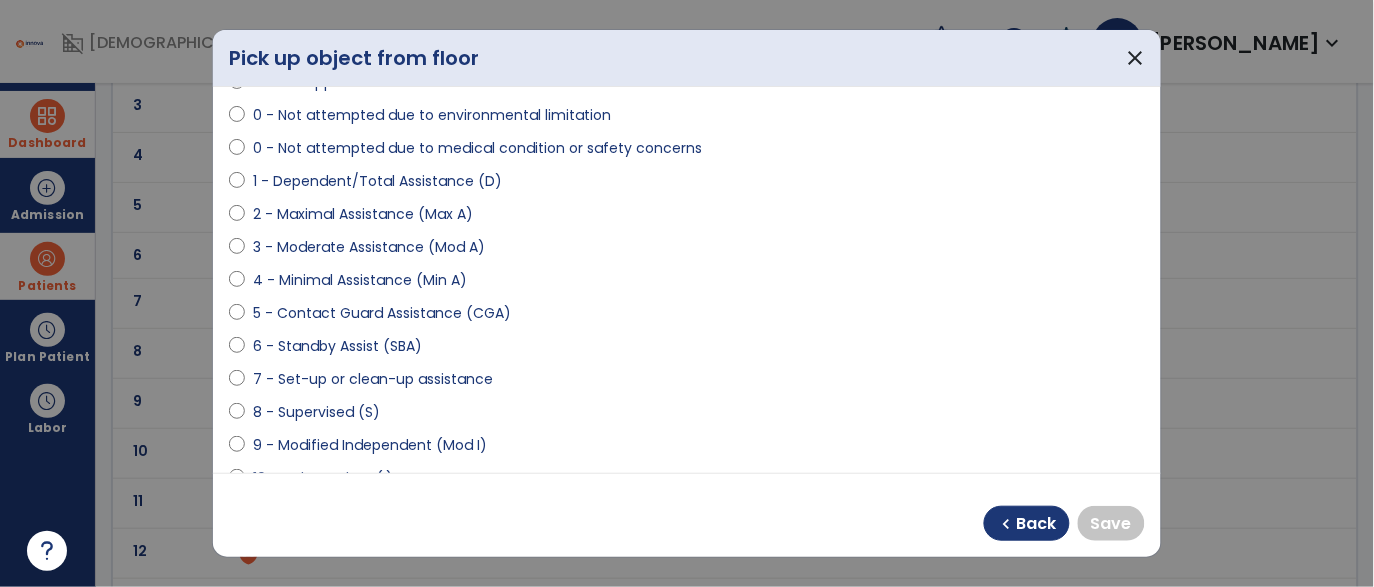select on "**********" 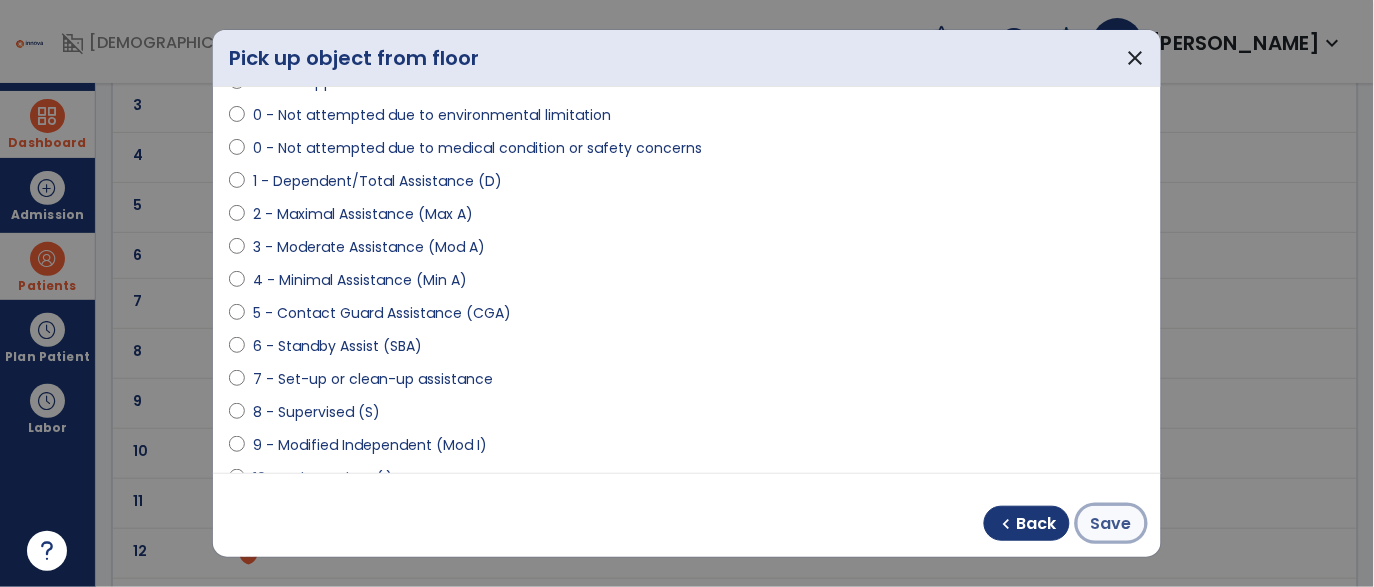 click on "Save" at bounding box center [1111, 524] 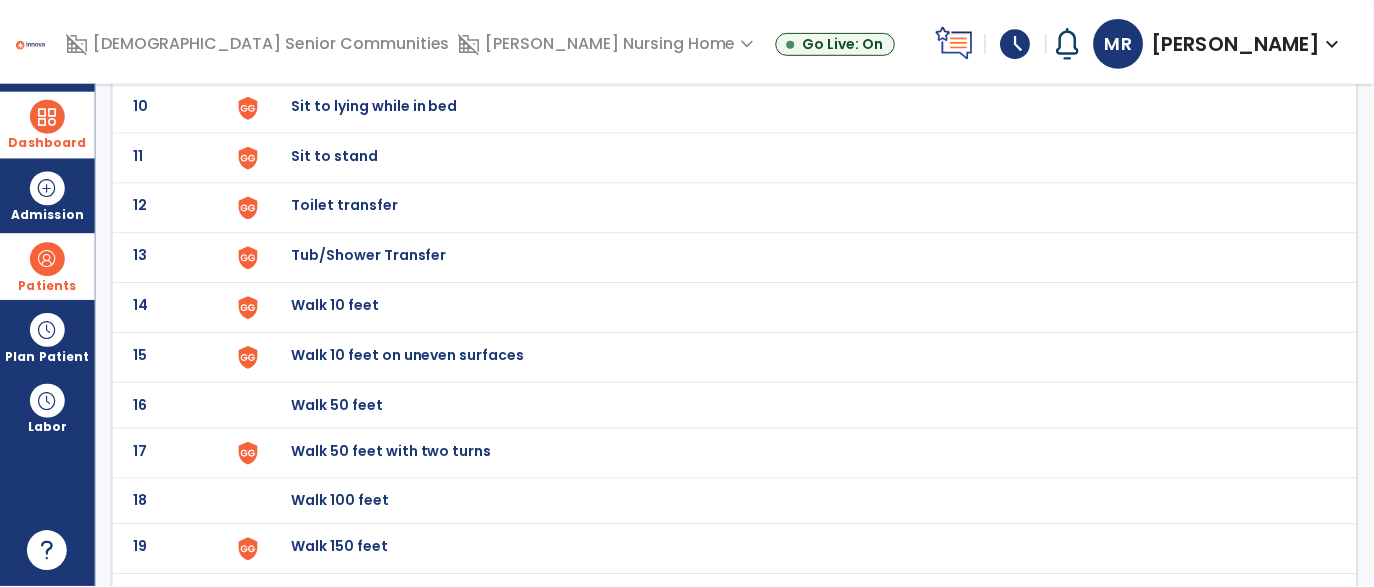 scroll, scrollTop: 604, scrollLeft: 0, axis: vertical 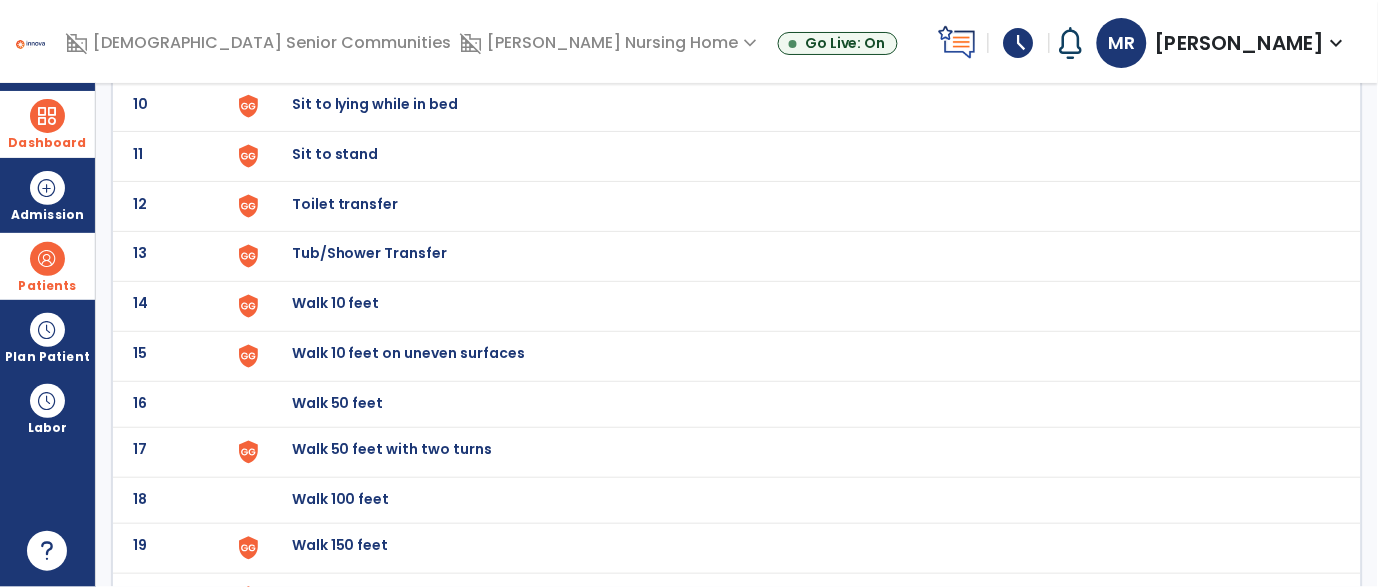 click on "Walk 10 feet" at bounding box center (338, -342) 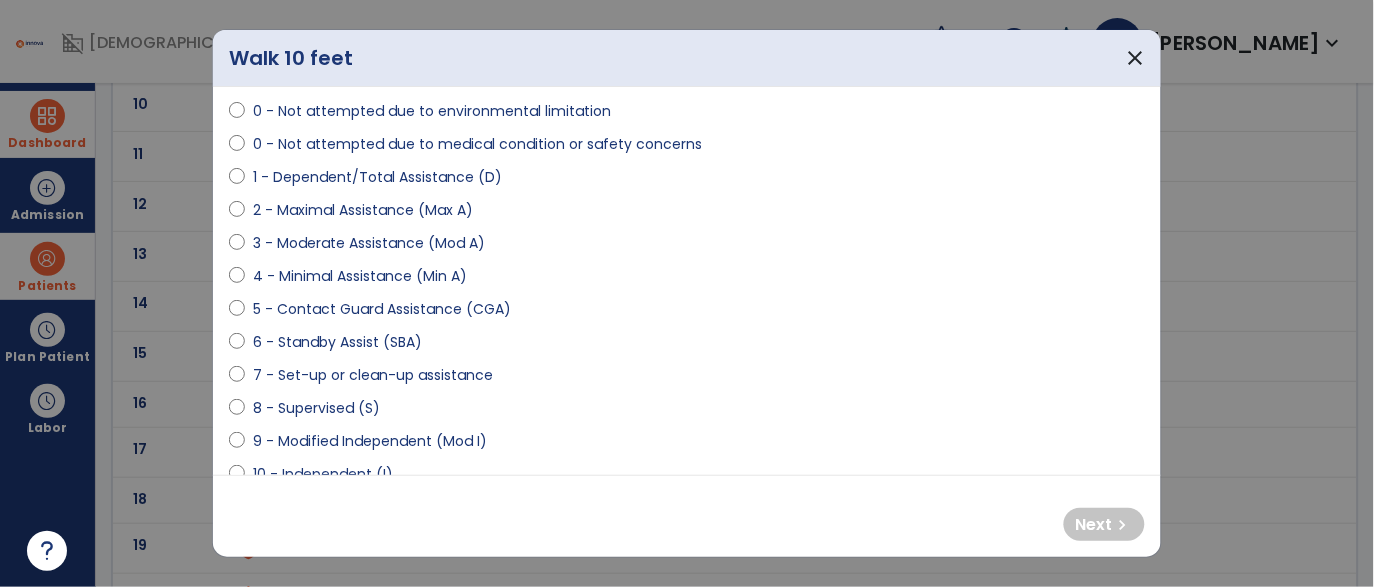scroll, scrollTop: 167, scrollLeft: 0, axis: vertical 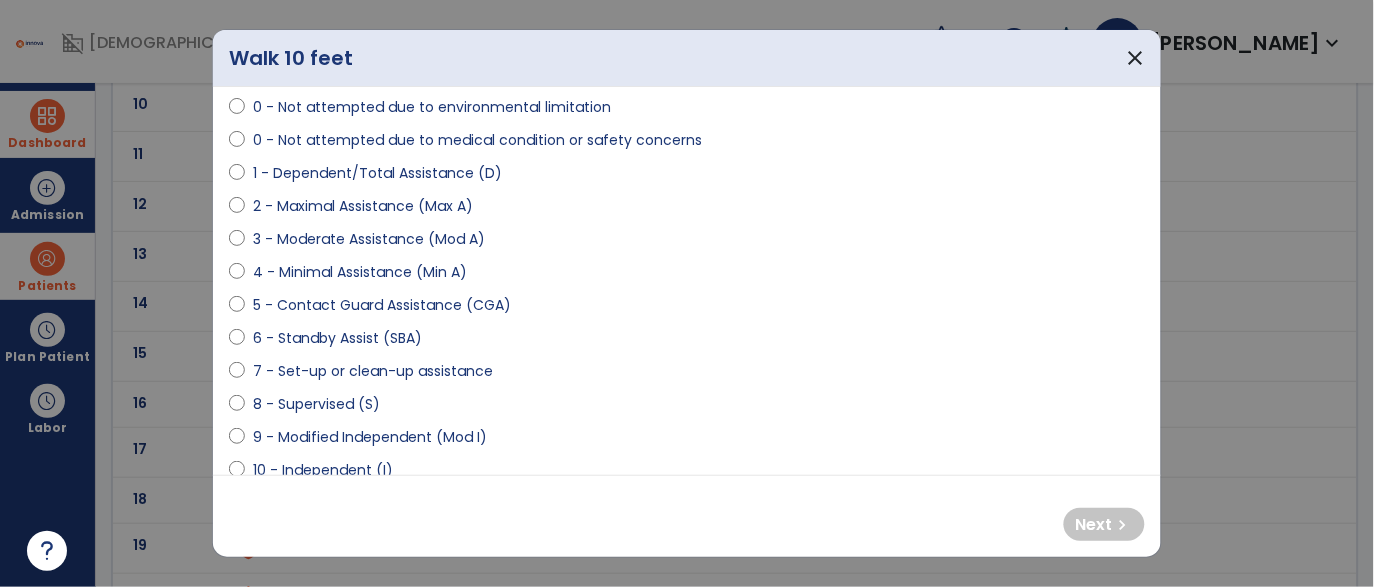 select on "**********" 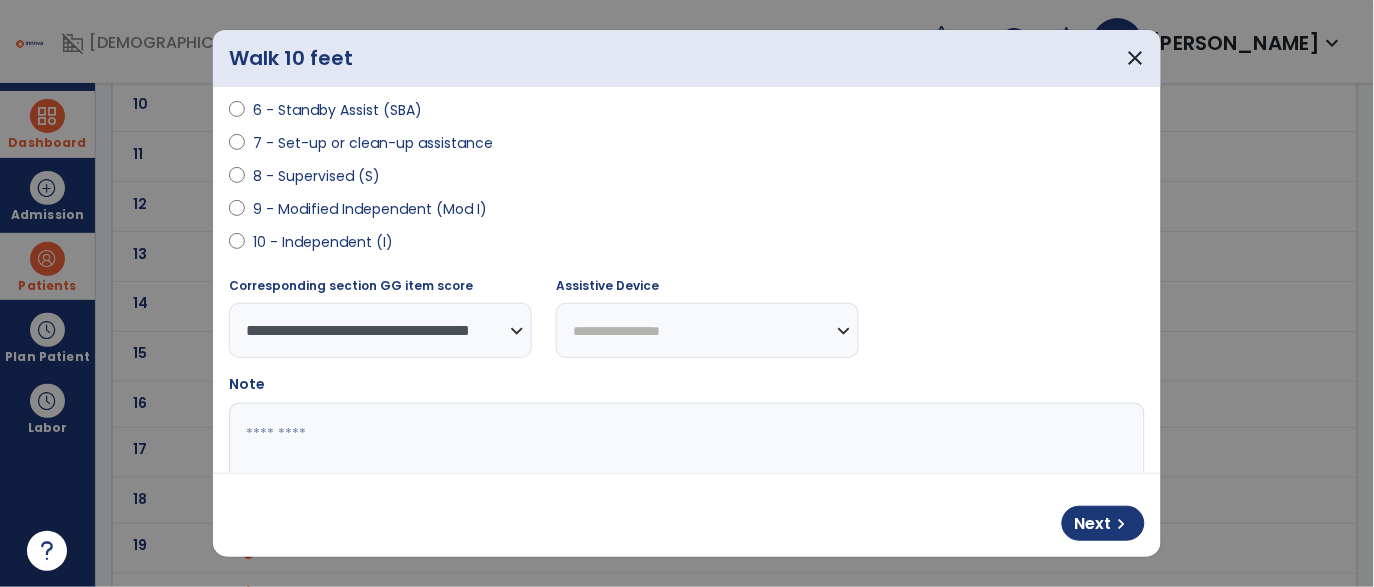 scroll, scrollTop: 394, scrollLeft: 0, axis: vertical 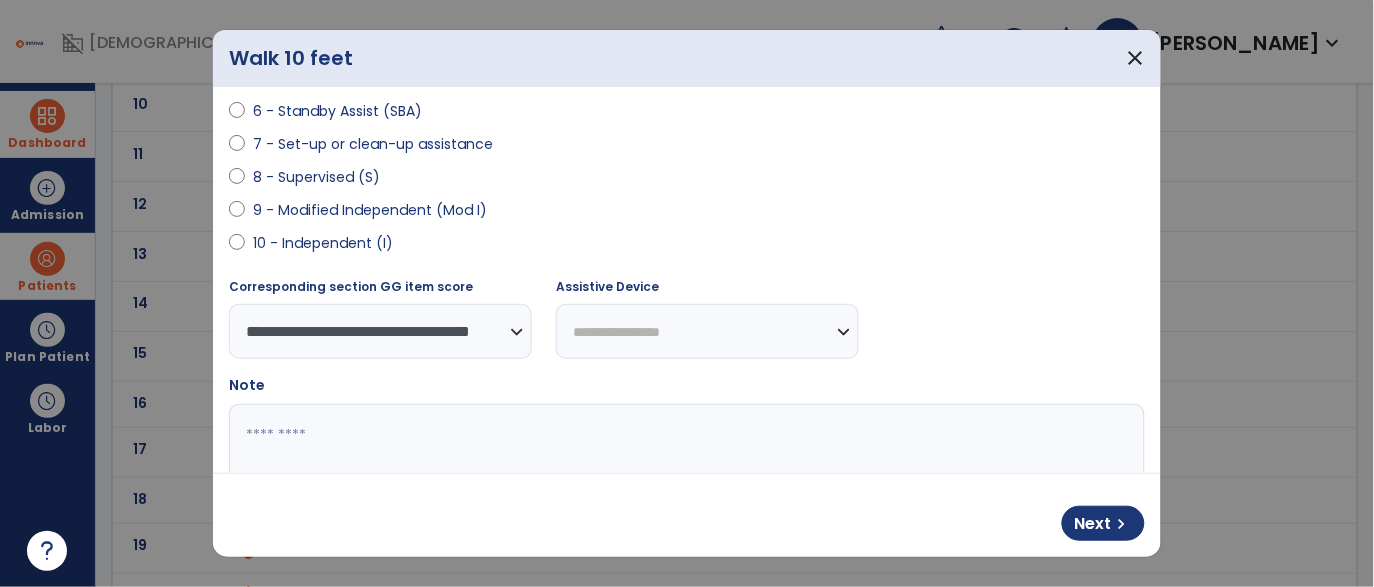click on "**********" at bounding box center [707, 331] 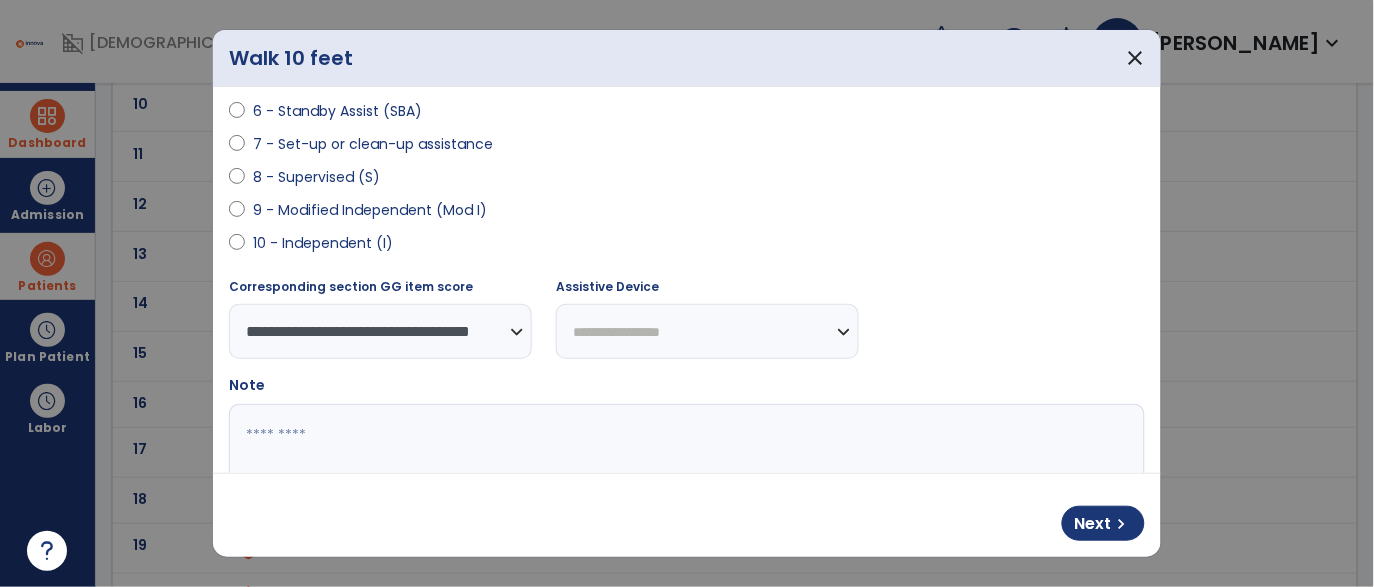 select on "**********" 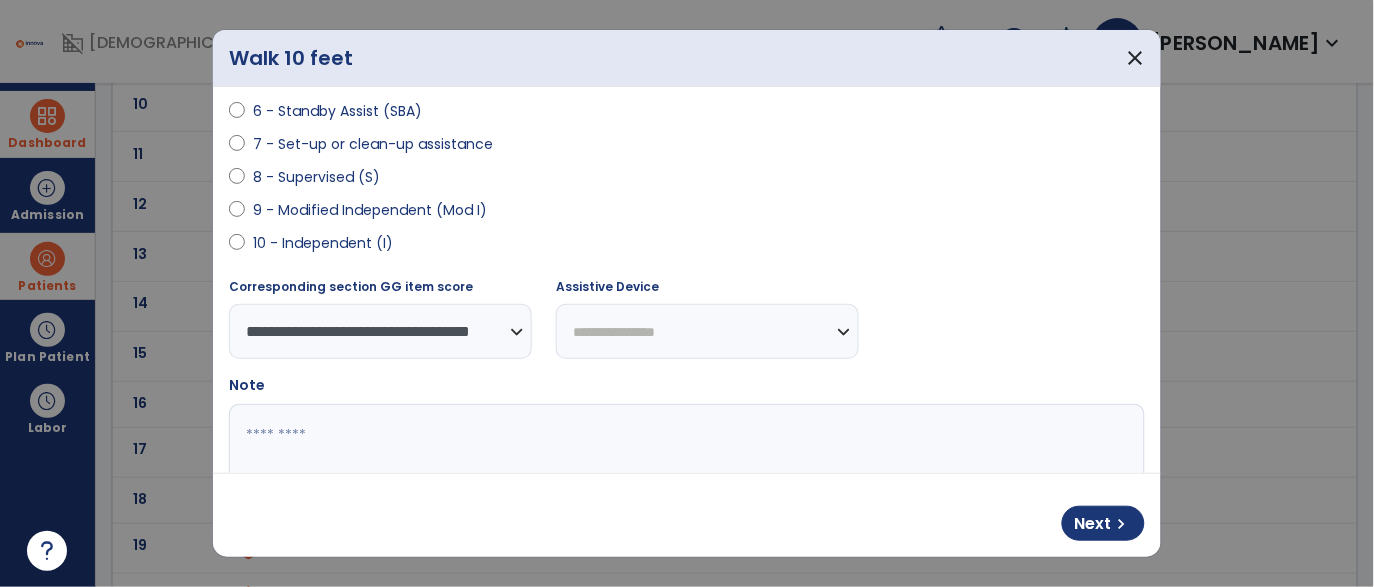 click on "**********" at bounding box center [707, 331] 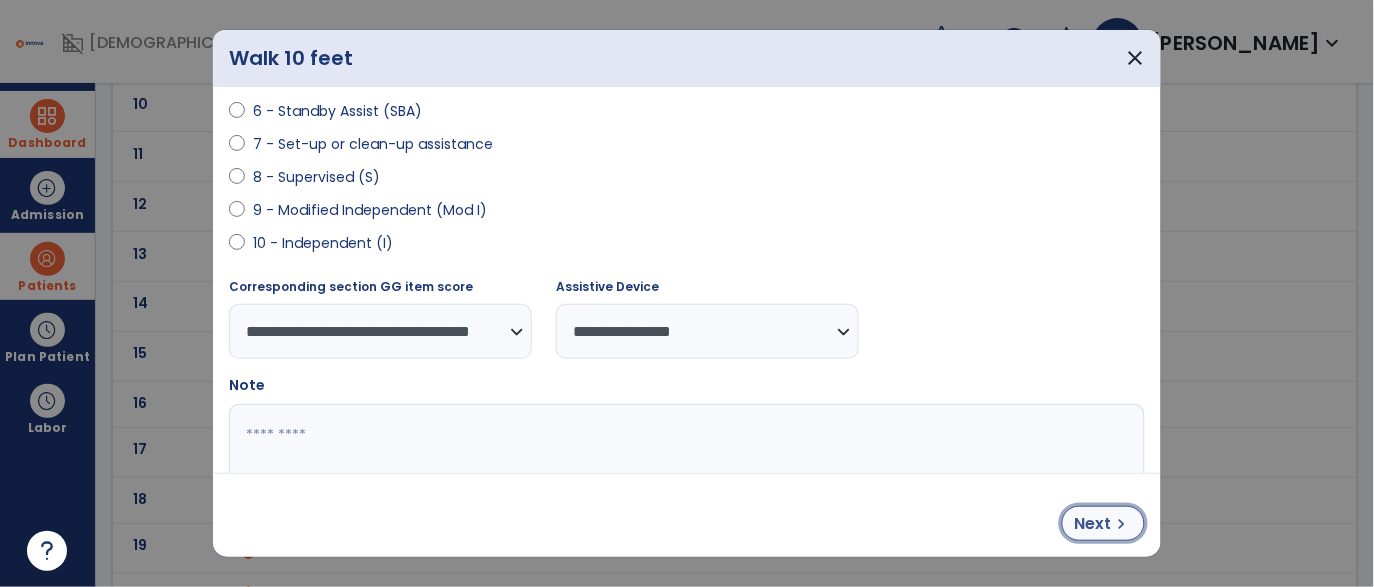 click on "Next" at bounding box center [1093, 524] 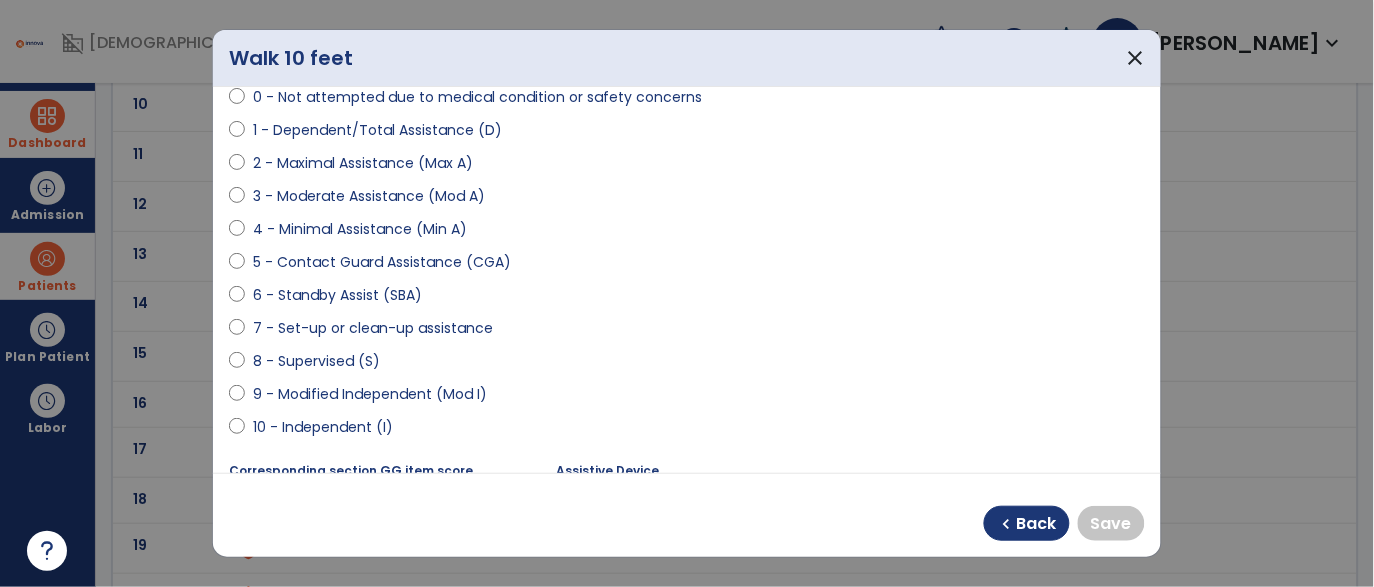 scroll, scrollTop: 197, scrollLeft: 0, axis: vertical 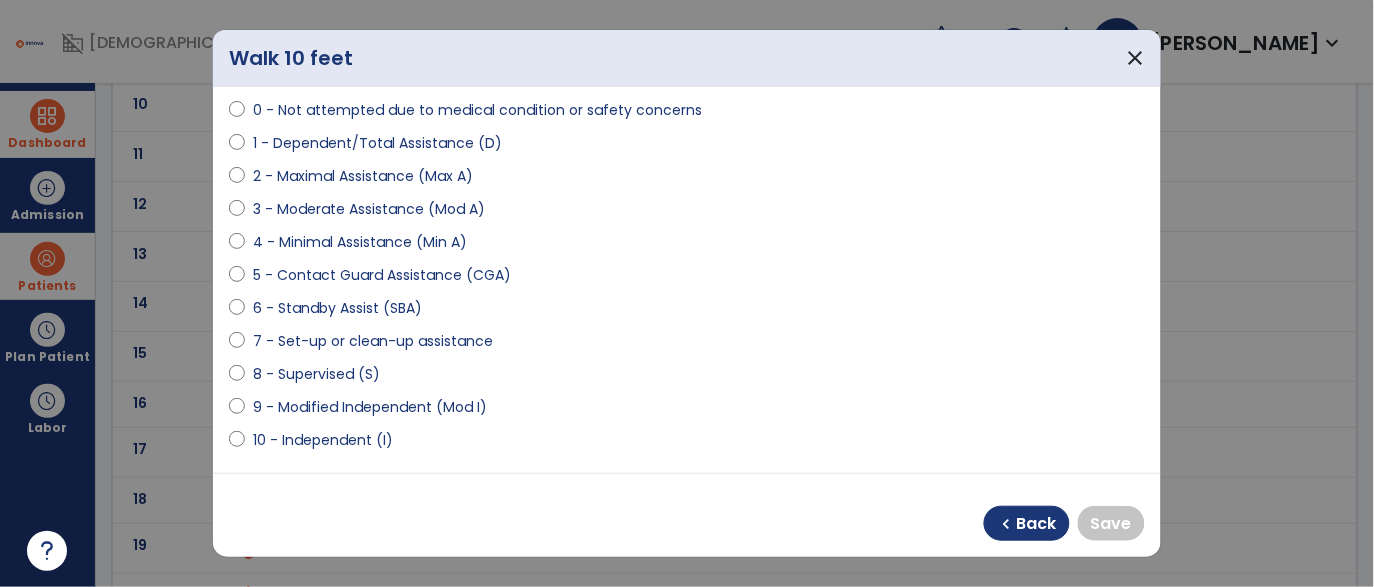 select on "**********" 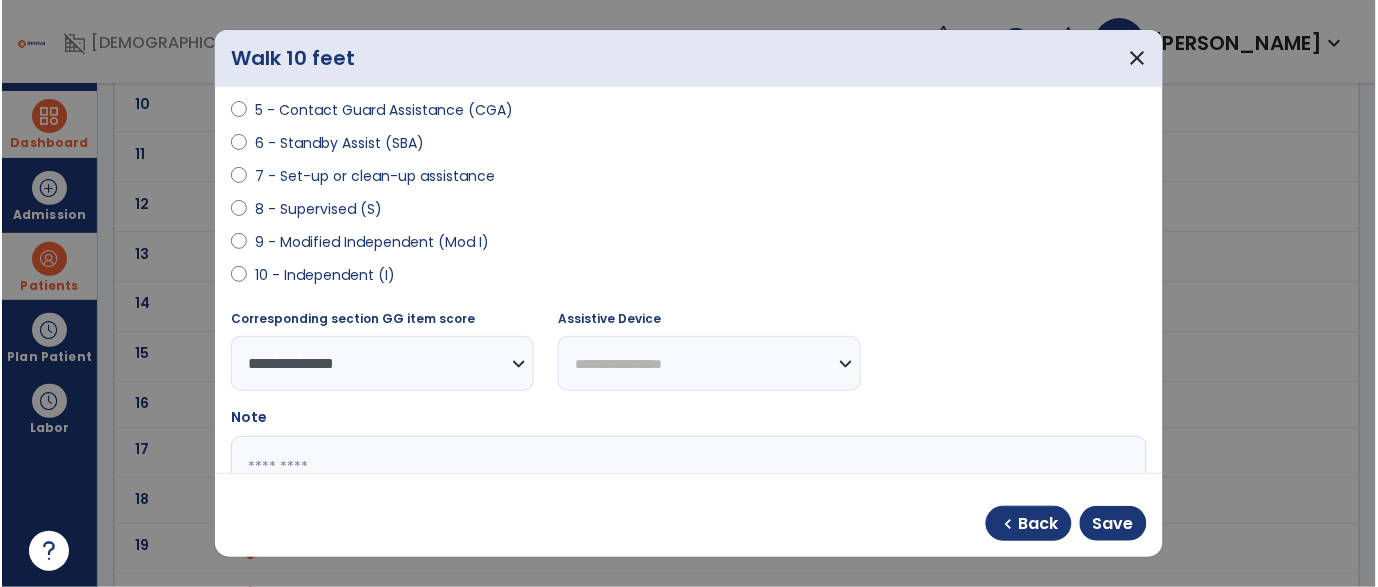 scroll, scrollTop: 368, scrollLeft: 0, axis: vertical 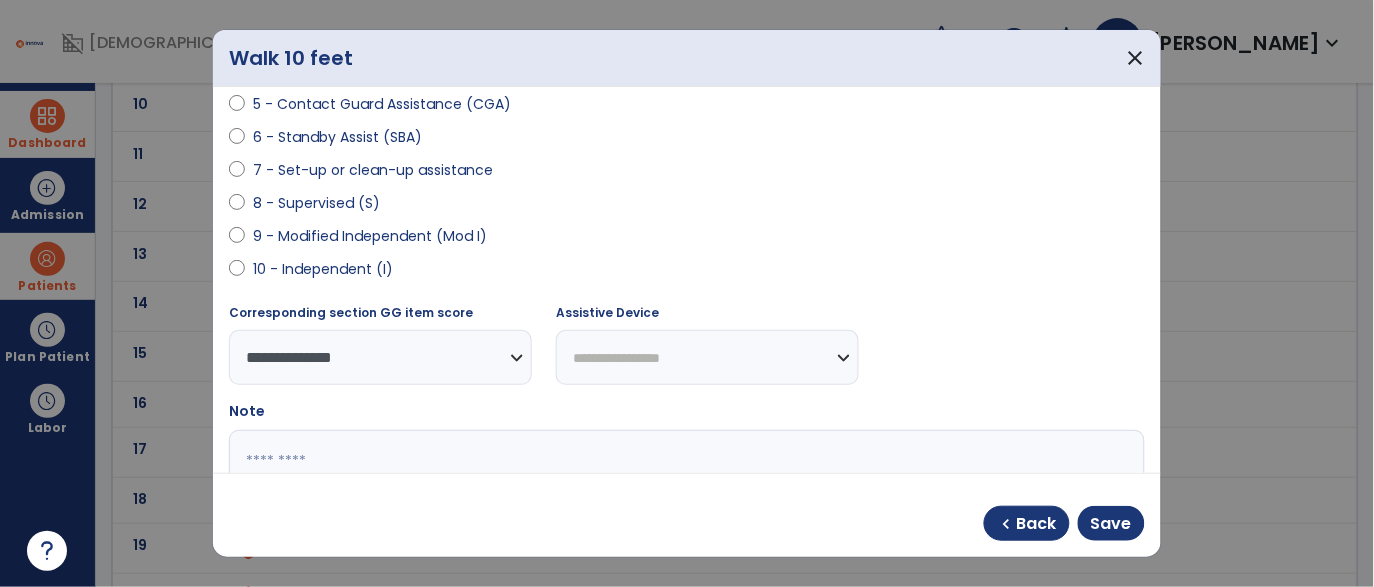 click on "**********" at bounding box center [707, 357] 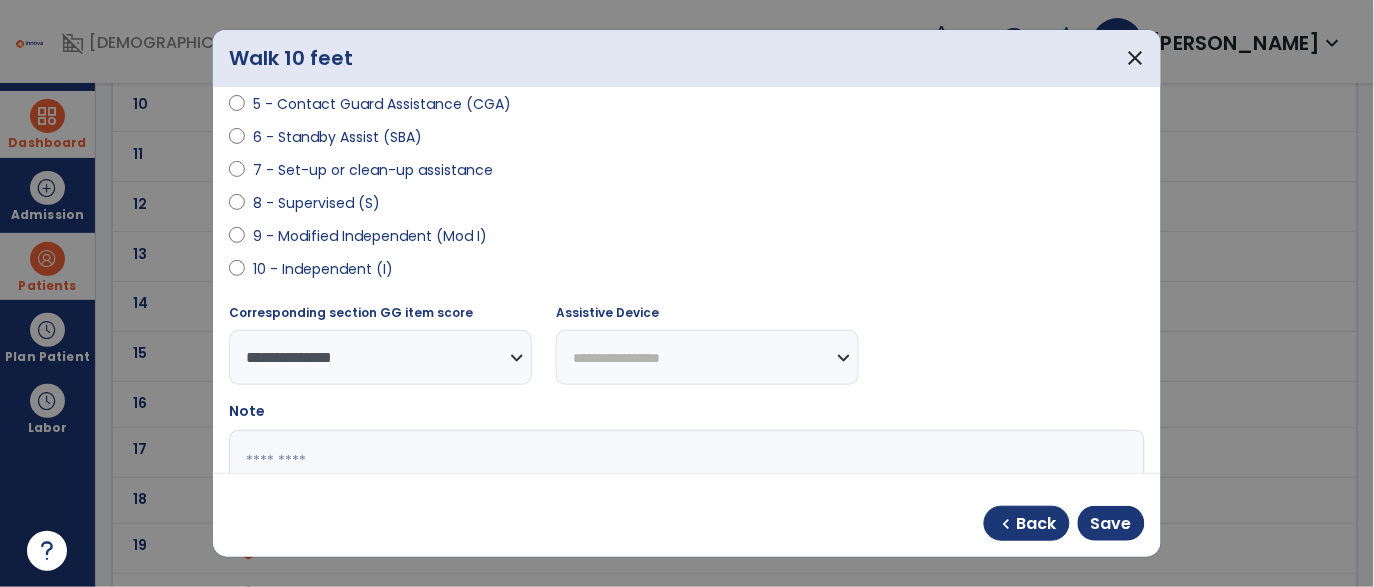 select on "**********" 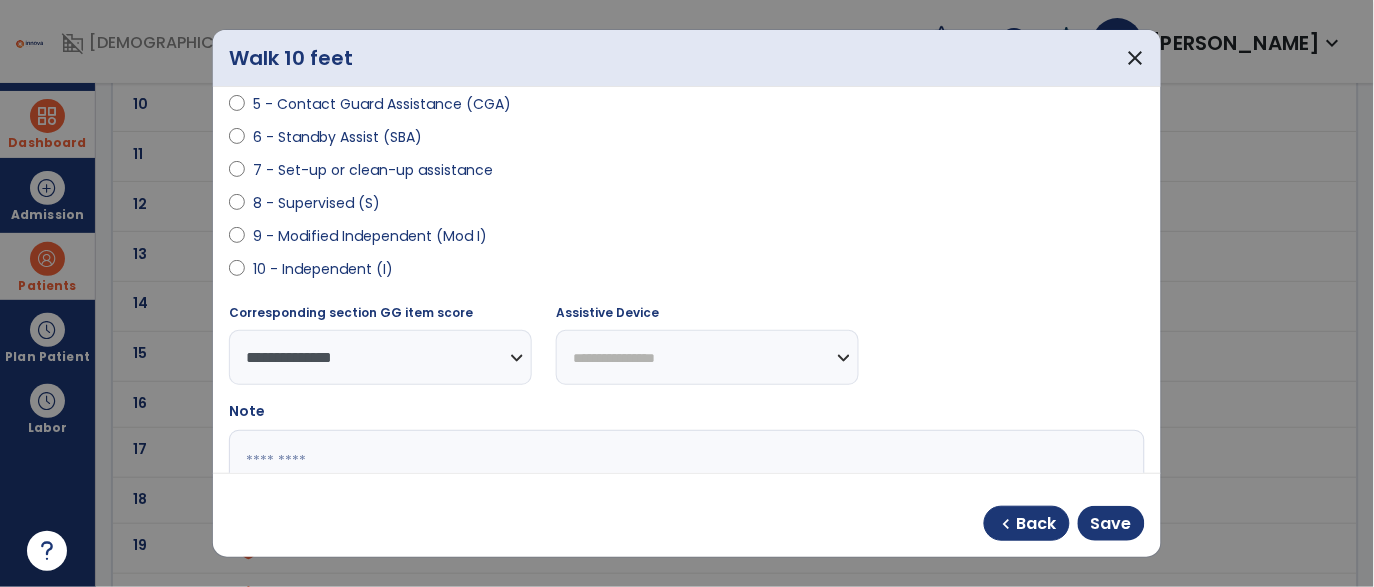 click on "**********" at bounding box center (707, 357) 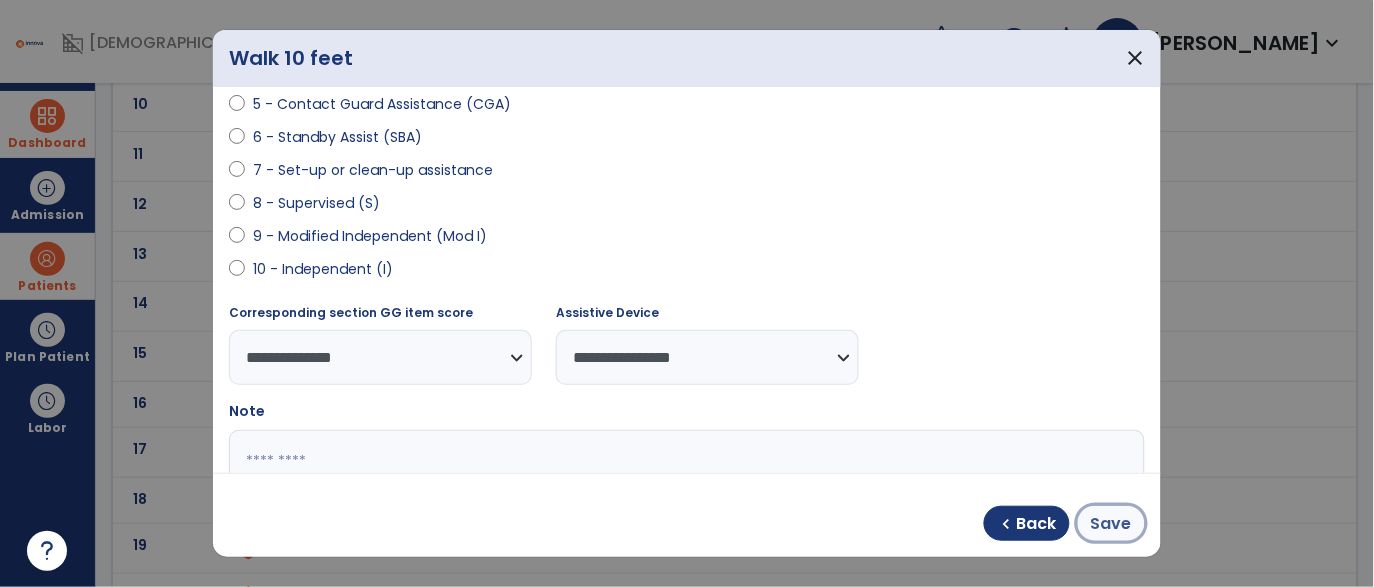 click on "Save" at bounding box center [1111, 524] 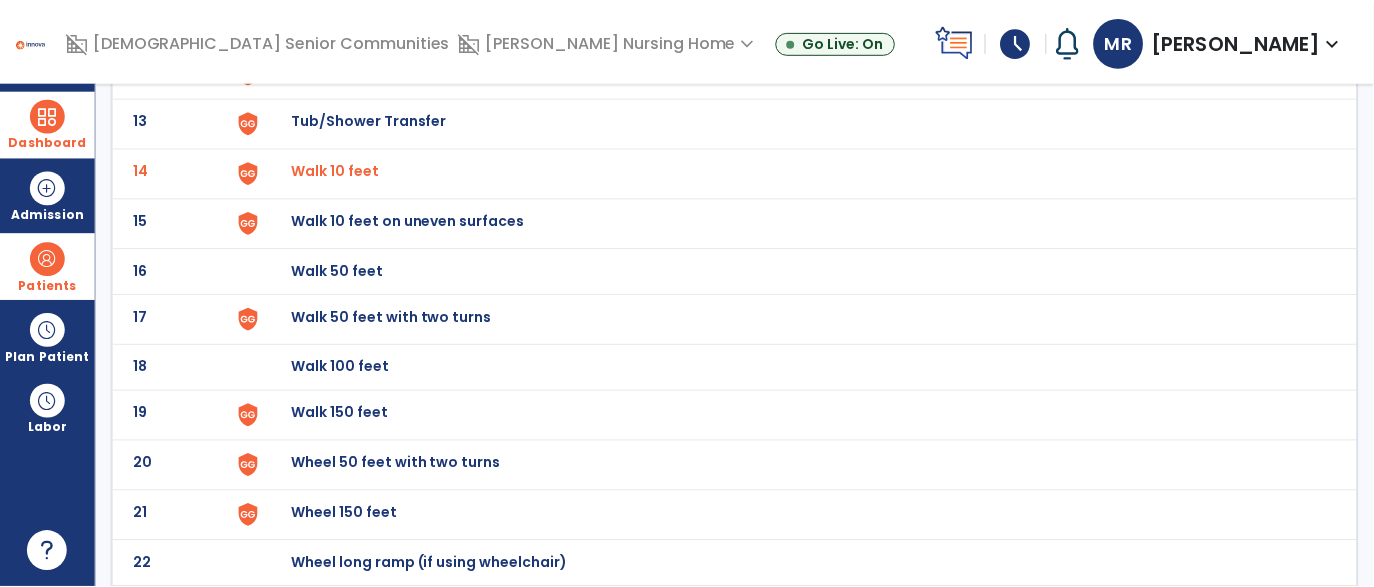scroll, scrollTop: 741, scrollLeft: 0, axis: vertical 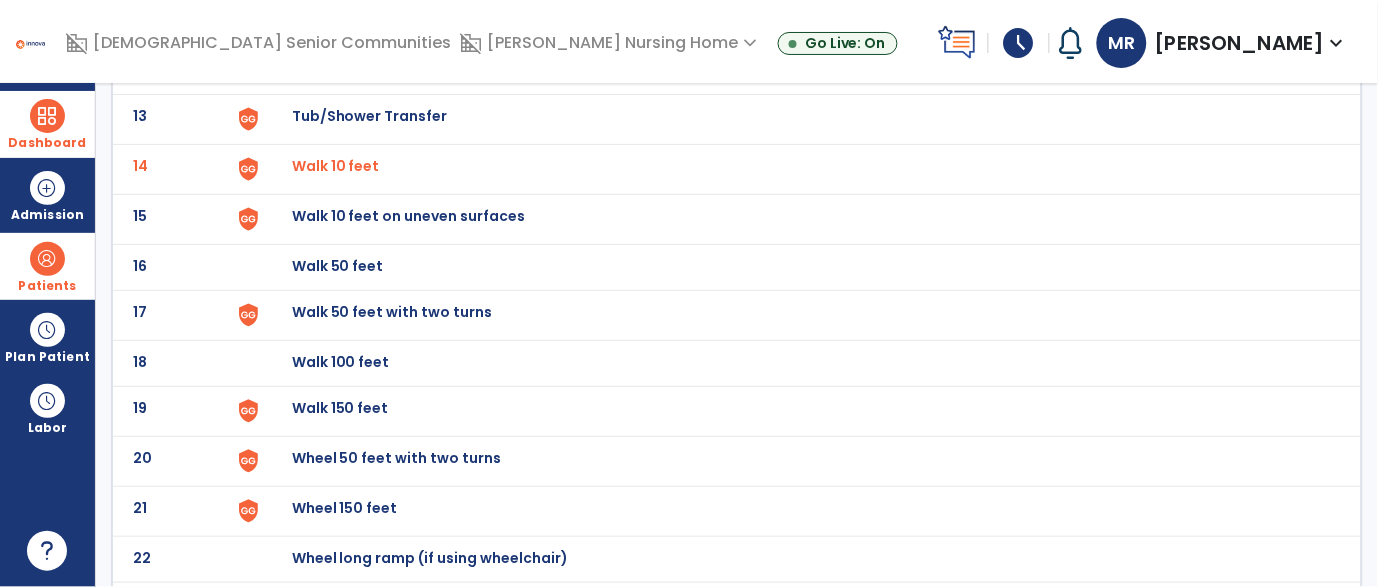 click on "Walk 50 feet with two turns" at bounding box center (338, -479) 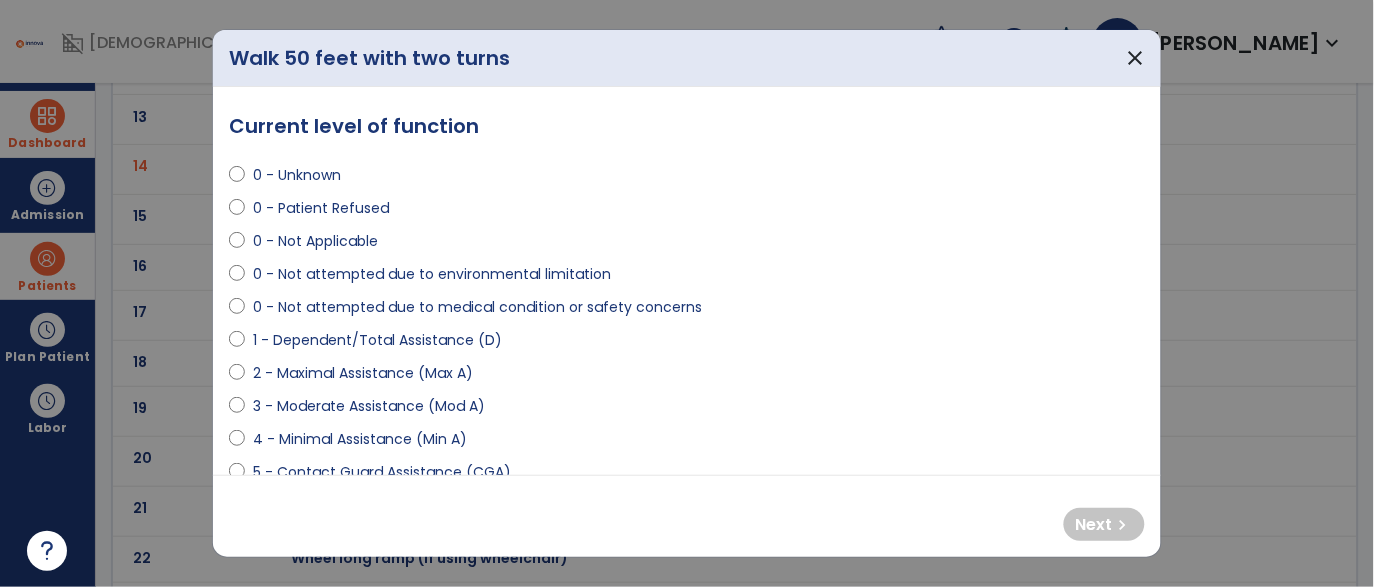 select on "**********" 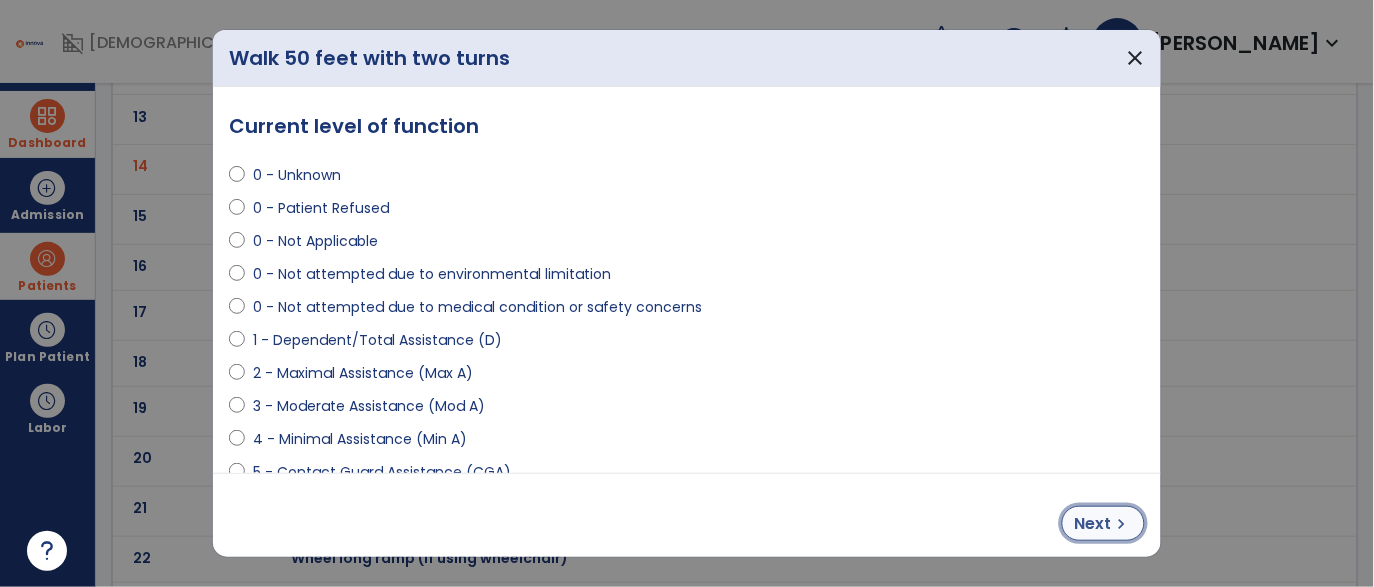 click on "chevron_right" at bounding box center (1122, 524) 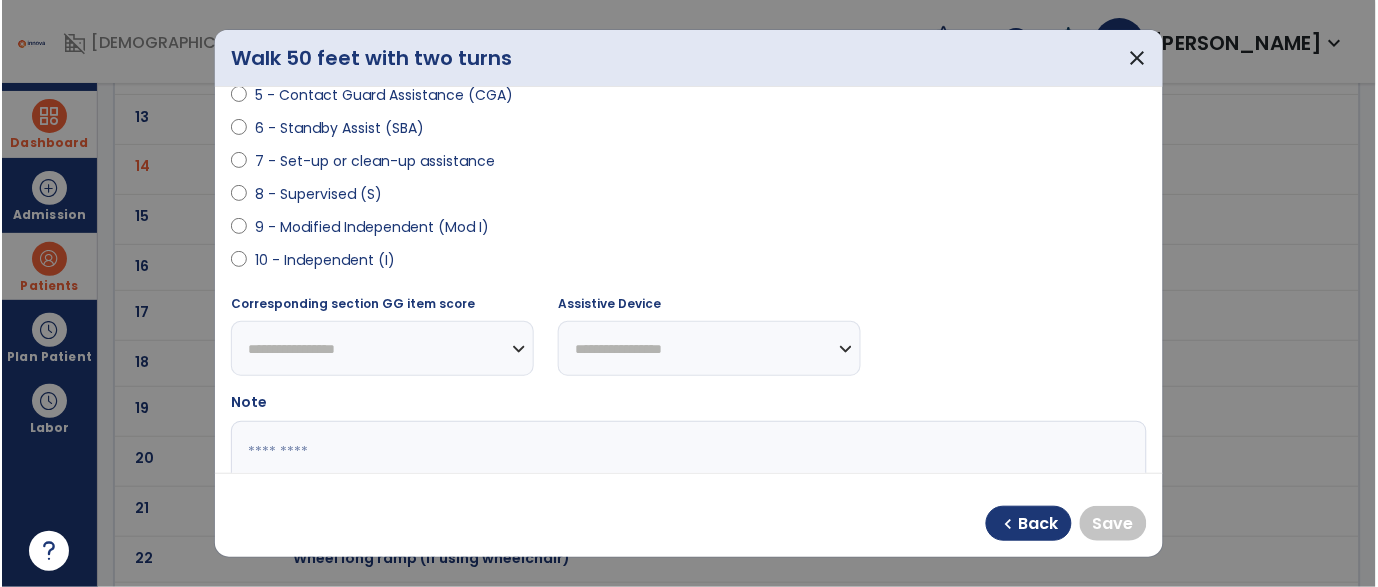 scroll, scrollTop: 382, scrollLeft: 0, axis: vertical 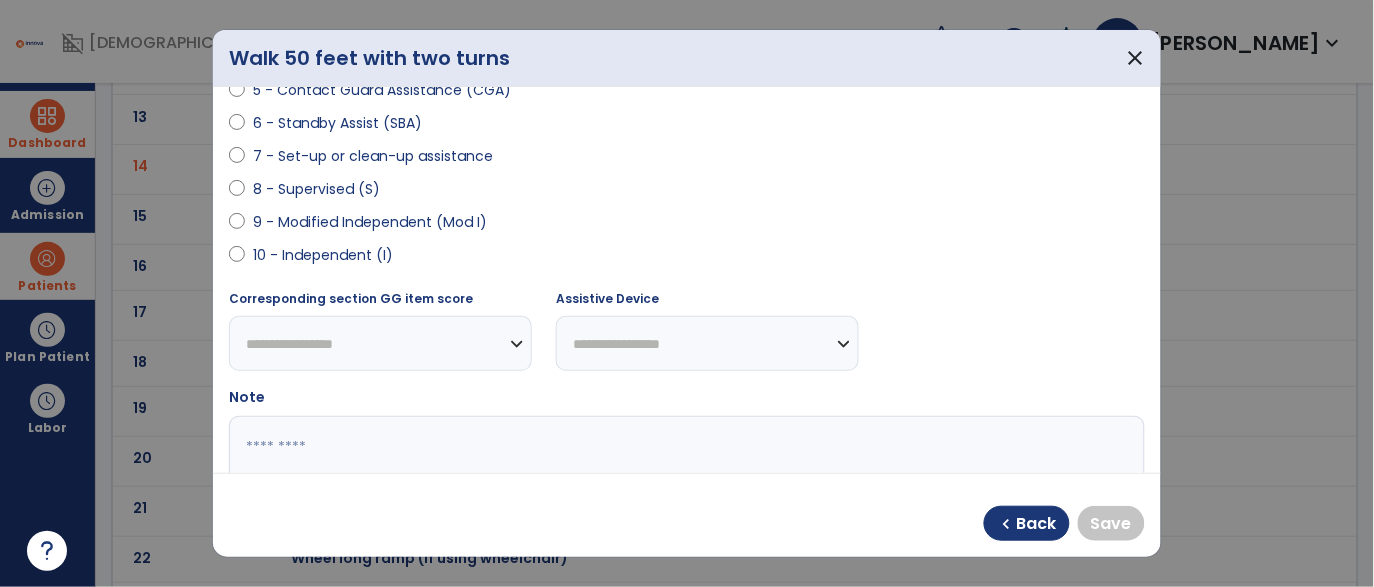 select on "**********" 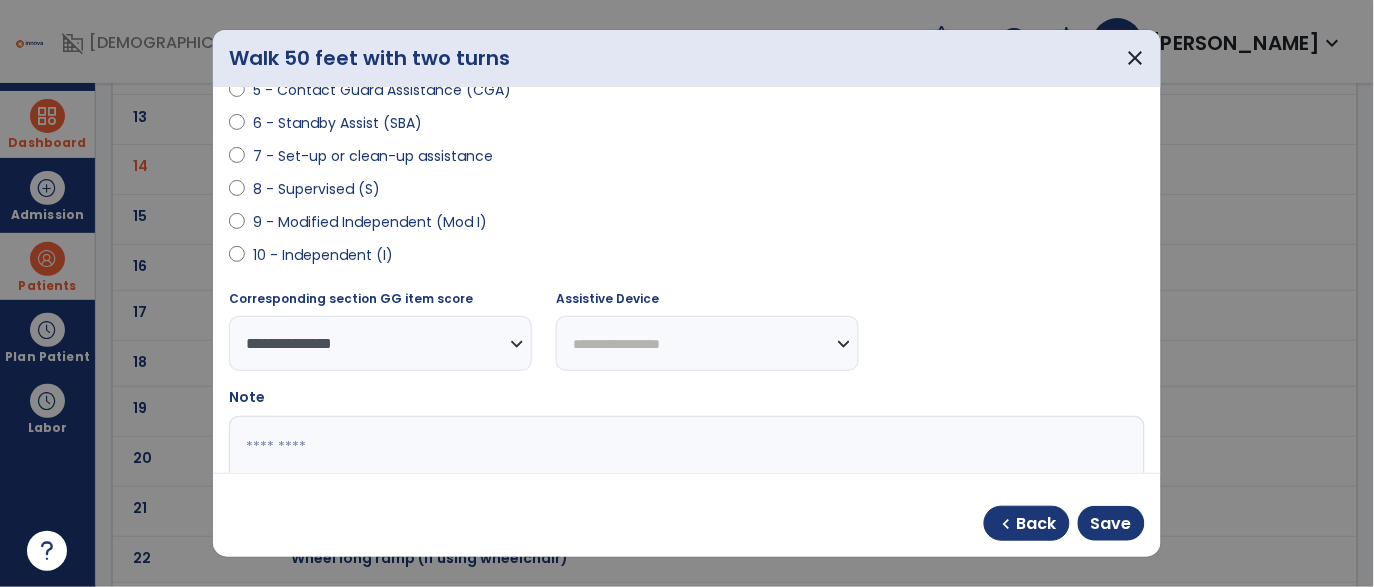 click on "**********" at bounding box center [707, 343] 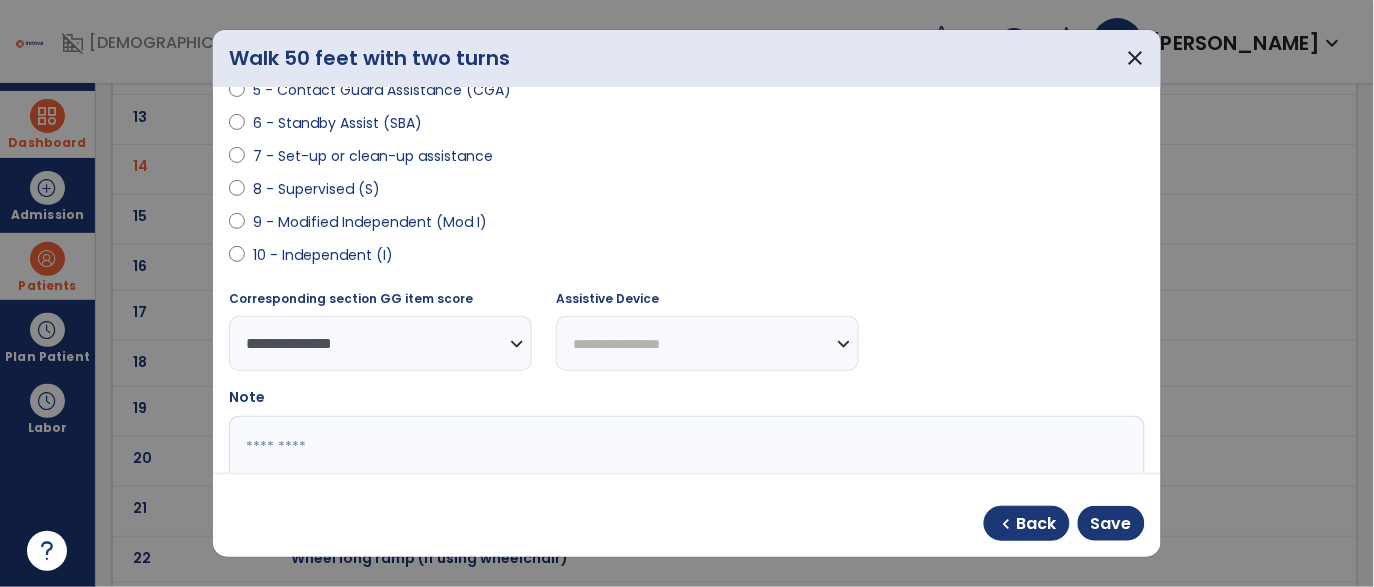 select on "****" 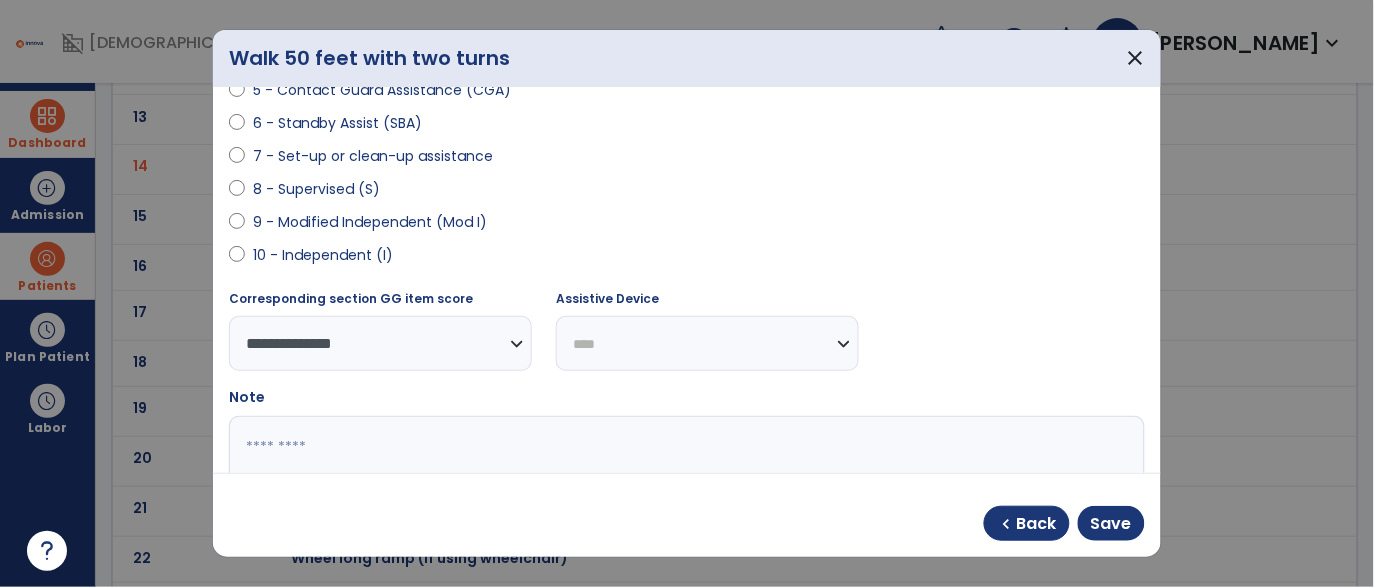 click on "**********" at bounding box center [707, 343] 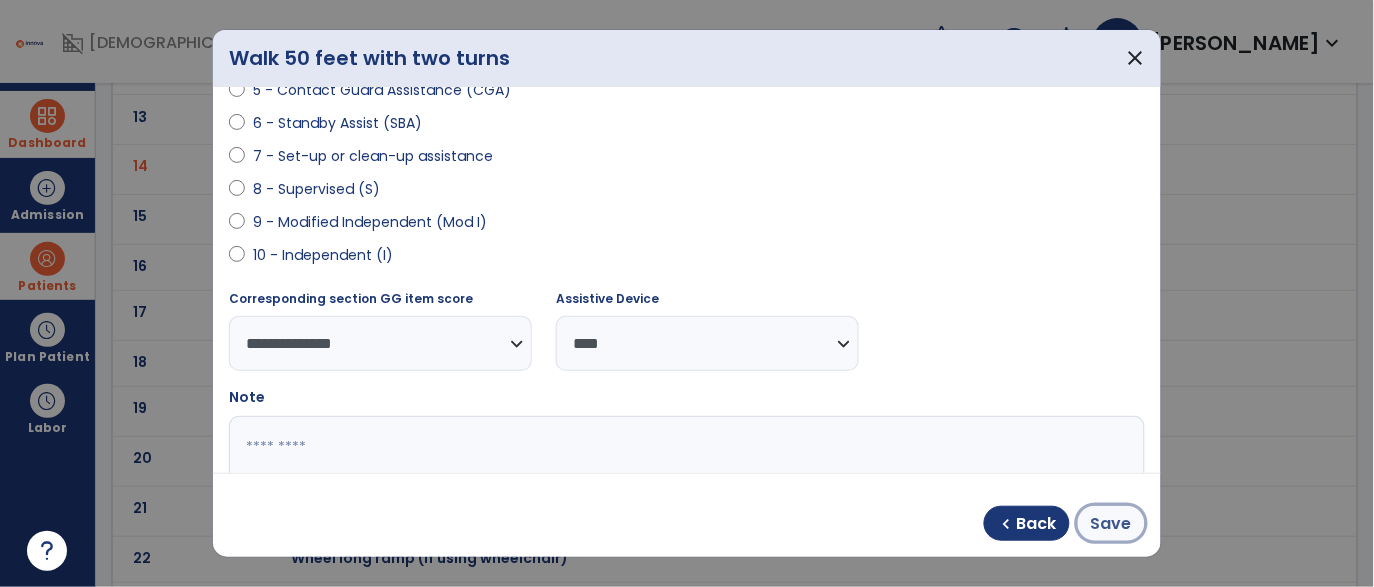 click on "Save" at bounding box center [1111, 524] 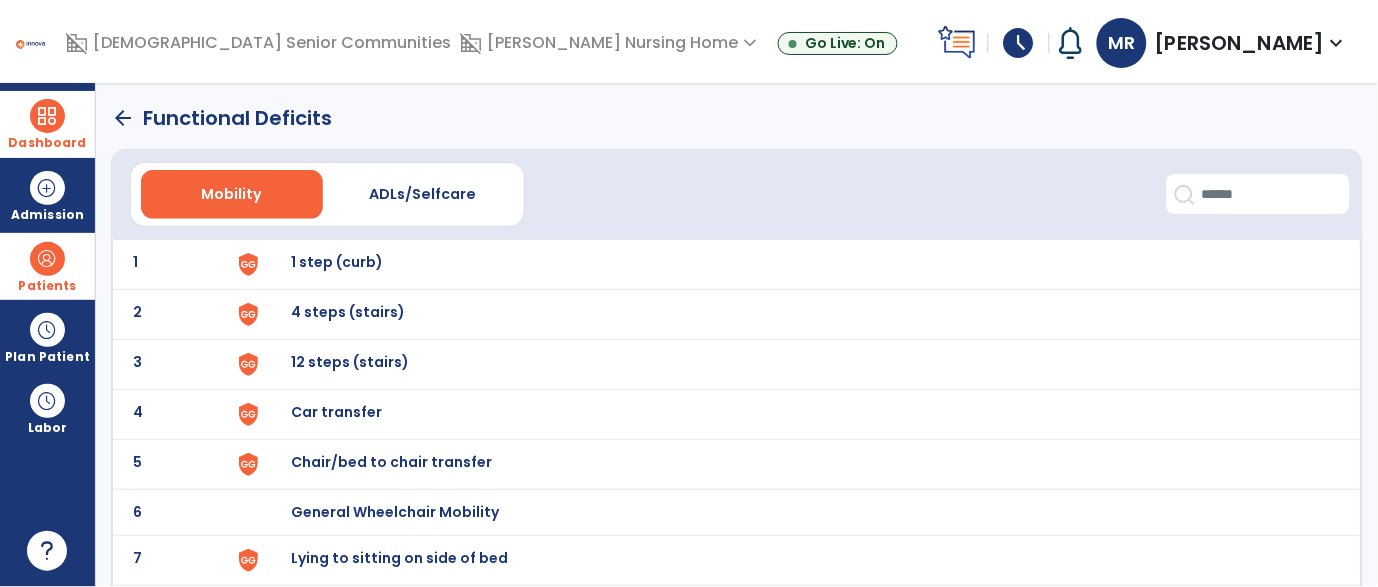 scroll, scrollTop: 1, scrollLeft: 0, axis: vertical 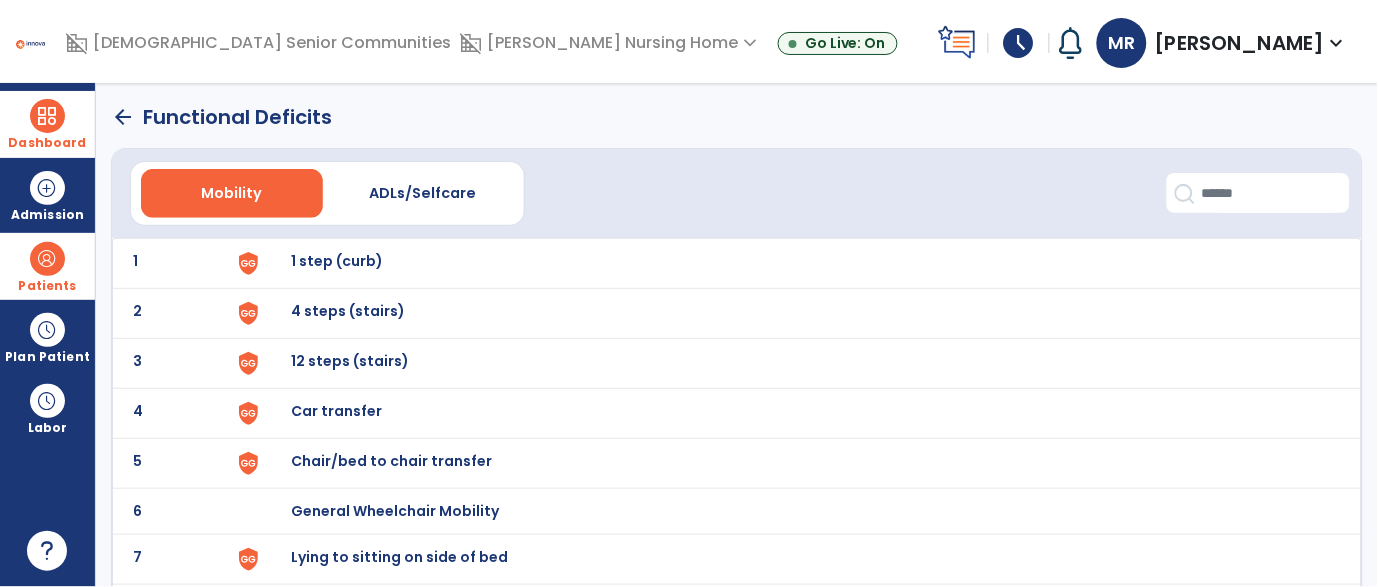 click on "arrow_back" 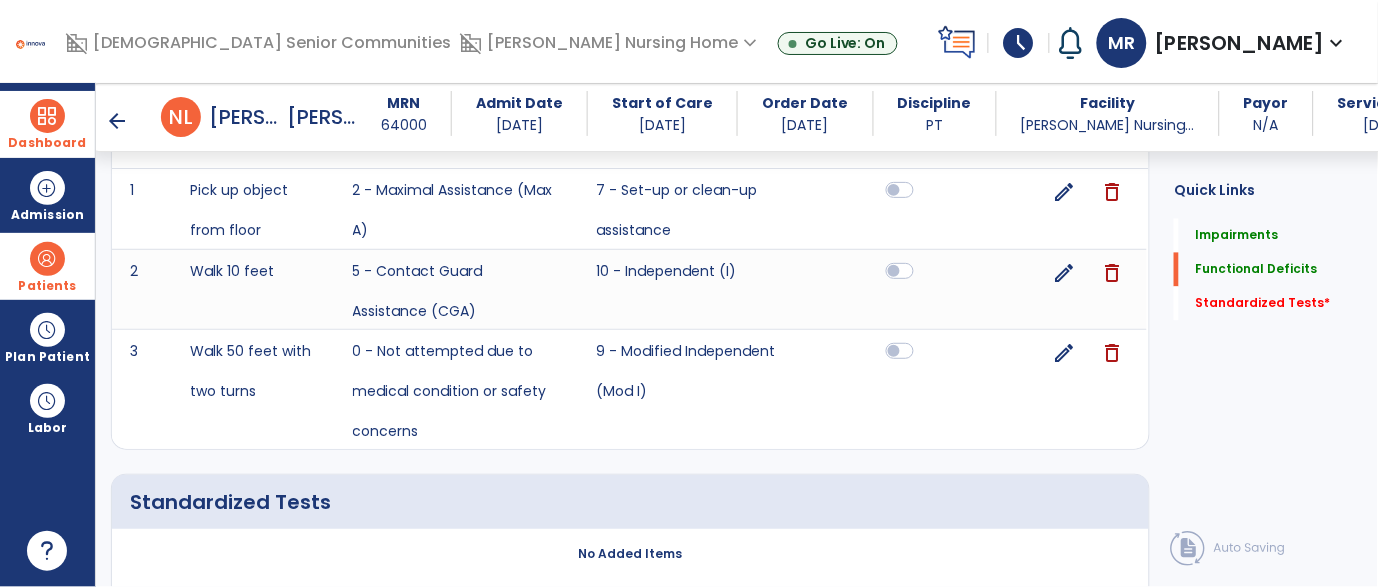 scroll, scrollTop: 751, scrollLeft: 0, axis: vertical 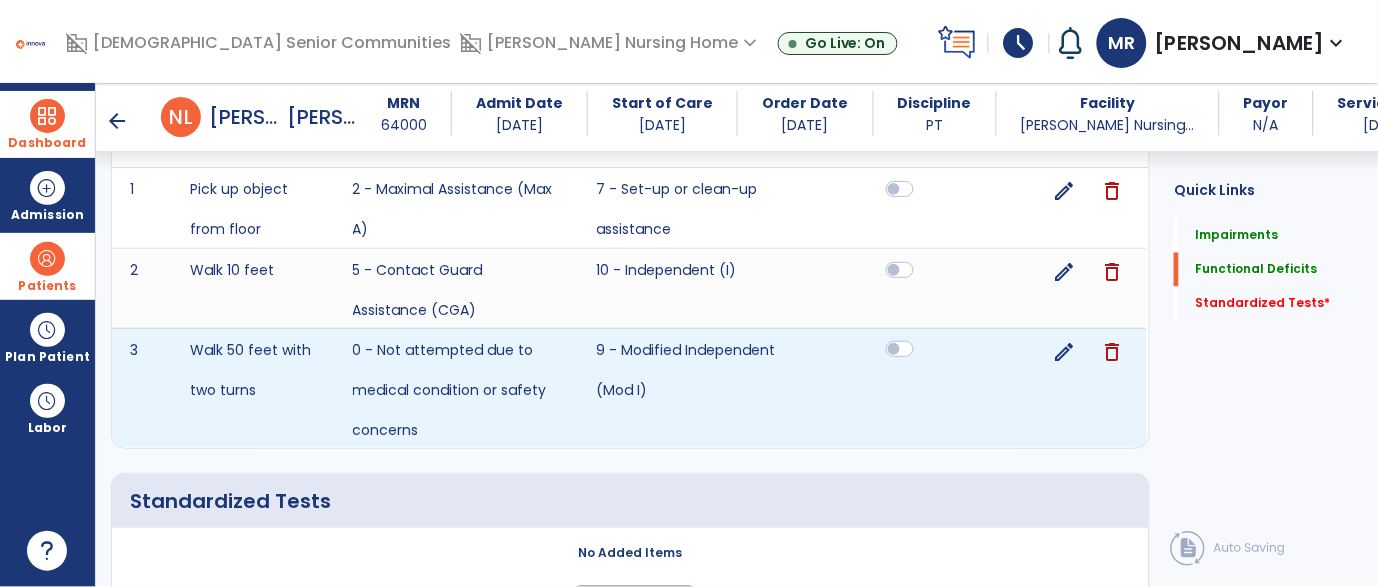 click 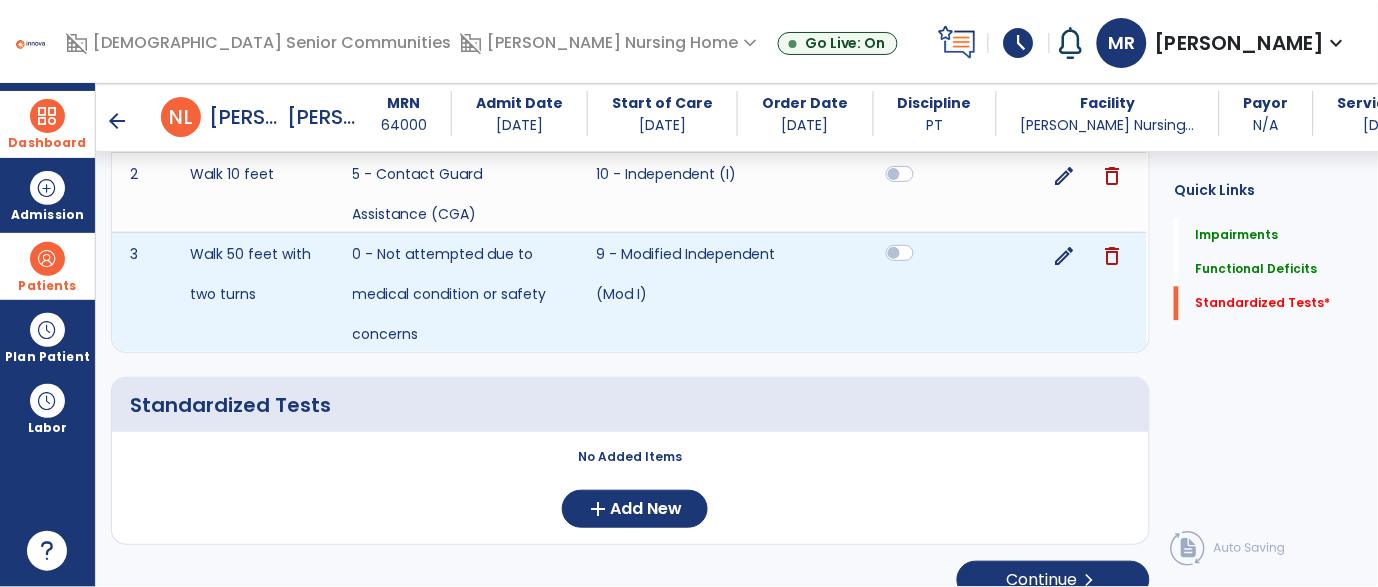 scroll, scrollTop: 875, scrollLeft: 0, axis: vertical 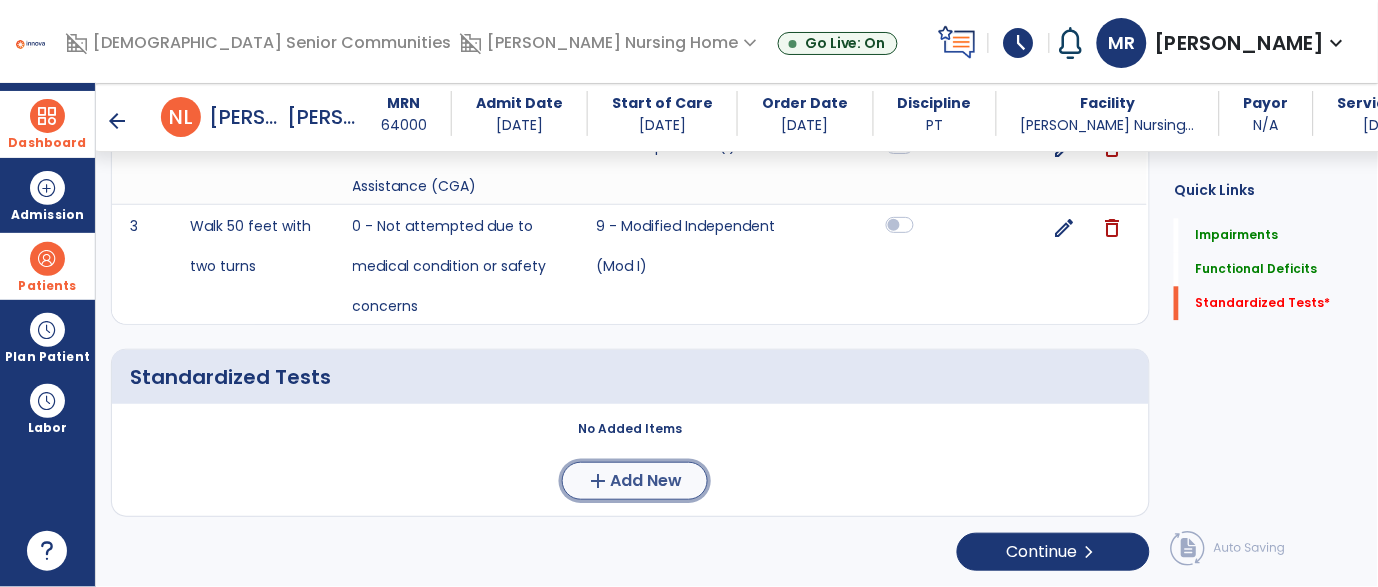 click on "Add New" 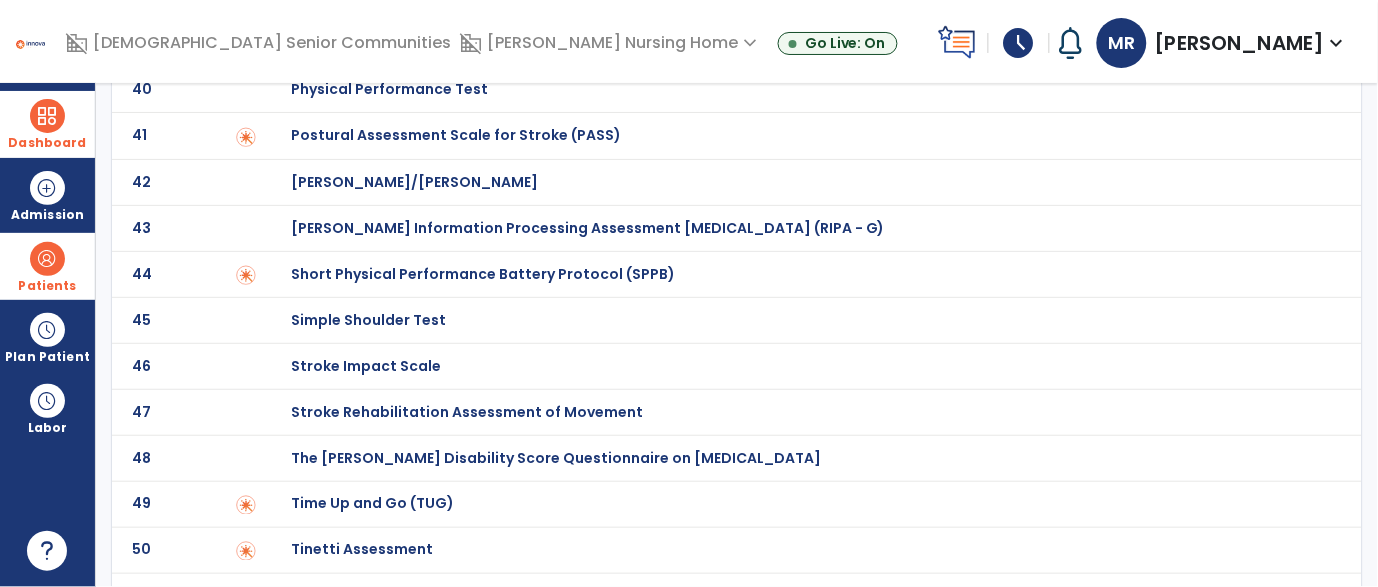 scroll, scrollTop: 1937, scrollLeft: 0, axis: vertical 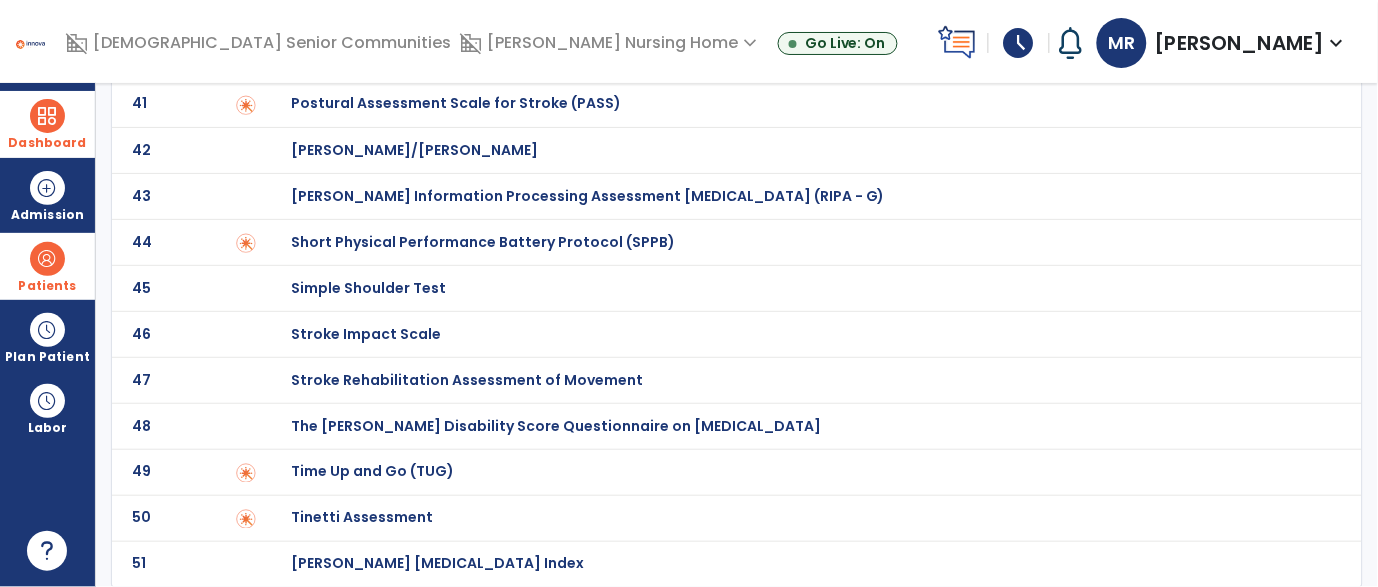 click on "Time Up and Go (TUG)" at bounding box center (362, -1737) 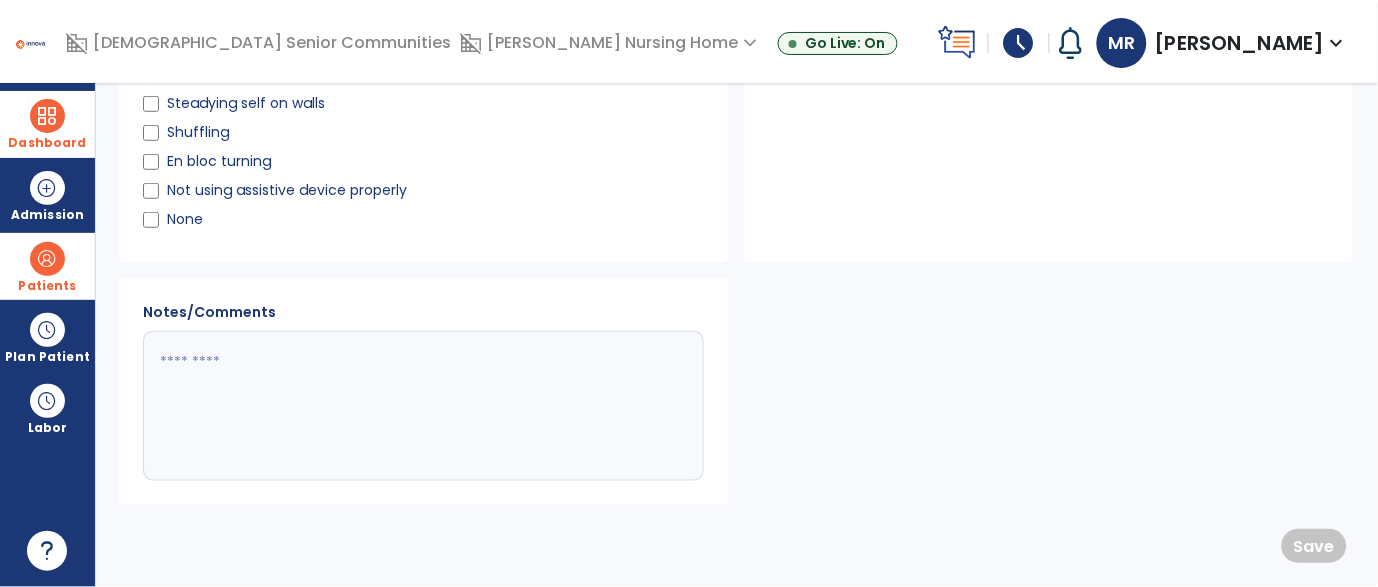 scroll, scrollTop: 0, scrollLeft: 0, axis: both 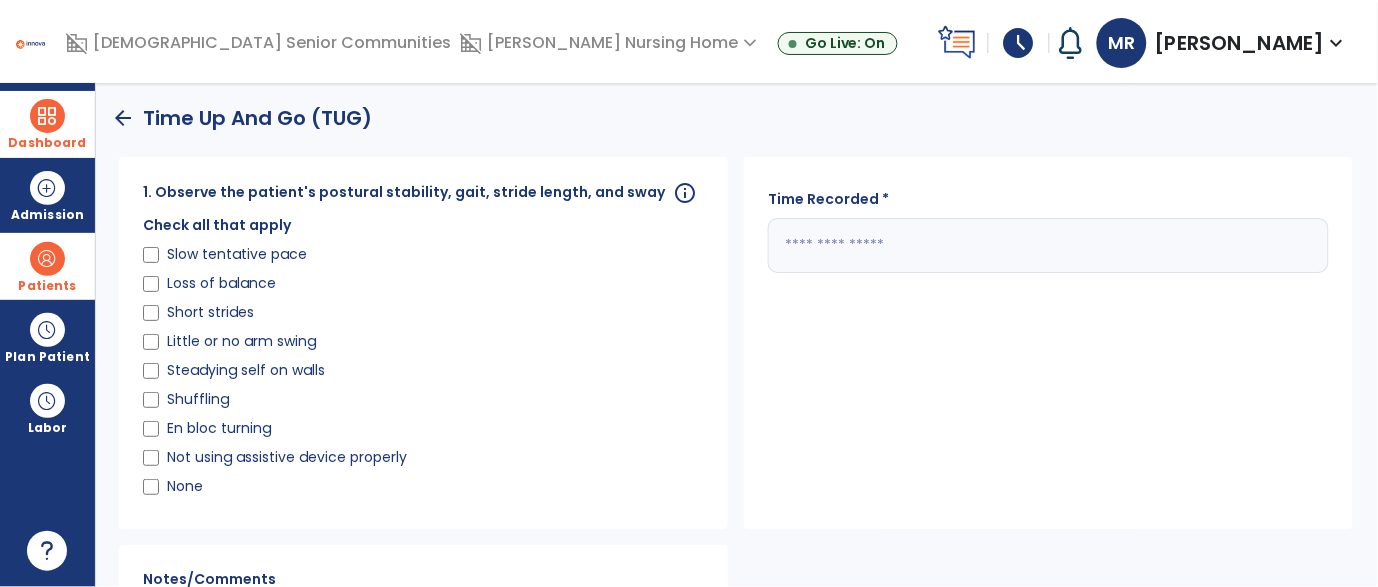 click 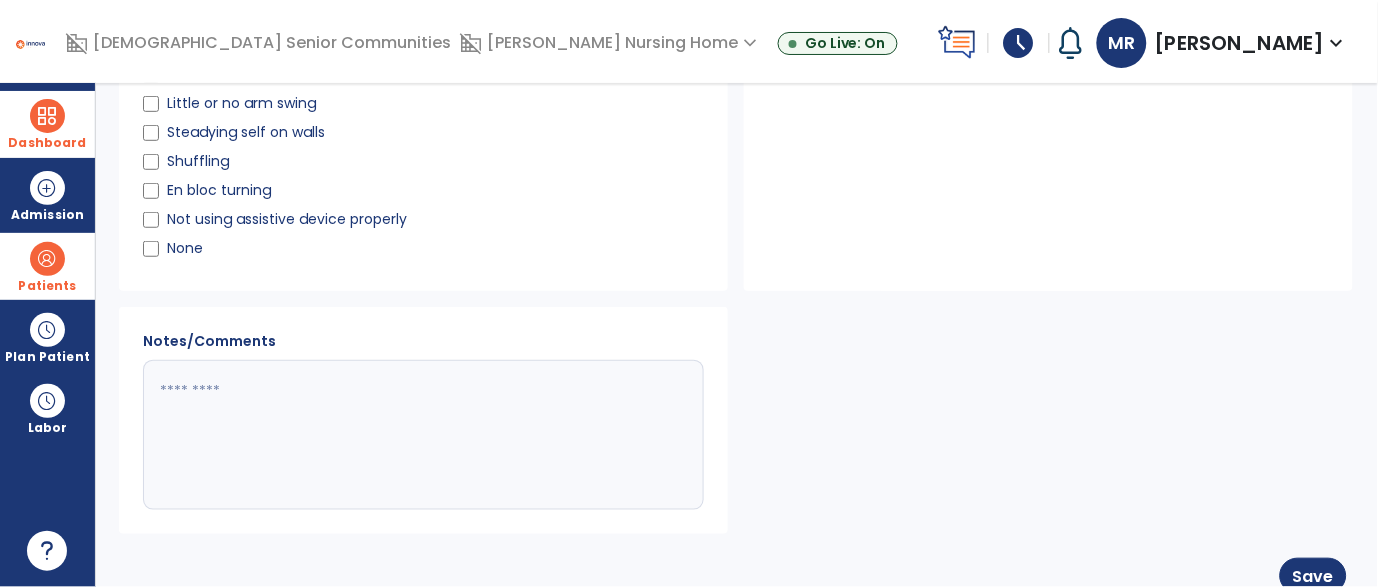 scroll, scrollTop: 268, scrollLeft: 0, axis: vertical 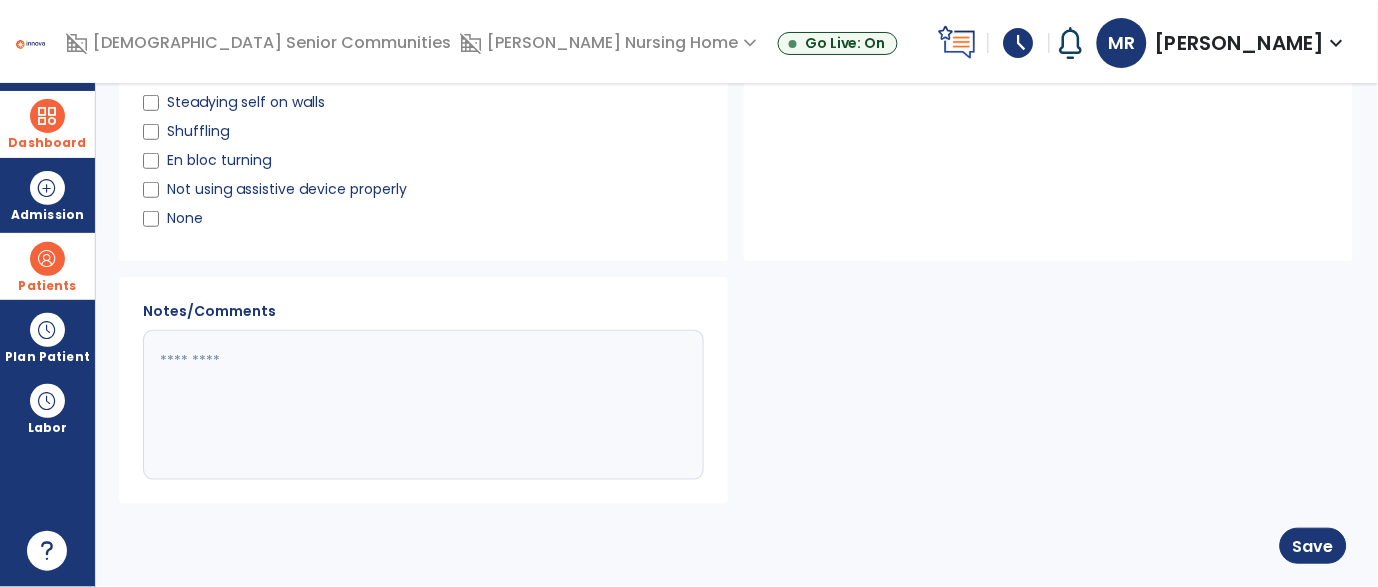 type on "**" 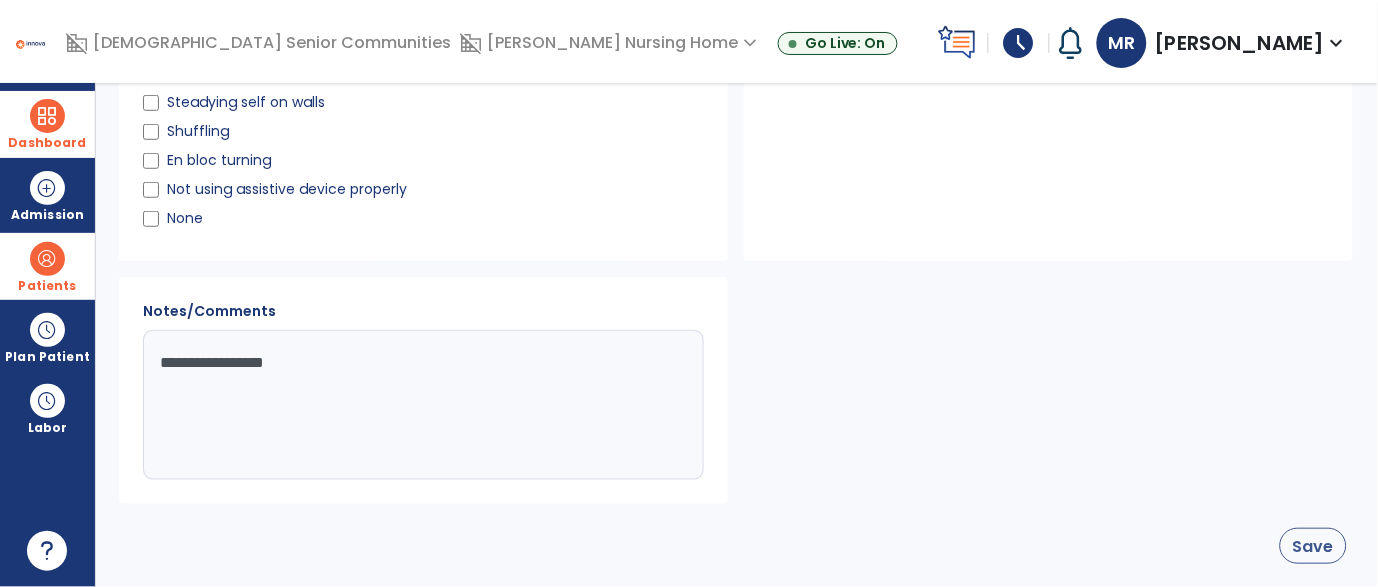 type on "**********" 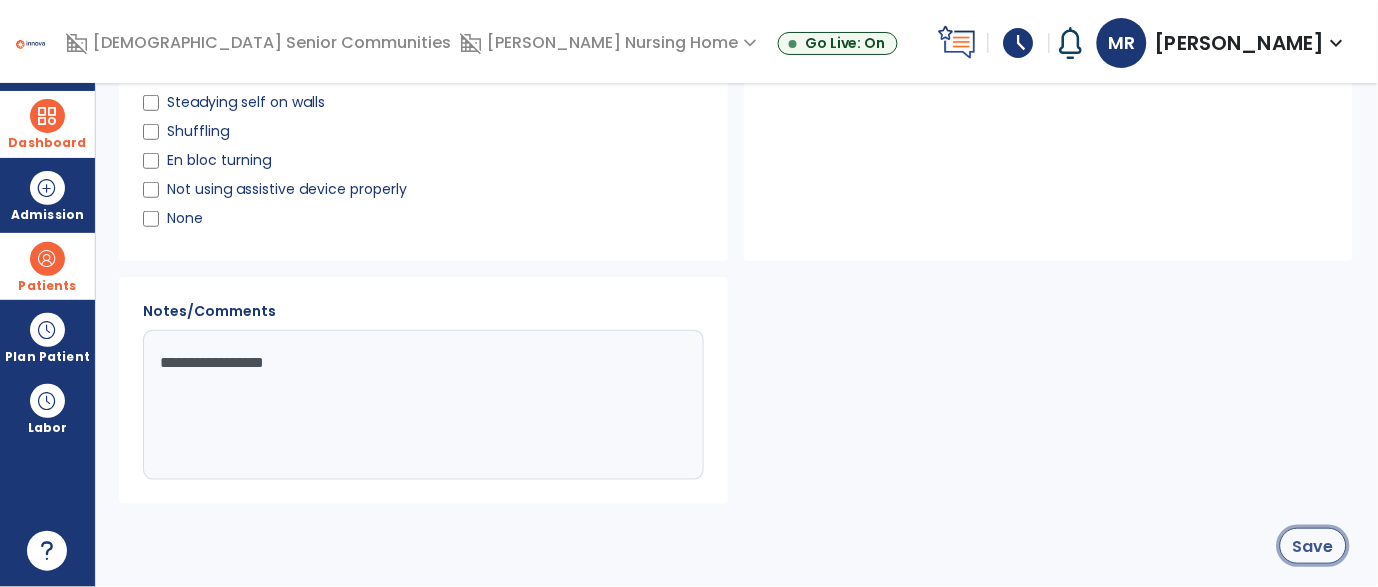 click on "Save" 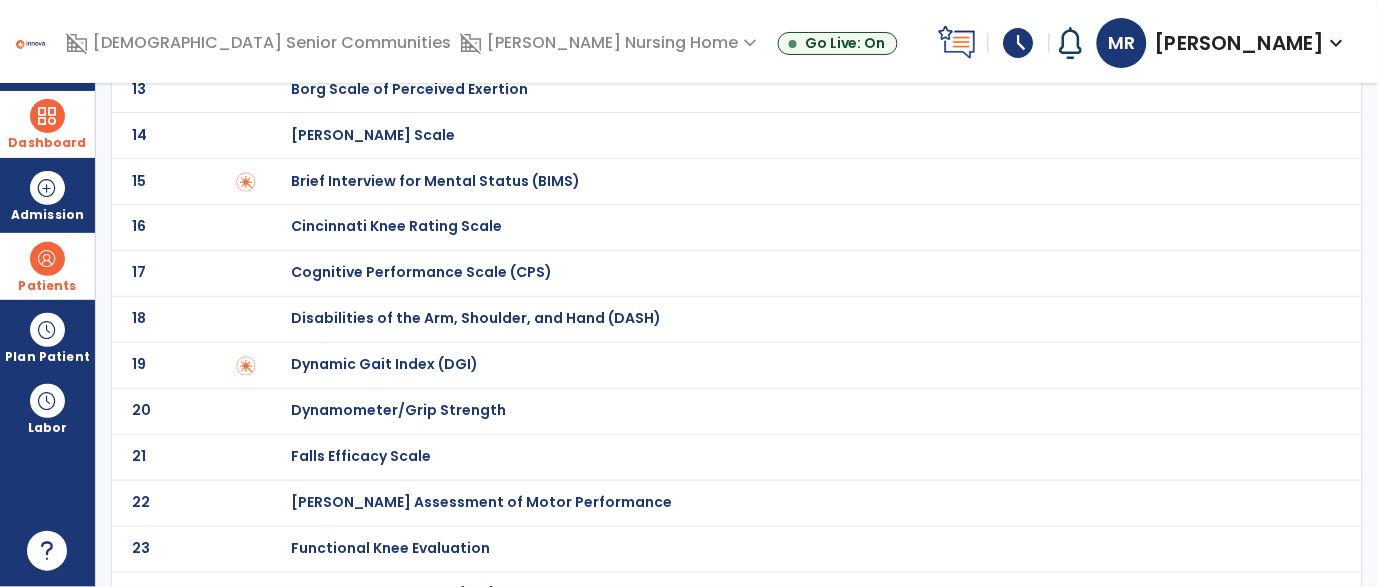 scroll, scrollTop: 0, scrollLeft: 0, axis: both 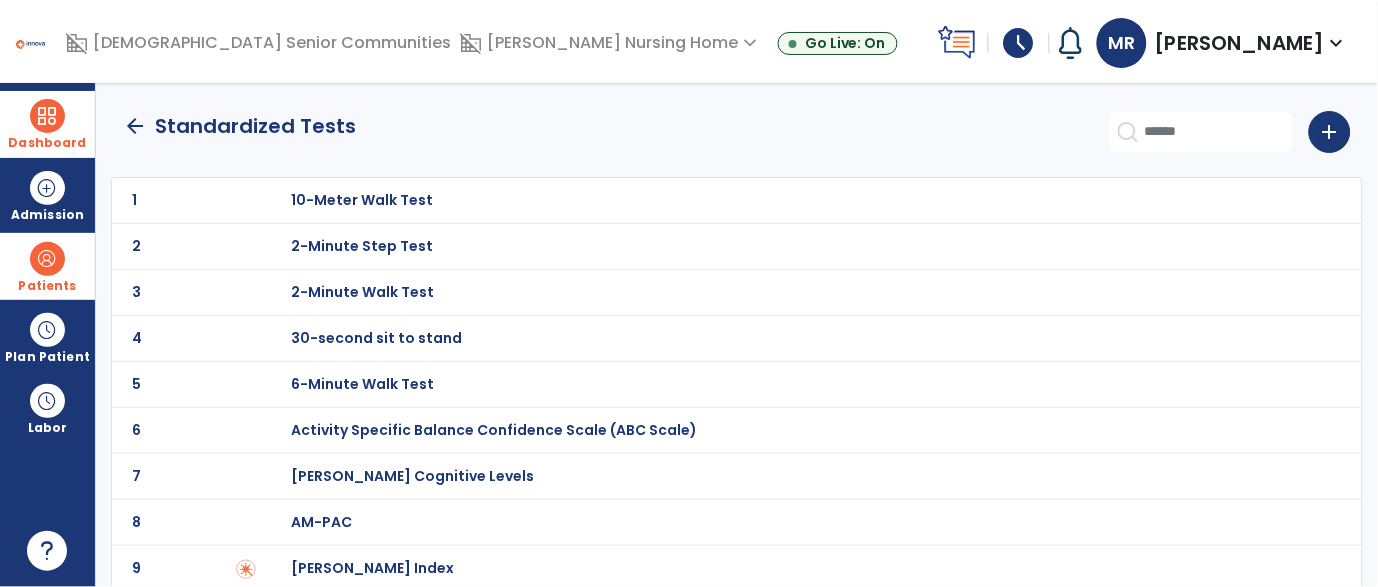 click on "arrow_back" 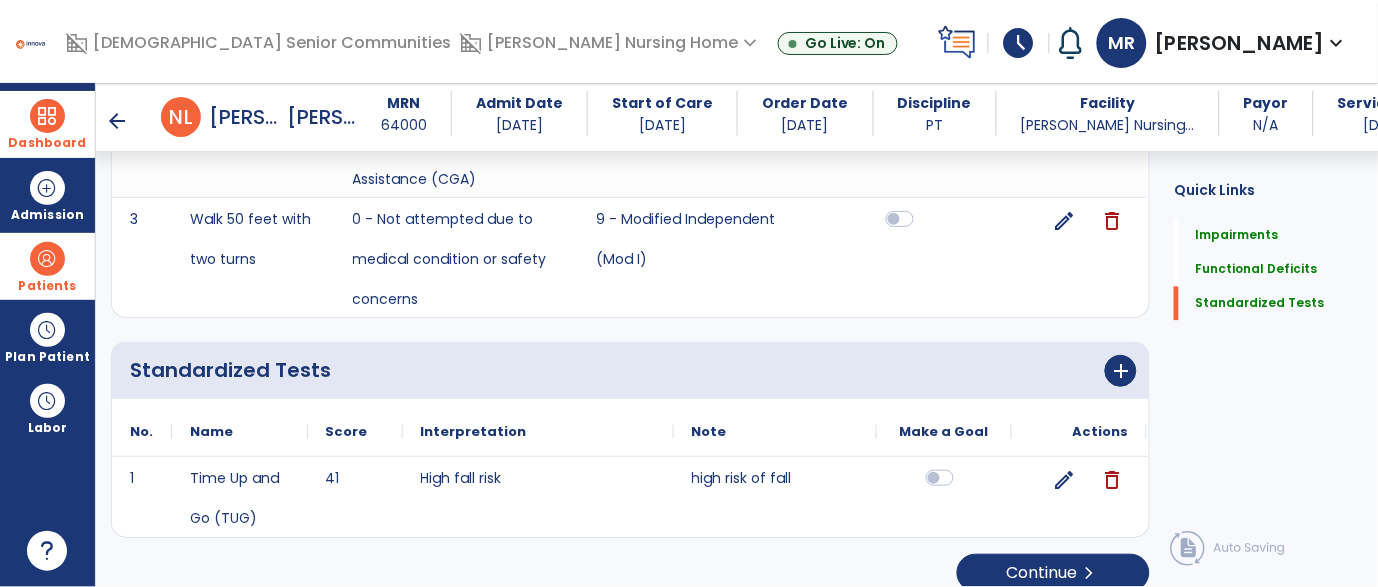 scroll, scrollTop: 902, scrollLeft: 0, axis: vertical 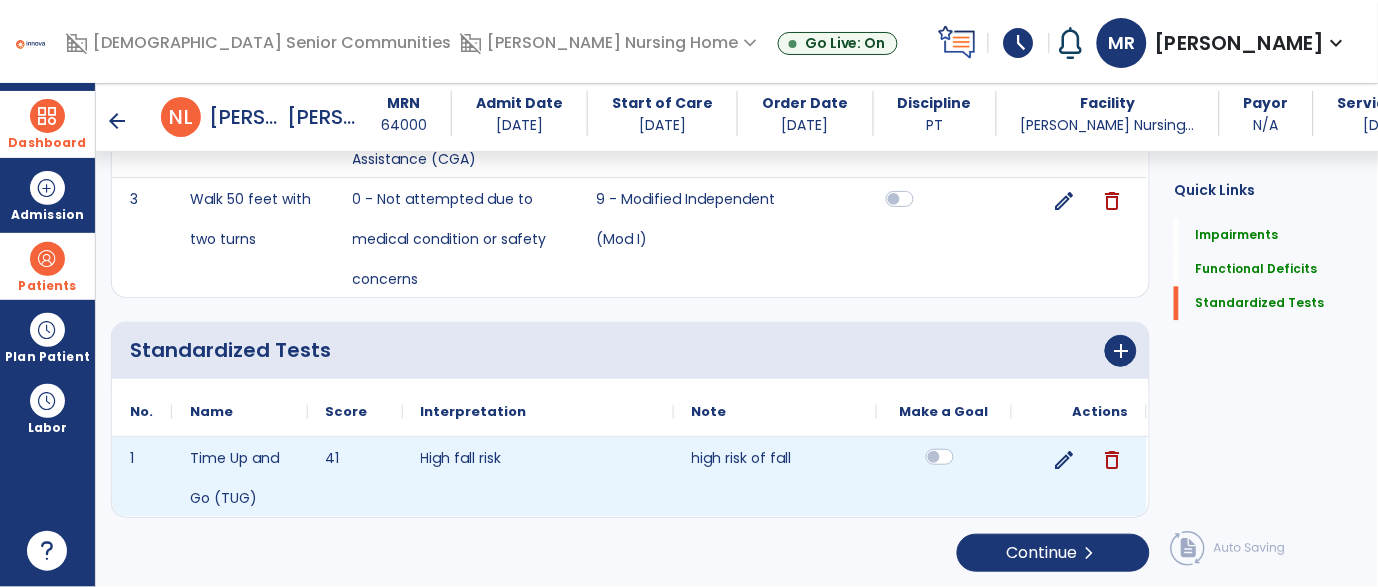 click 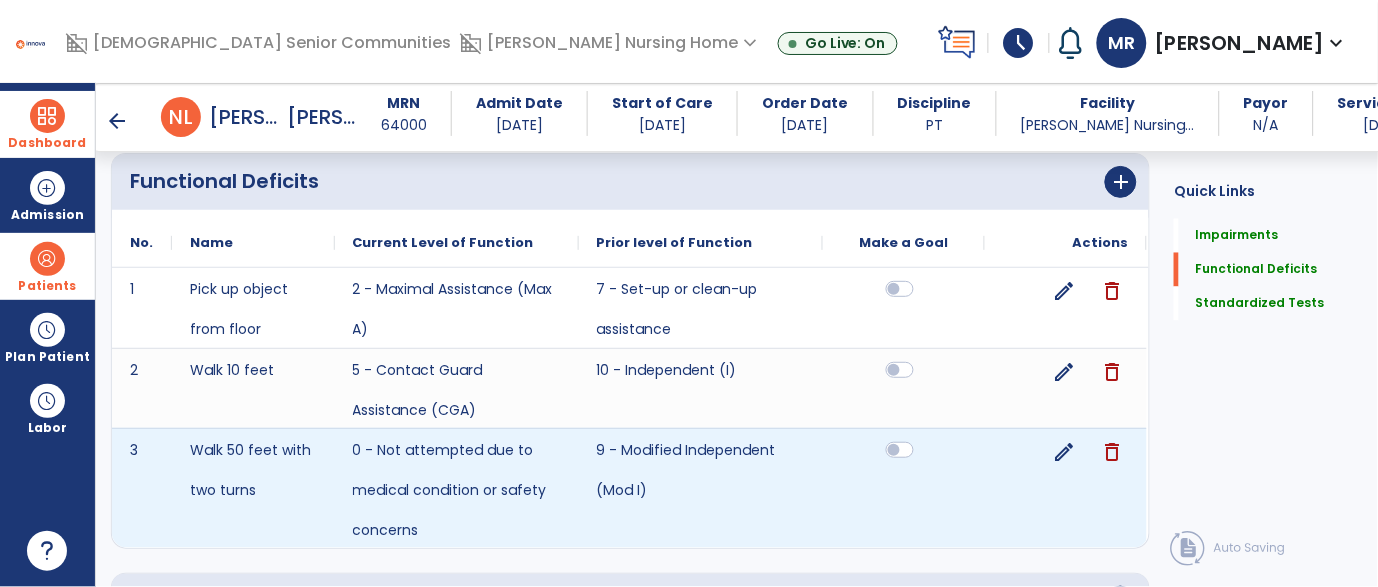 scroll, scrollTop: 902, scrollLeft: 0, axis: vertical 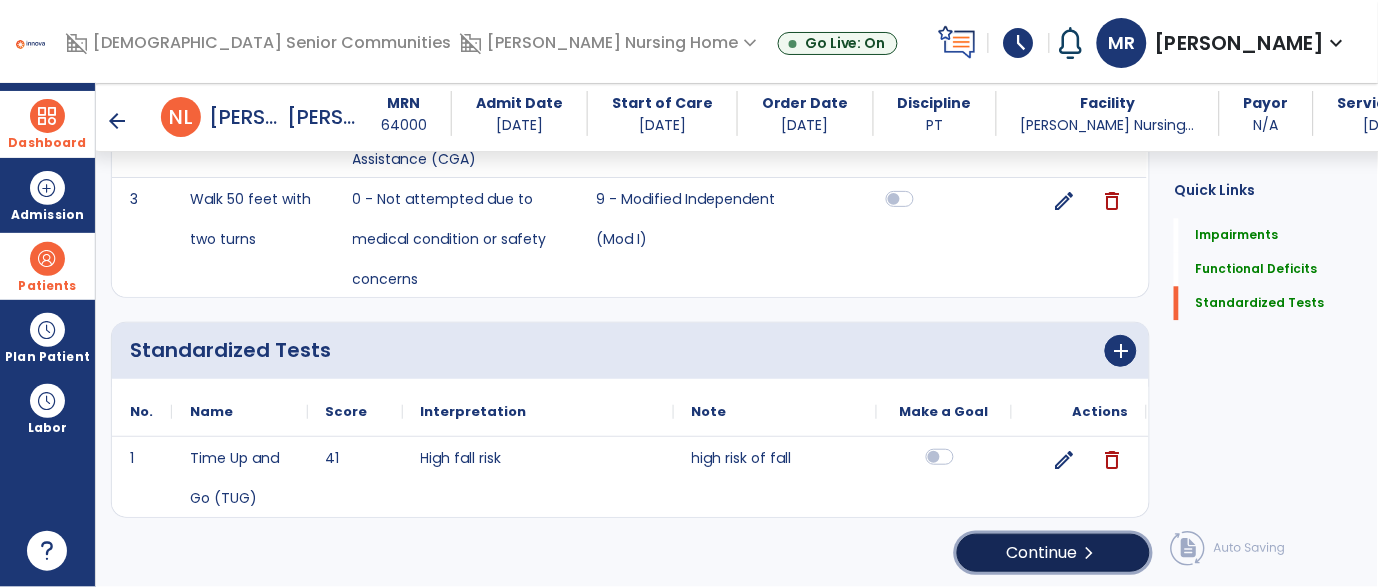 click on "Continue  chevron_right" 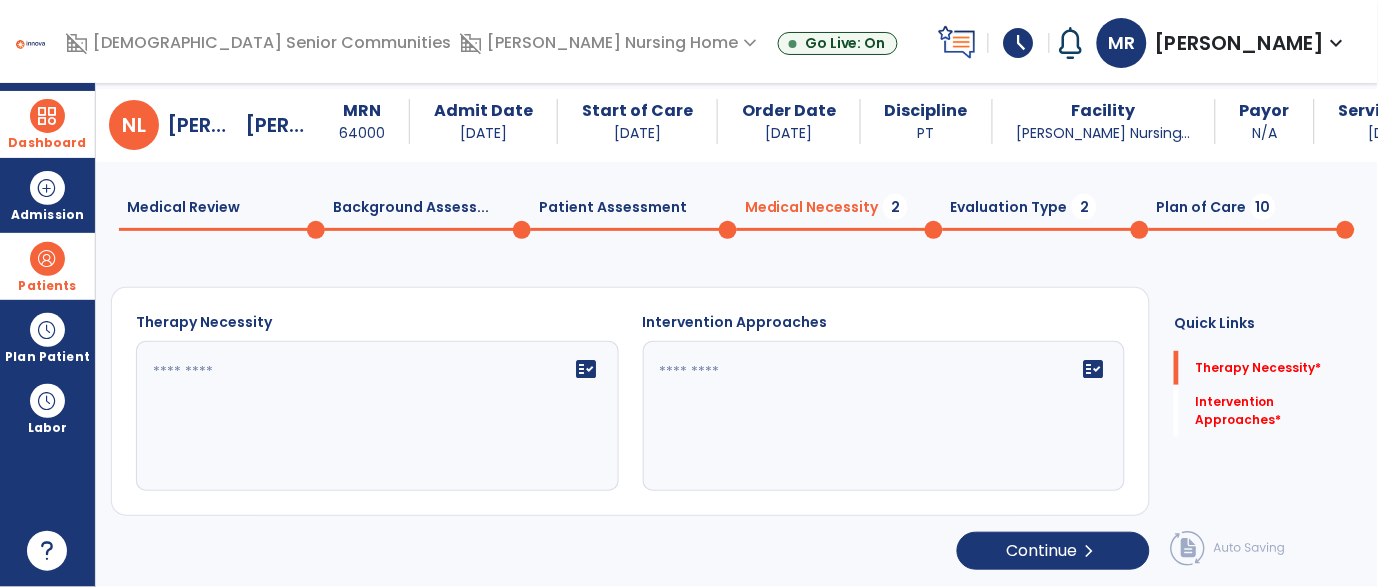 scroll, scrollTop: 39, scrollLeft: 0, axis: vertical 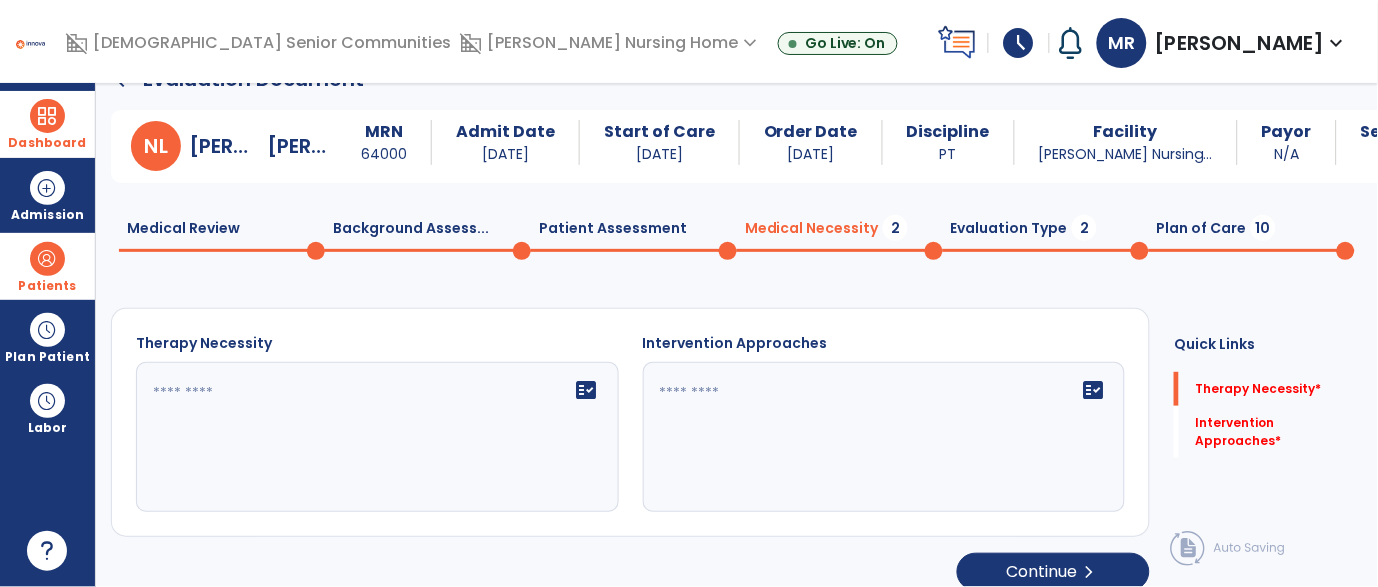 click on "fact_check" 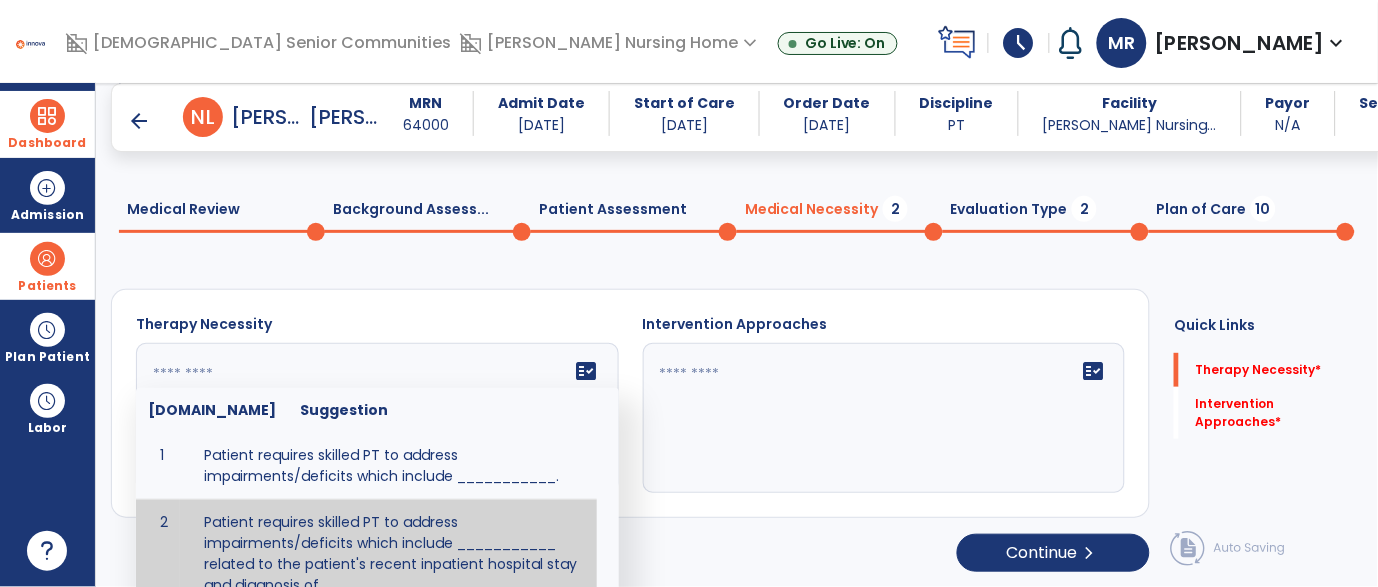 scroll, scrollTop: 76, scrollLeft: 0, axis: vertical 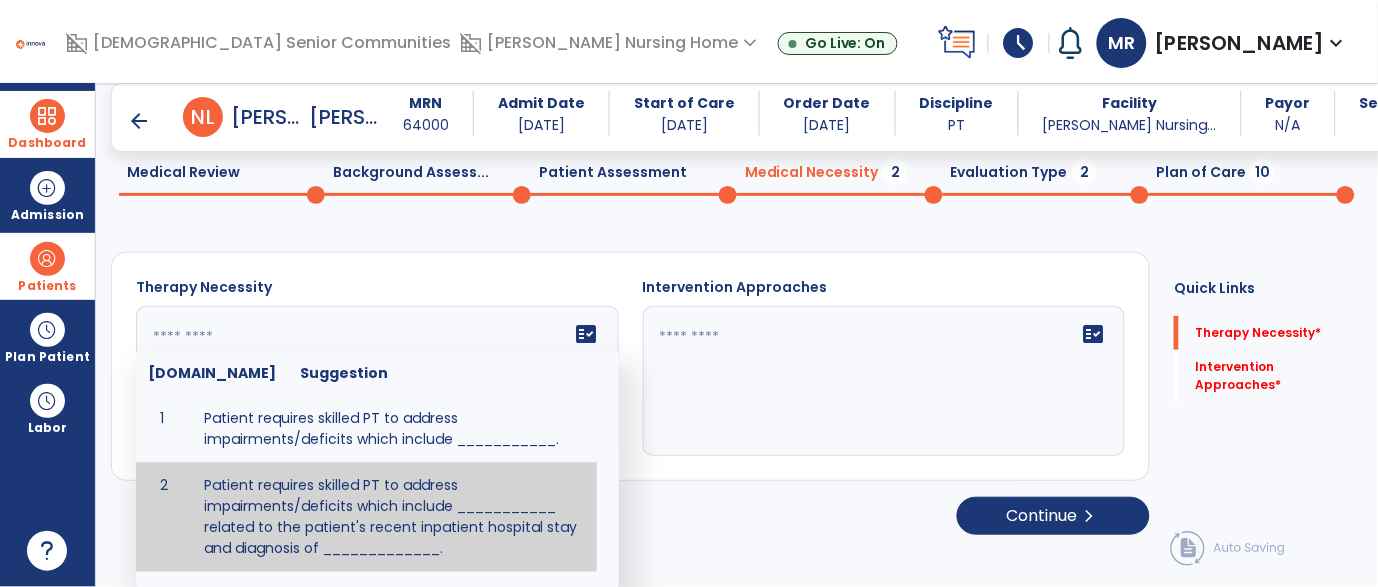 paste on "**********" 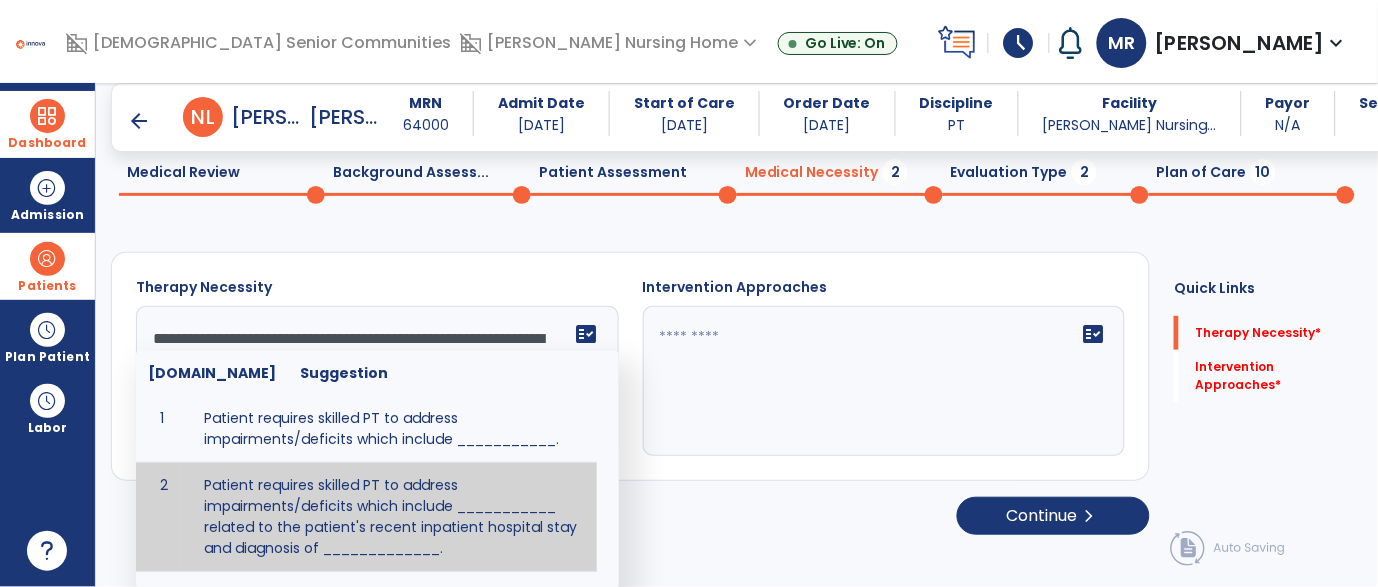 scroll, scrollTop: 16, scrollLeft: 0, axis: vertical 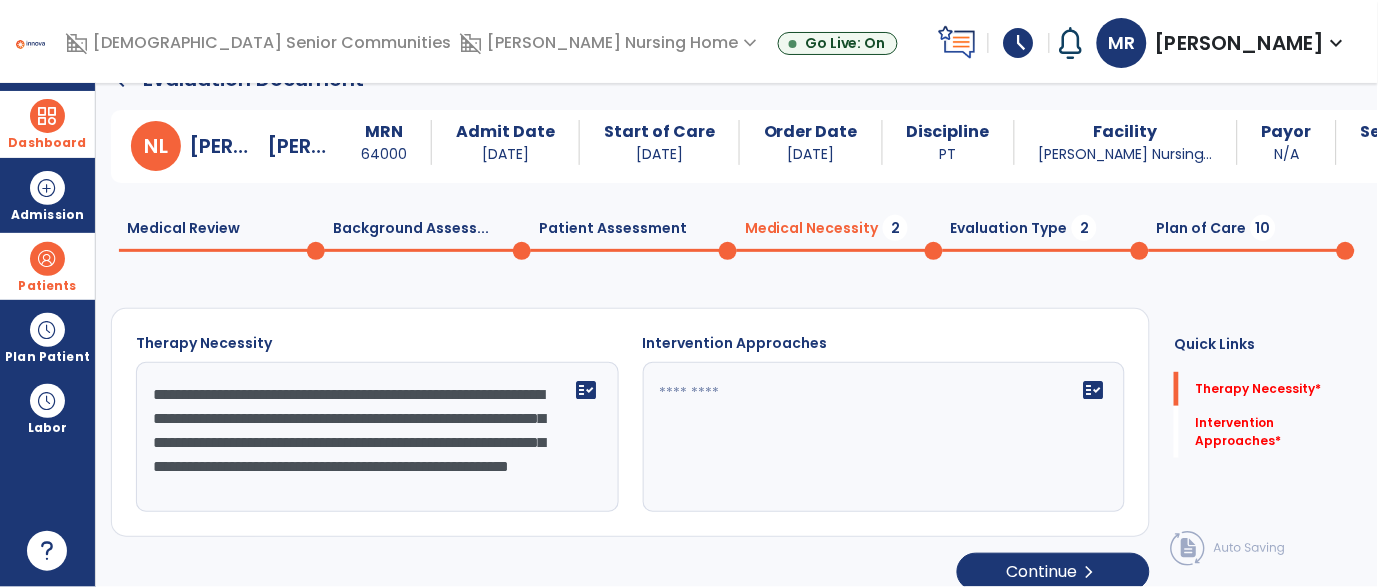 type on "**********" 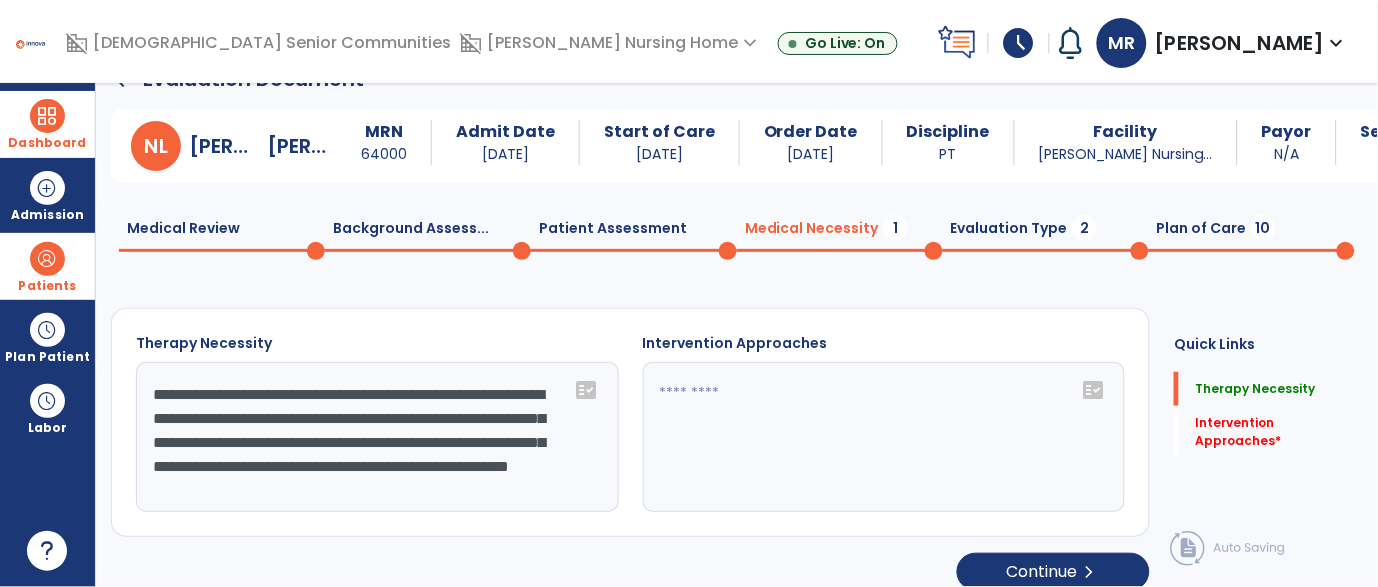 click on "fact_check" 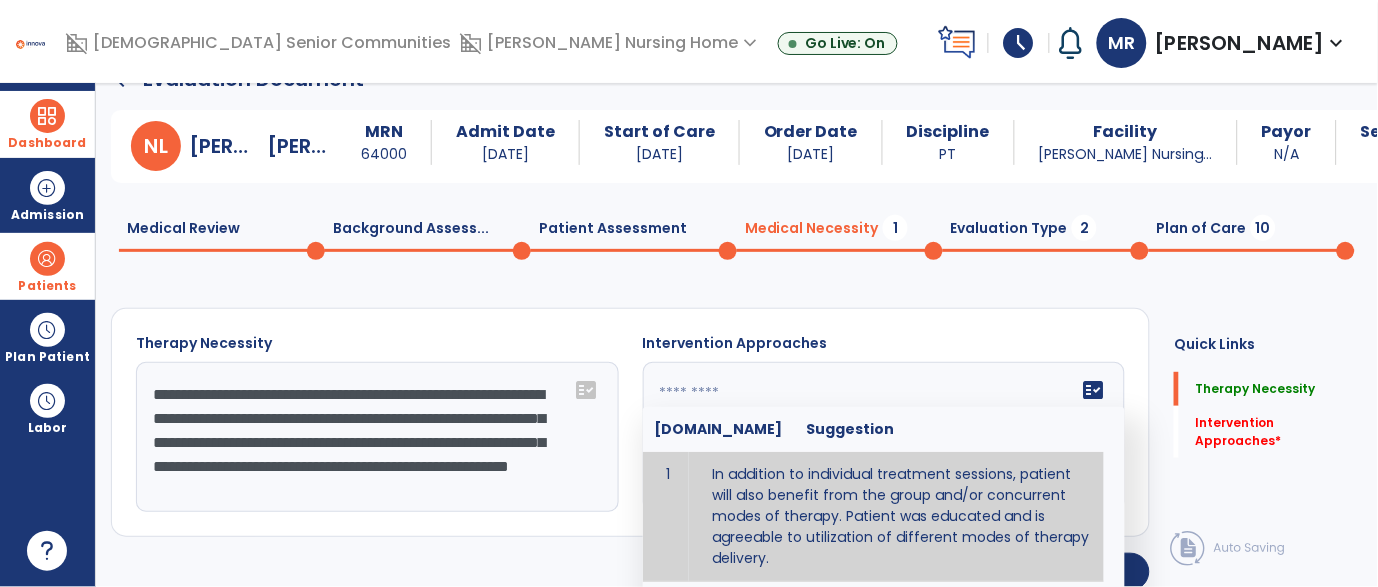 type on "**********" 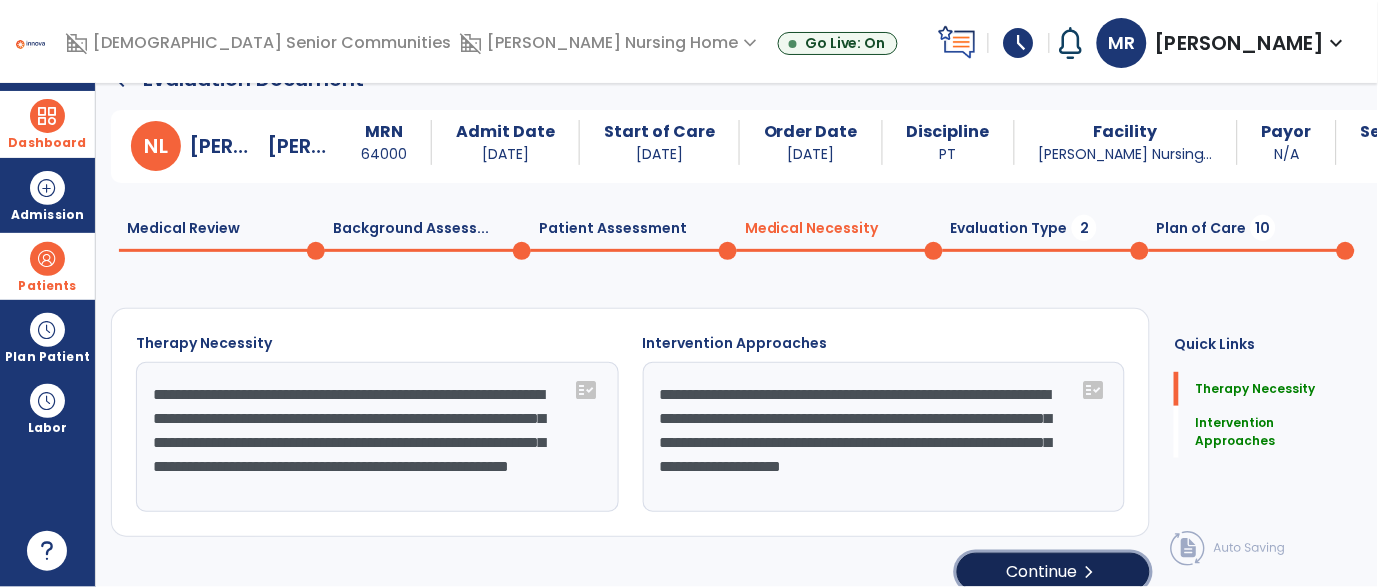 click on "Continue  chevron_right" 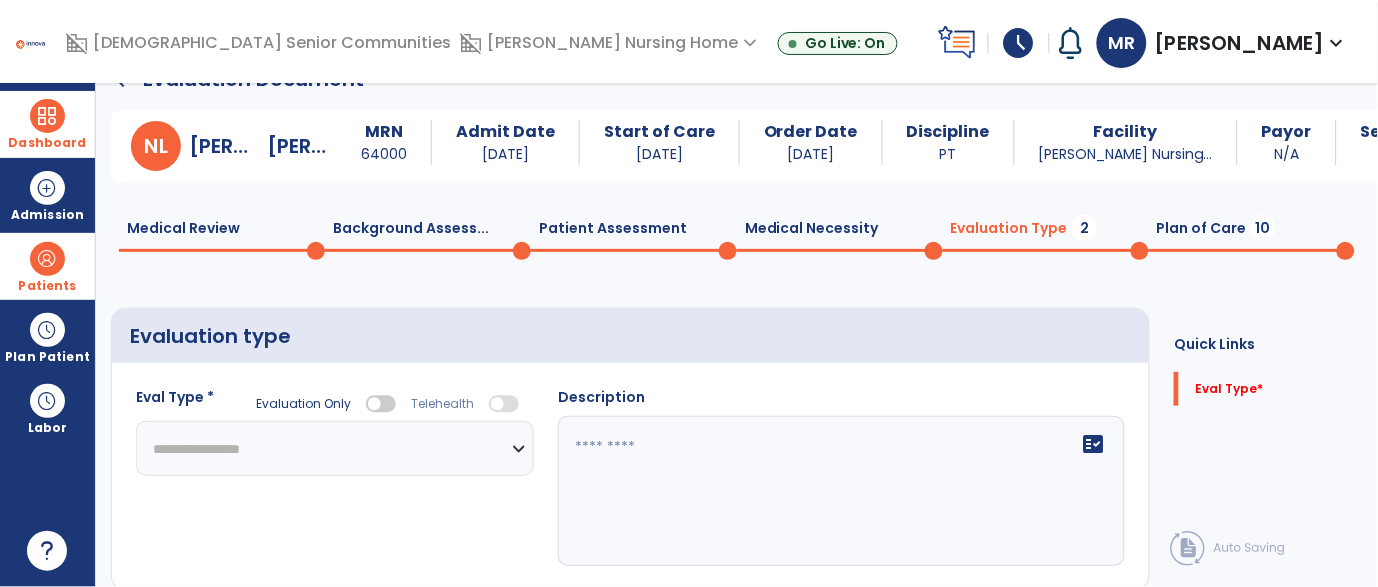 click on "**********" 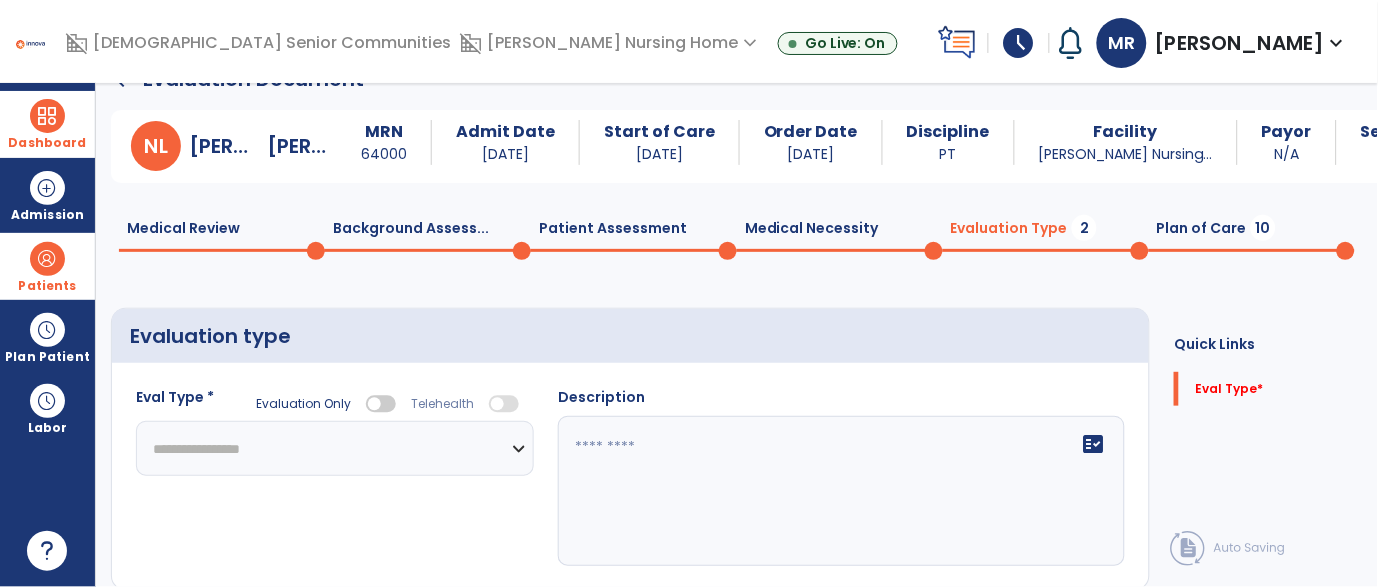 select on "**********" 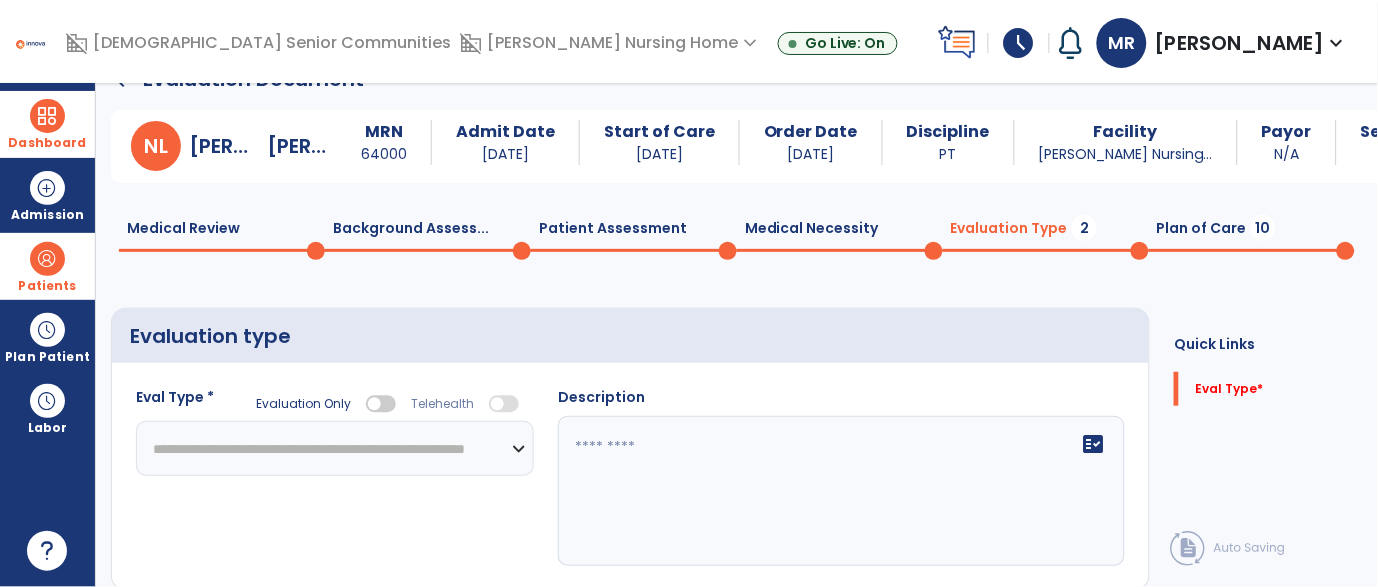 click on "**********" 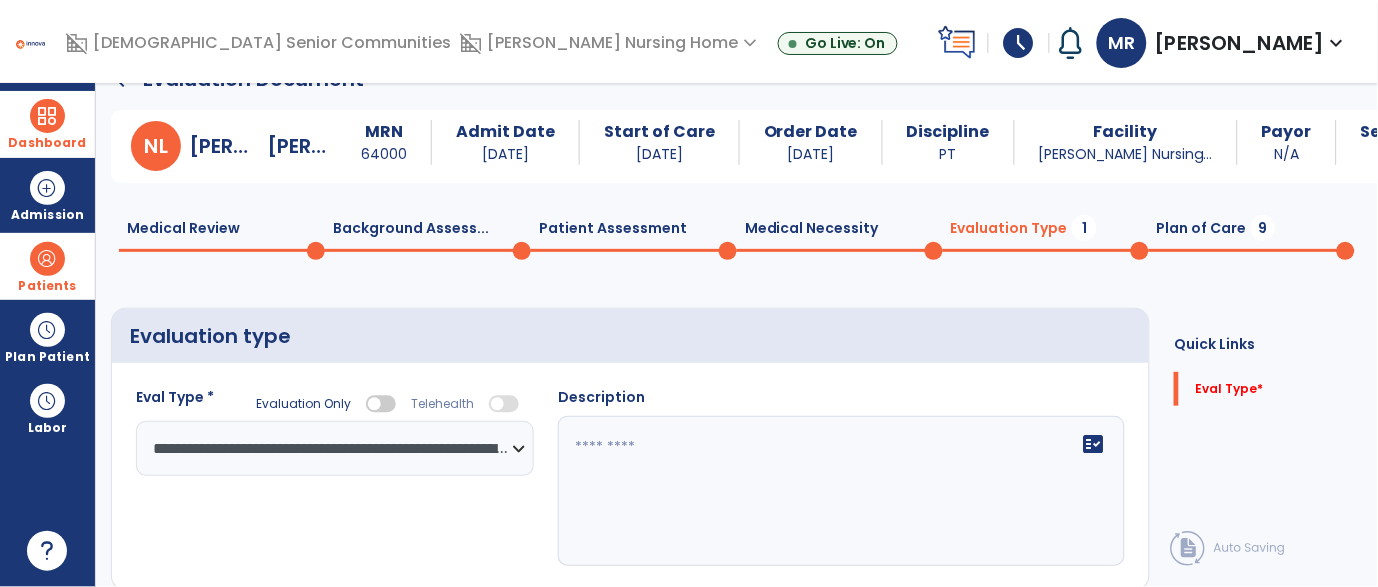 click 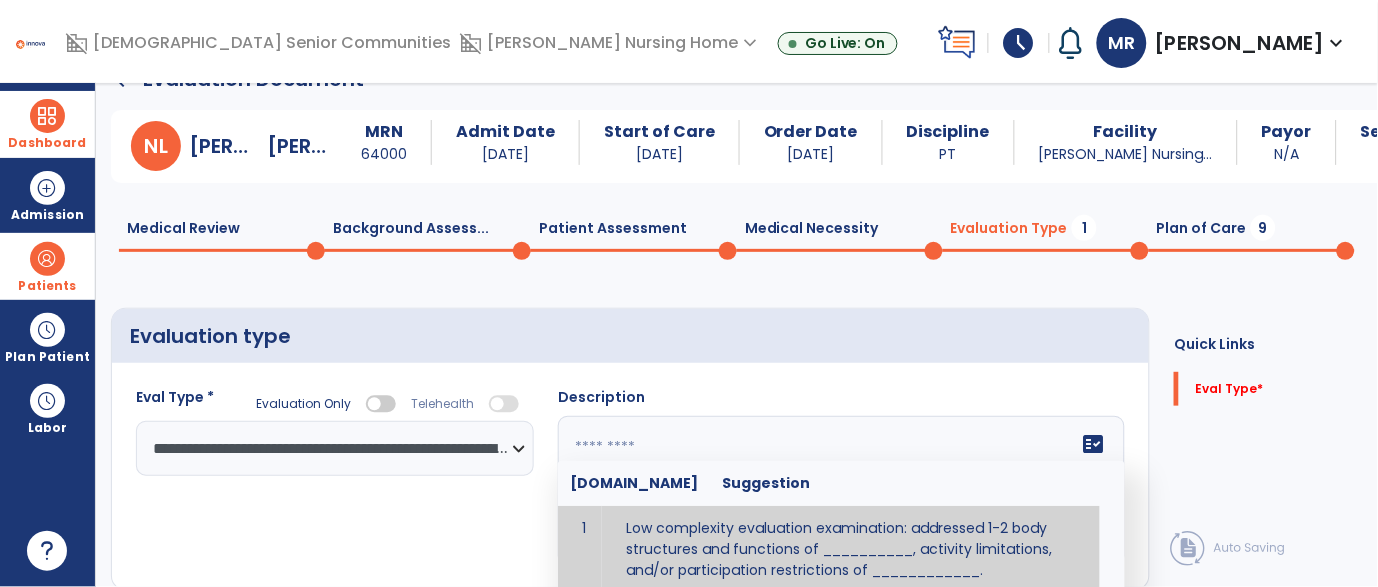 scroll, scrollTop: 45, scrollLeft: 0, axis: vertical 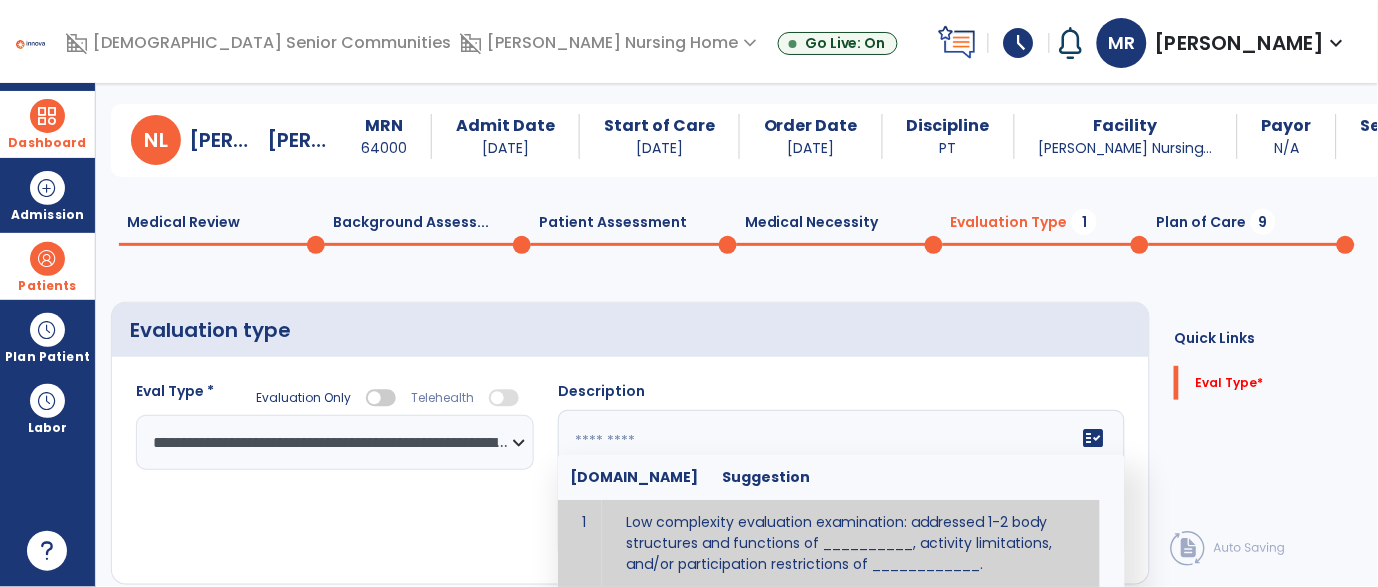 paste on "**********" 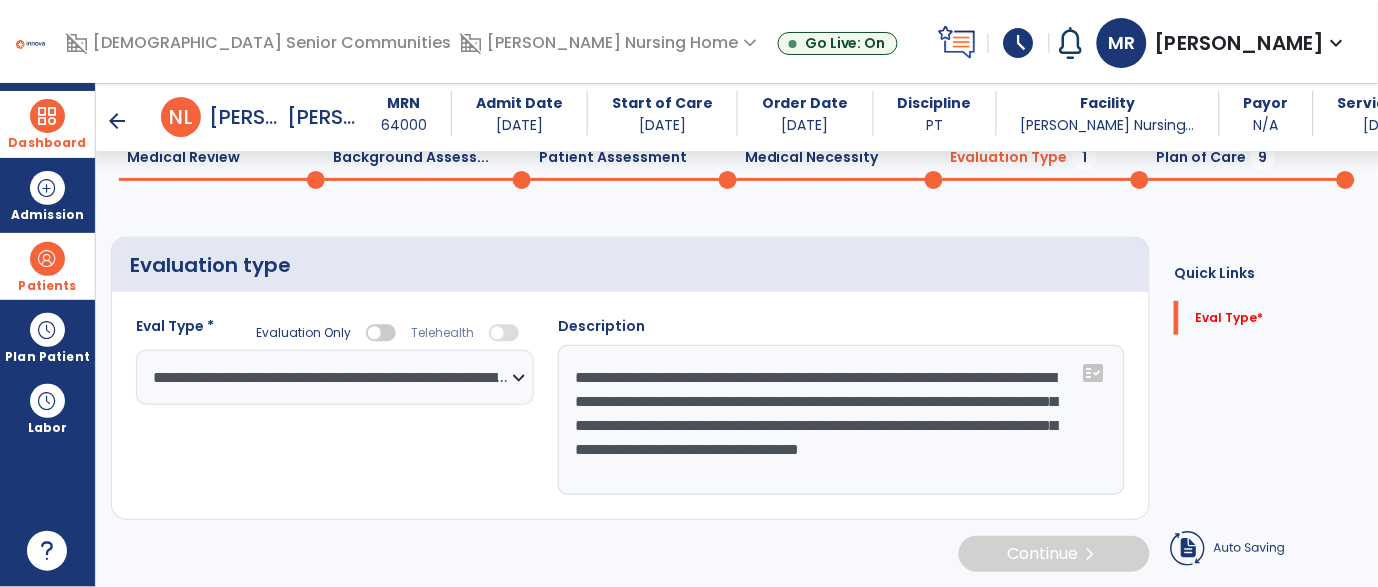 scroll, scrollTop: 93, scrollLeft: 0, axis: vertical 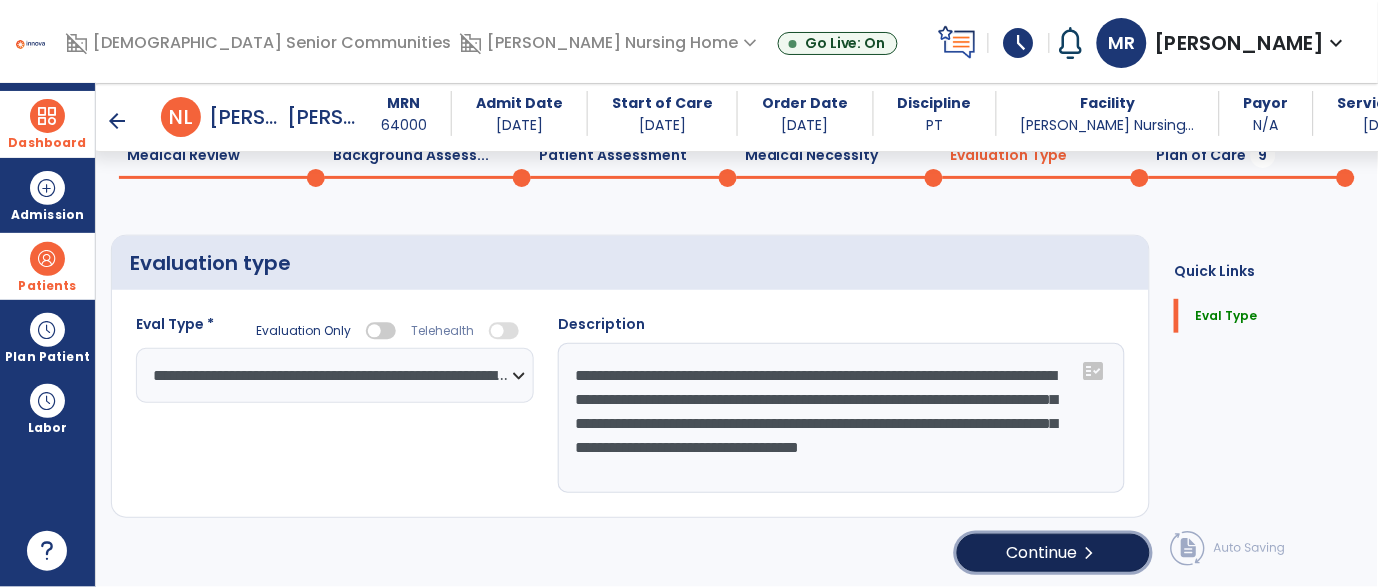 click on "chevron_right" 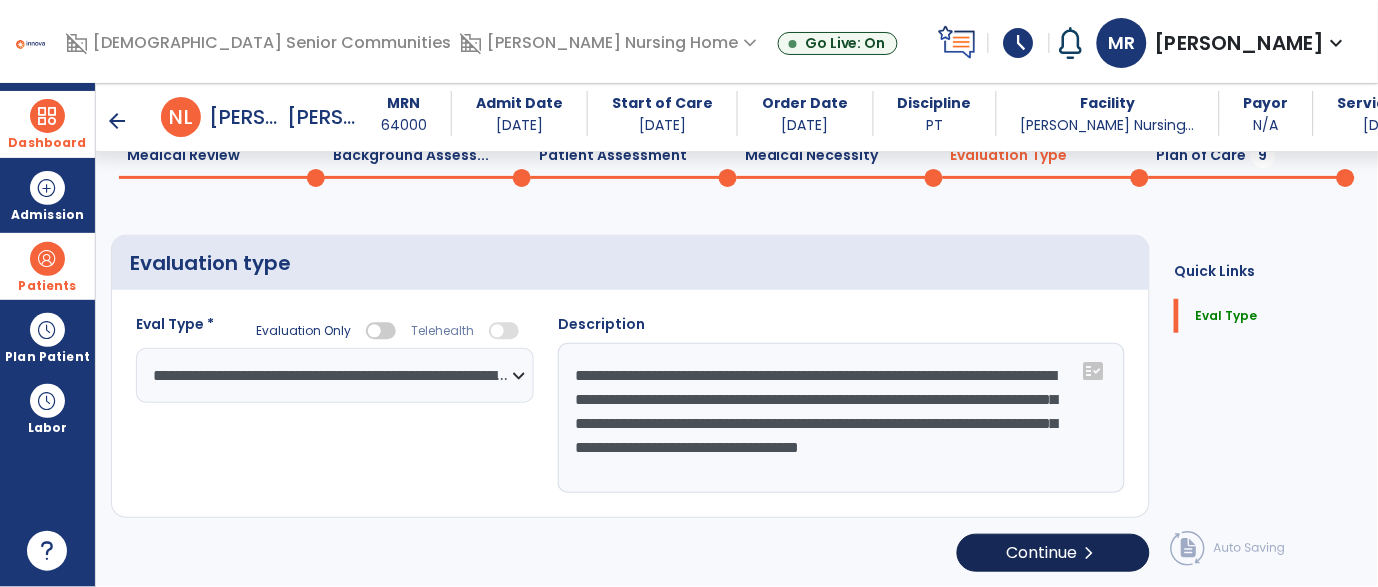 select on "*****" 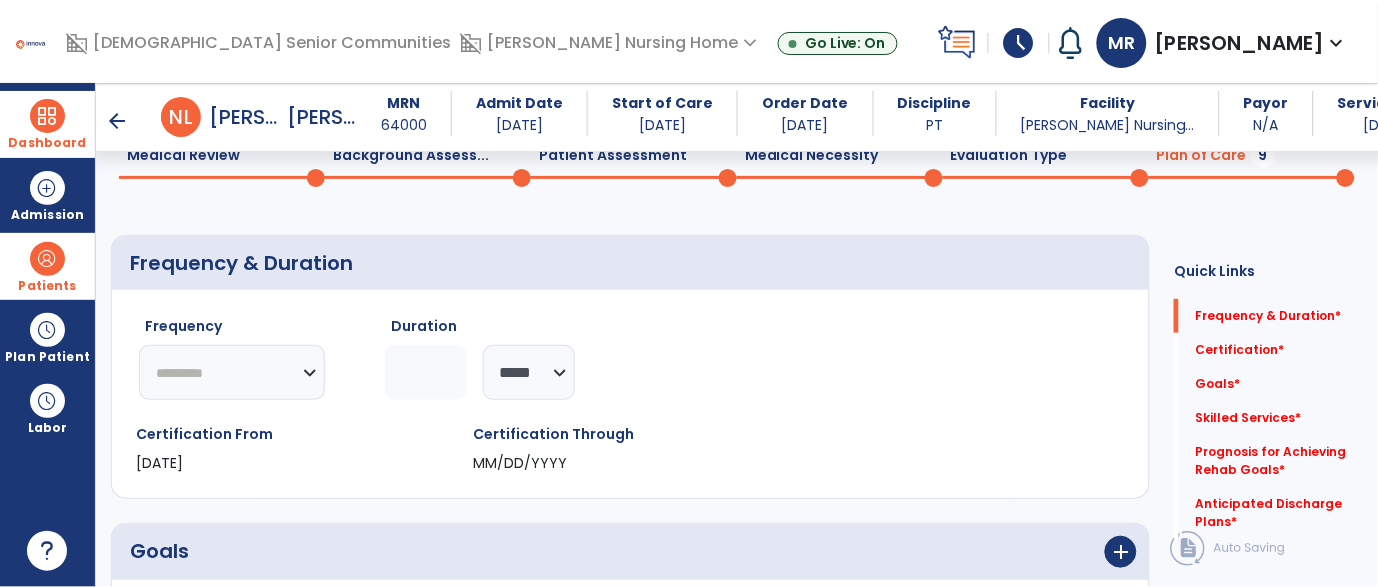 click on "********* ** ** ** ** ** ** **" 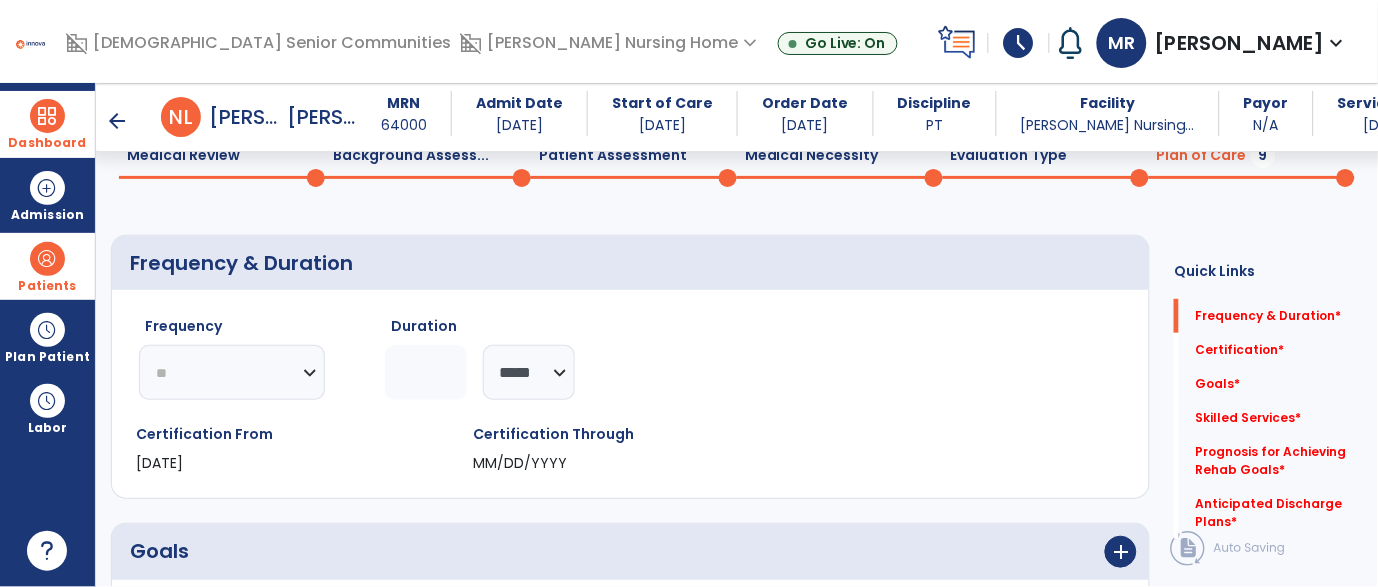 click on "********* ** ** ** ** ** ** **" 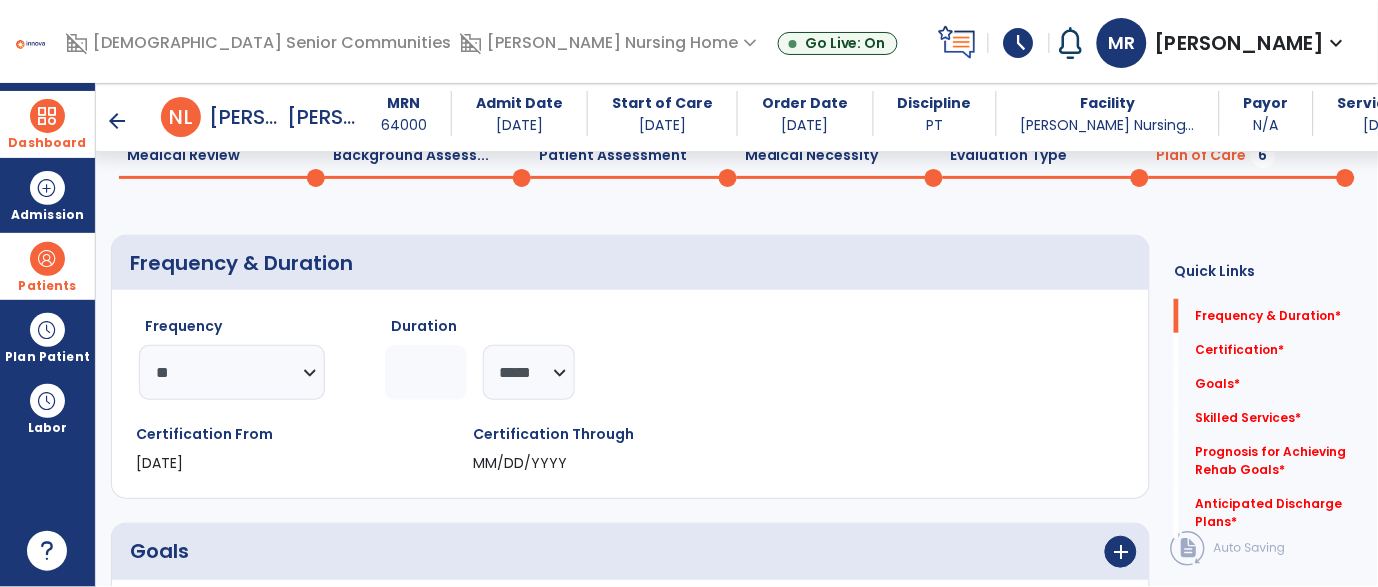 click 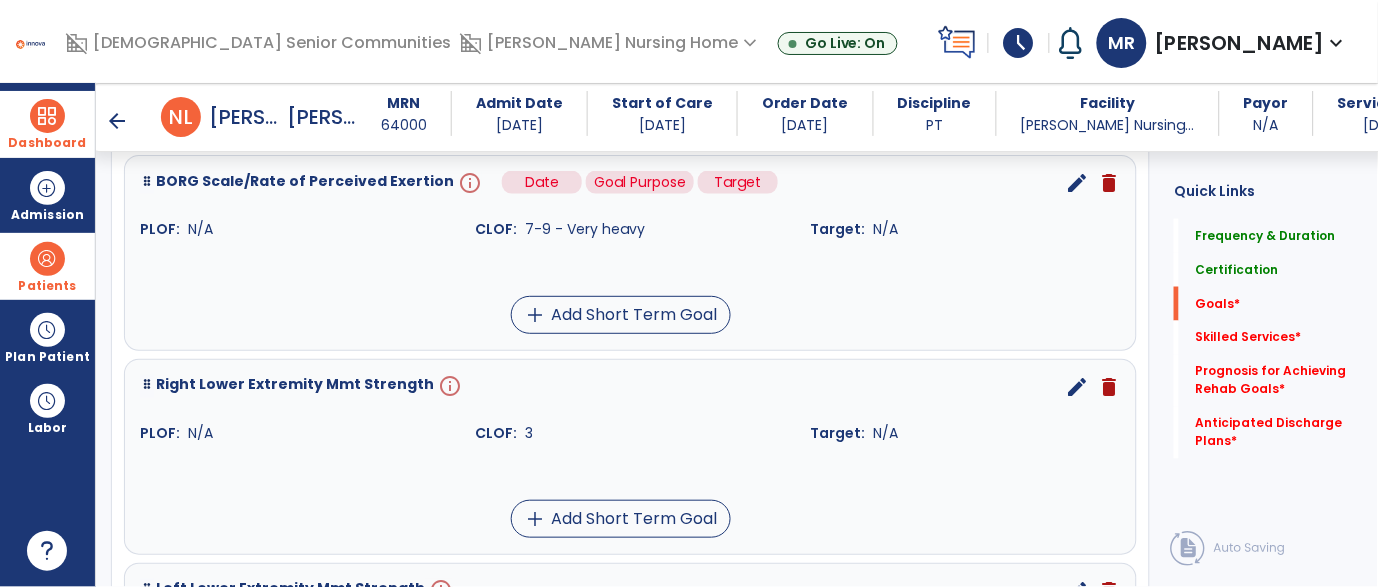 scroll, scrollTop: 545, scrollLeft: 0, axis: vertical 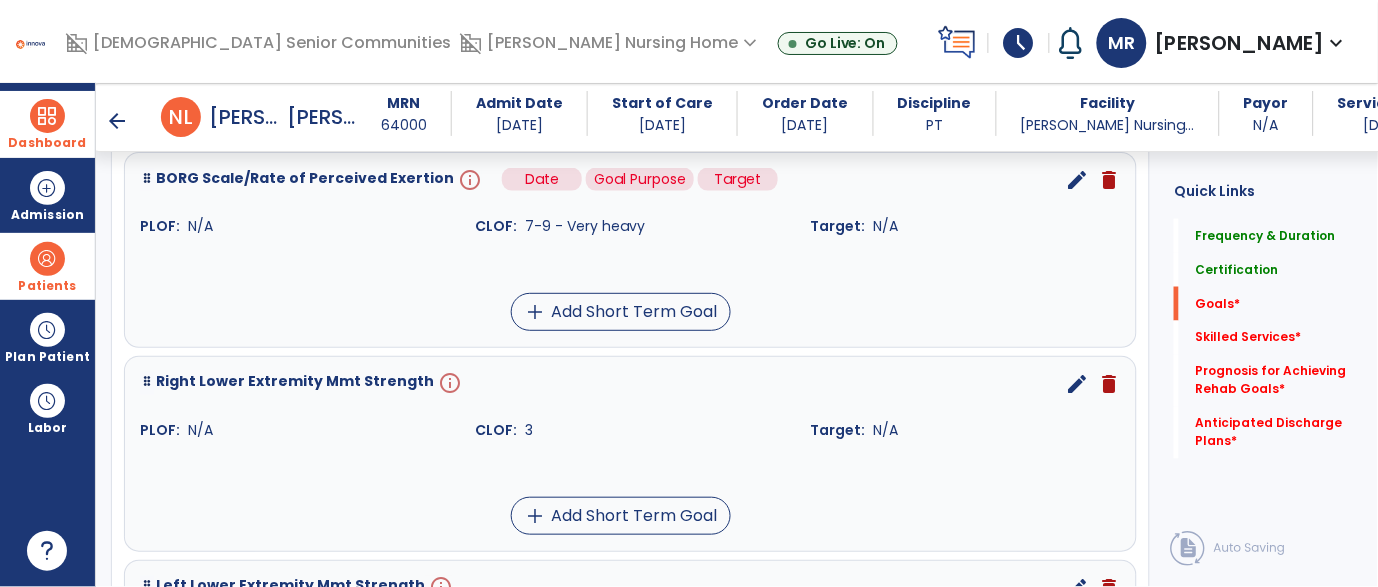 type on "*" 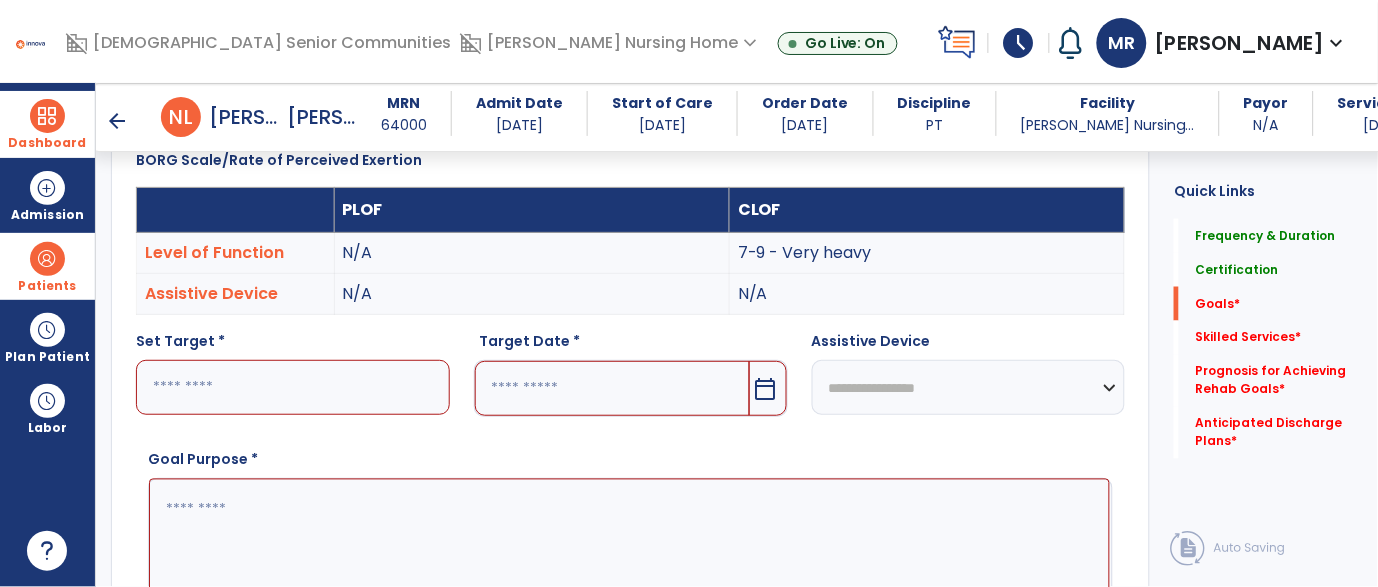 scroll, scrollTop: 532, scrollLeft: 0, axis: vertical 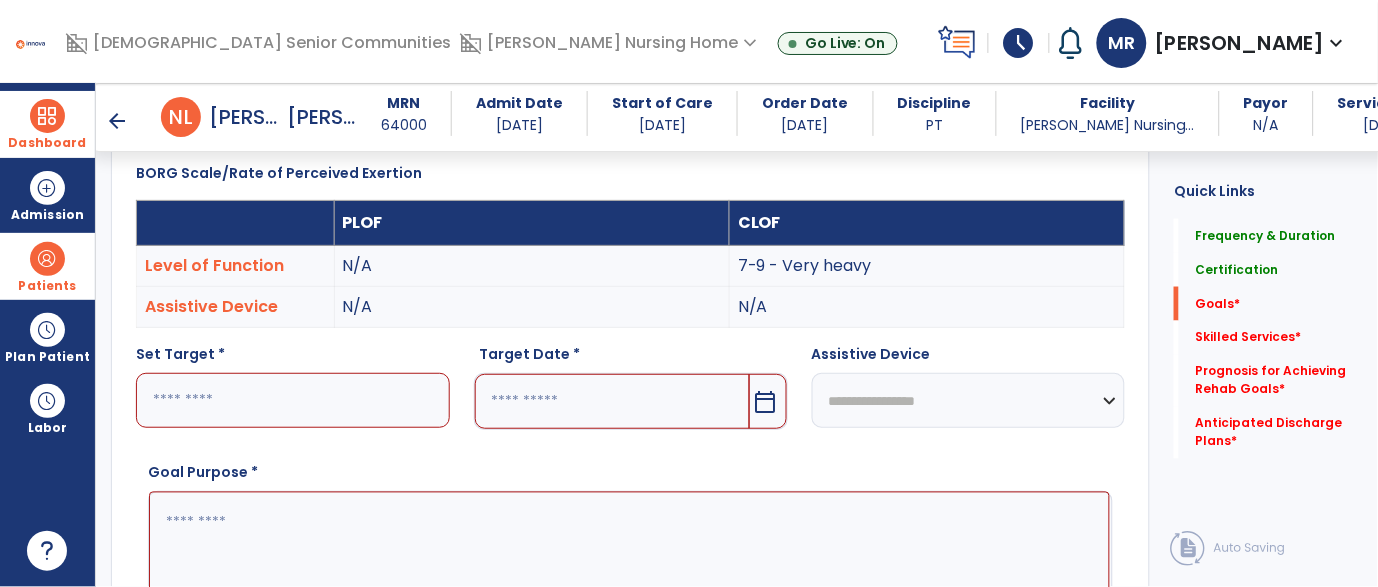click at bounding box center (293, 400) 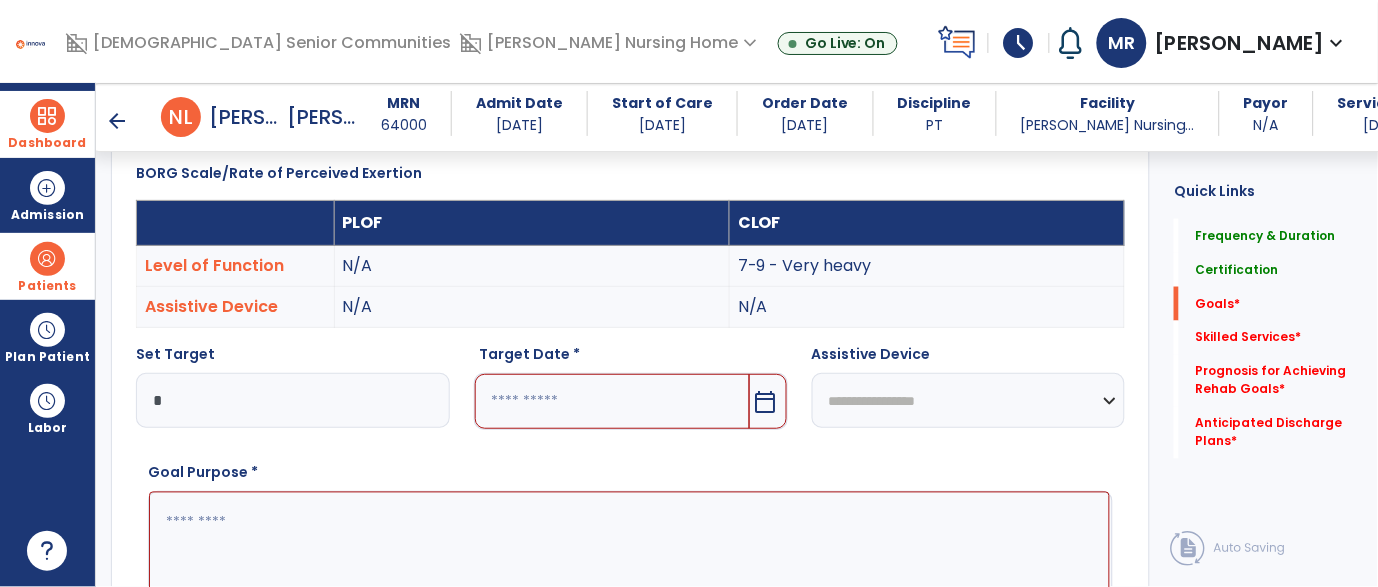 type on "*" 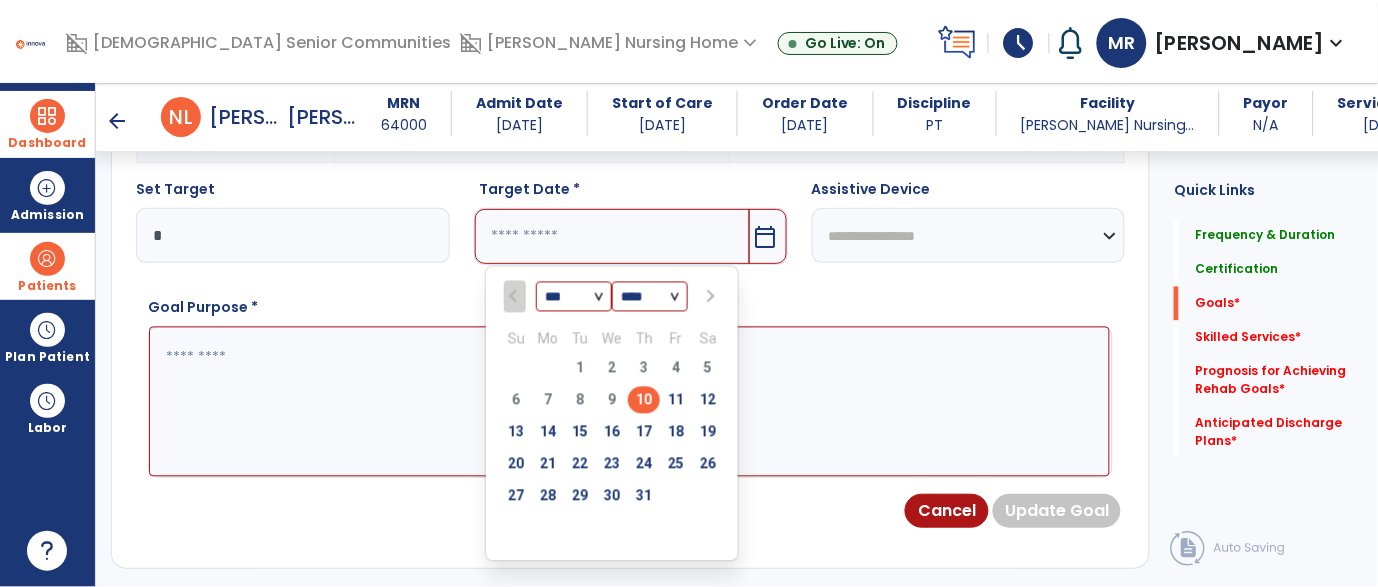scroll, scrollTop: 700, scrollLeft: 0, axis: vertical 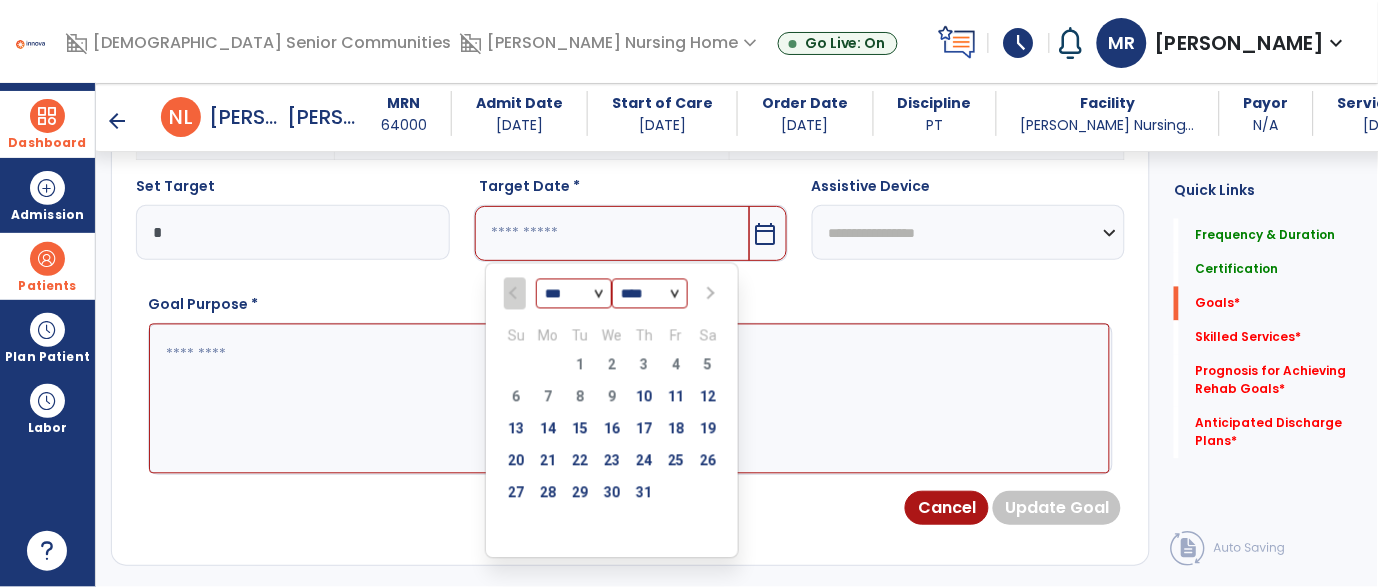 click at bounding box center (708, 294) 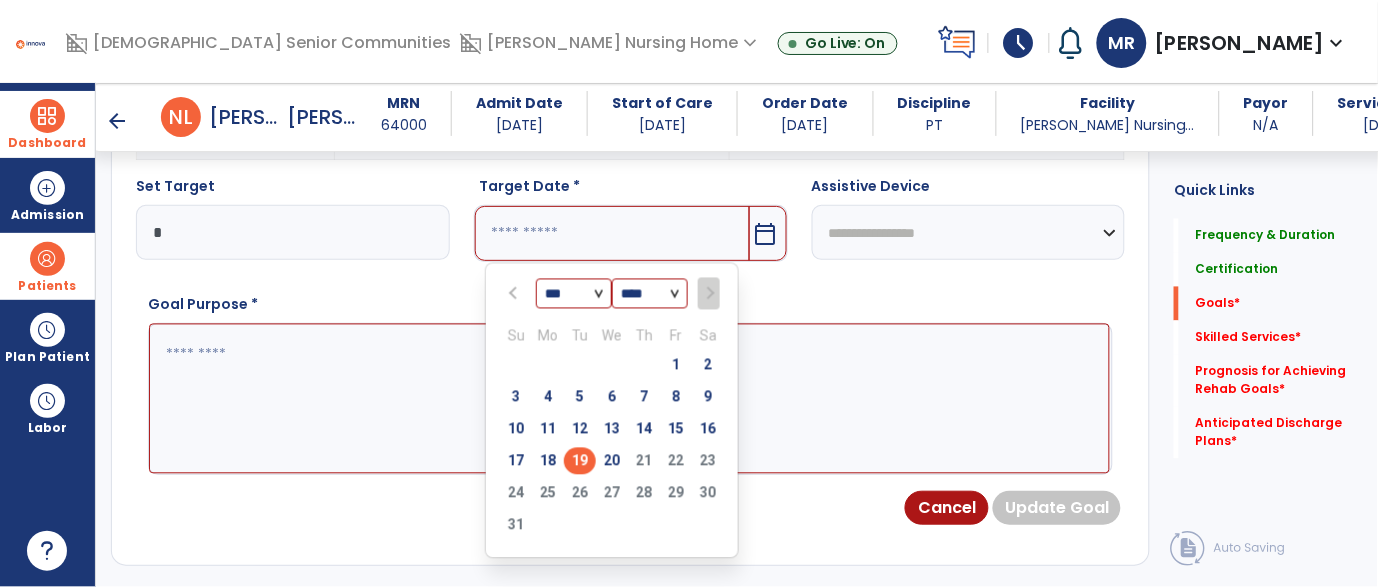 click on "19" at bounding box center (580, 461) 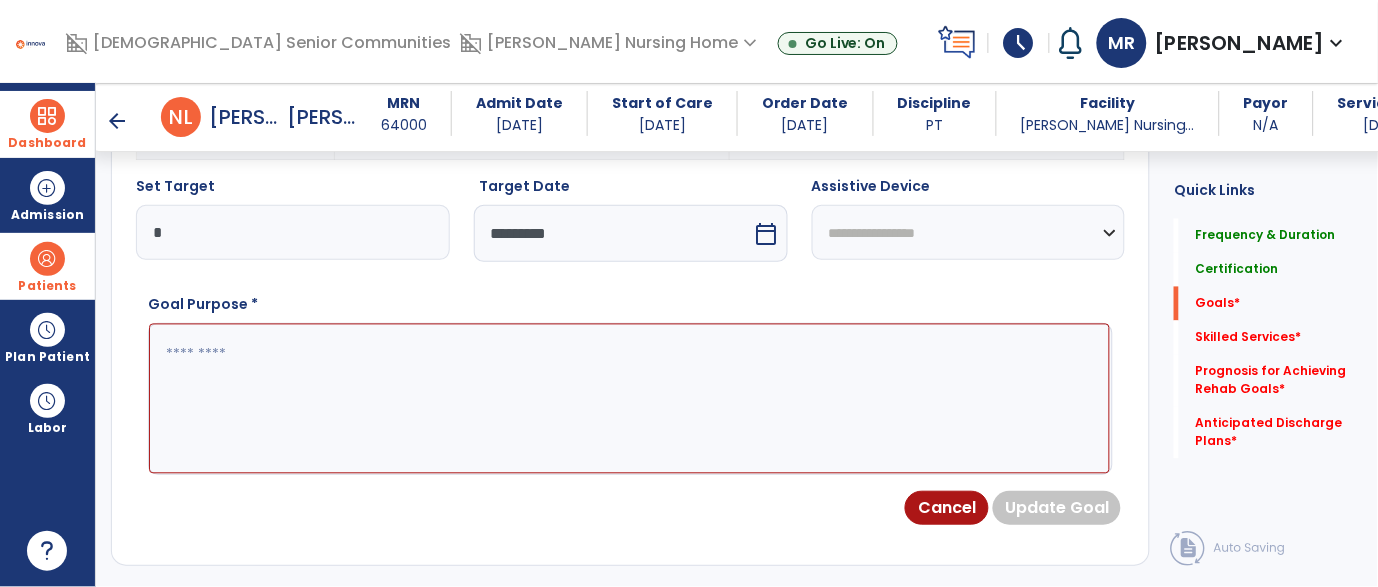 click at bounding box center [629, 399] 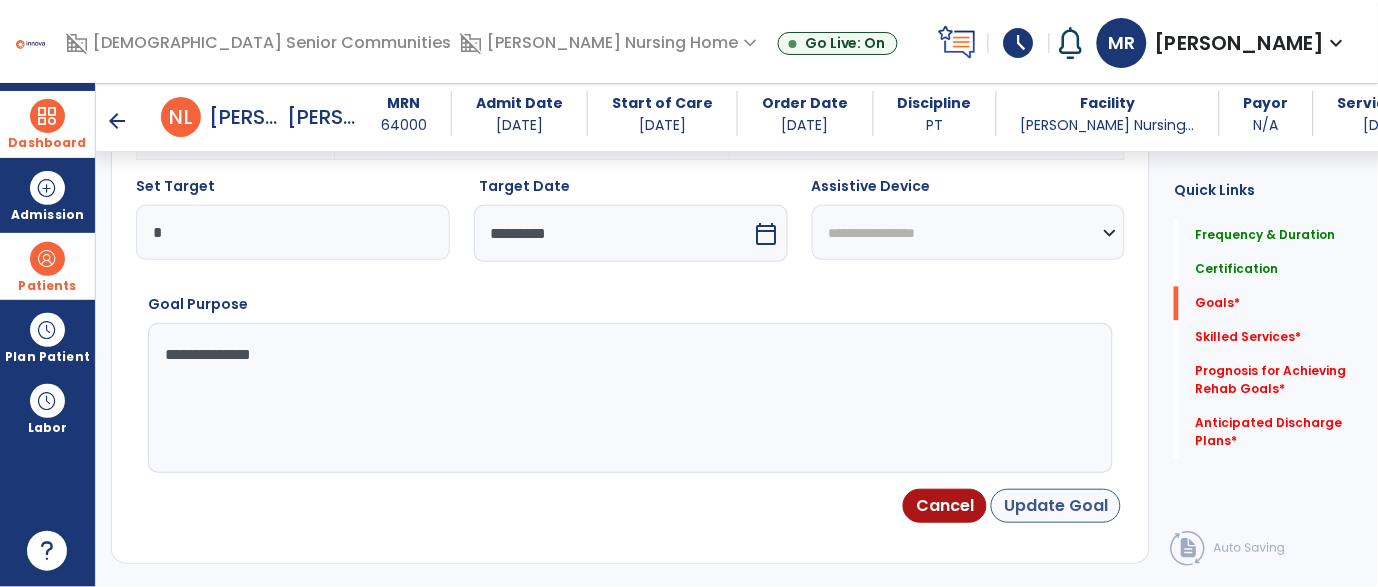 type on "**********" 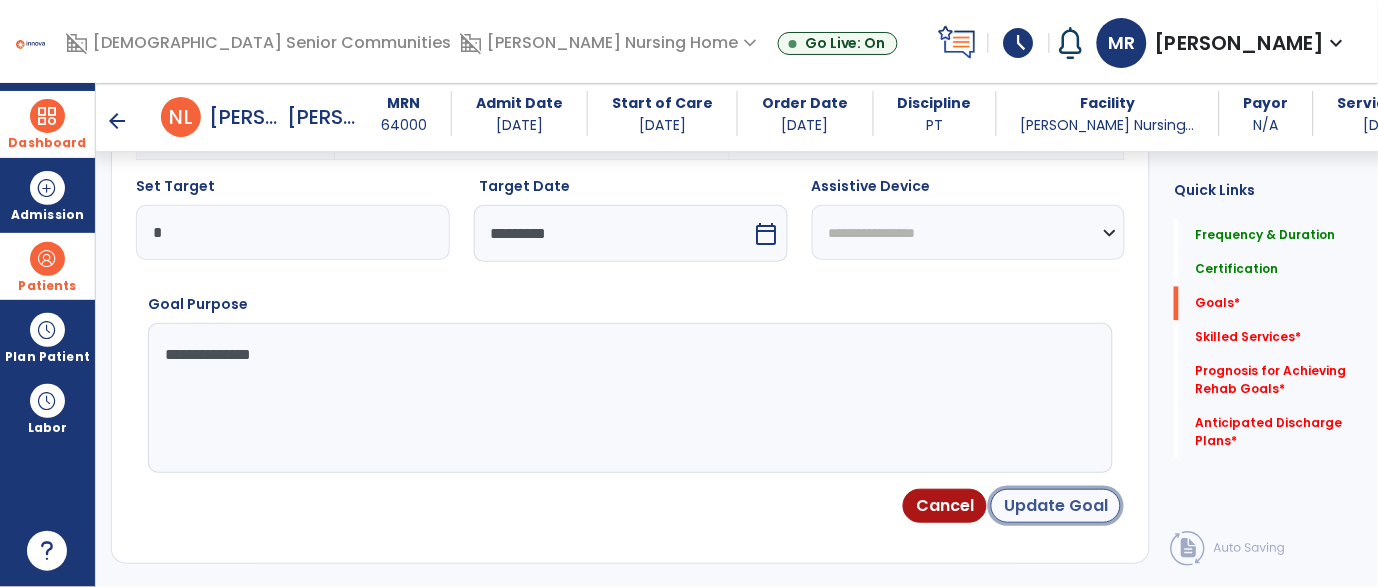 click on "Update Goal" at bounding box center (1056, 506) 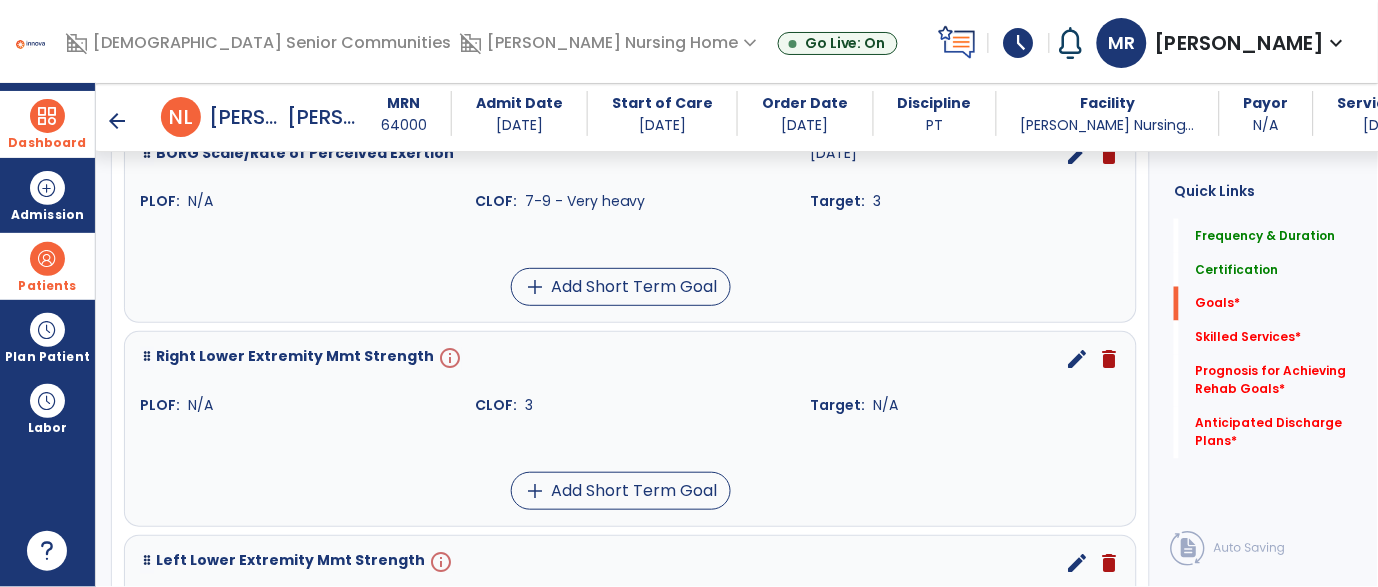 scroll, scrollTop: 569, scrollLeft: 0, axis: vertical 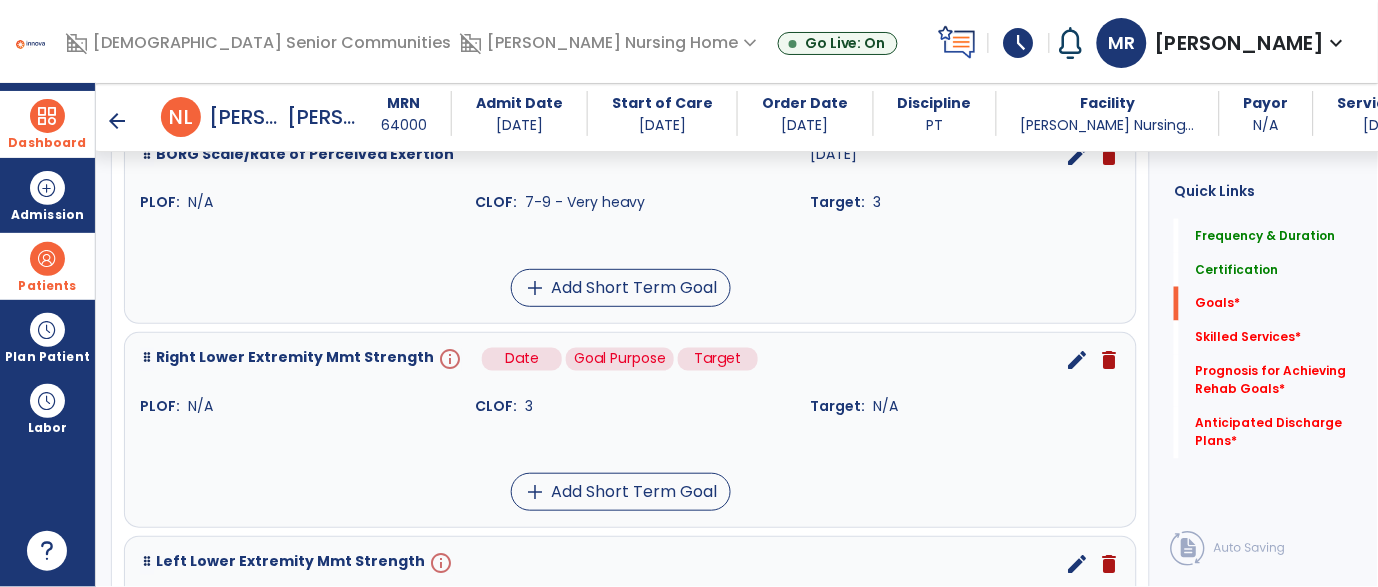 click on "info" at bounding box center (448, 360) 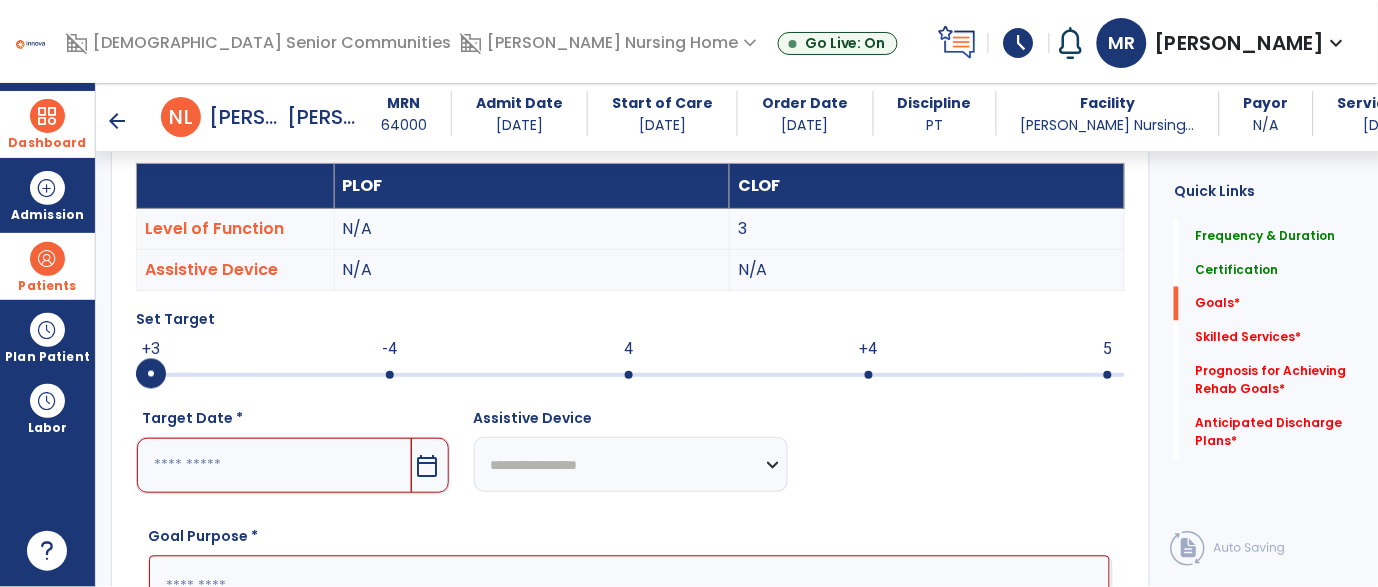 scroll, scrollTop: 532, scrollLeft: 0, axis: vertical 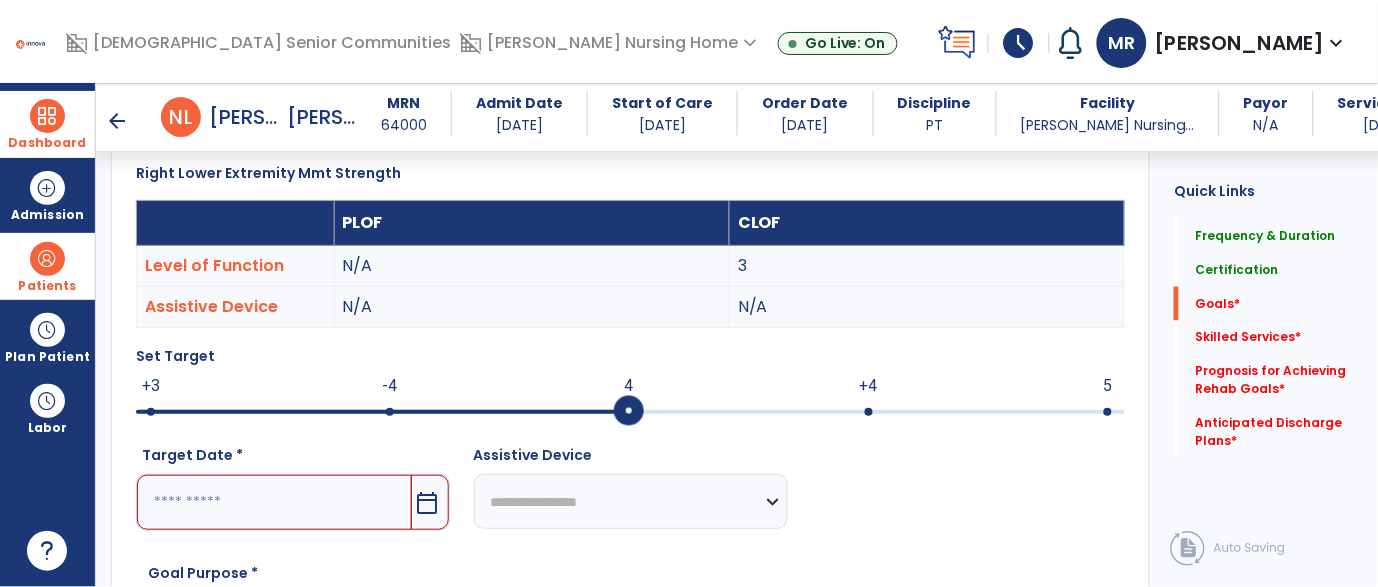 click at bounding box center [629, 412] 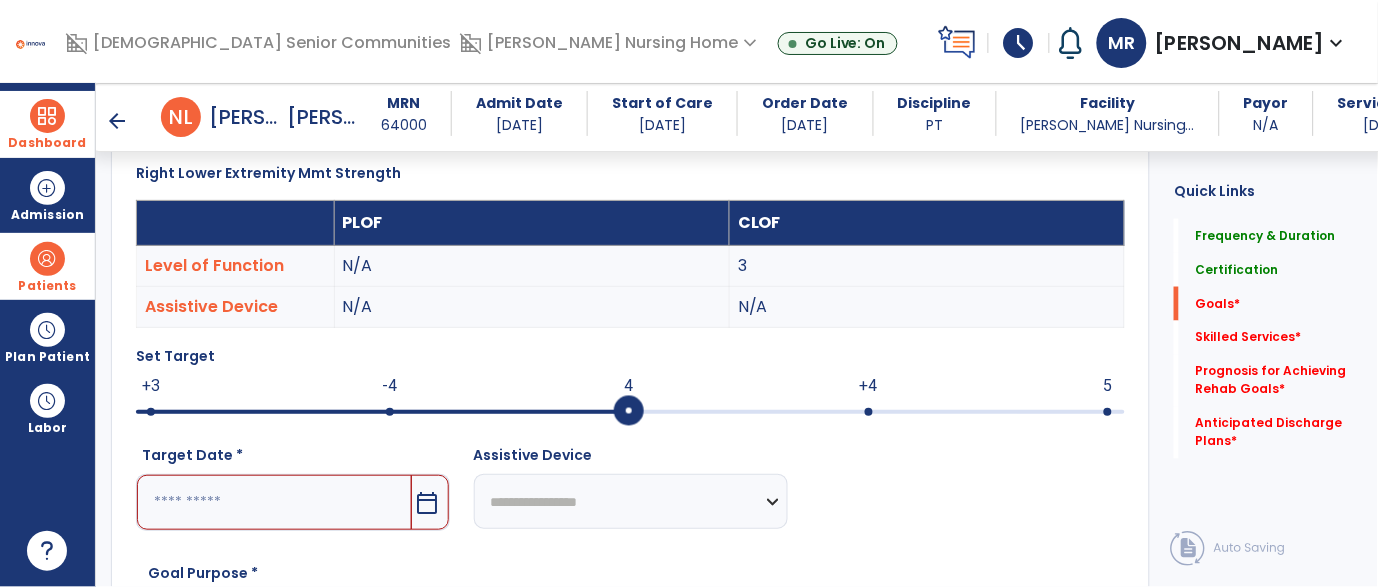 click on "calendar_today" at bounding box center [428, 503] 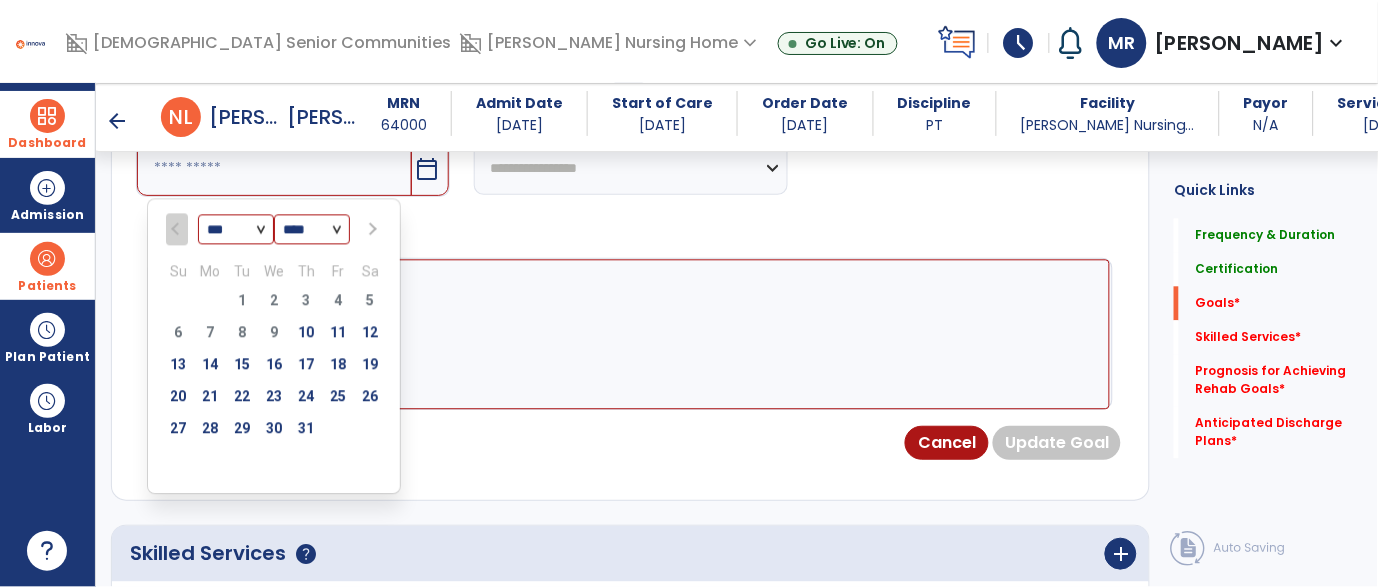 click at bounding box center (371, 229) 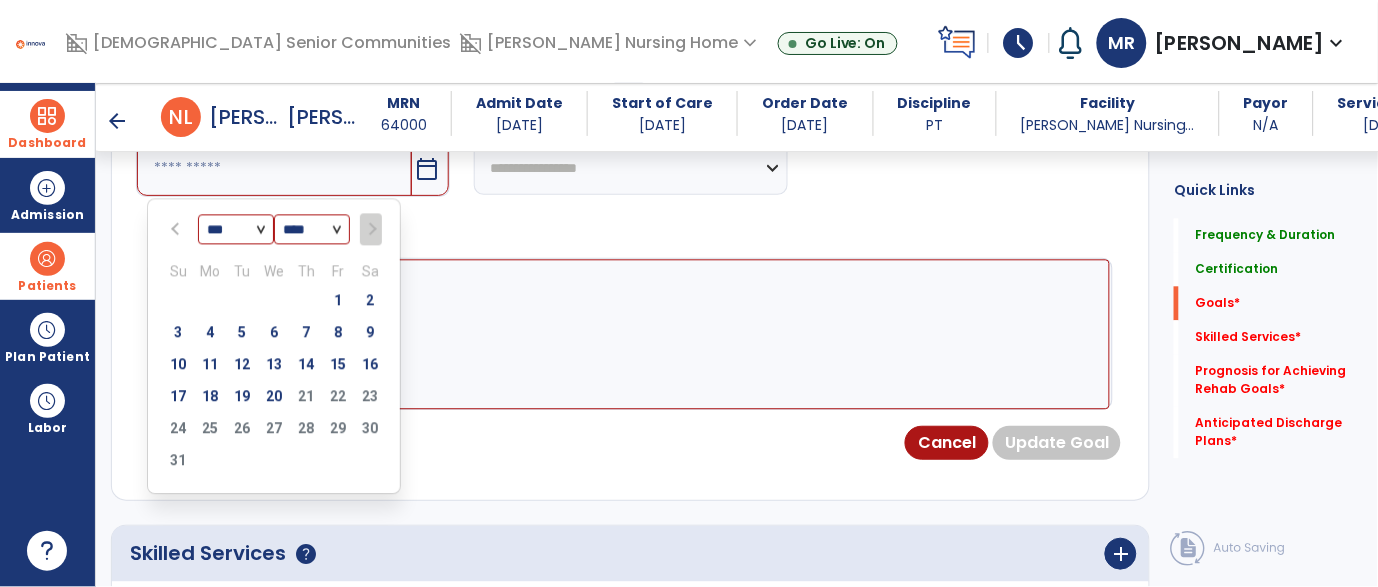 click on "17   18   19   20   21   22   23" at bounding box center [274, 399] 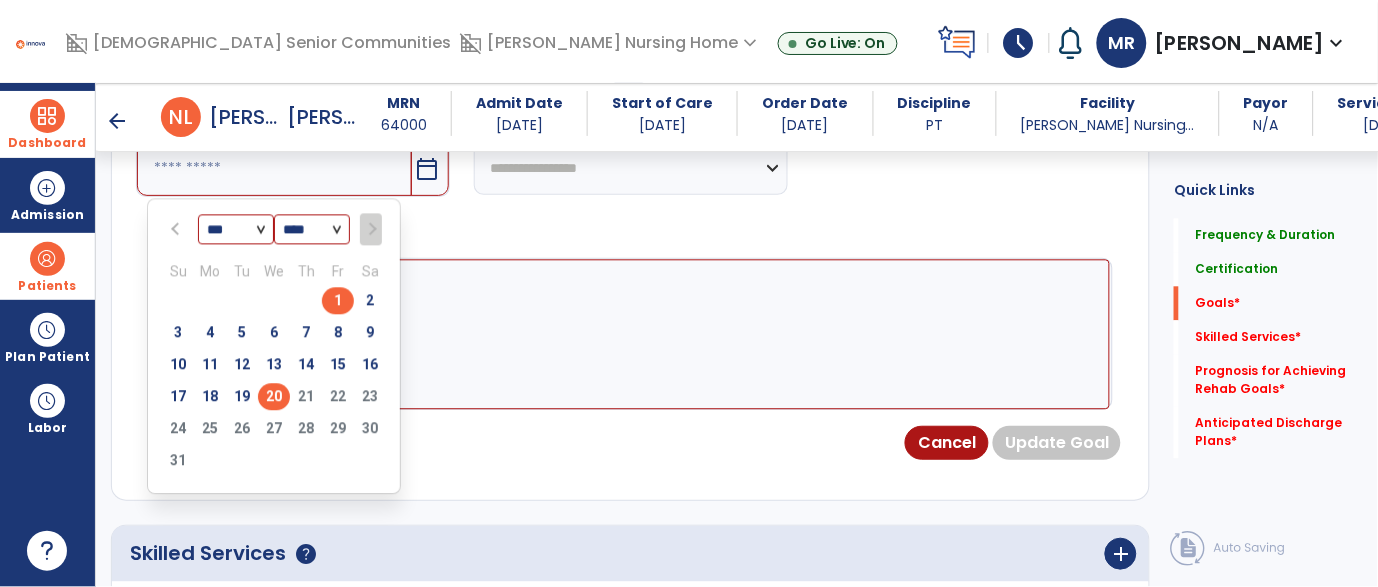 click on "20" at bounding box center (274, 396) 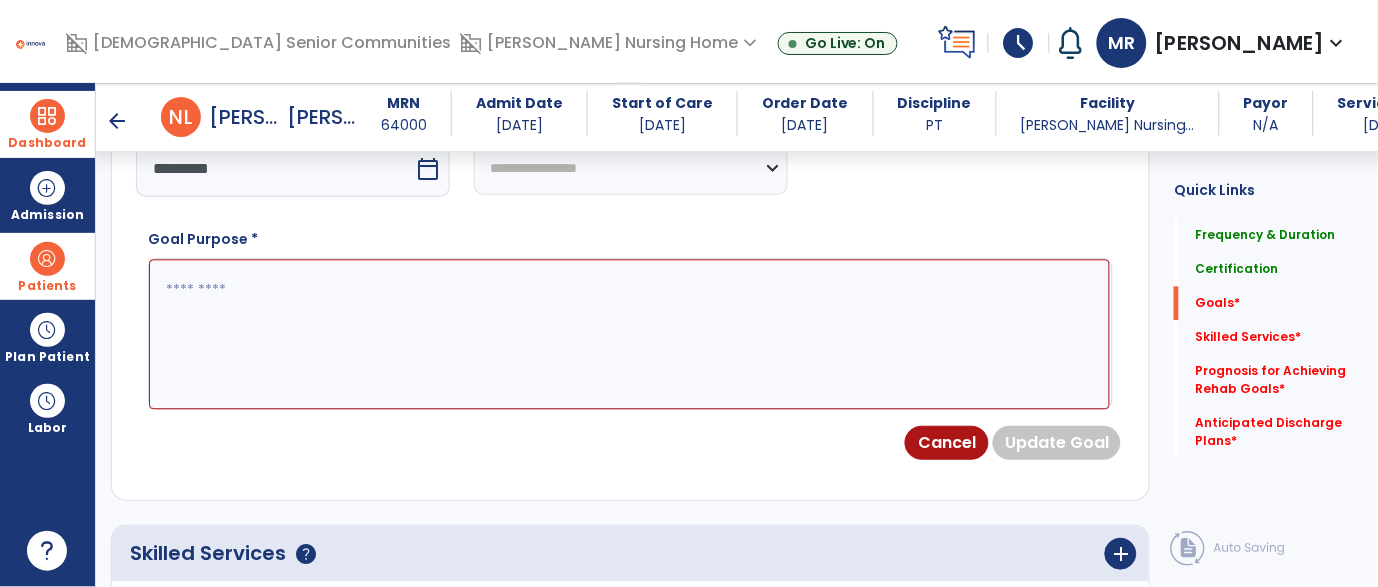 click at bounding box center (629, 334) 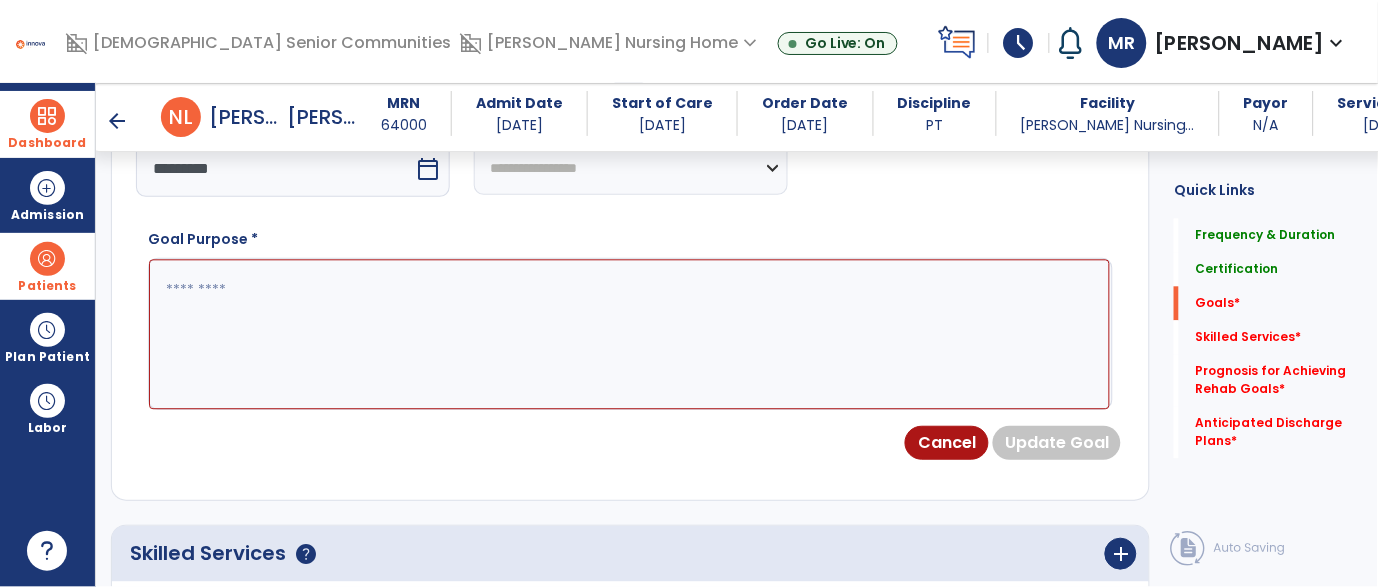paste on "**********" 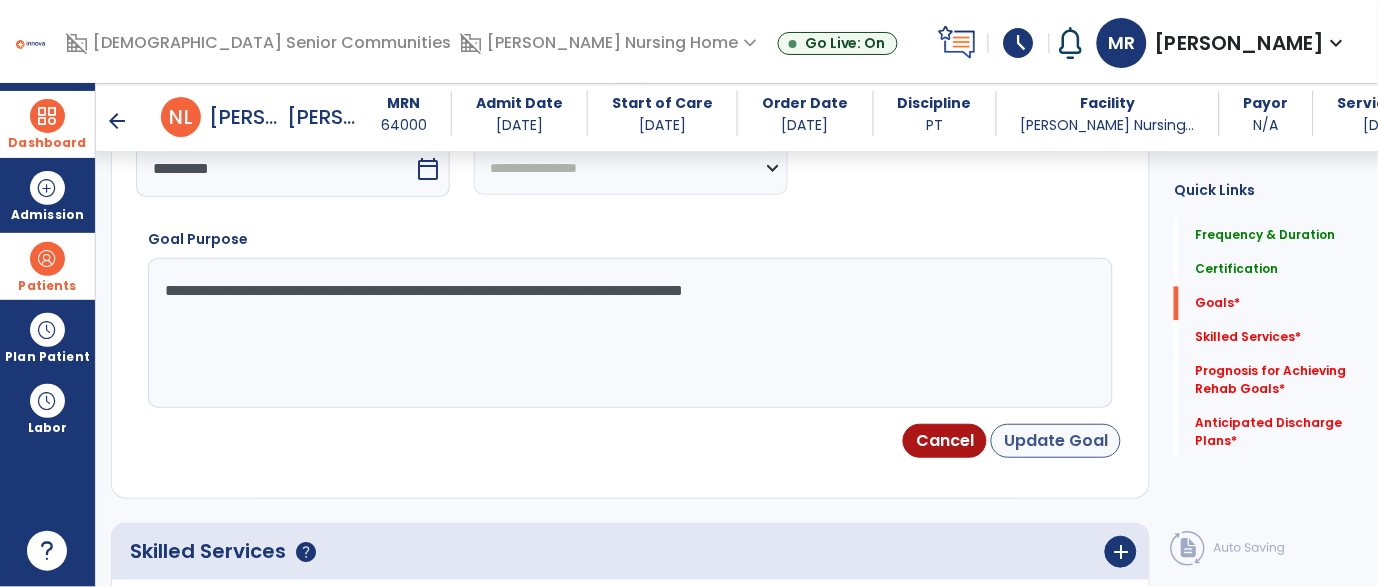 type on "**********" 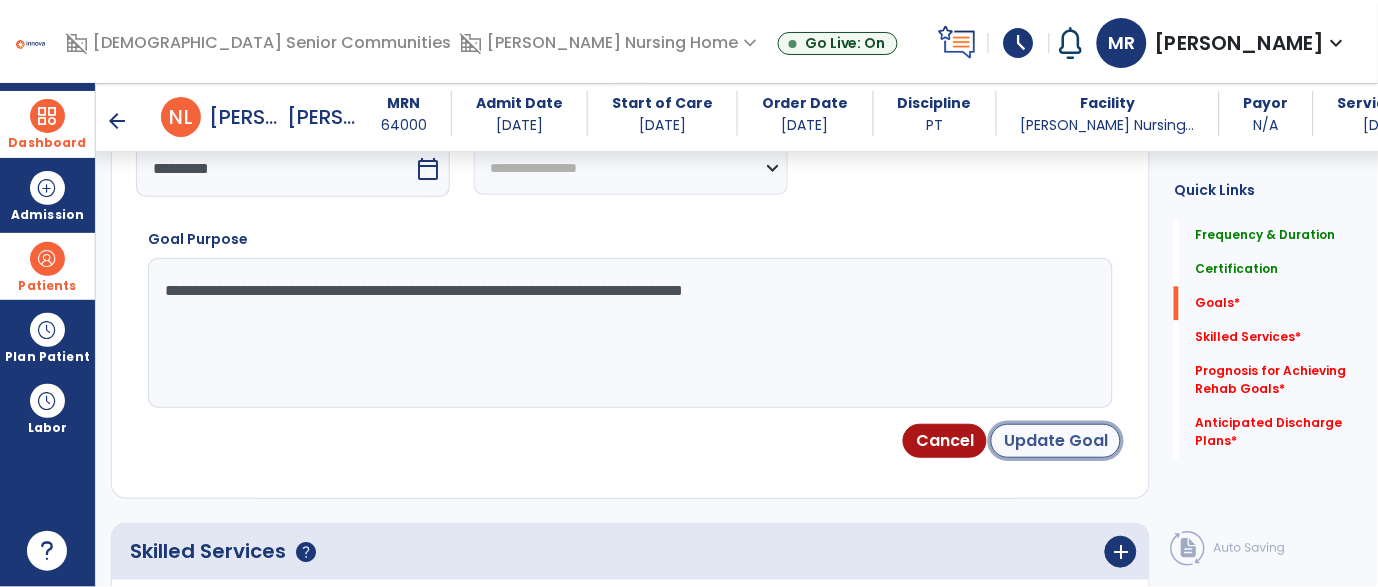 click on "Update Goal" at bounding box center (1056, 441) 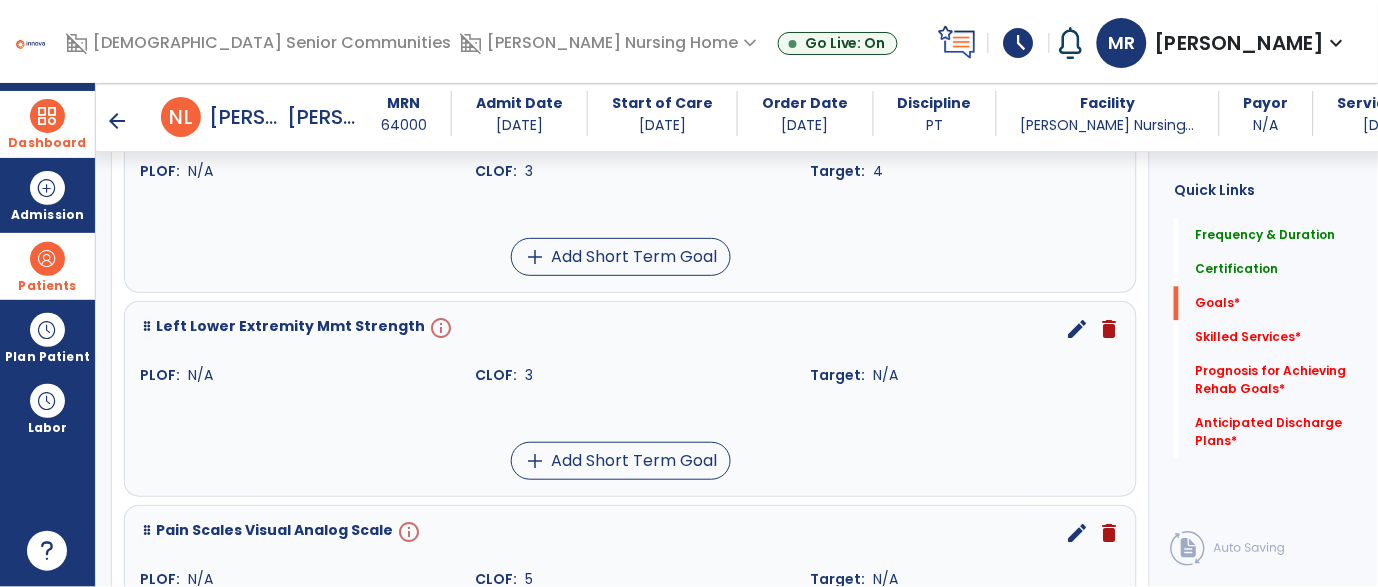 scroll, scrollTop: 810, scrollLeft: 0, axis: vertical 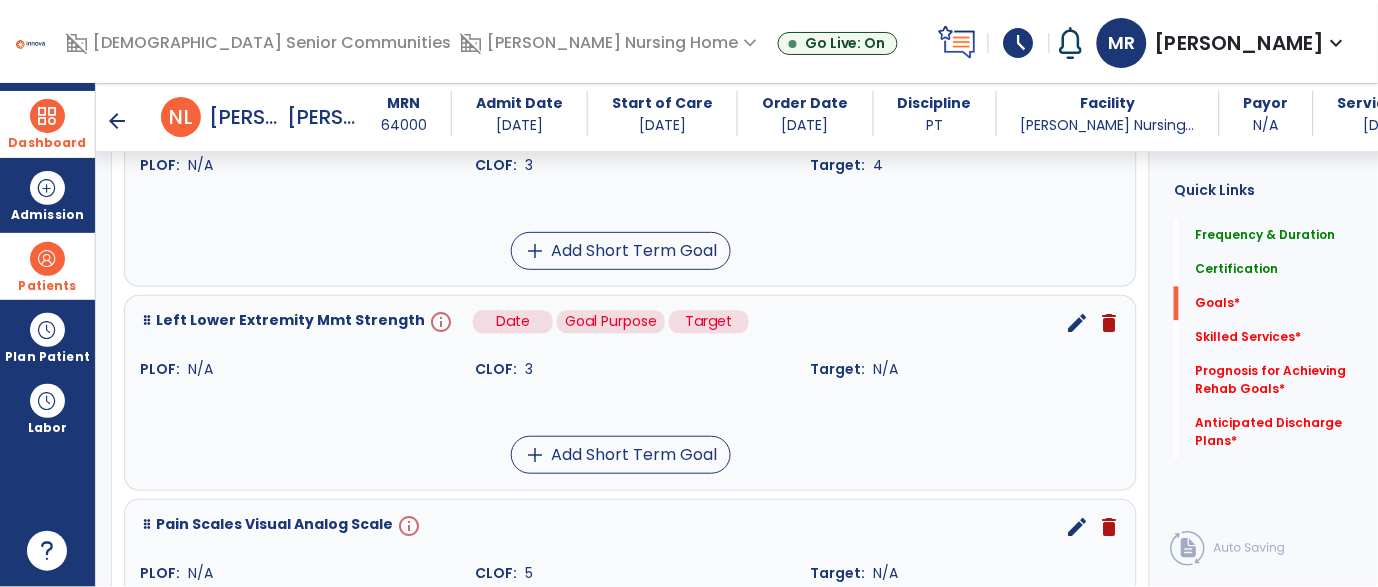 click on "info" at bounding box center [439, 323] 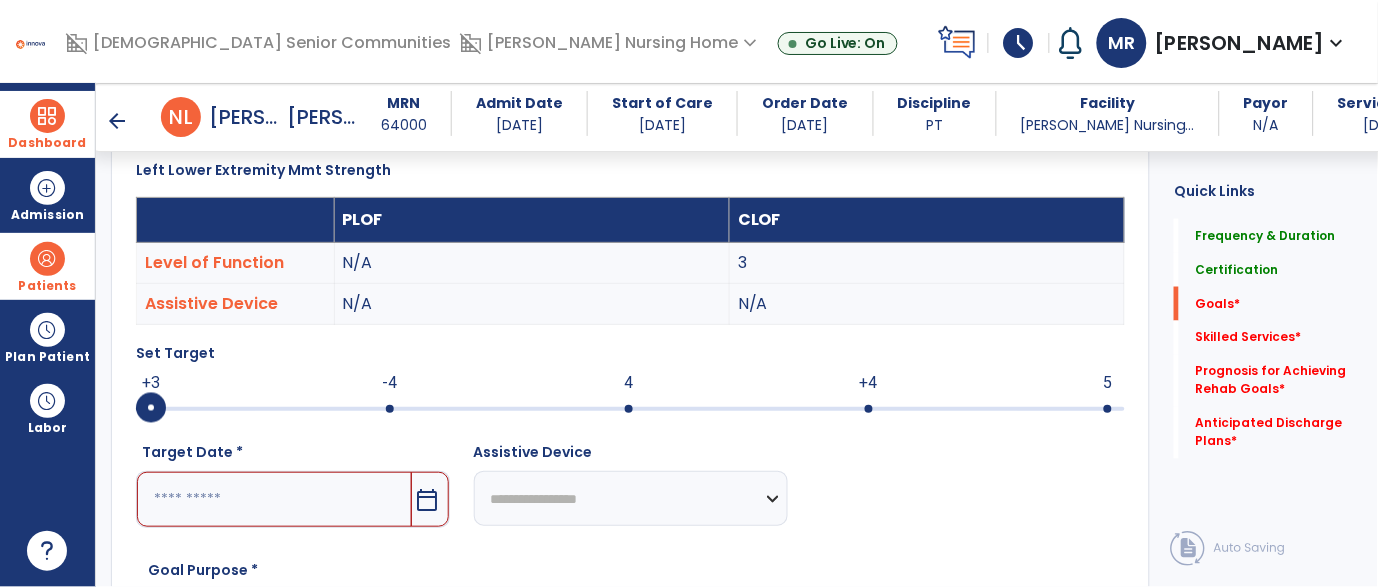 scroll, scrollTop: 532, scrollLeft: 0, axis: vertical 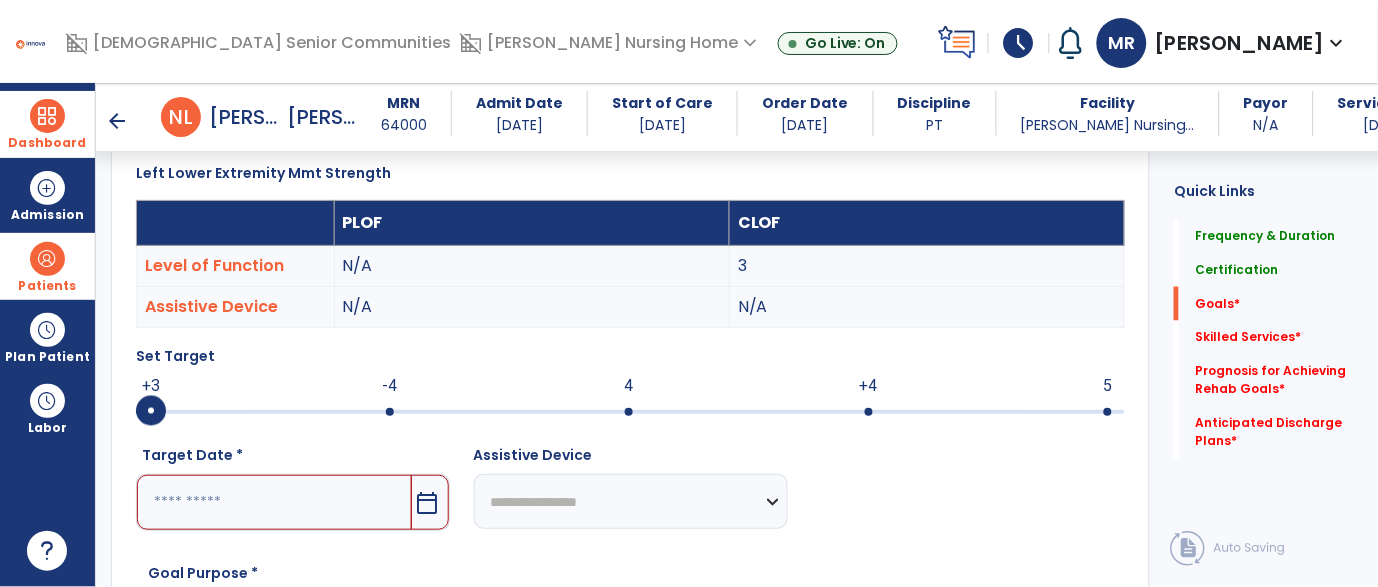 click at bounding box center [629, 412] 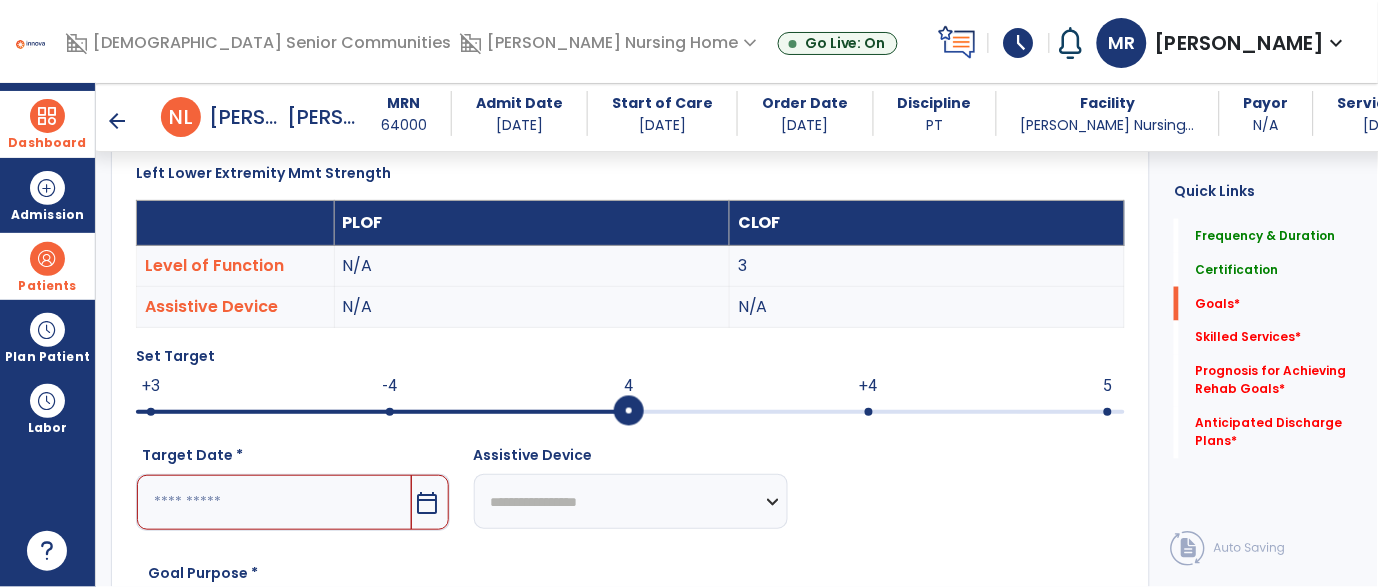click on "calendar_today" at bounding box center [428, 503] 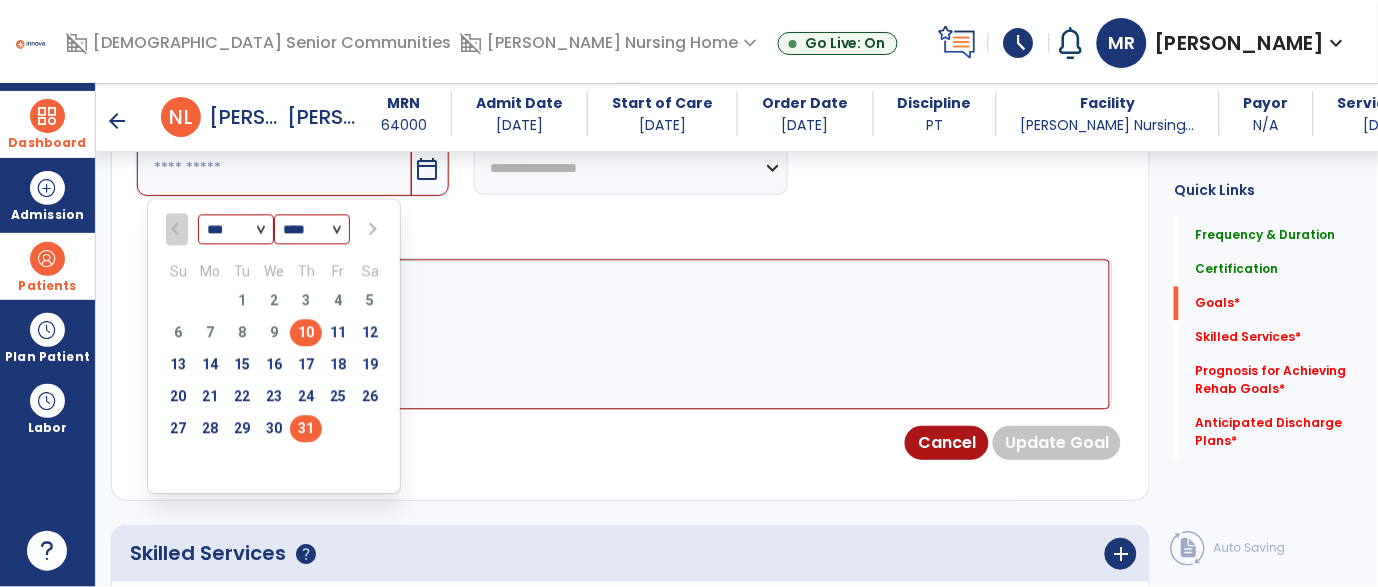 click on "31" at bounding box center (306, 428) 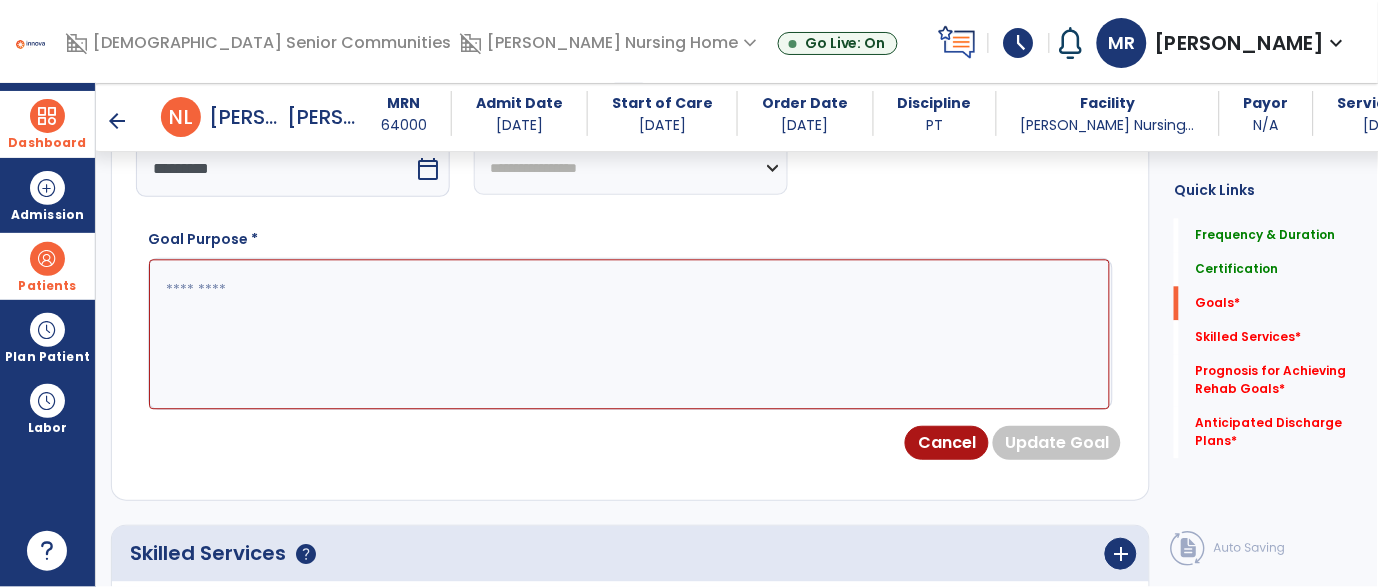 click at bounding box center [629, 334] 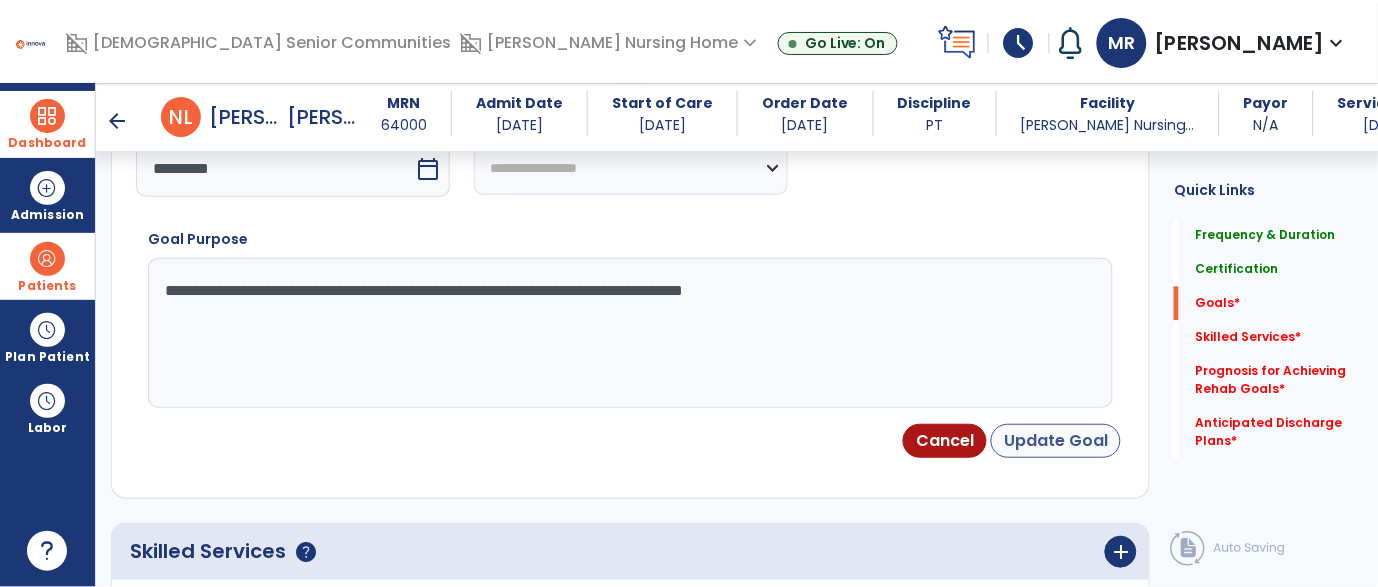 type on "**********" 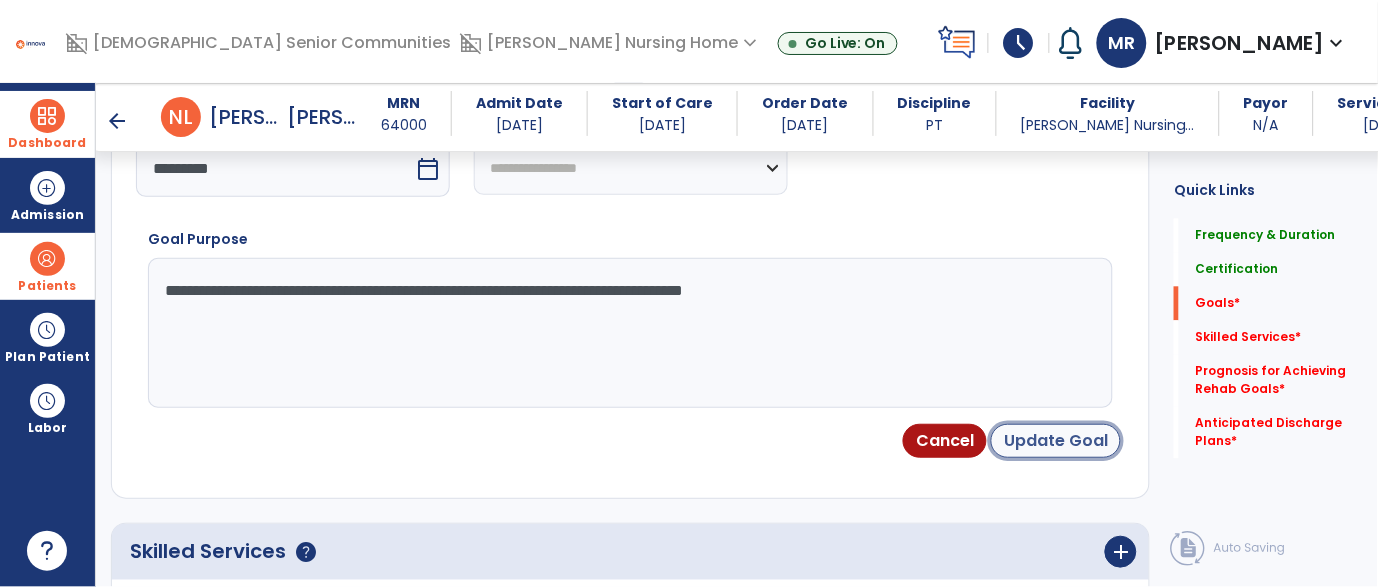 click on "Update Goal" at bounding box center (1056, 441) 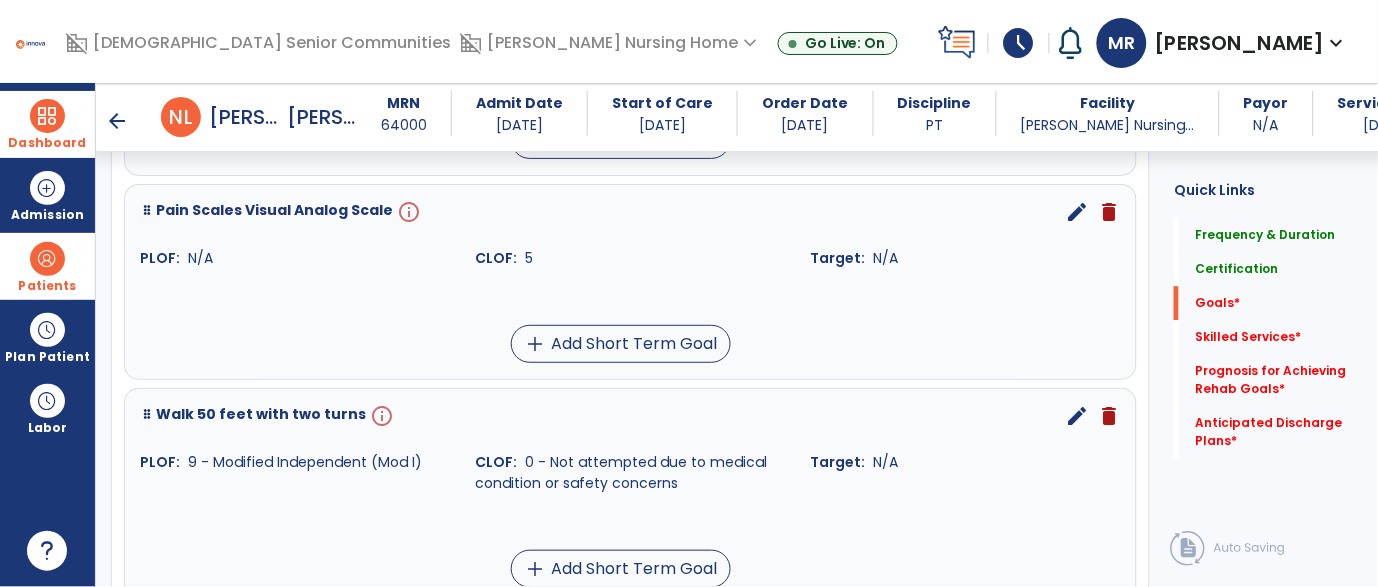 scroll, scrollTop: 1127, scrollLeft: 0, axis: vertical 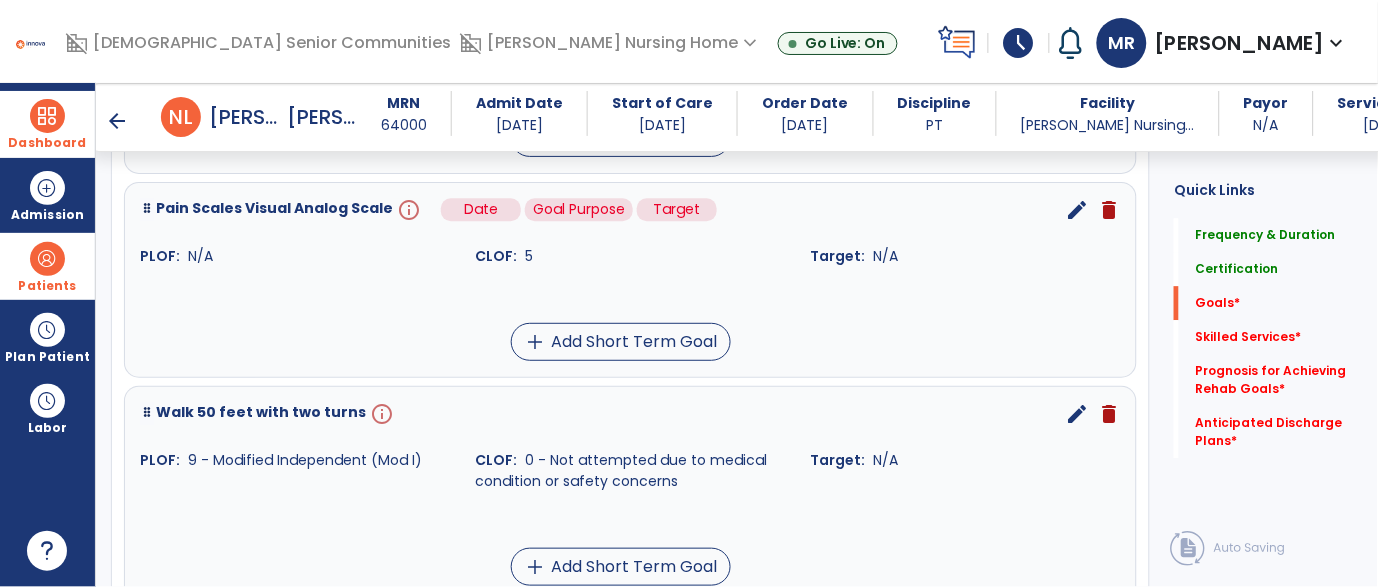 click on "info" at bounding box center [407, 210] 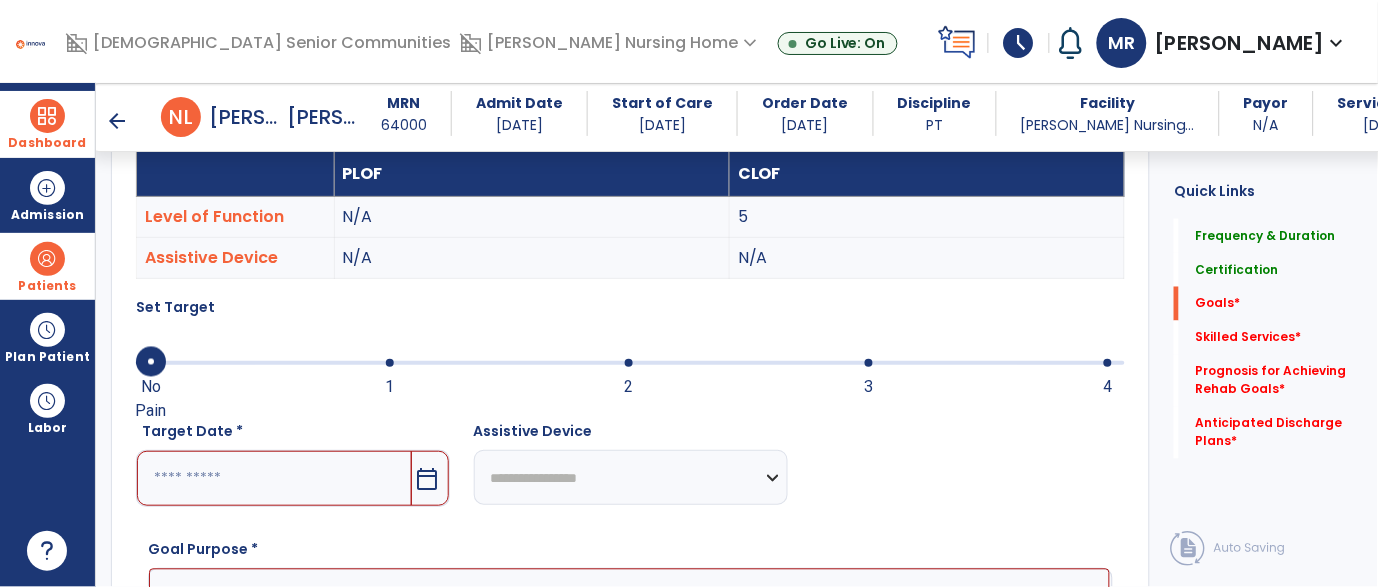 scroll, scrollTop: 532, scrollLeft: 0, axis: vertical 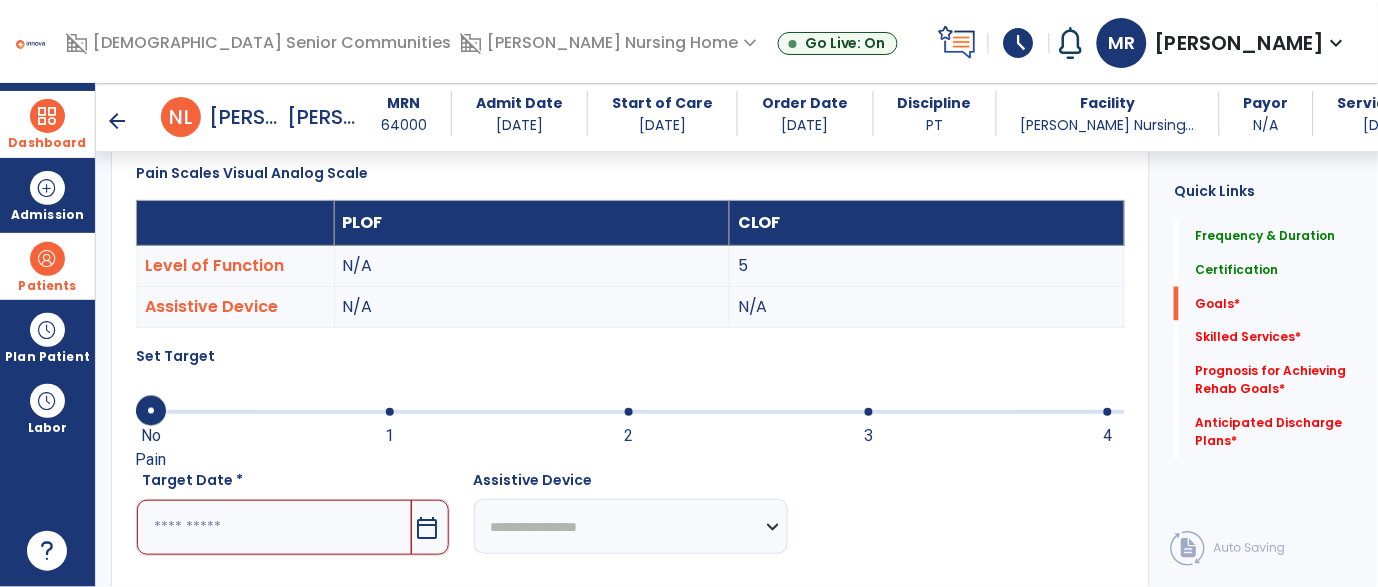 click at bounding box center [629, 412] 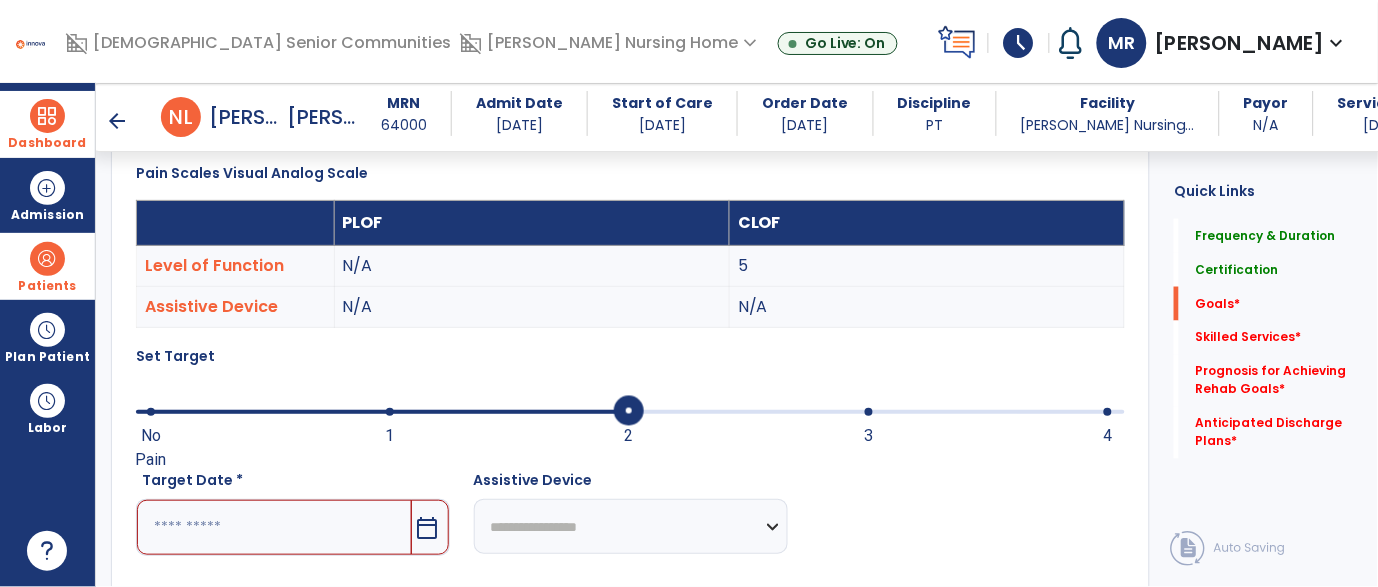 click on "calendar_today" at bounding box center (428, 528) 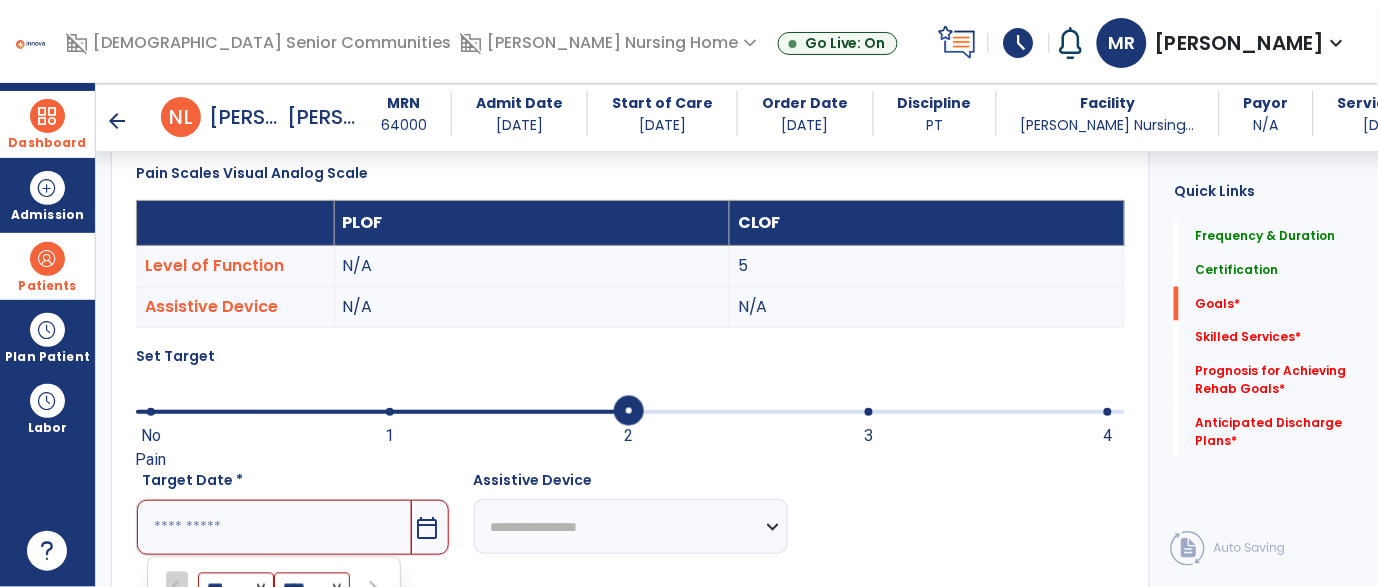 scroll, scrollTop: 891, scrollLeft: 0, axis: vertical 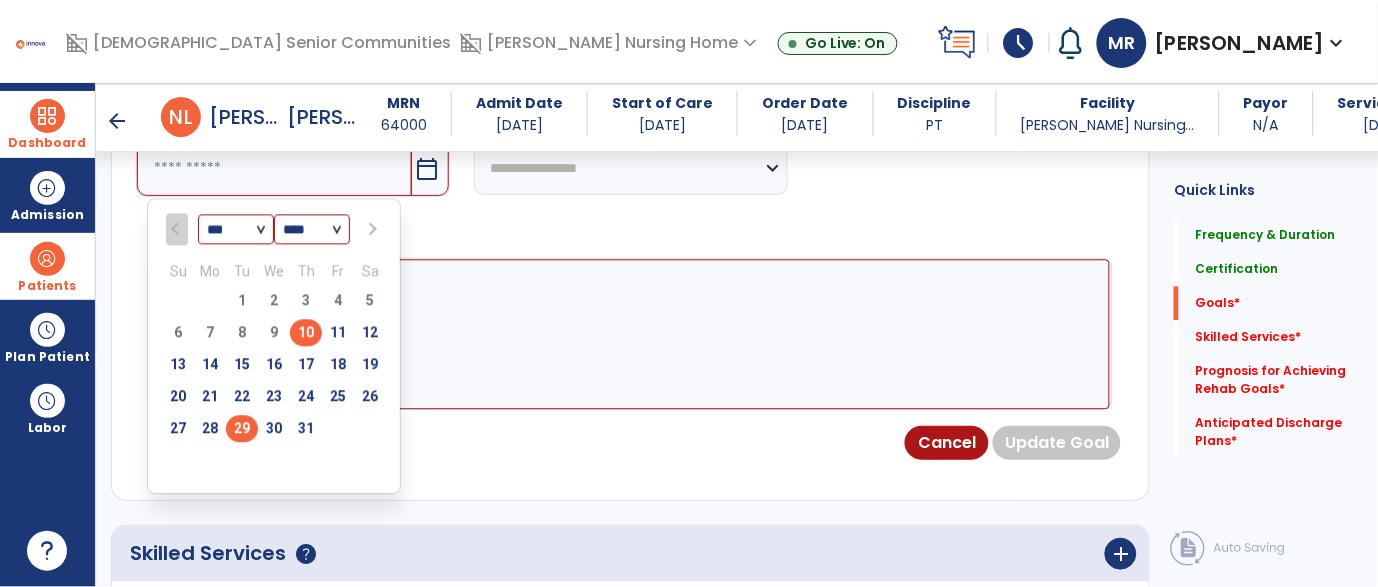 click on "29" at bounding box center (242, 428) 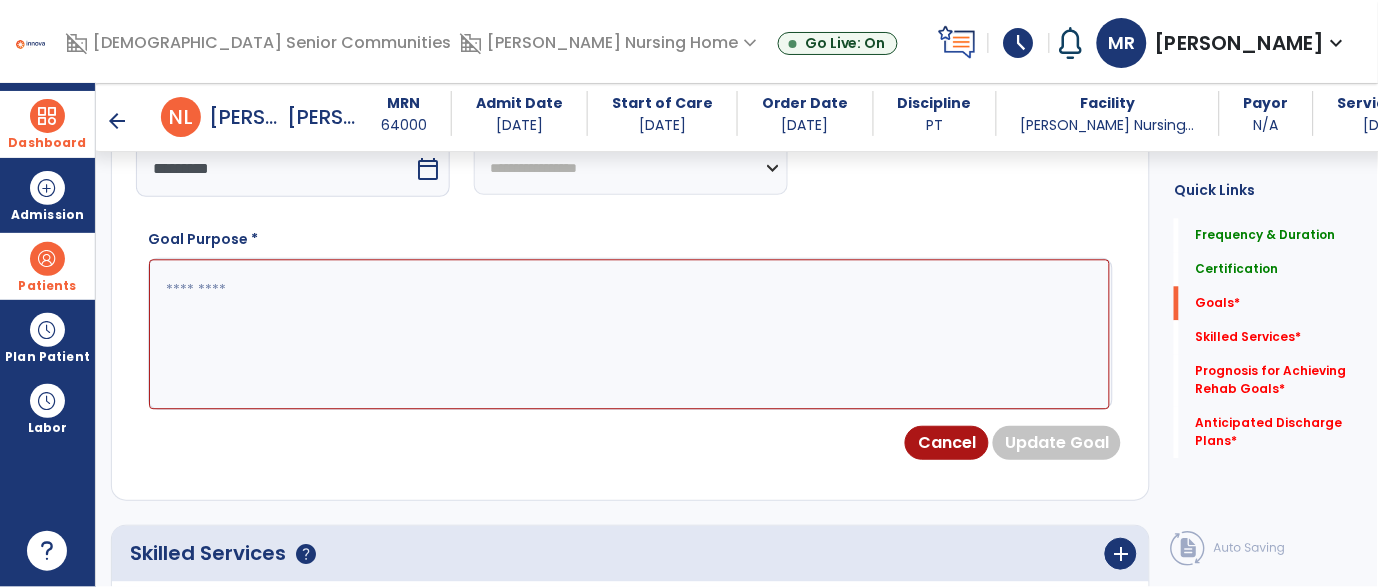 click at bounding box center (629, 334) 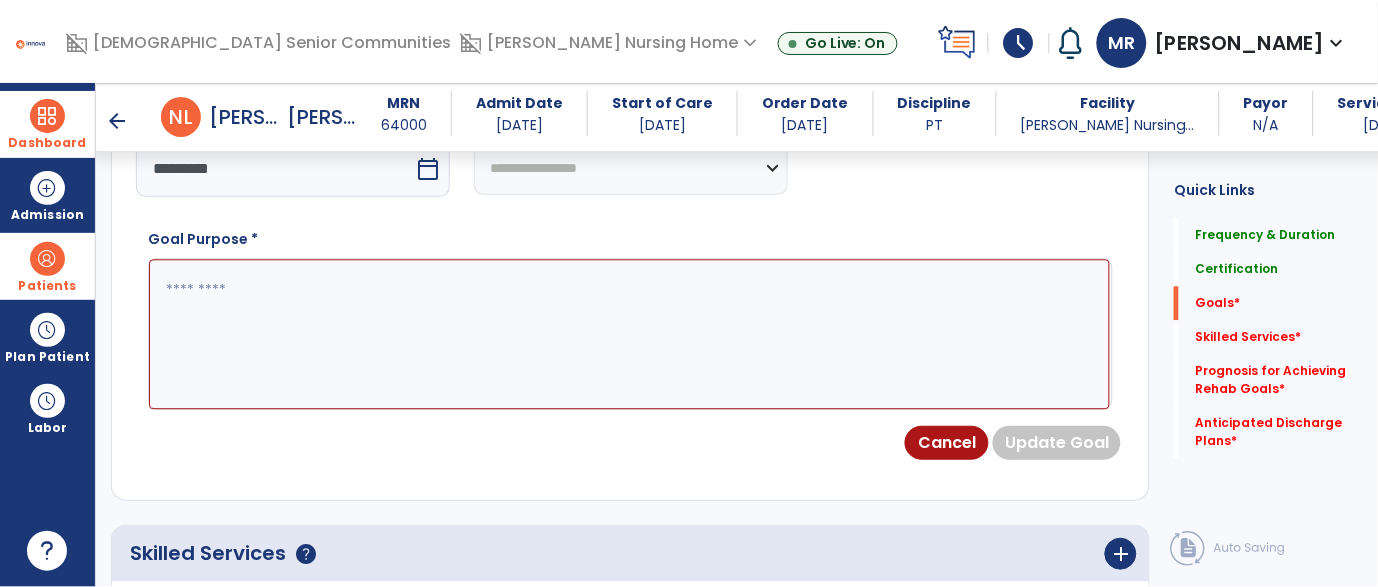 type on "*" 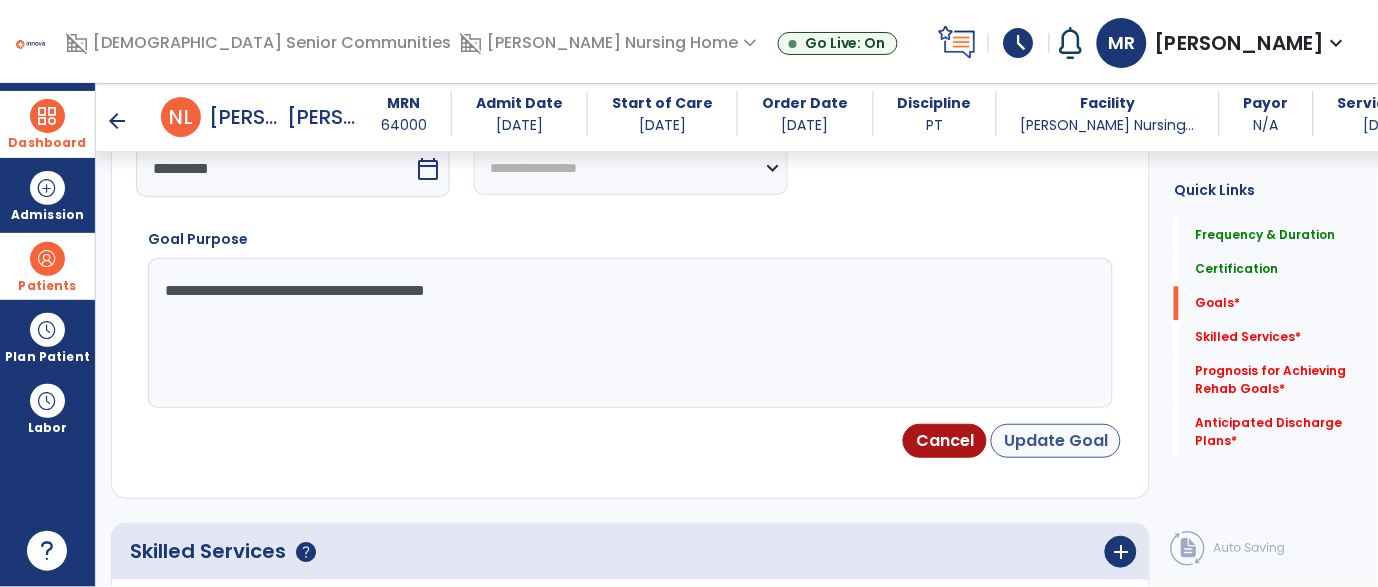 type on "**********" 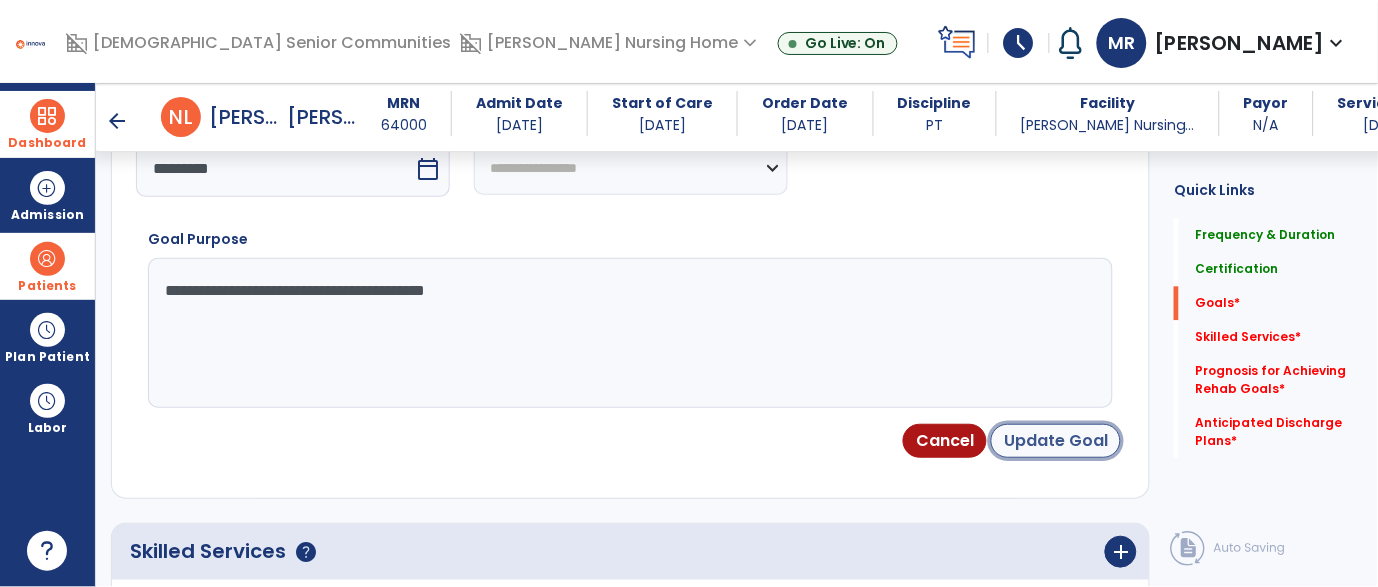click on "Update Goal" at bounding box center (1056, 441) 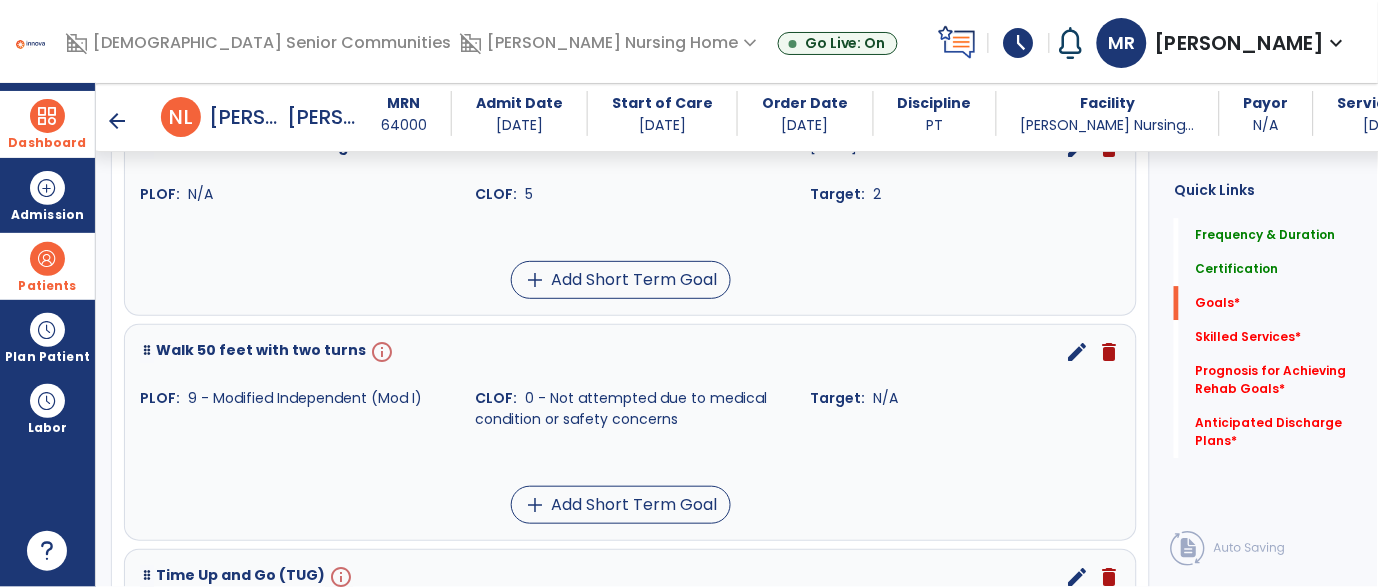 scroll, scrollTop: 1281, scrollLeft: 0, axis: vertical 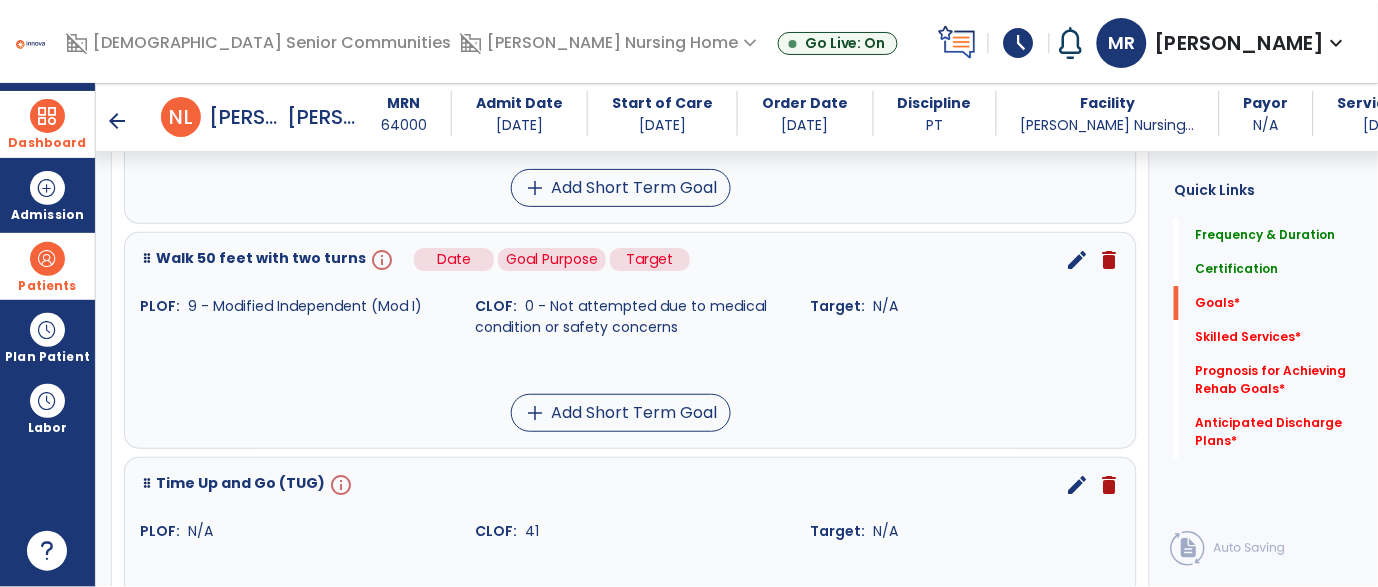 click on "info" at bounding box center [380, 260] 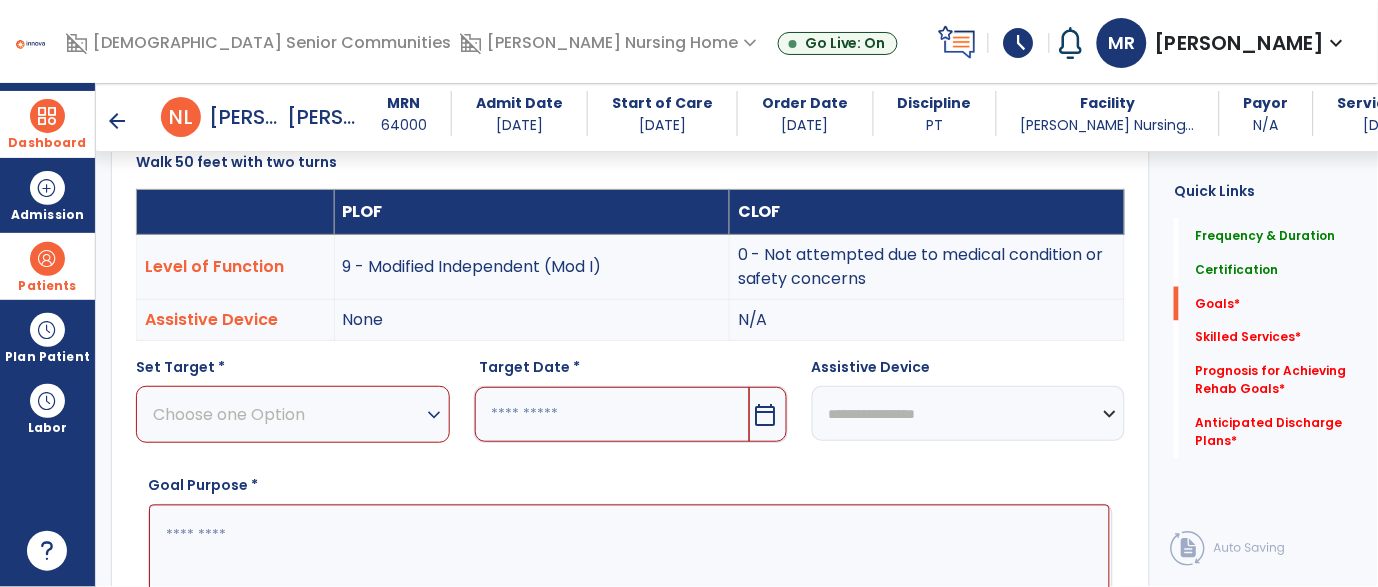 scroll, scrollTop: 532, scrollLeft: 0, axis: vertical 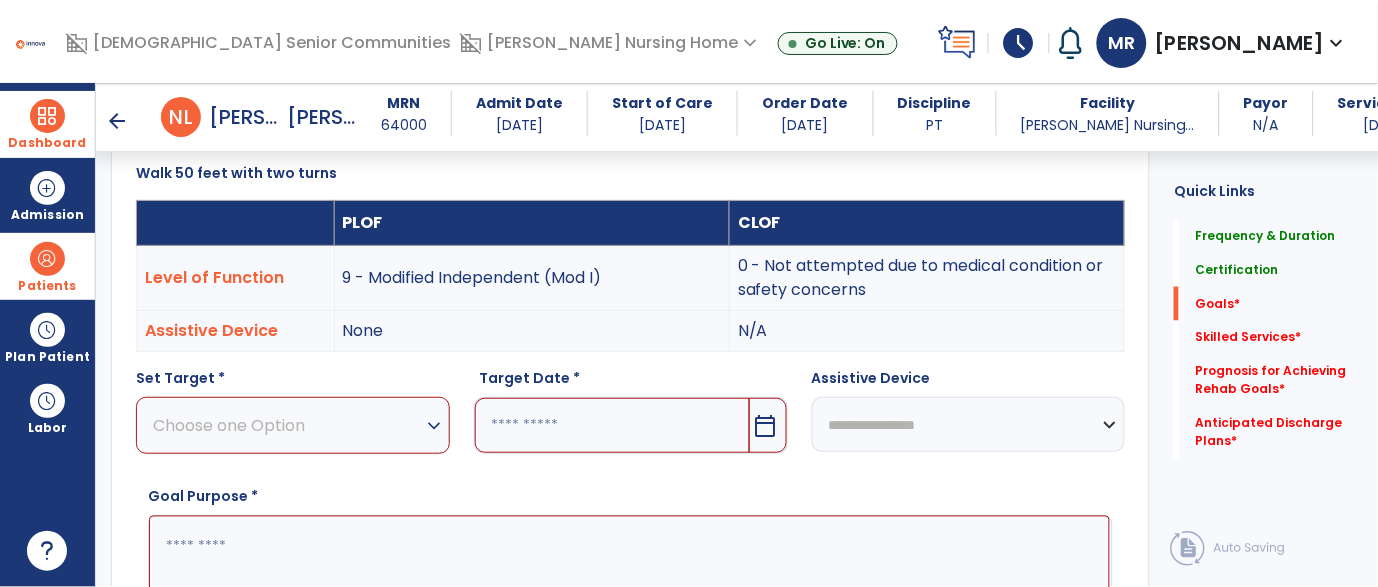 click on "expand_more" at bounding box center [435, 426] 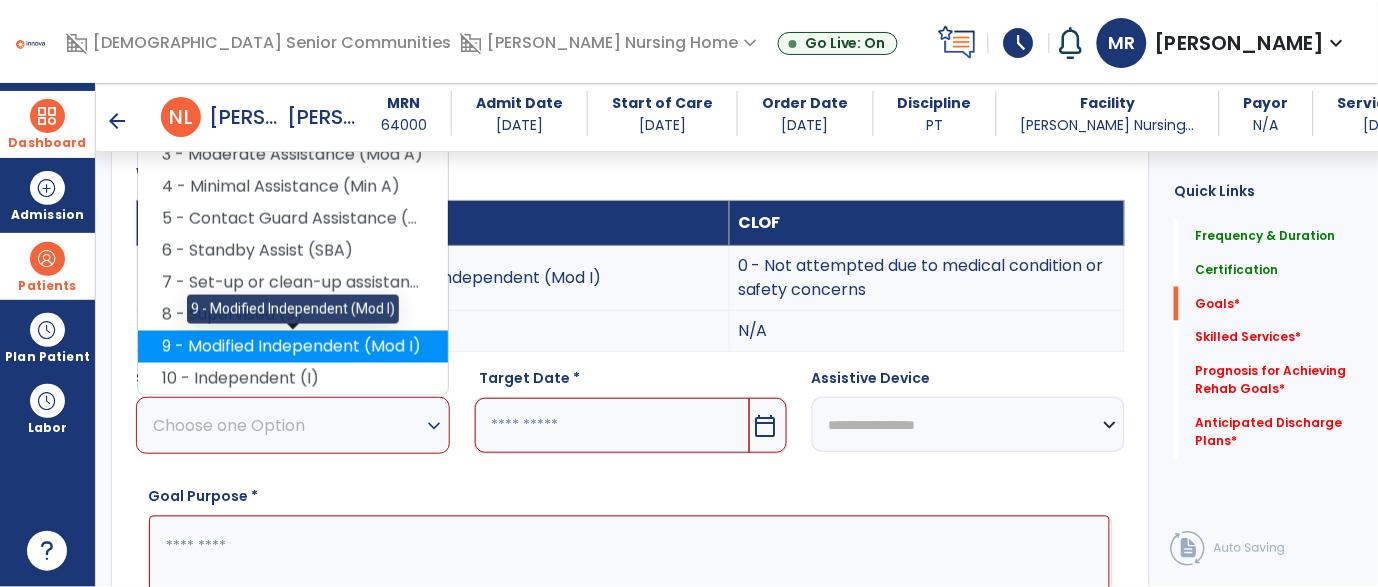 click on "9 - Modified Independent (Mod I)" at bounding box center (293, 347) 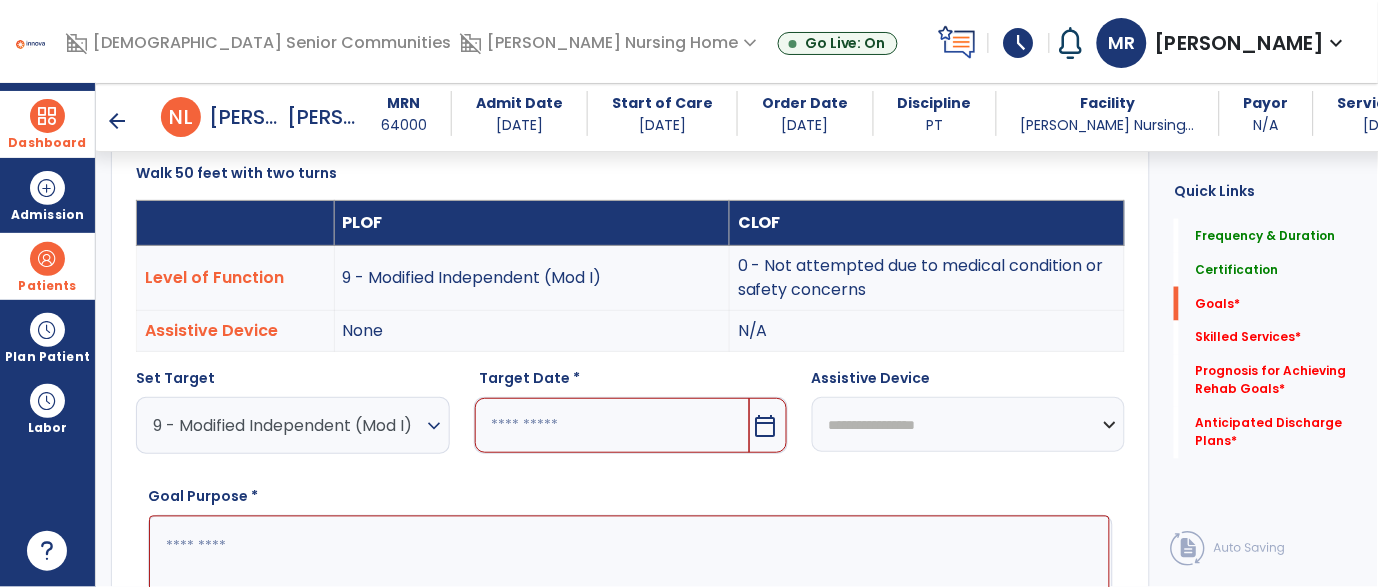 click on "calendar_today" at bounding box center (766, 426) 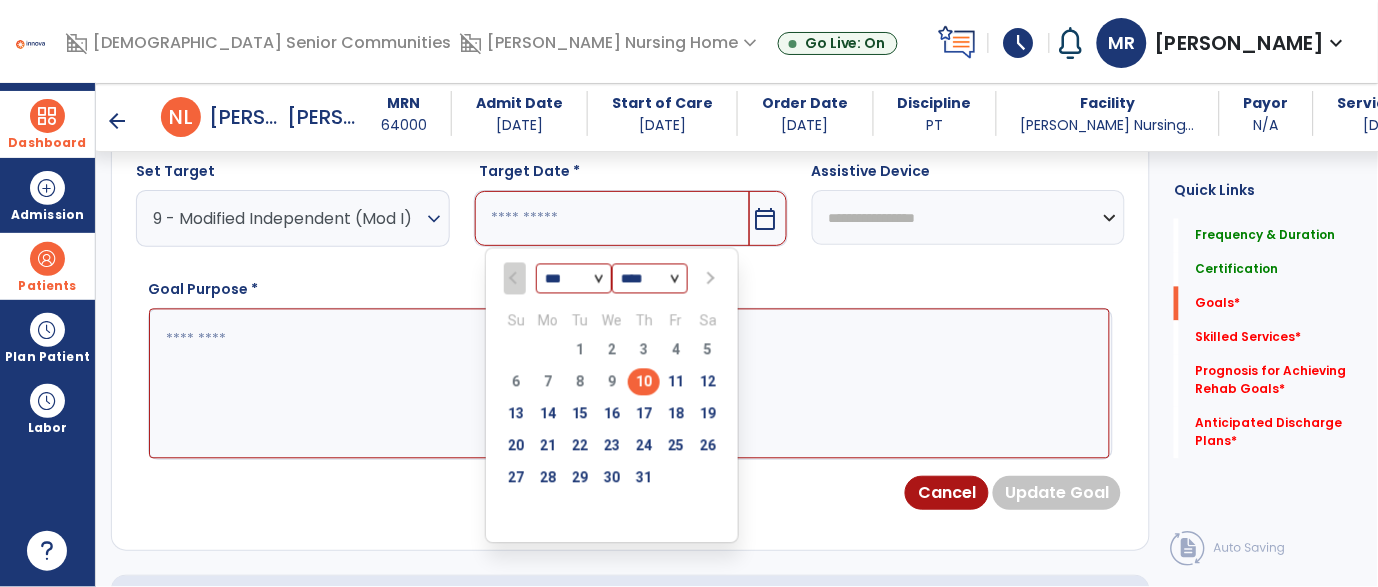 scroll, scrollTop: 741, scrollLeft: 0, axis: vertical 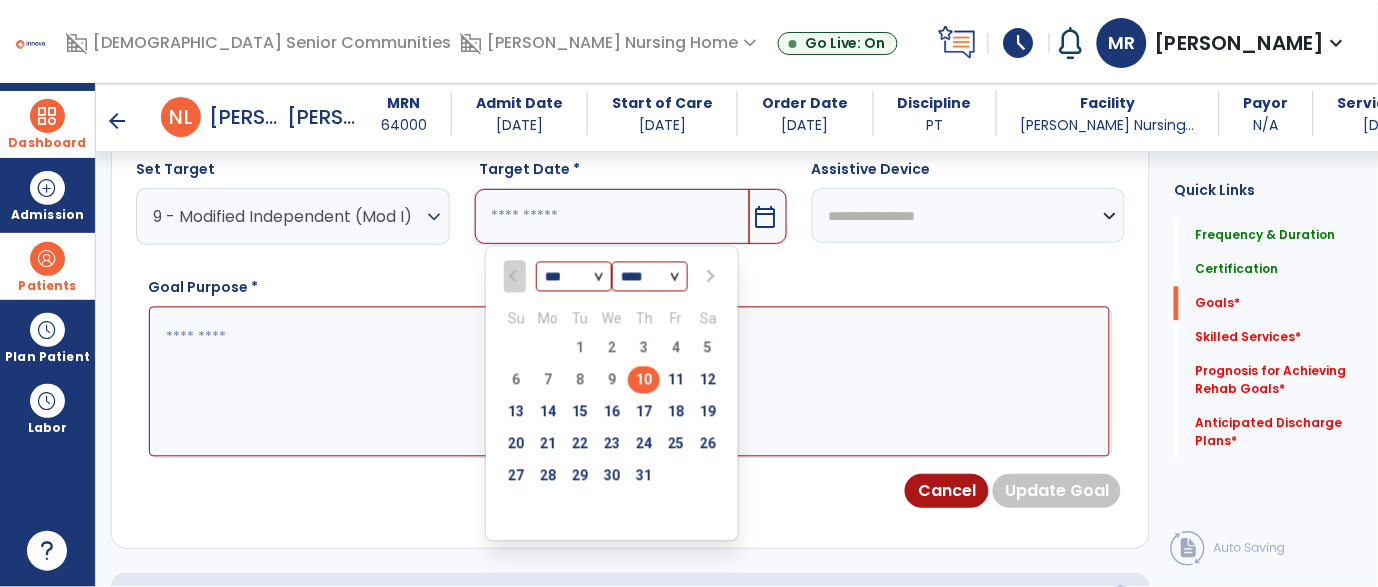 click at bounding box center (709, 277) 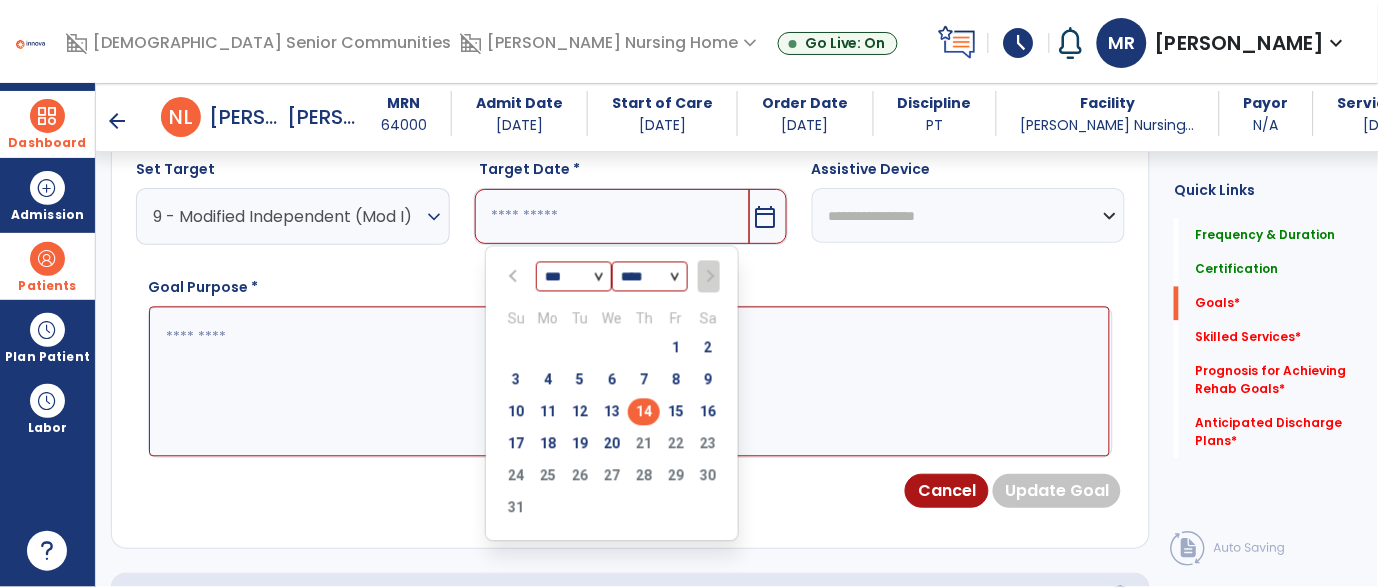 click on "14" at bounding box center (644, 412) 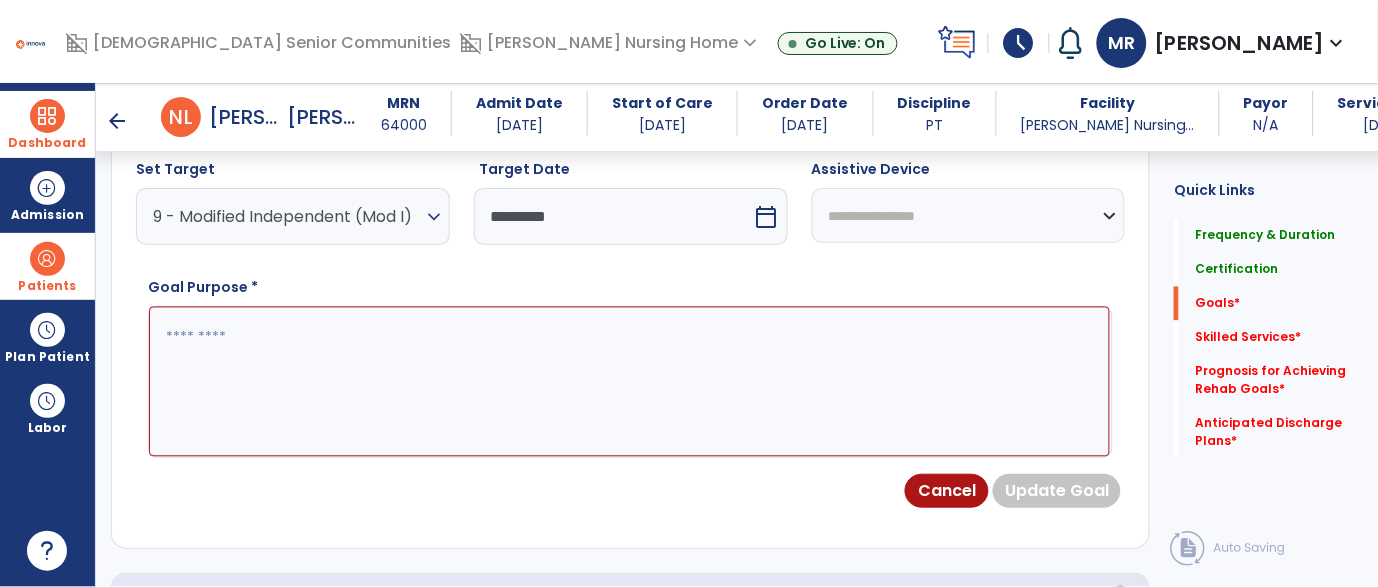 click on "**********" at bounding box center (969, 215) 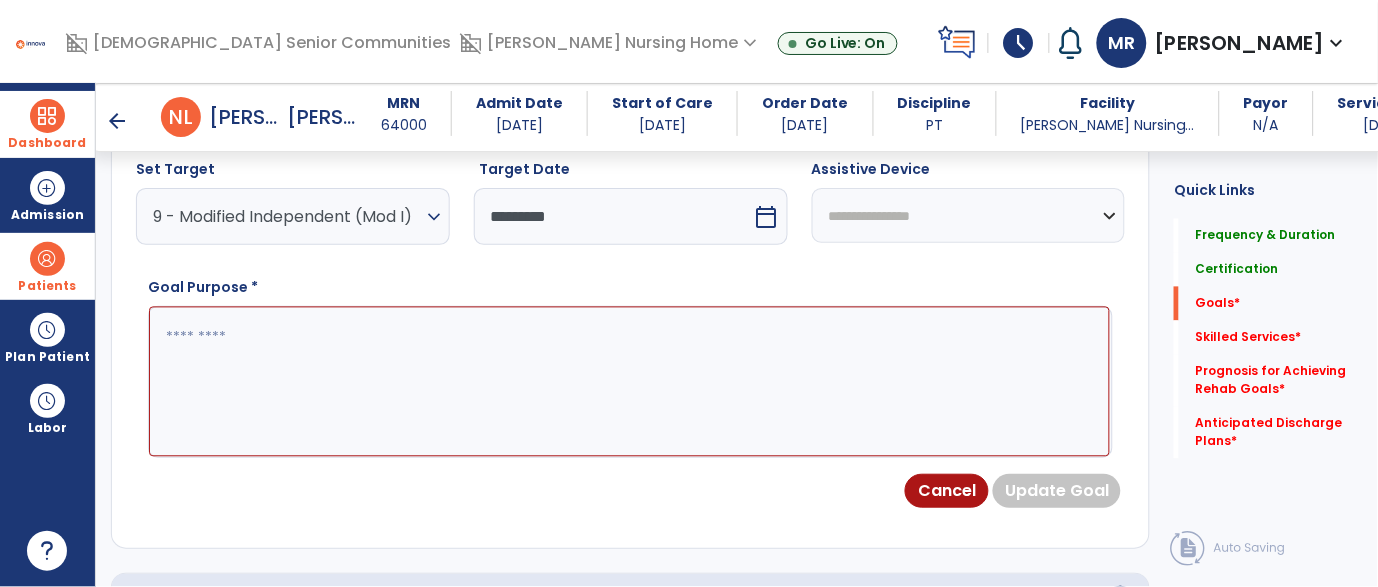 click on "**********" at bounding box center (969, 215) 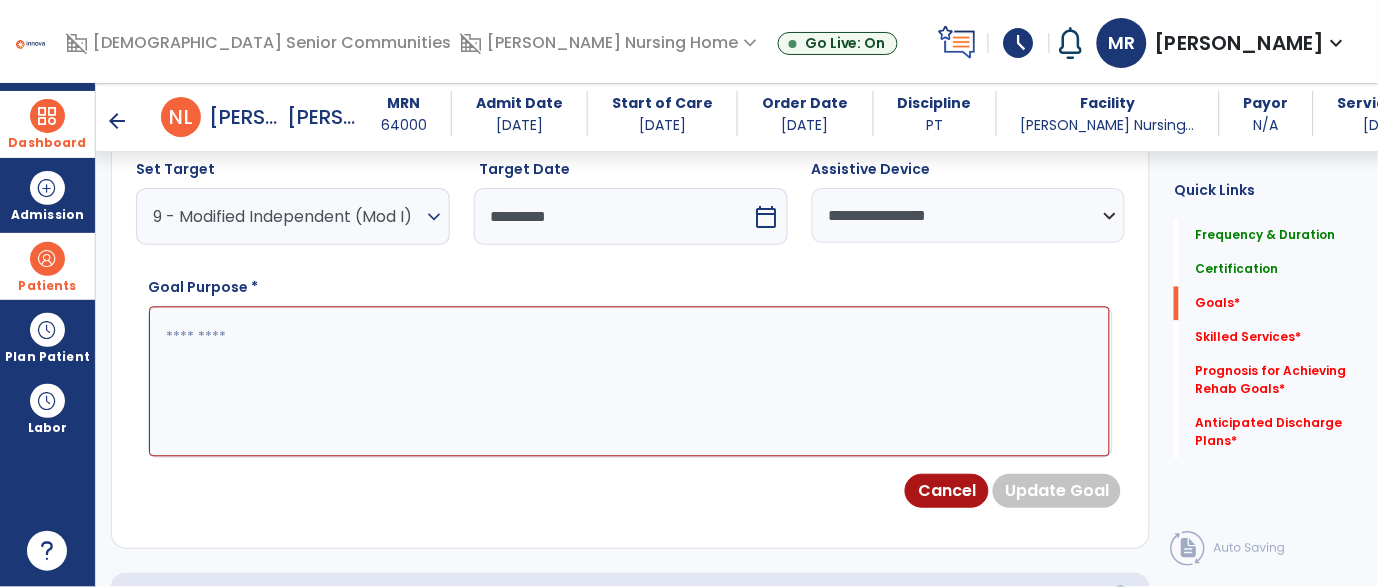 click at bounding box center [629, 382] 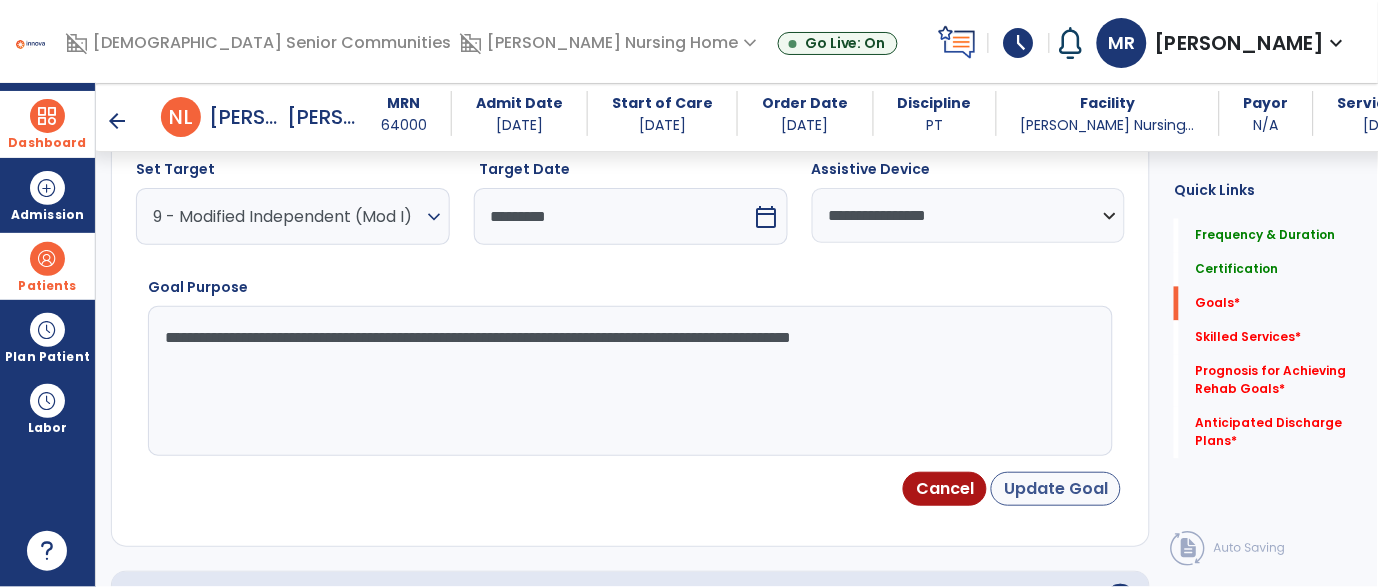 type on "**********" 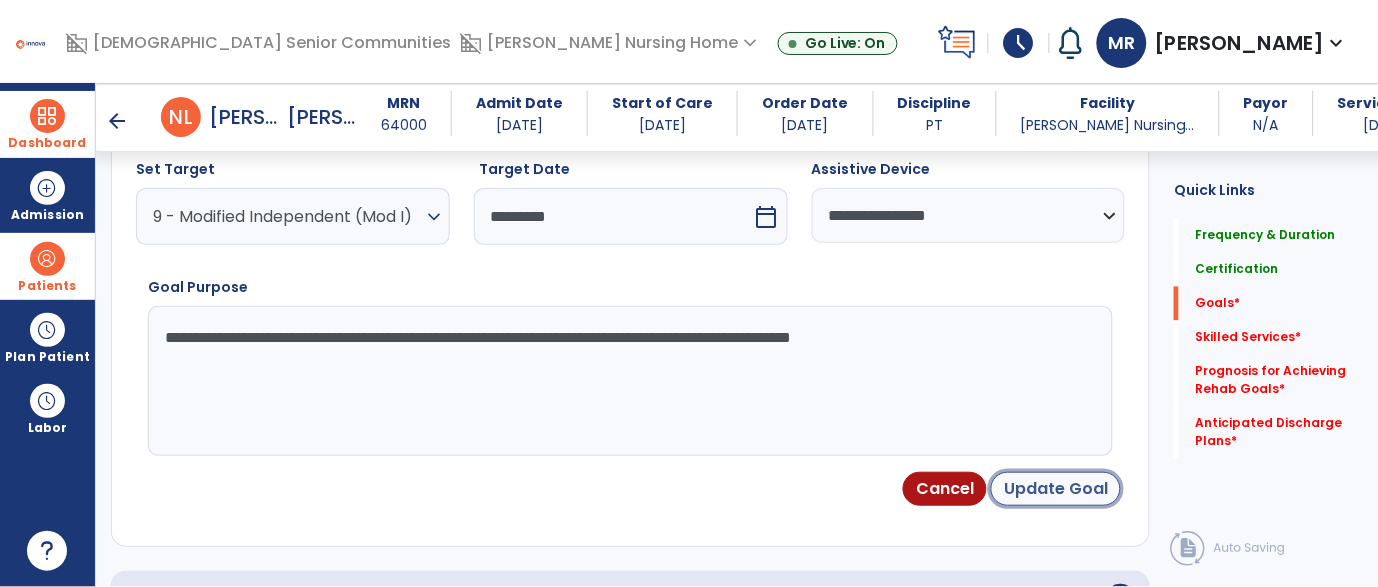 click on "Update Goal" at bounding box center [1056, 489] 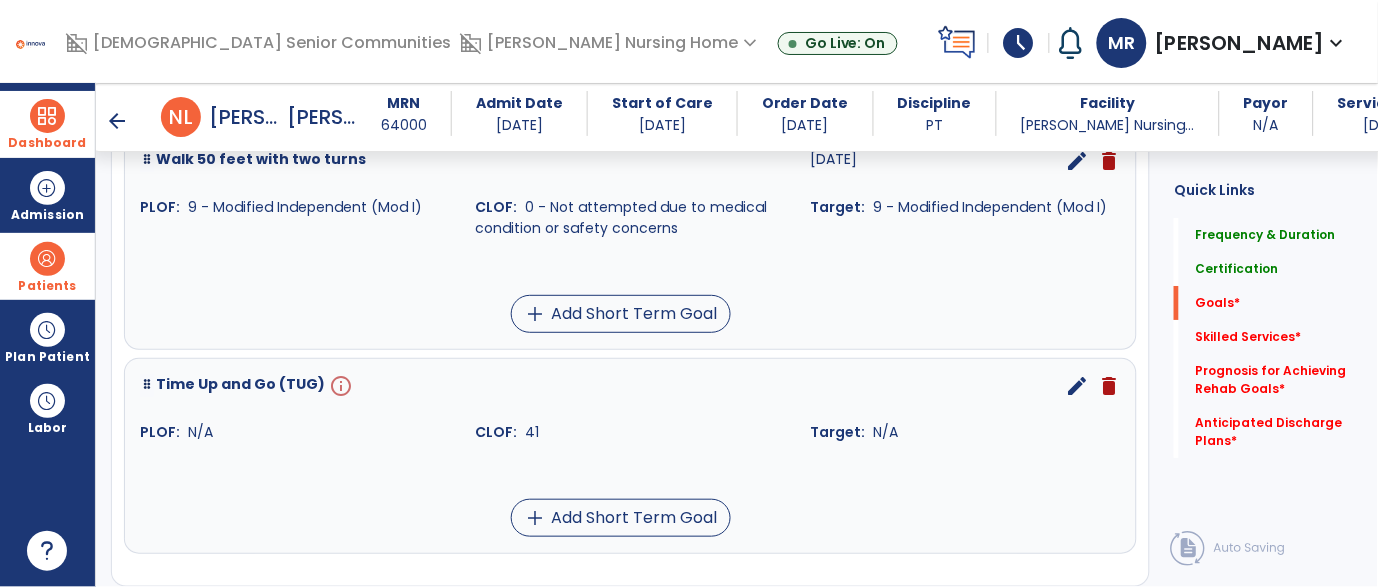 scroll, scrollTop: 1382, scrollLeft: 0, axis: vertical 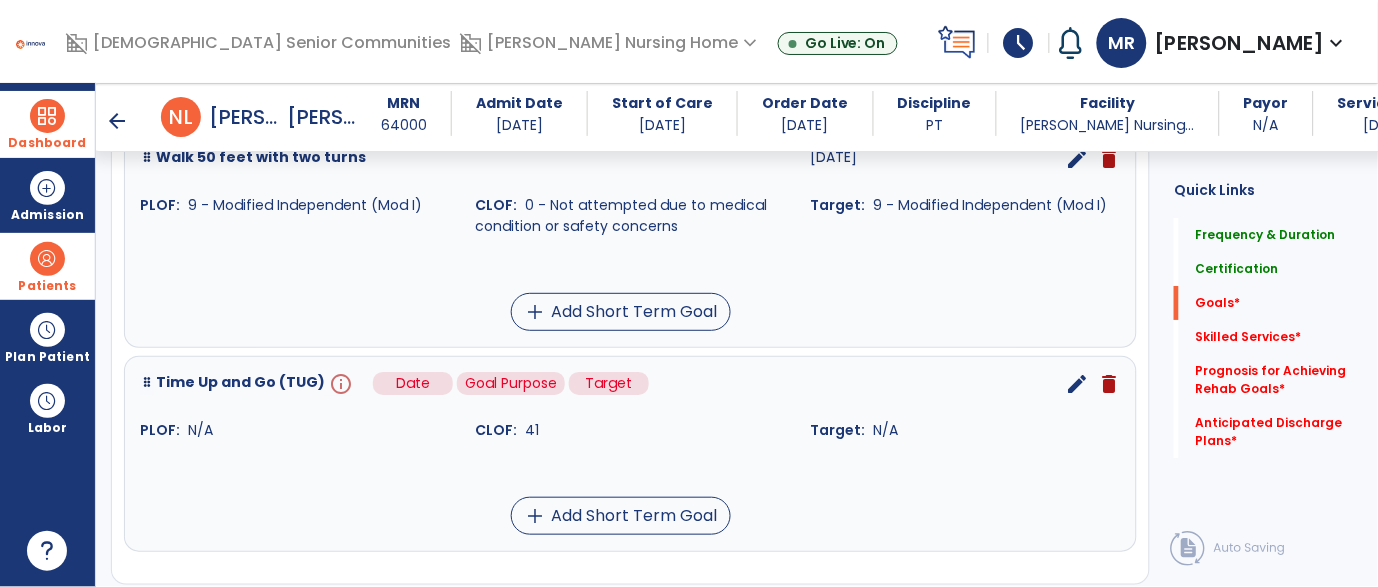 click on "info" at bounding box center (339, 384) 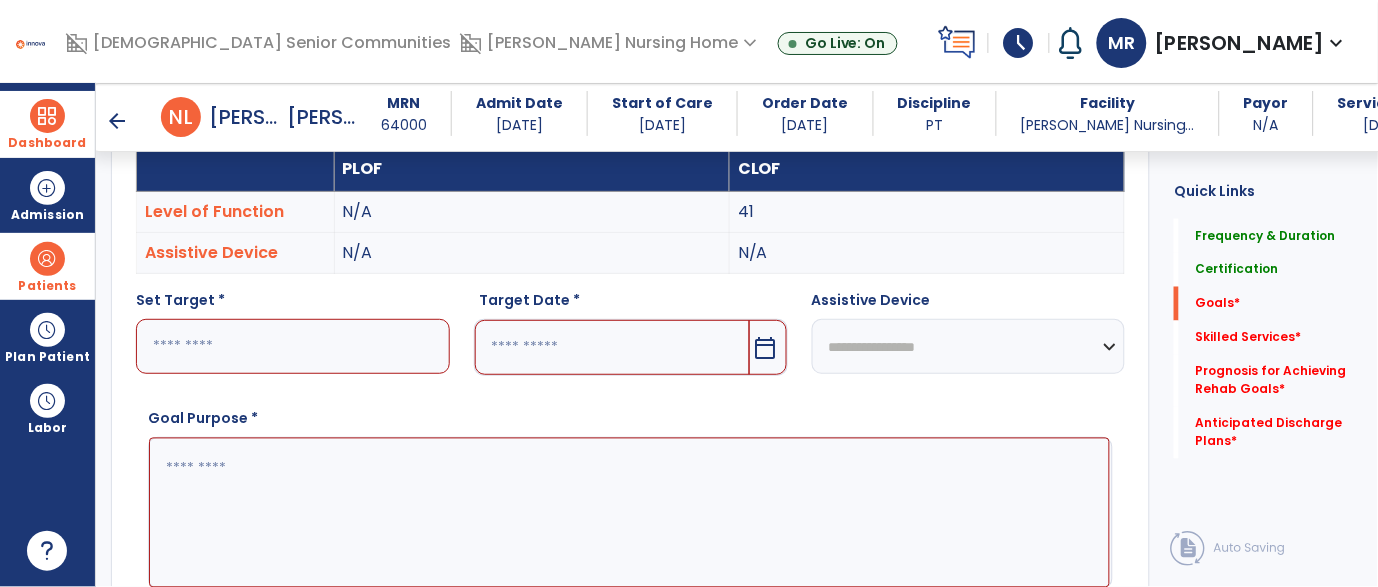 scroll, scrollTop: 532, scrollLeft: 0, axis: vertical 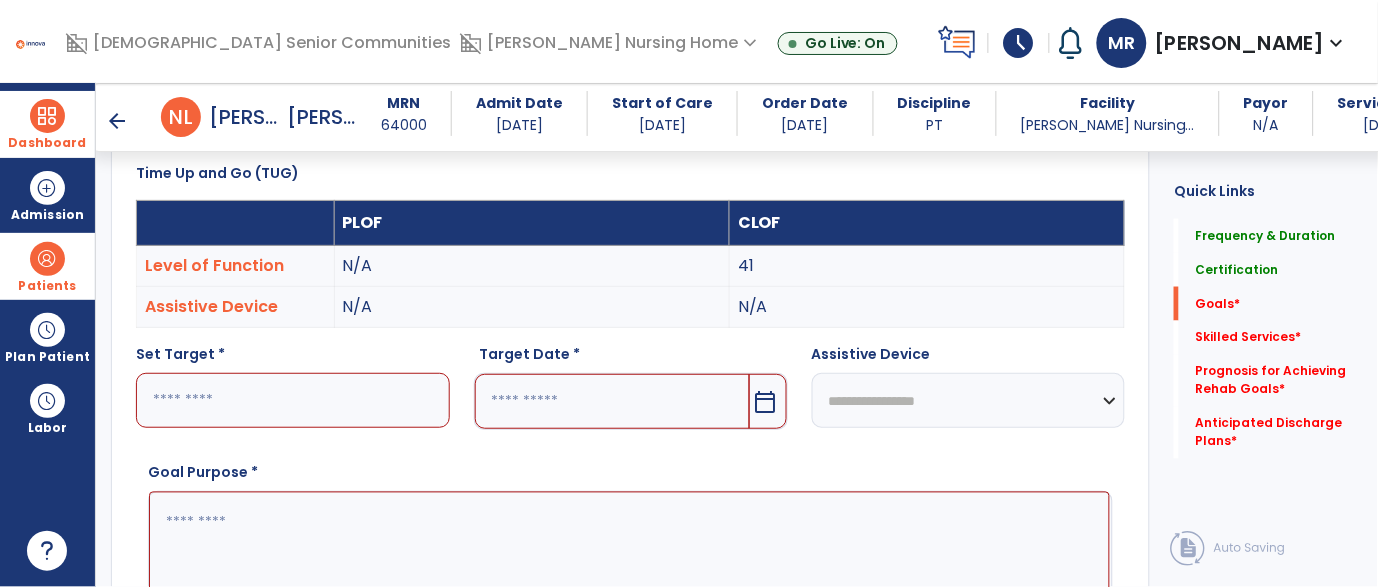 click at bounding box center [293, 400] 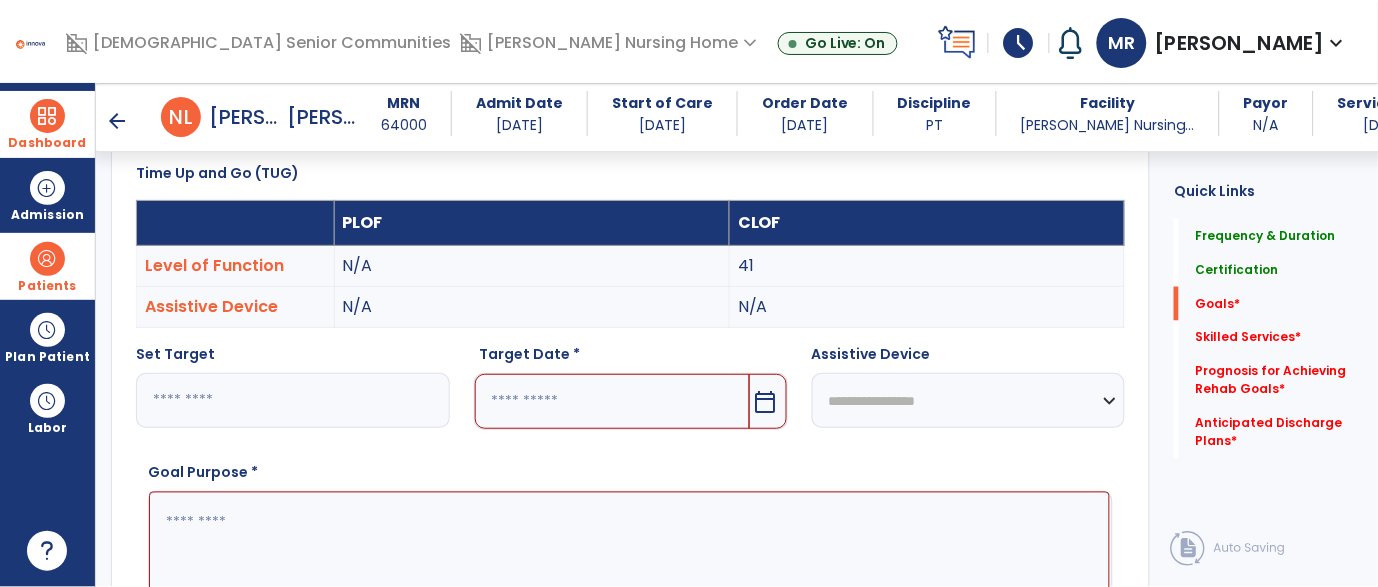type on "**" 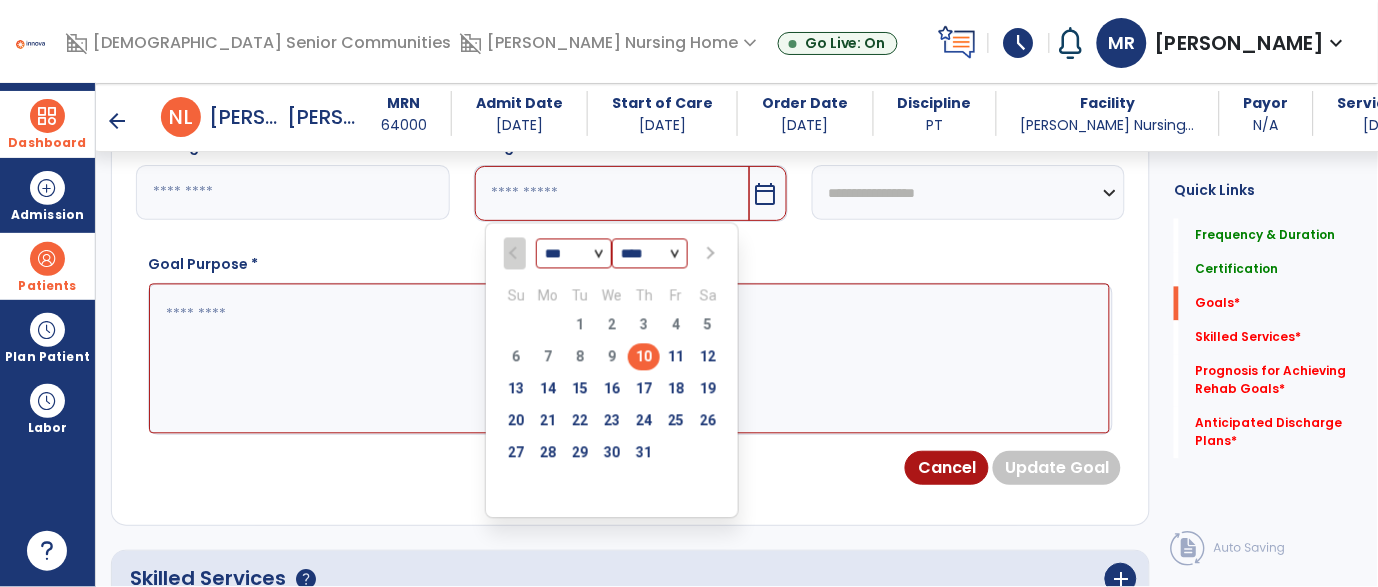 scroll, scrollTop: 747, scrollLeft: 0, axis: vertical 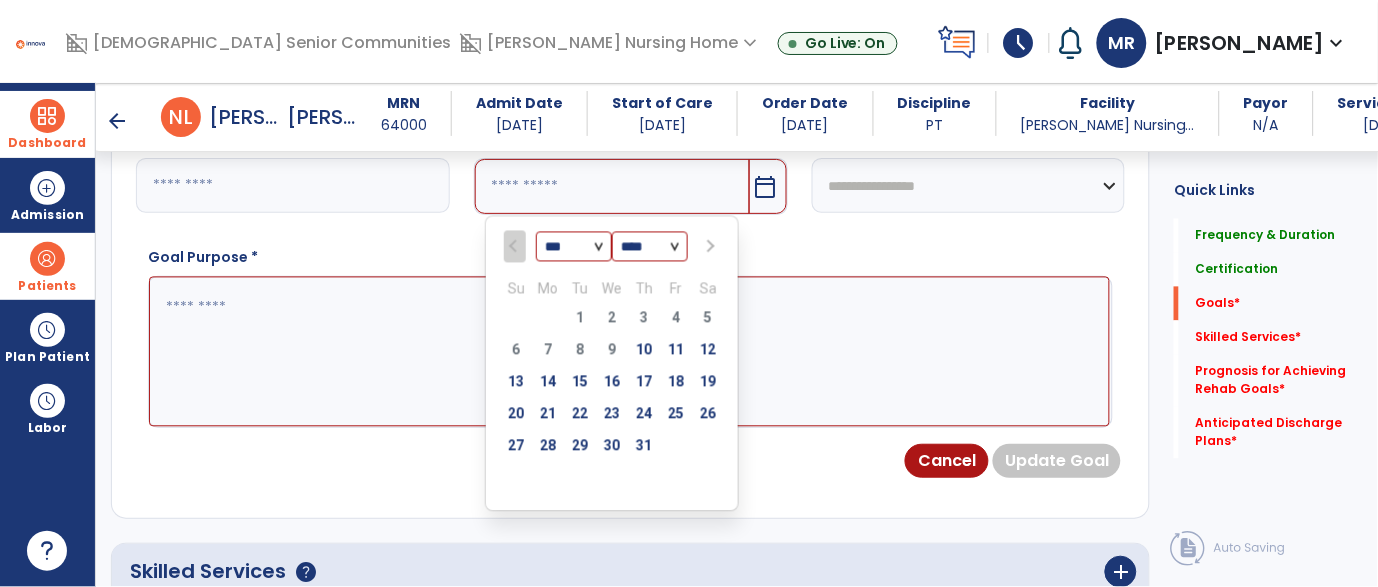 click at bounding box center [708, 247] 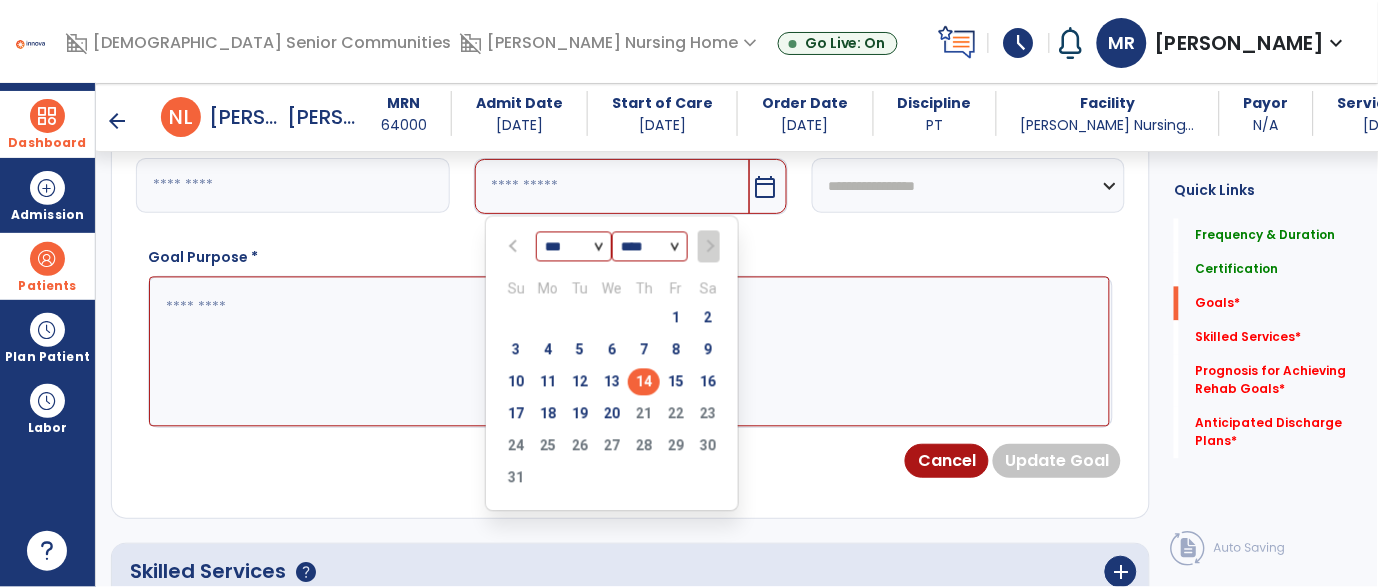 click on "14" at bounding box center (644, 382) 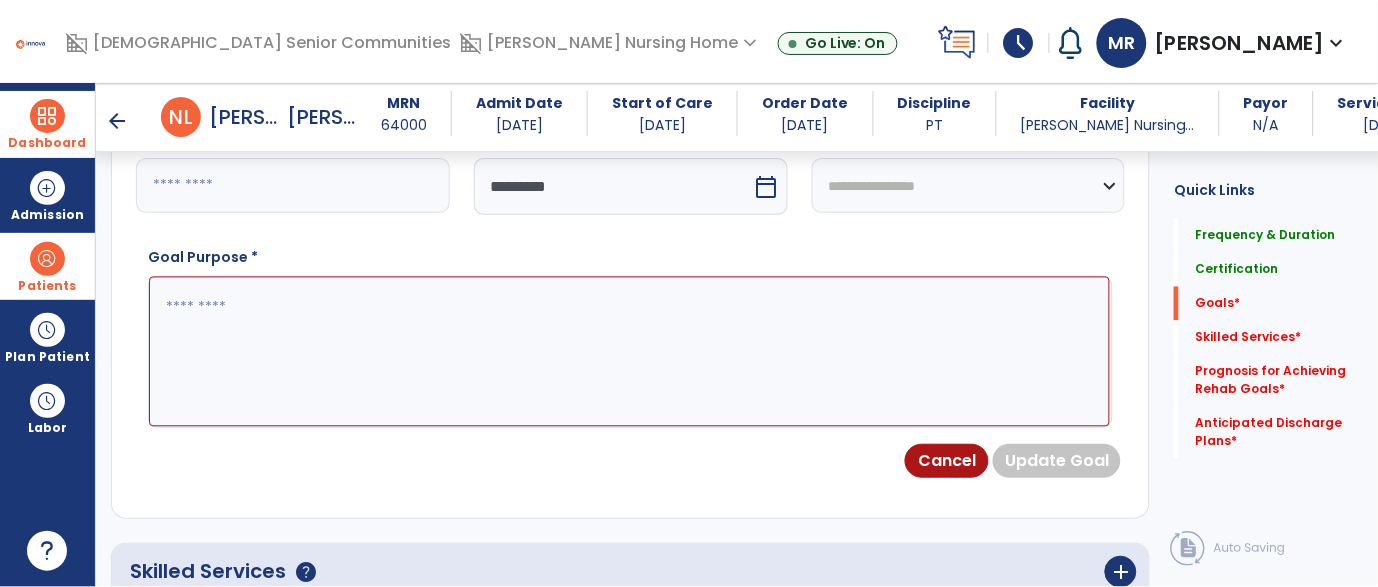 click at bounding box center (629, 352) 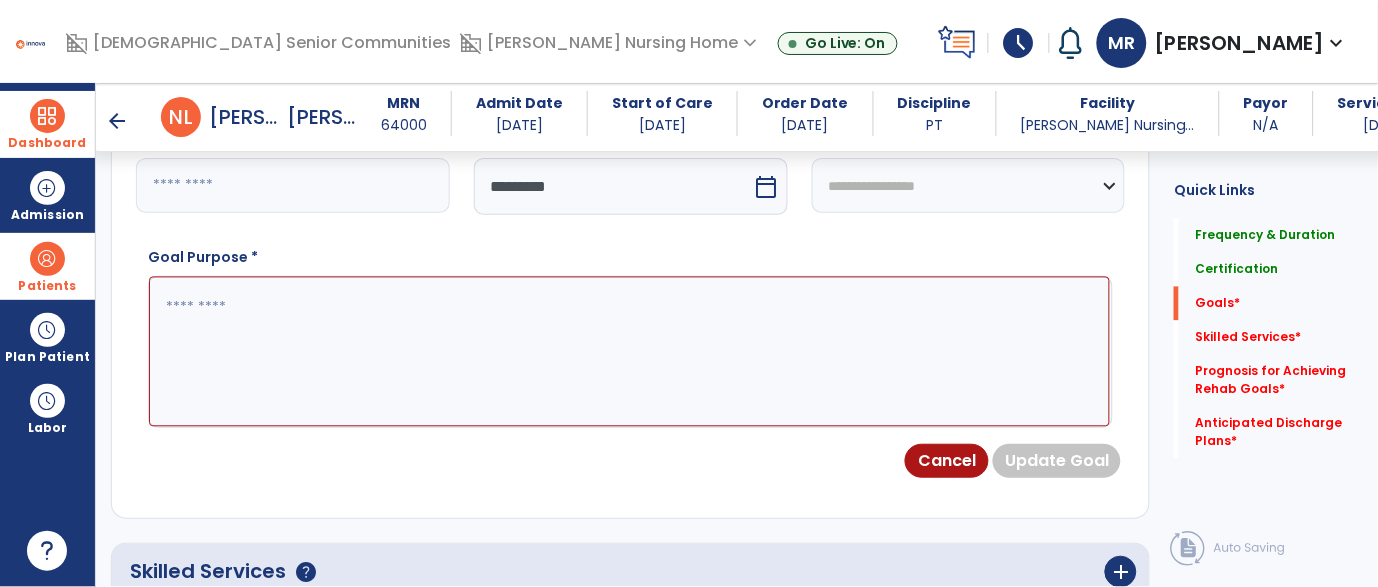 paste on "**********" 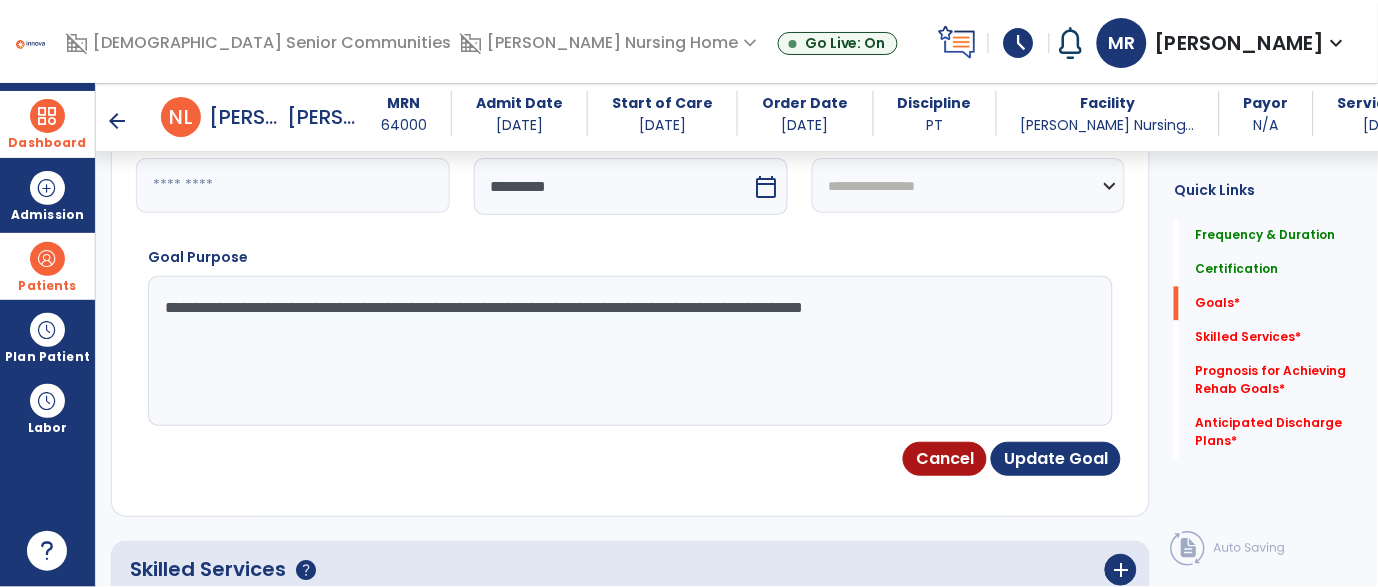 click on "**********" at bounding box center [629, 351] 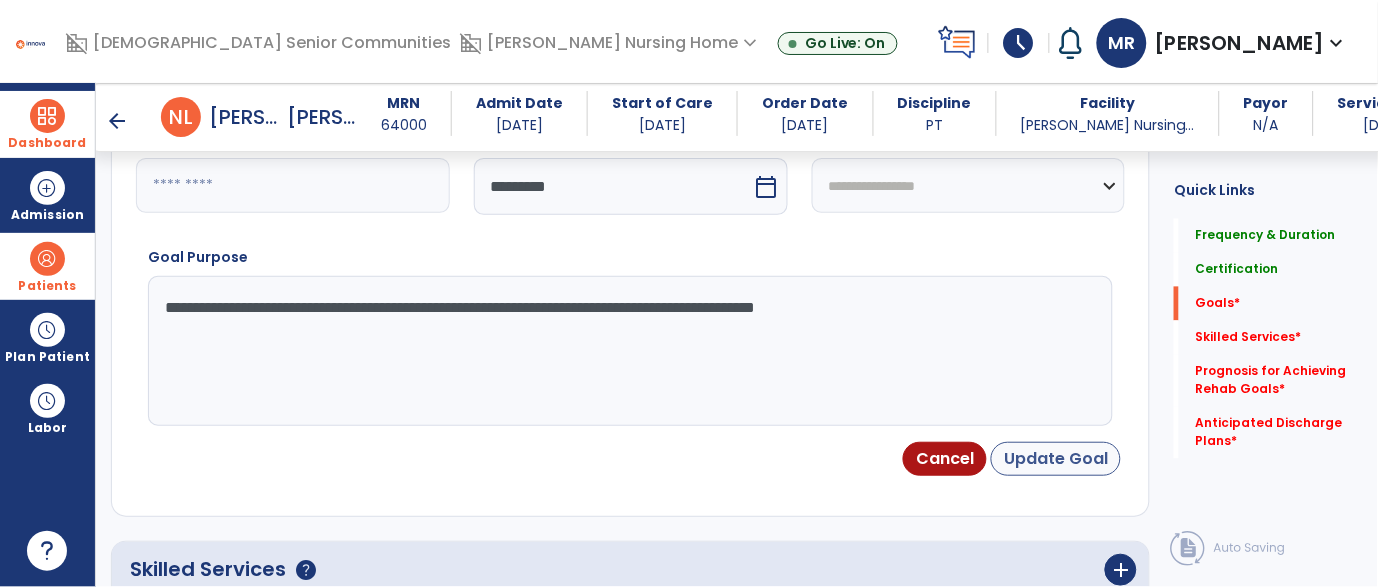 type on "**********" 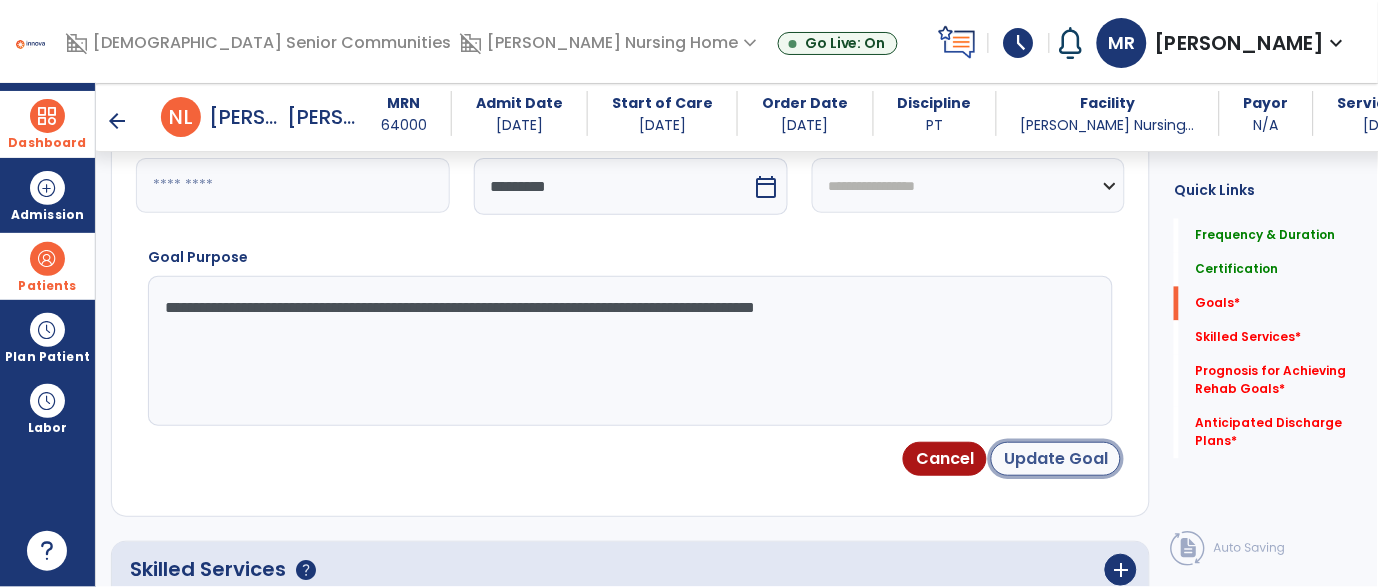click on "Update Goal" at bounding box center [1056, 459] 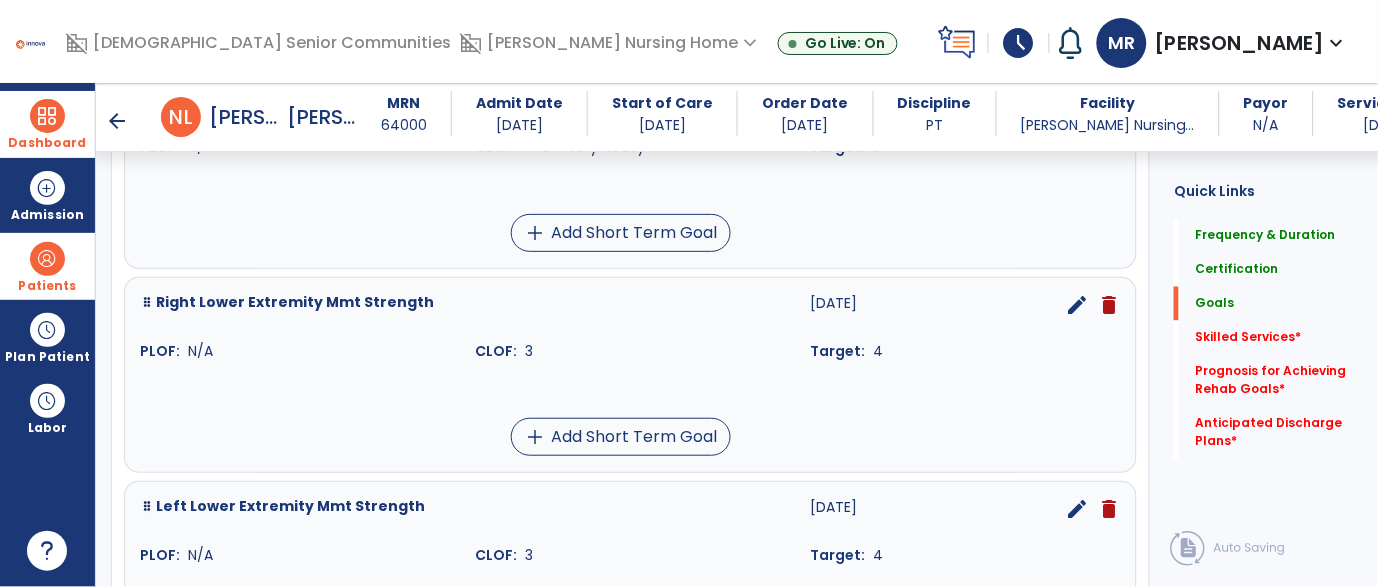 scroll, scrollTop: 629, scrollLeft: 0, axis: vertical 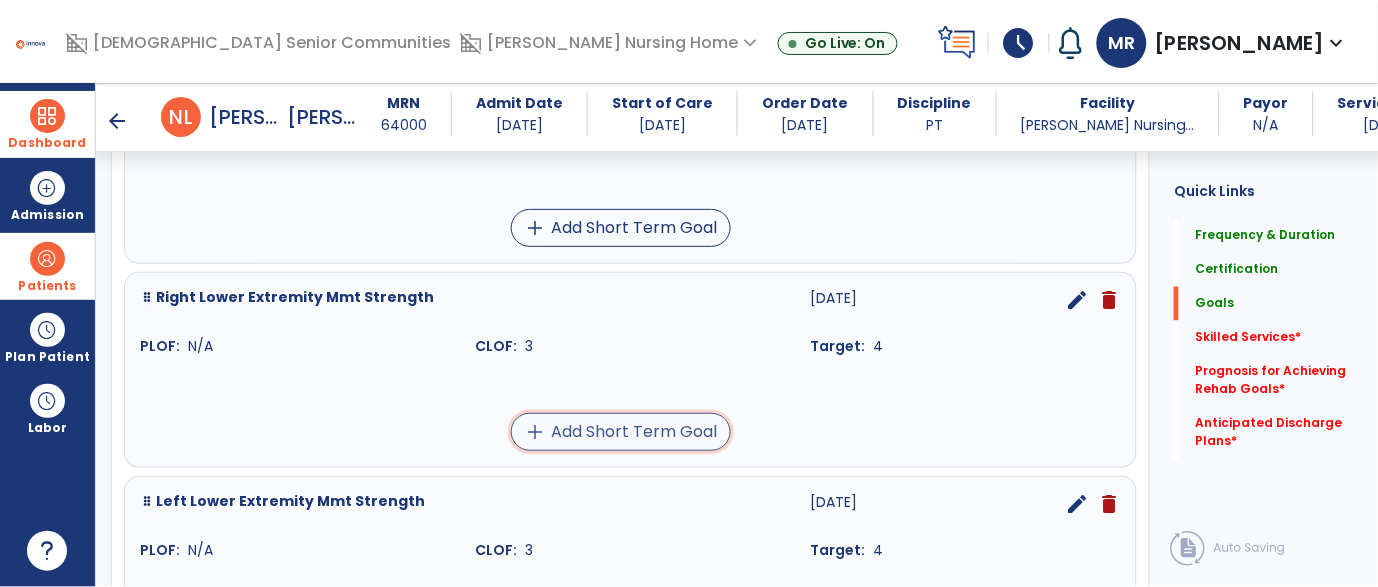 click on "add  Add Short Term Goal" at bounding box center (621, 432) 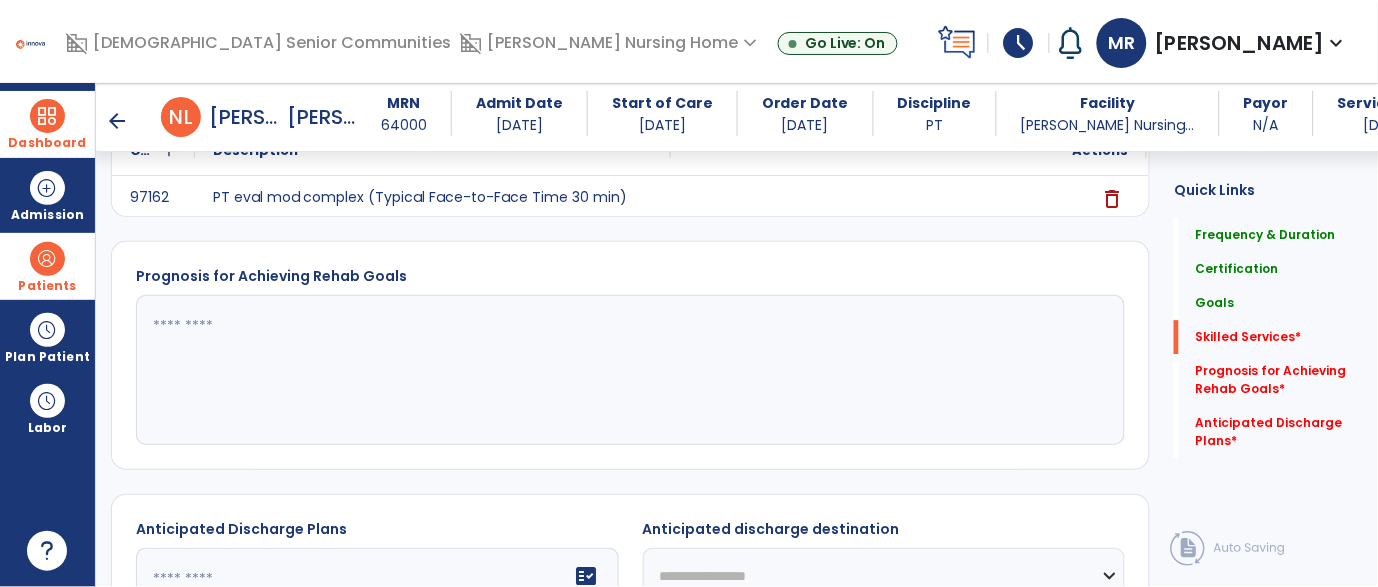 scroll, scrollTop: 681, scrollLeft: 0, axis: vertical 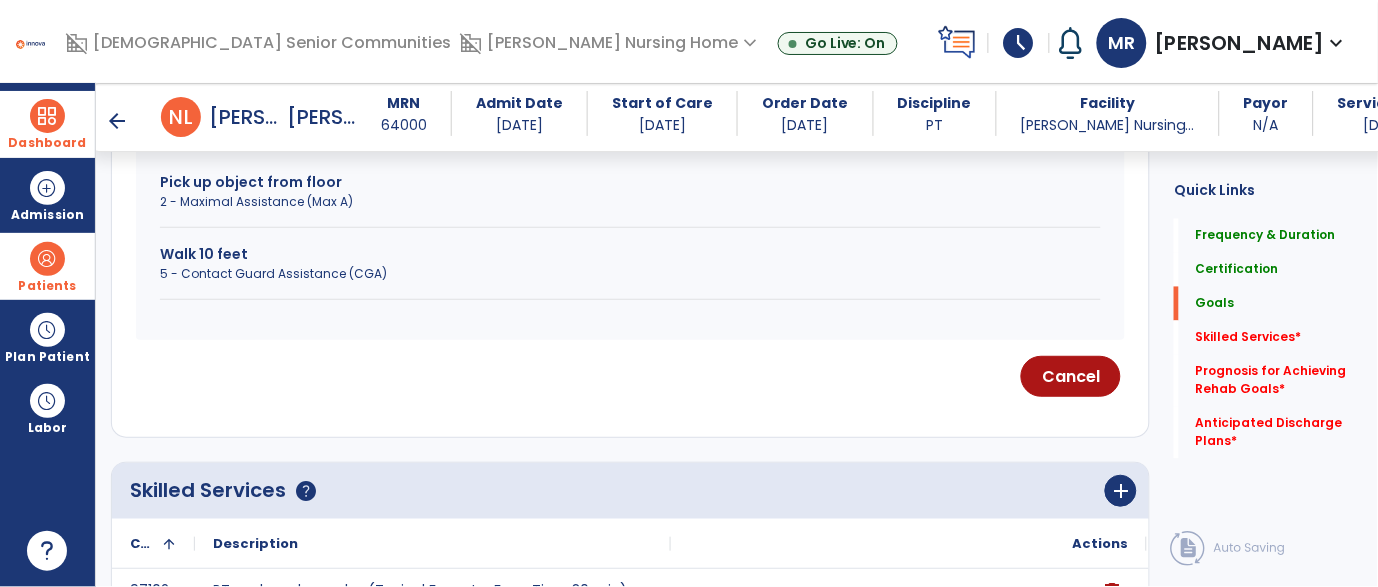click on "Pick up object from floor" at bounding box center (630, 182) 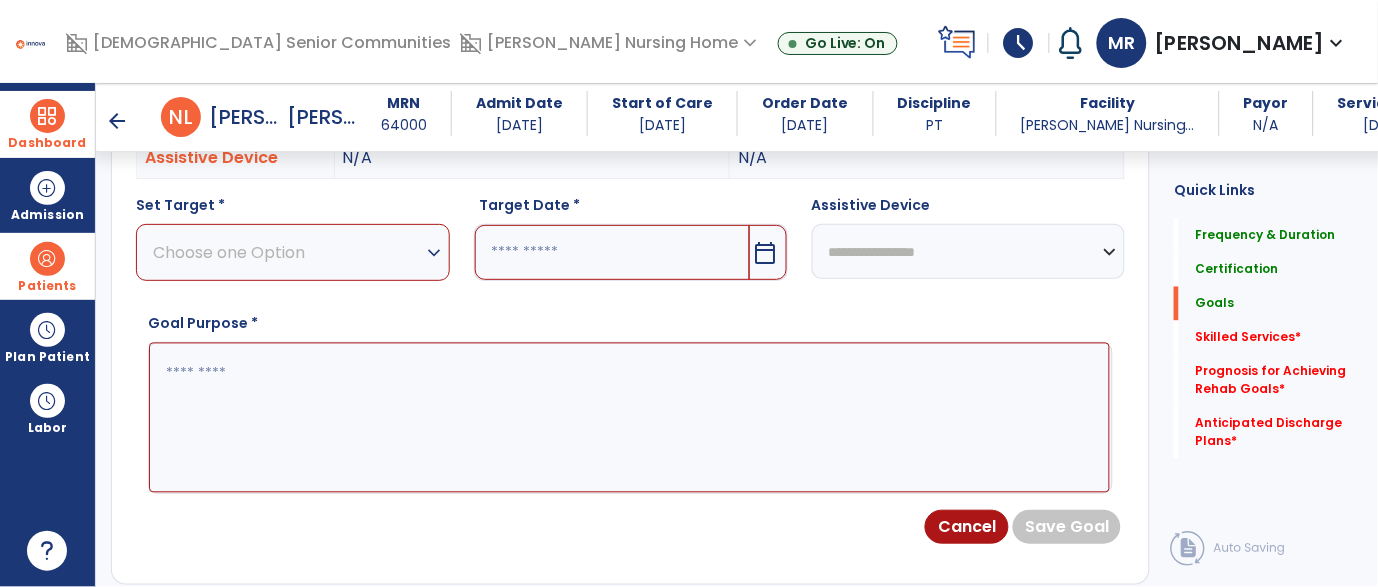 click on "expand_more" at bounding box center (435, 253) 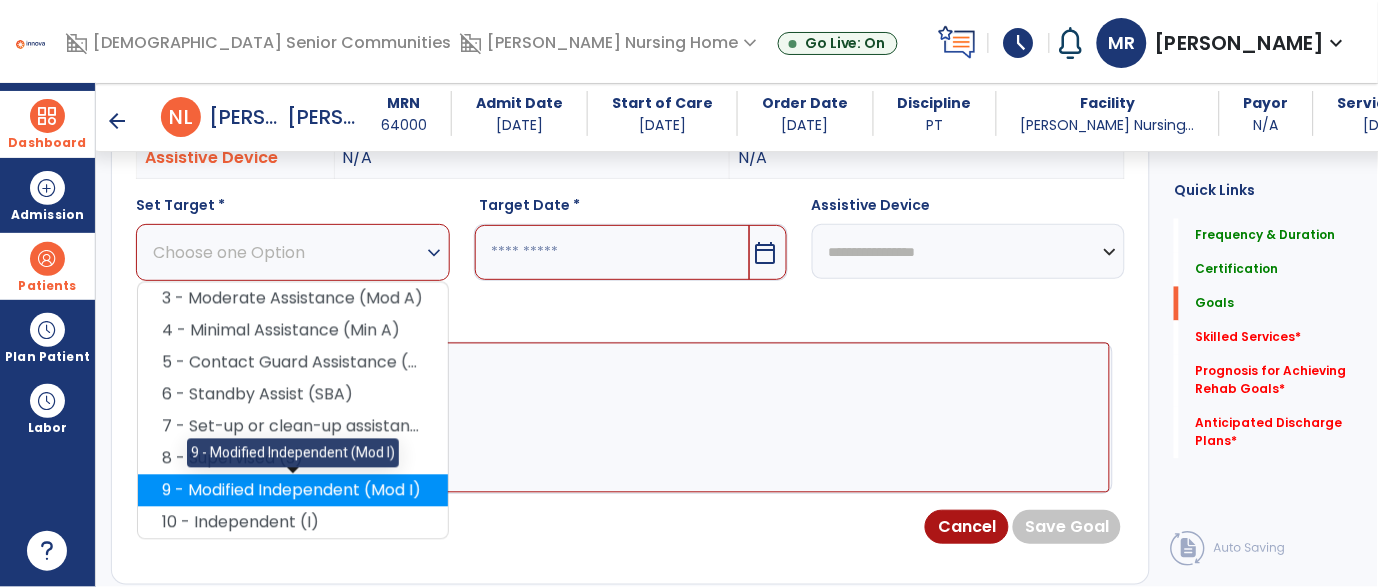 click on "9 - Modified Independent (Mod I)" at bounding box center [293, 491] 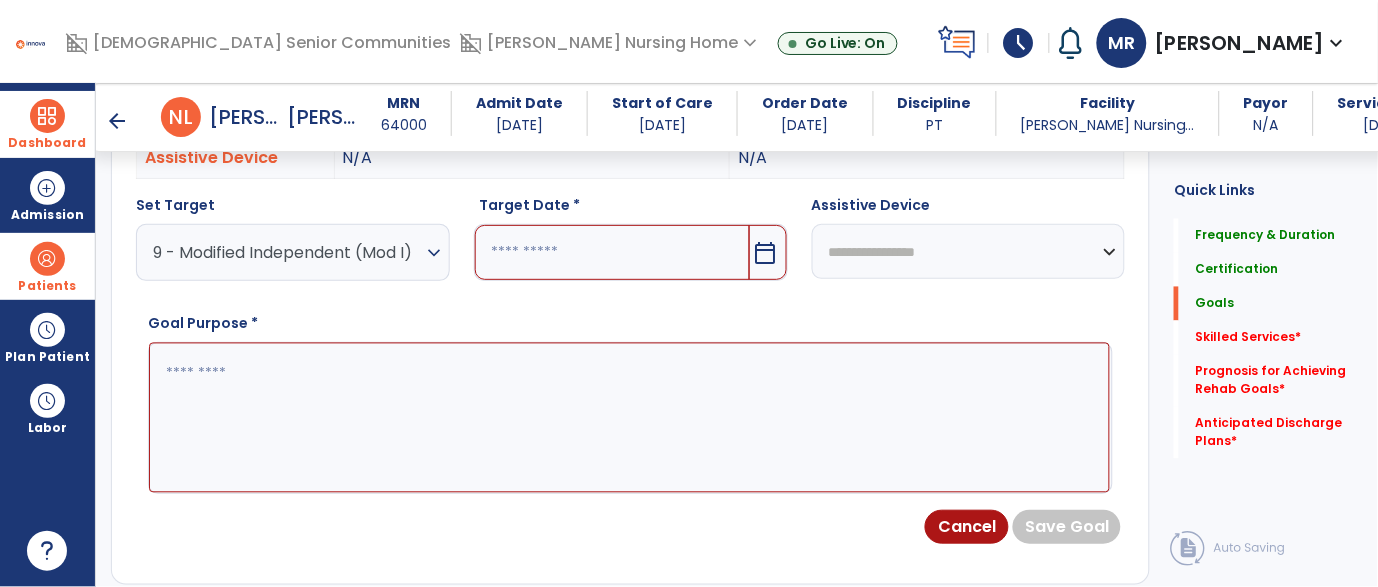 click on "calendar_today" at bounding box center [766, 253] 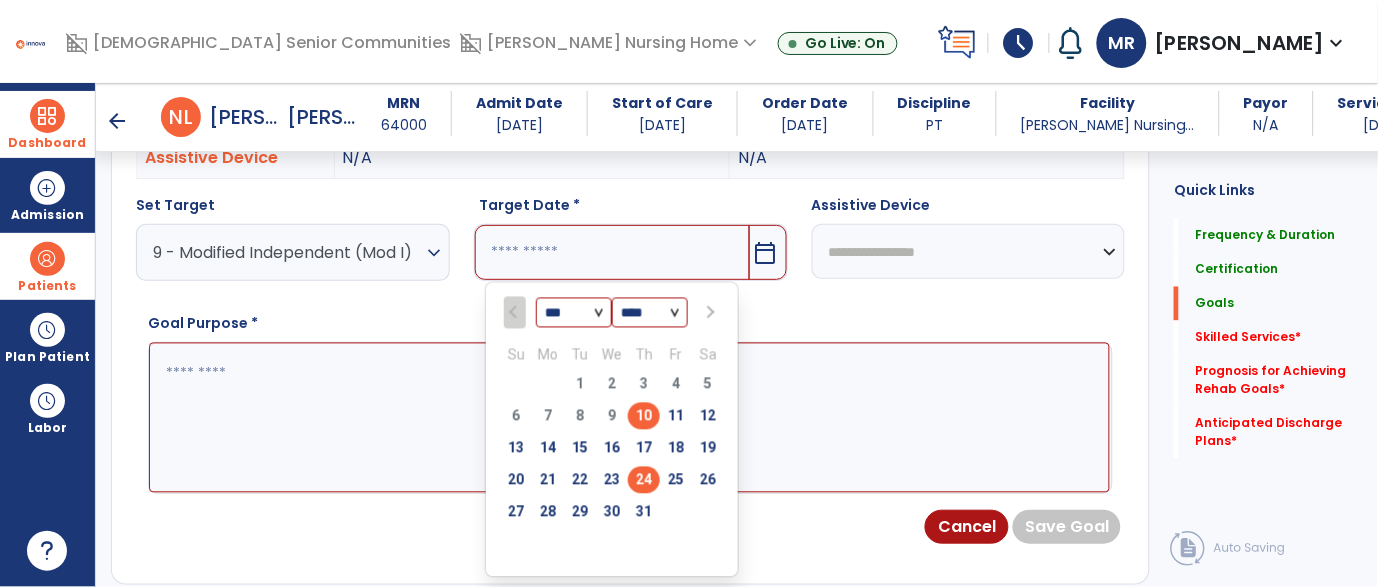 click on "24" at bounding box center [644, 480] 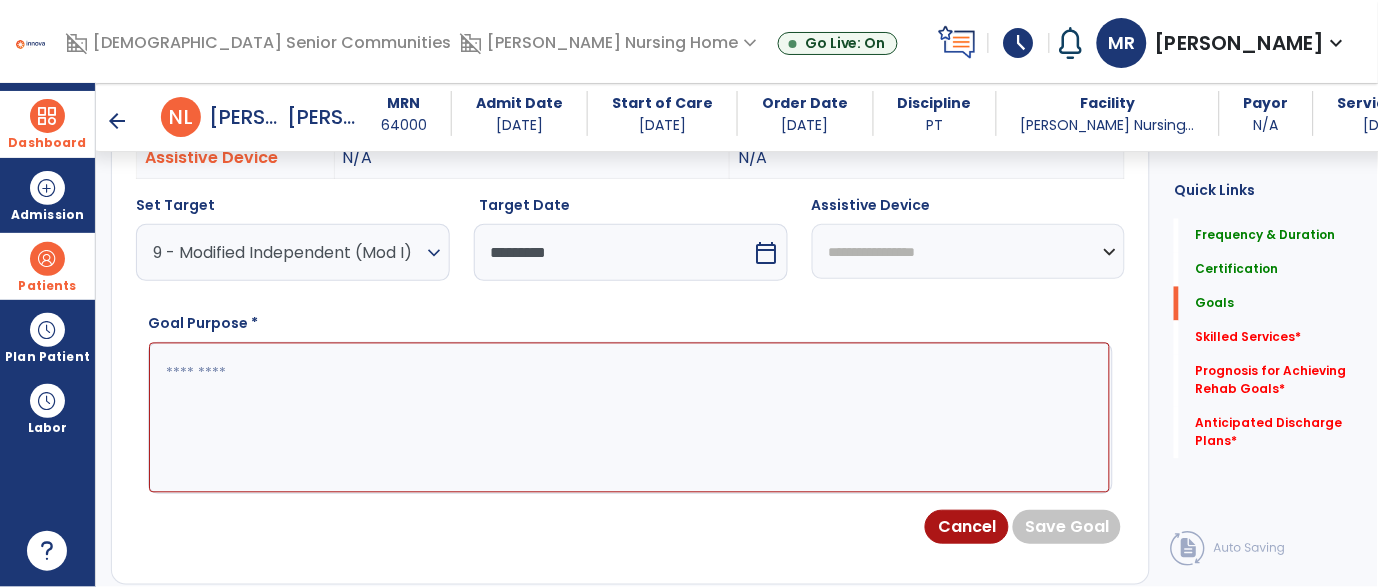 click at bounding box center (629, 418) 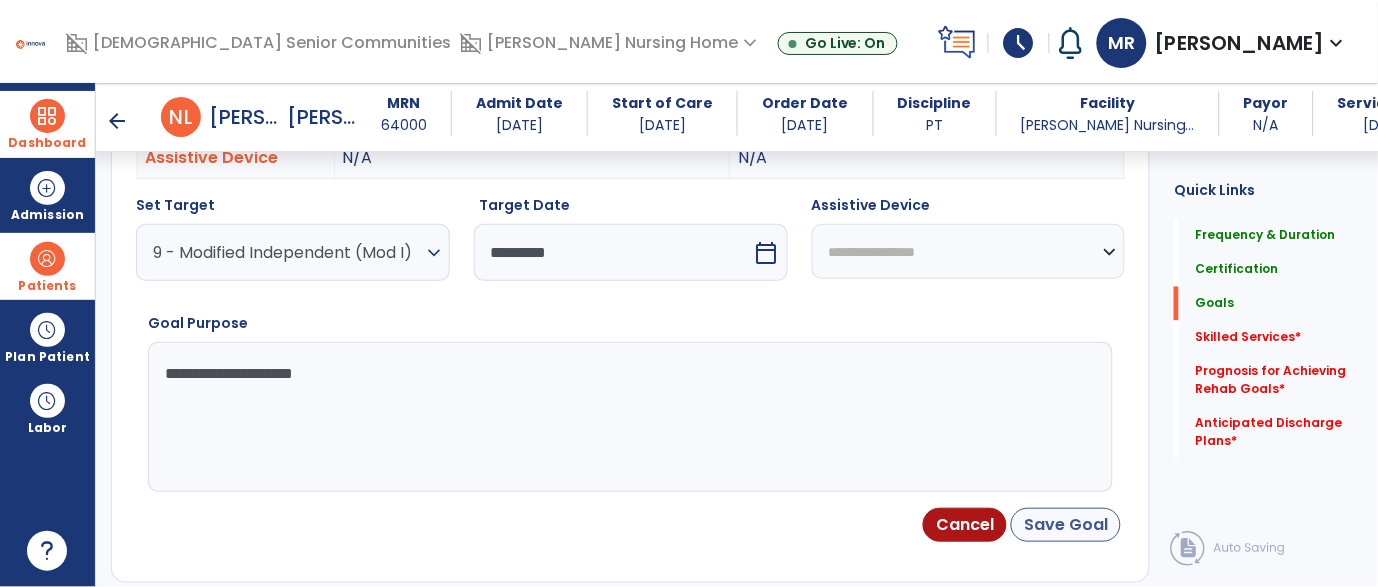 type on "**********" 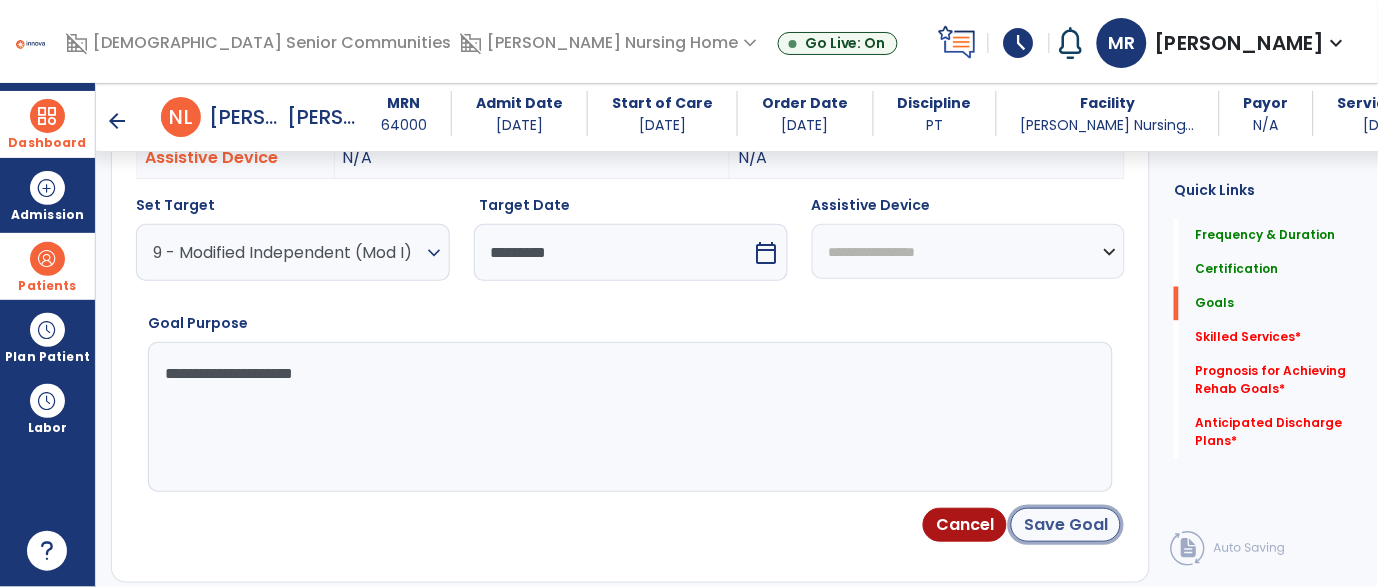 click on "Save Goal" at bounding box center [1066, 525] 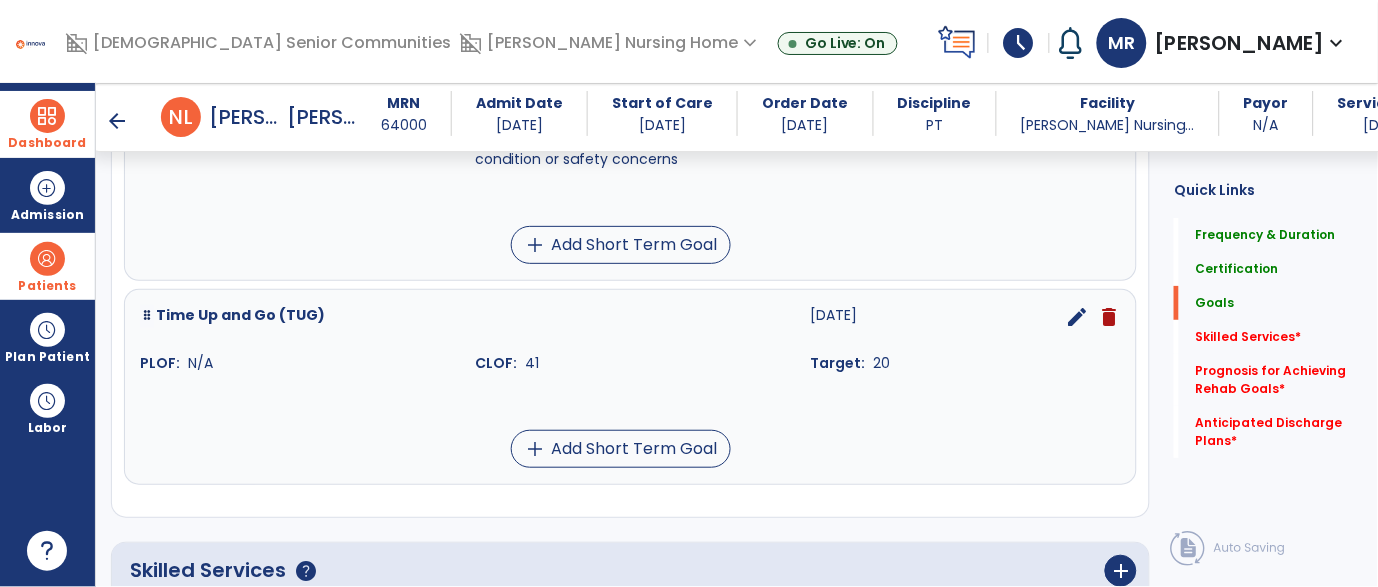 scroll, scrollTop: 1526, scrollLeft: 0, axis: vertical 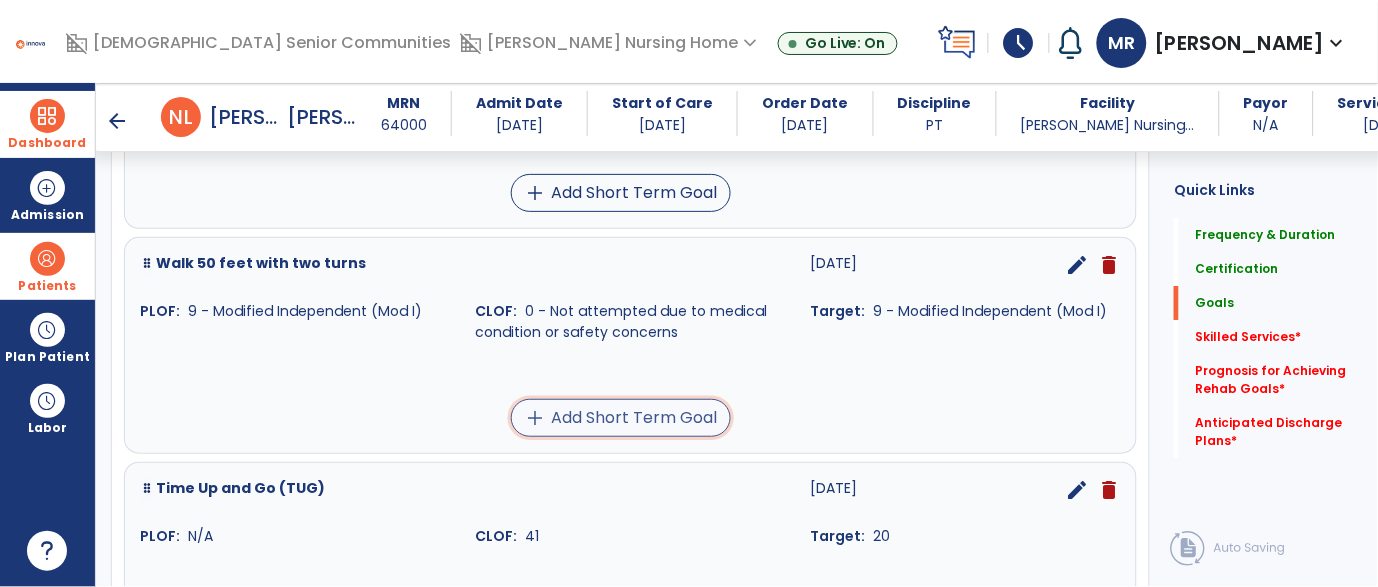 click on "add  Add Short Term Goal" at bounding box center (621, 418) 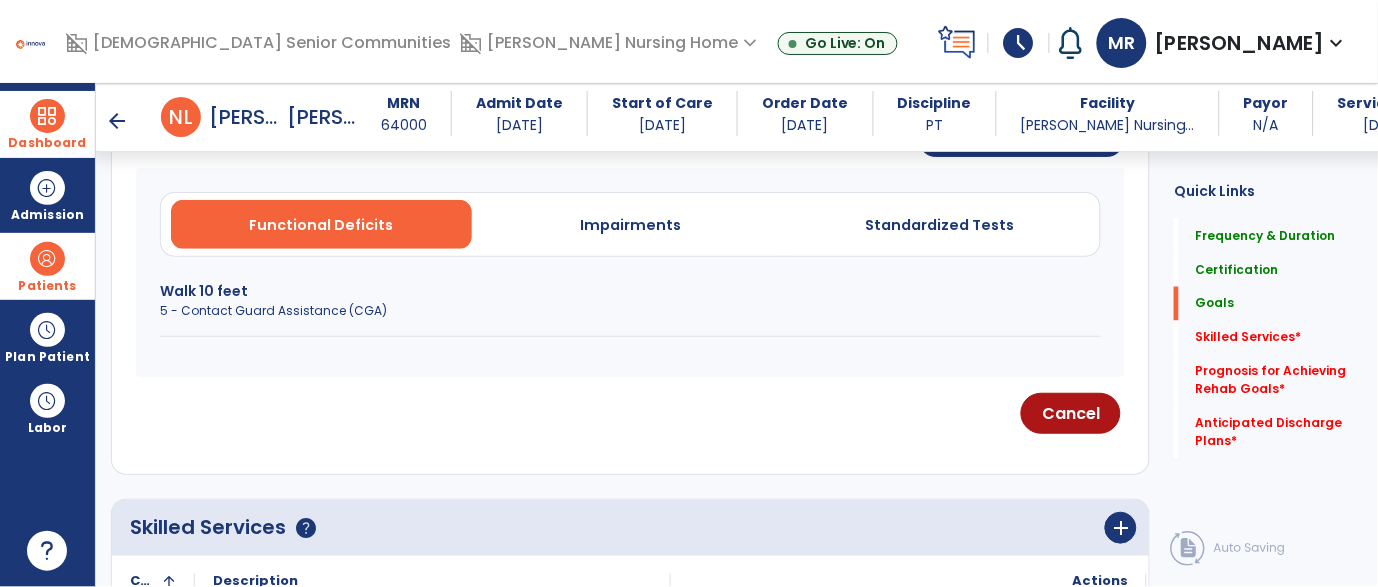scroll, scrollTop: 569, scrollLeft: 0, axis: vertical 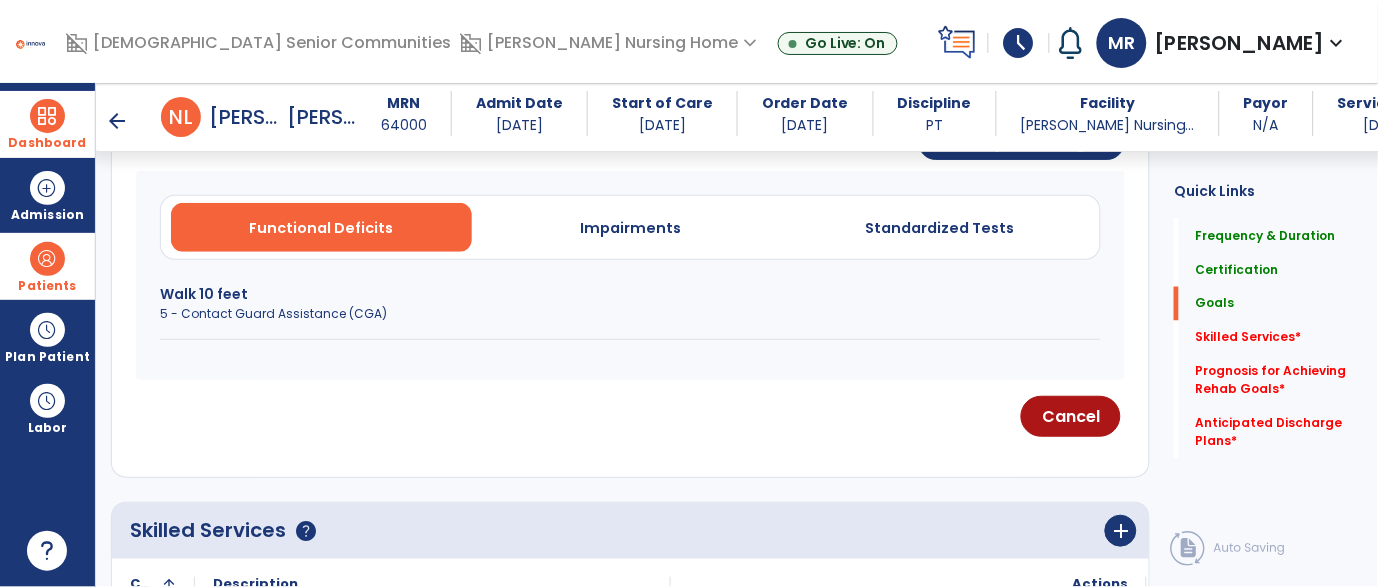 click on "Walk 10 feet" at bounding box center (630, 294) 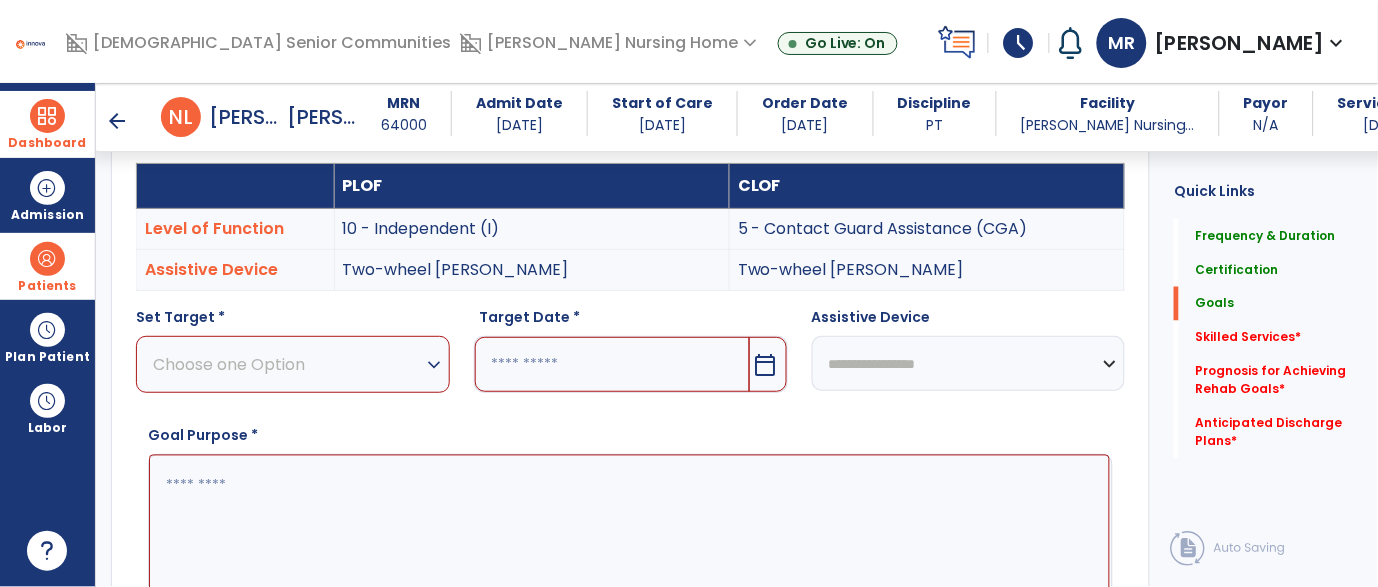 click on "expand_more" at bounding box center [435, 365] 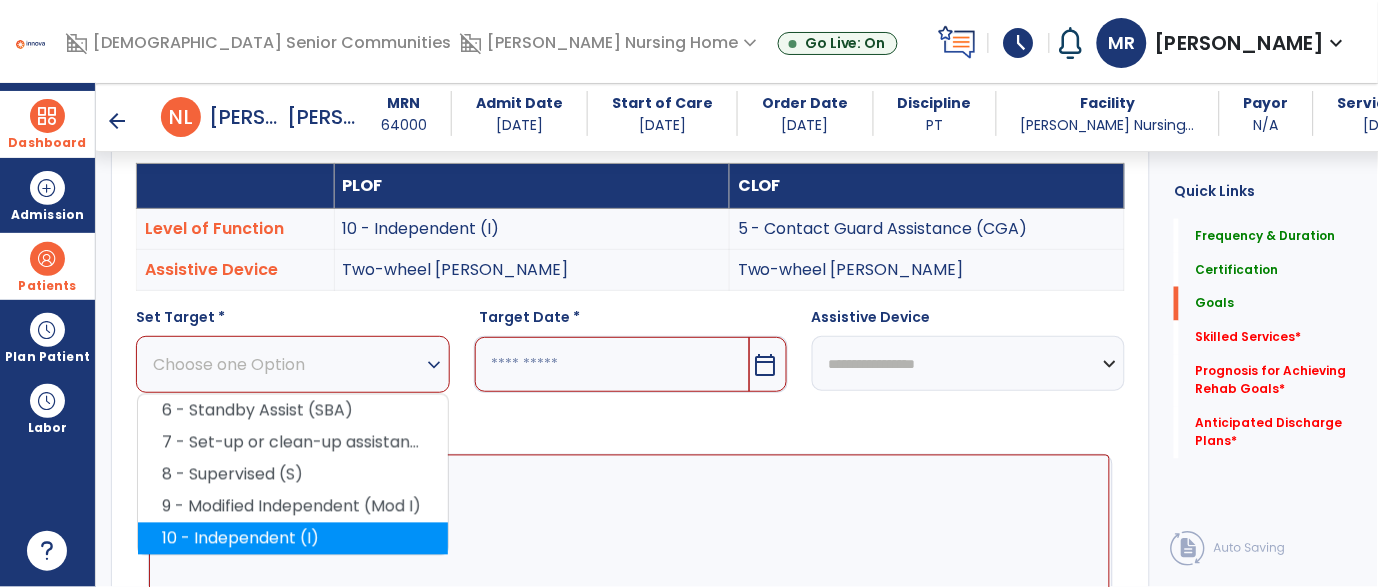 click on "10 - Independent (I)" at bounding box center (293, 539) 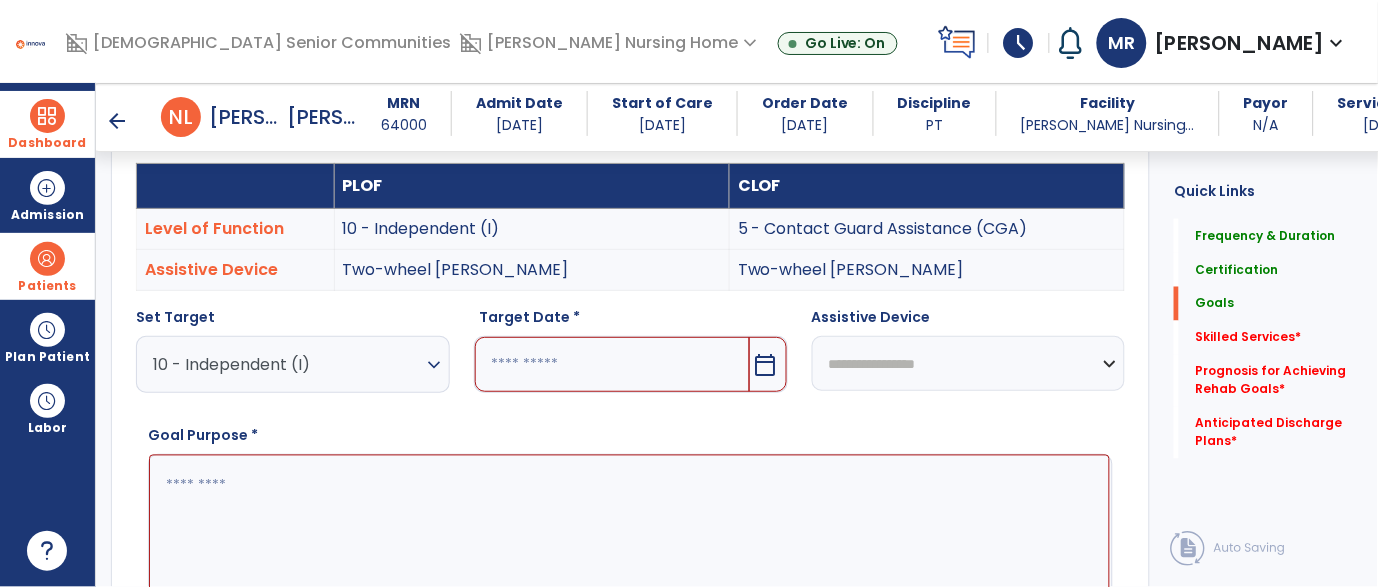 click on "calendar_today" at bounding box center [766, 365] 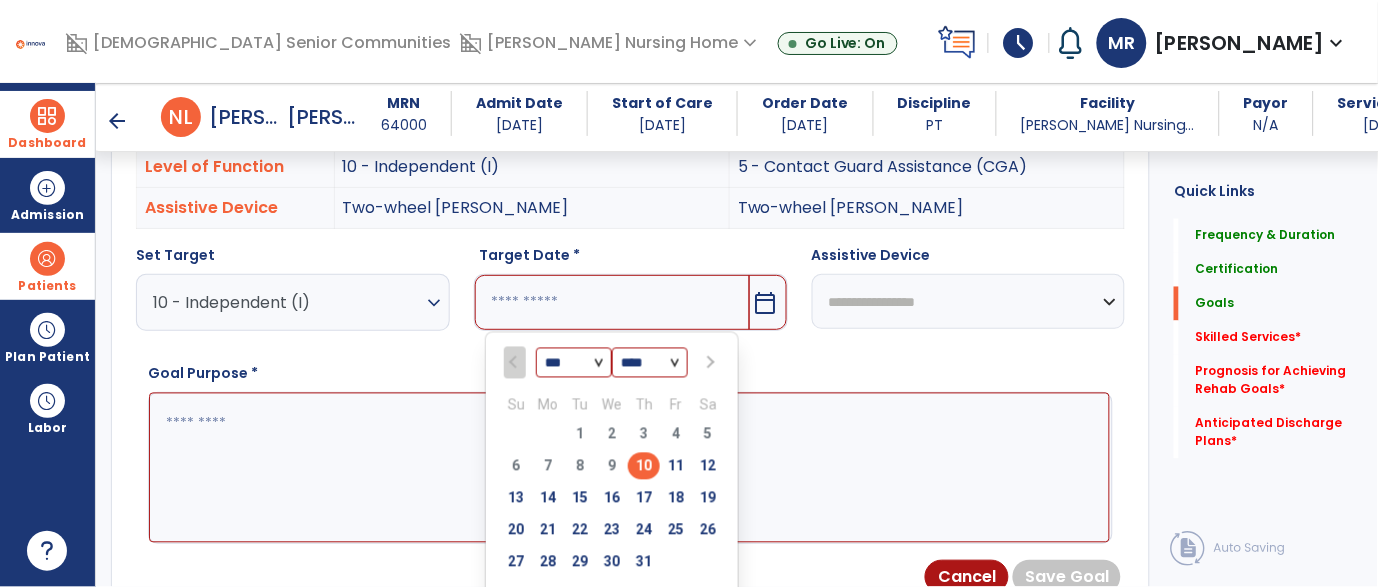 scroll, scrollTop: 656, scrollLeft: 0, axis: vertical 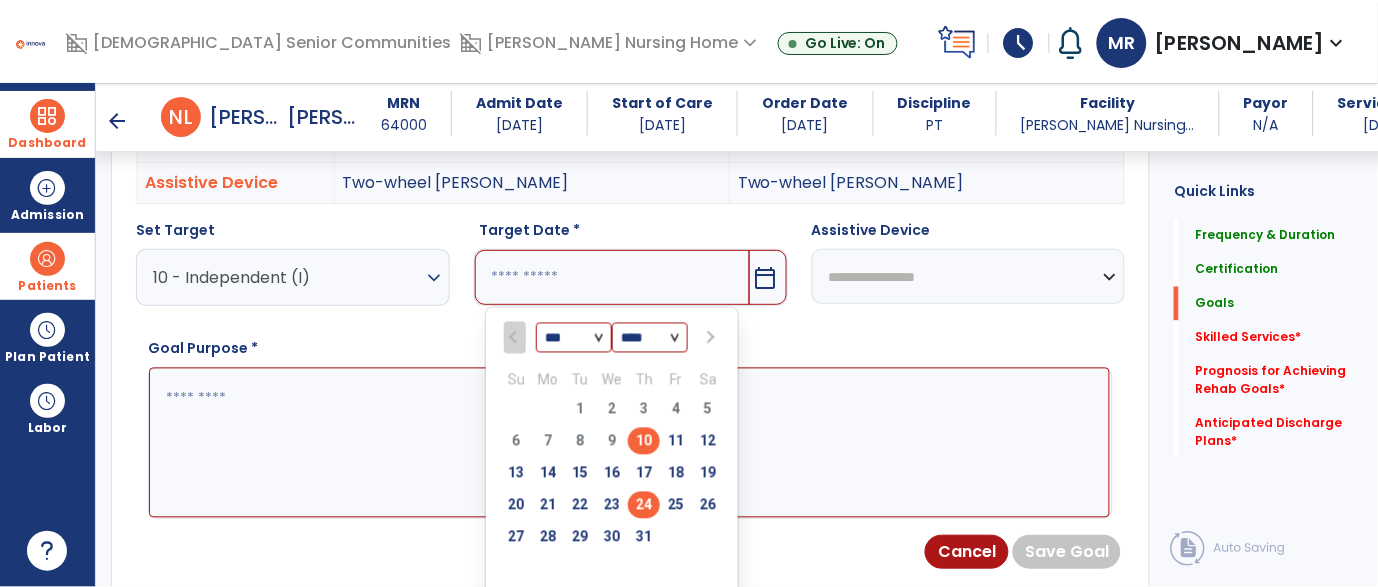 click on "24" at bounding box center [644, 505] 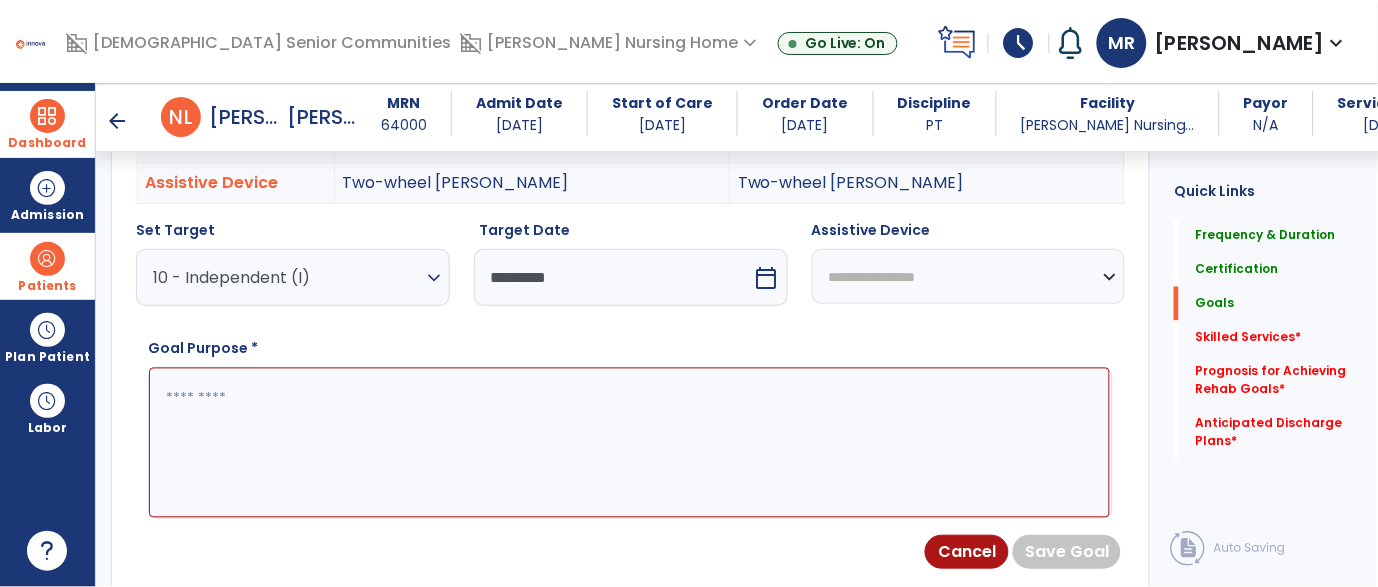 click on "**********" at bounding box center [969, 276] 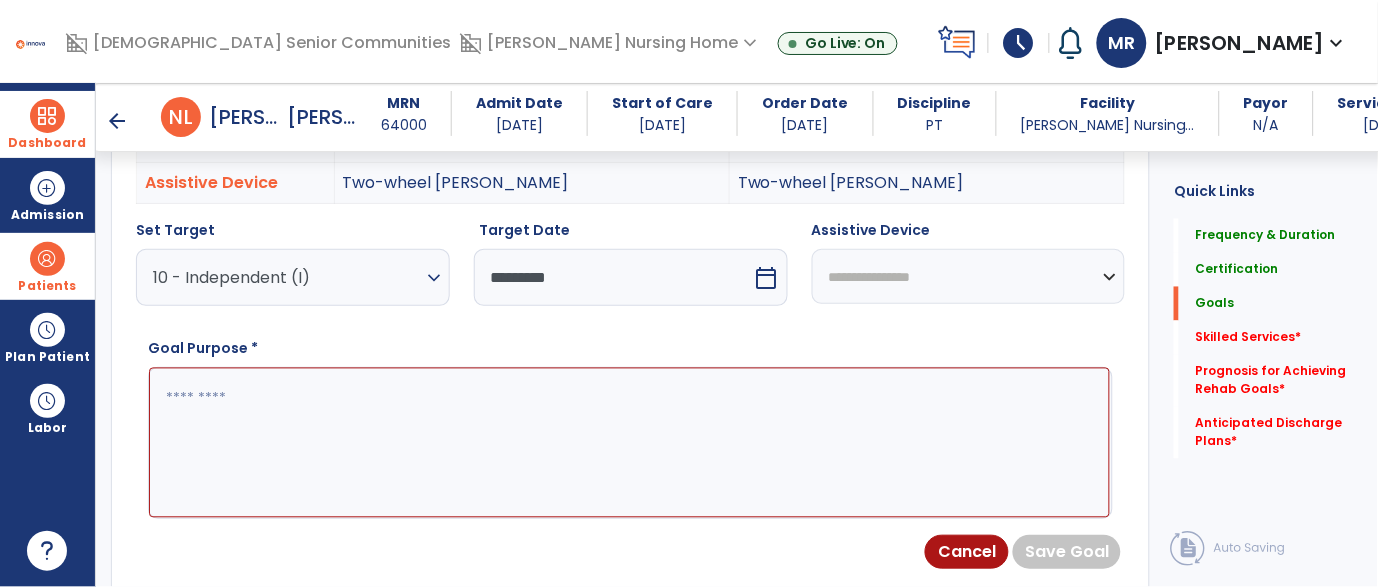 click on "**********" at bounding box center [969, 276] 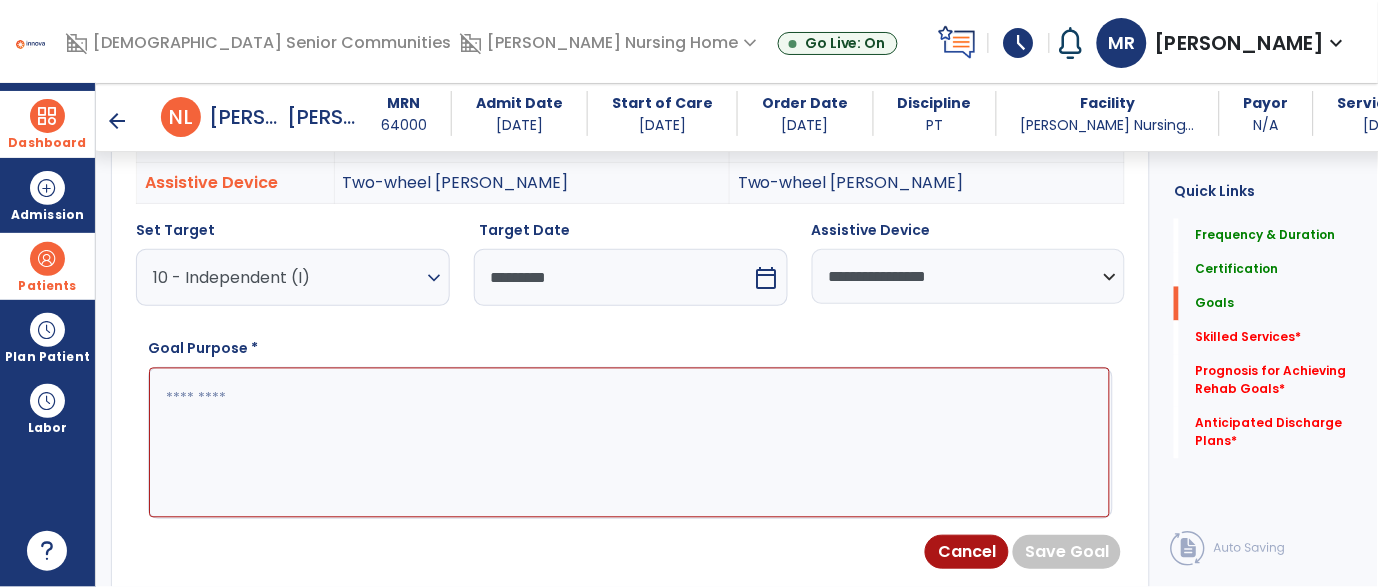 click at bounding box center [629, 443] 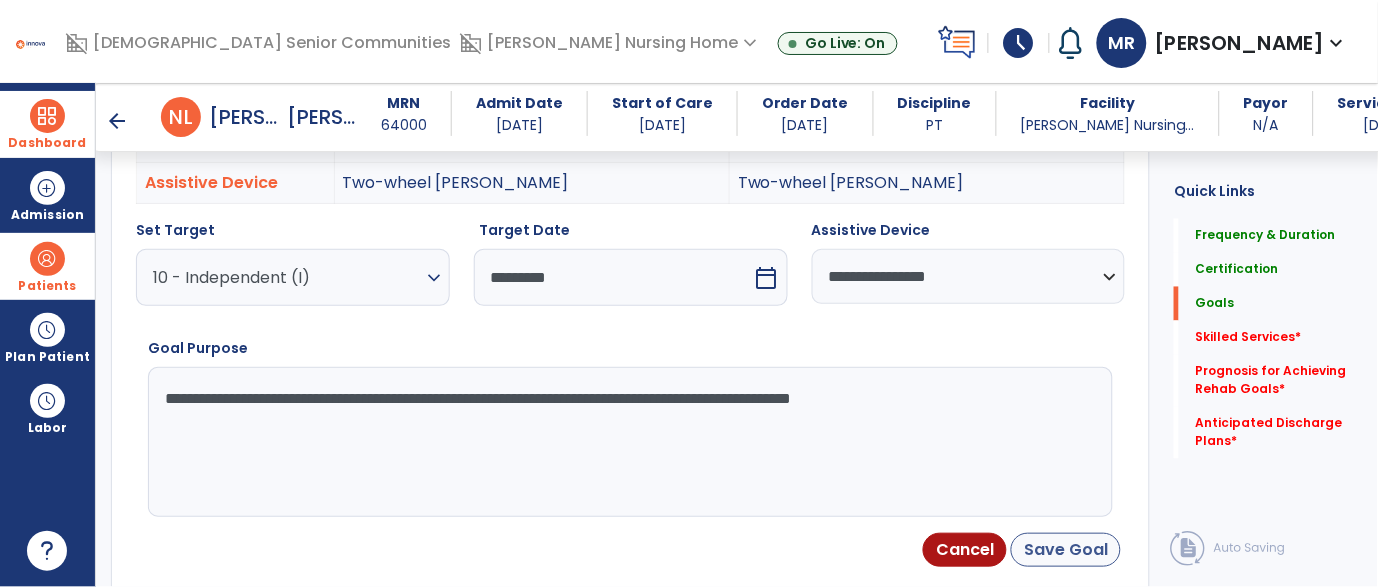 type on "**********" 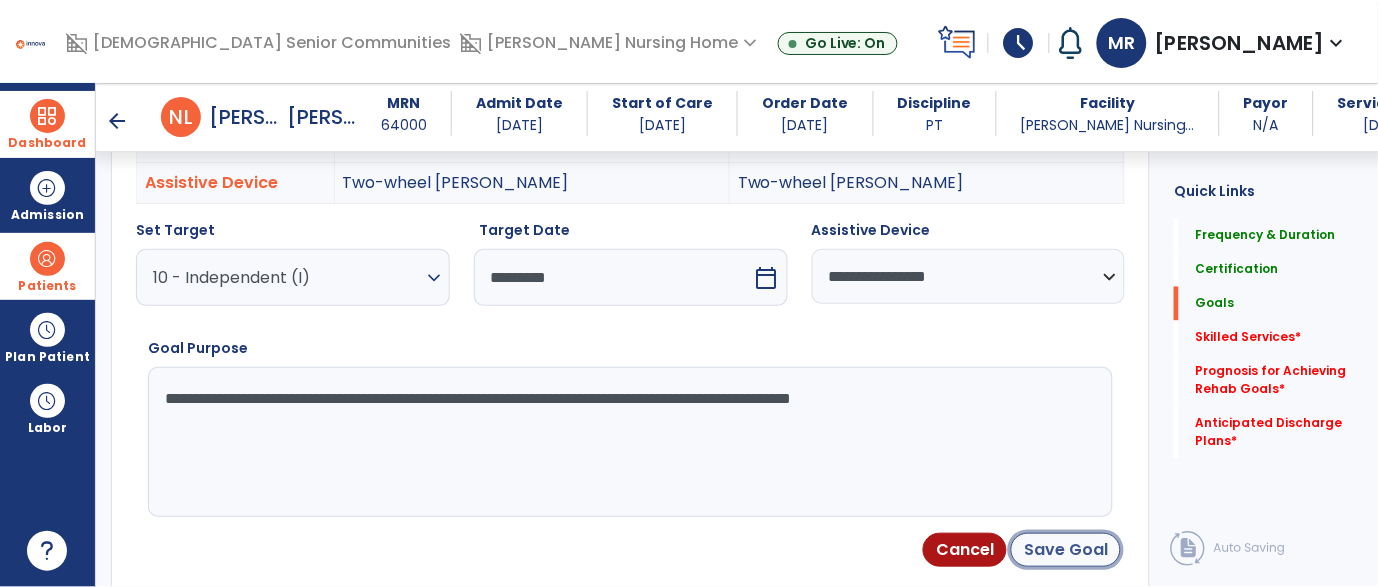 click on "Save Goal" at bounding box center (1066, 550) 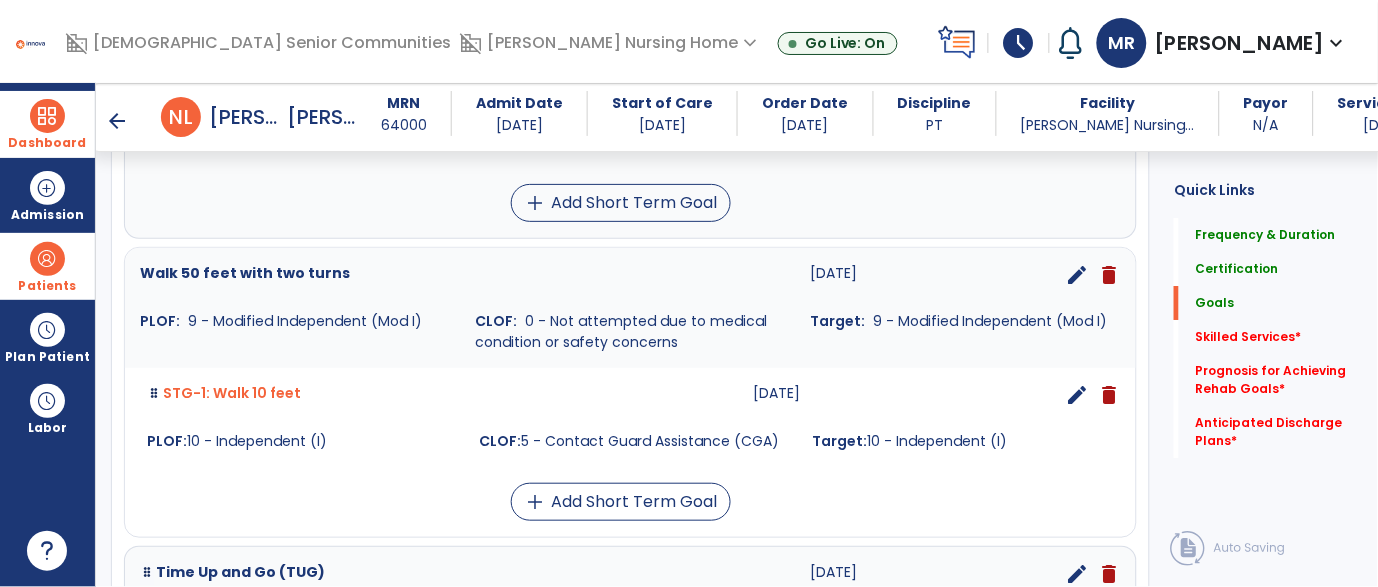 scroll, scrollTop: 1345, scrollLeft: 0, axis: vertical 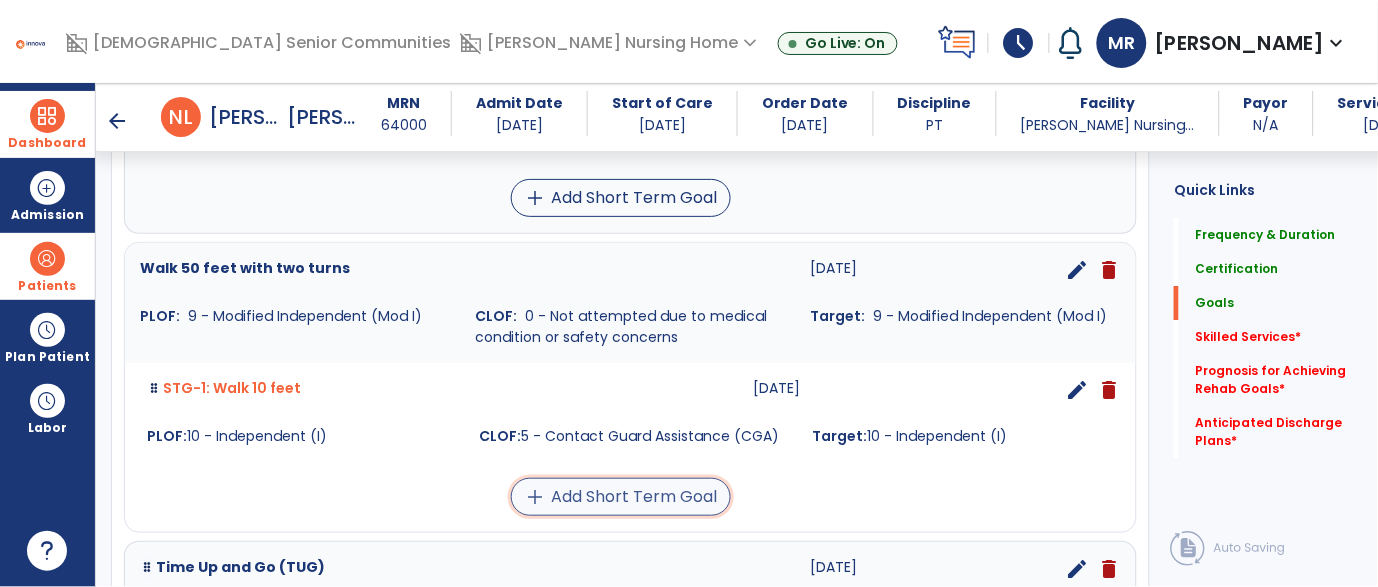 click on "add  Add Short Term Goal" at bounding box center (621, 497) 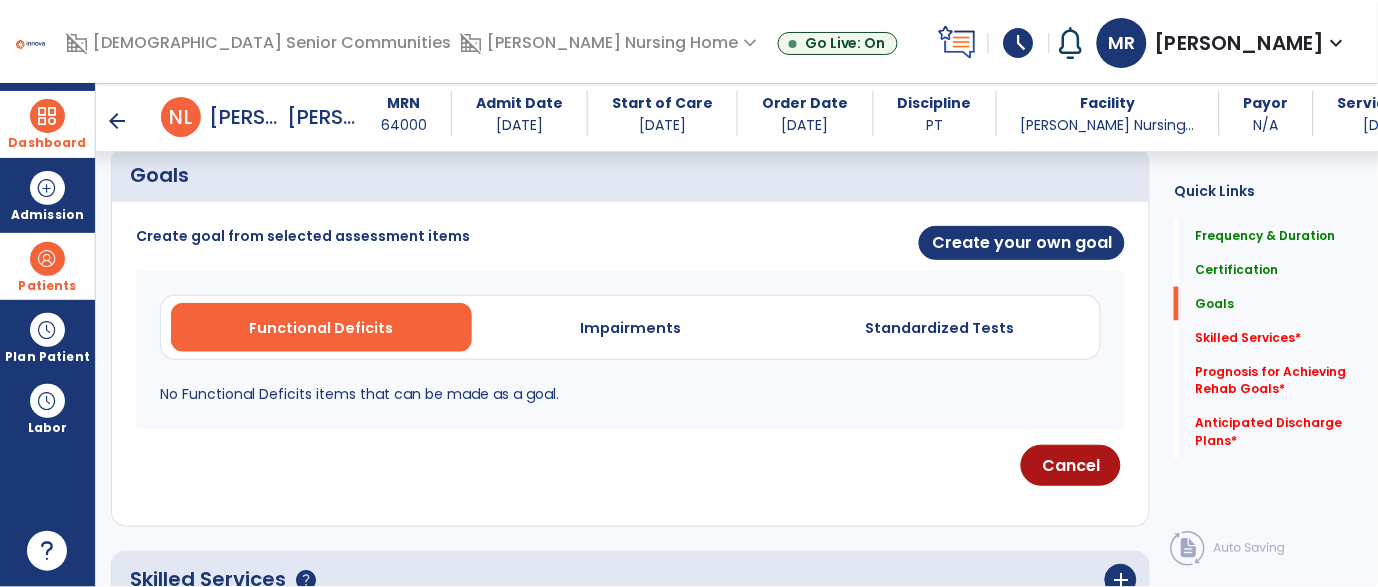 scroll, scrollTop: 459, scrollLeft: 0, axis: vertical 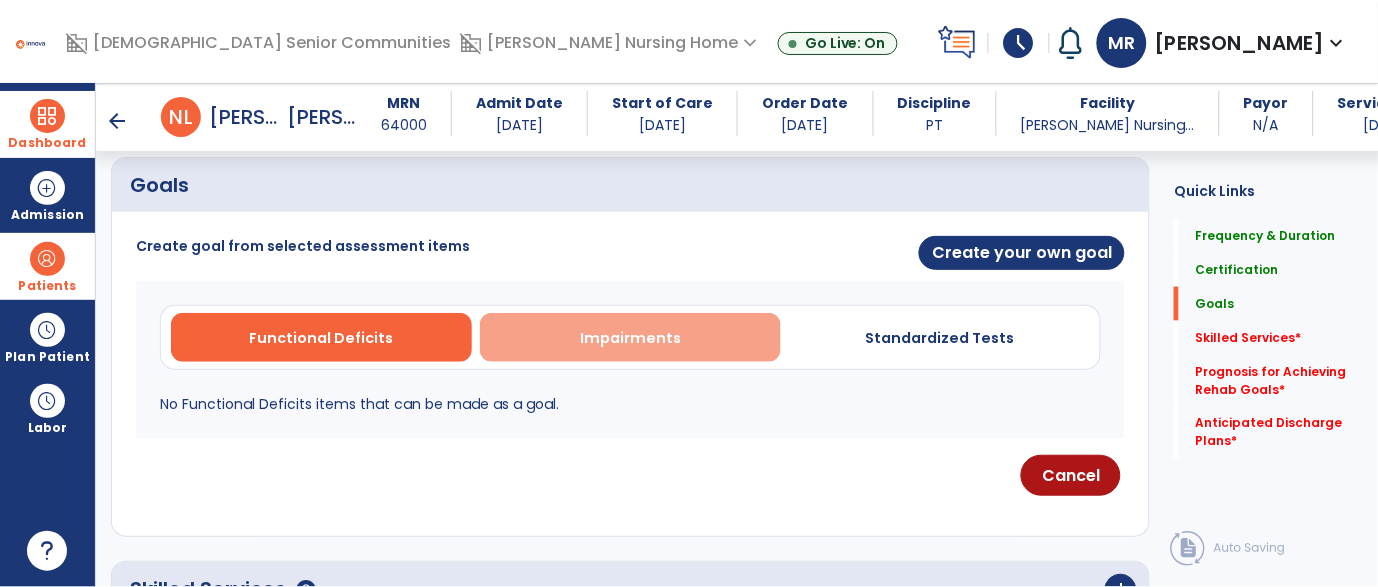 click on "Impairments" at bounding box center [630, 338] 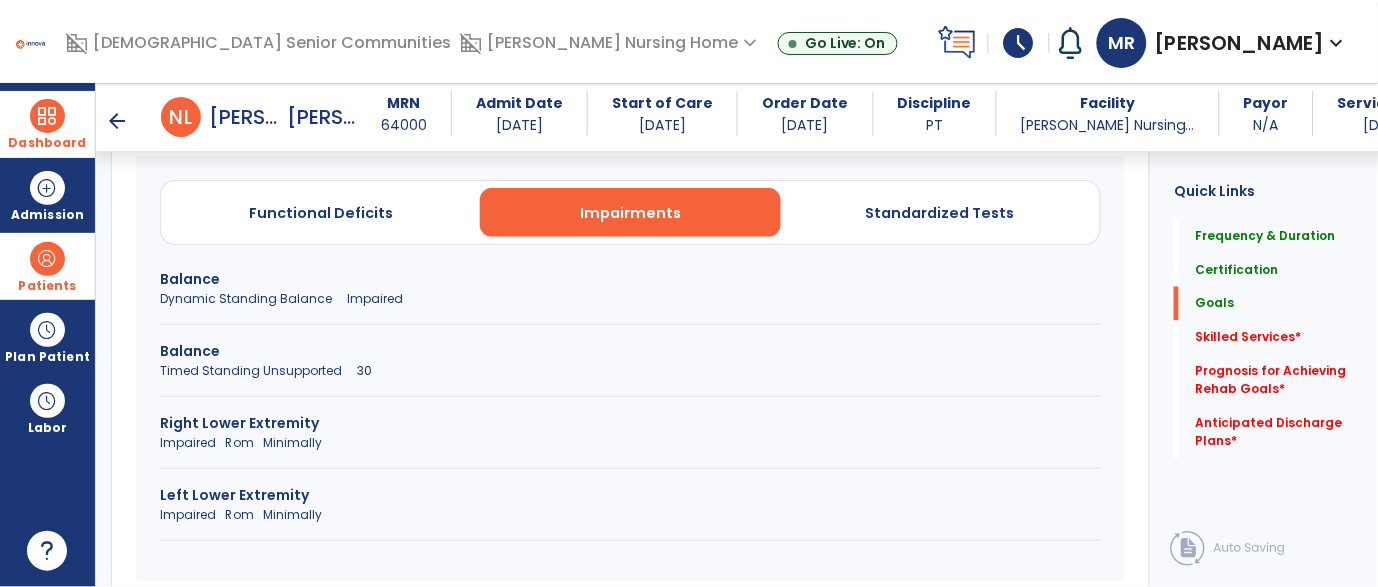 scroll, scrollTop: 590, scrollLeft: 0, axis: vertical 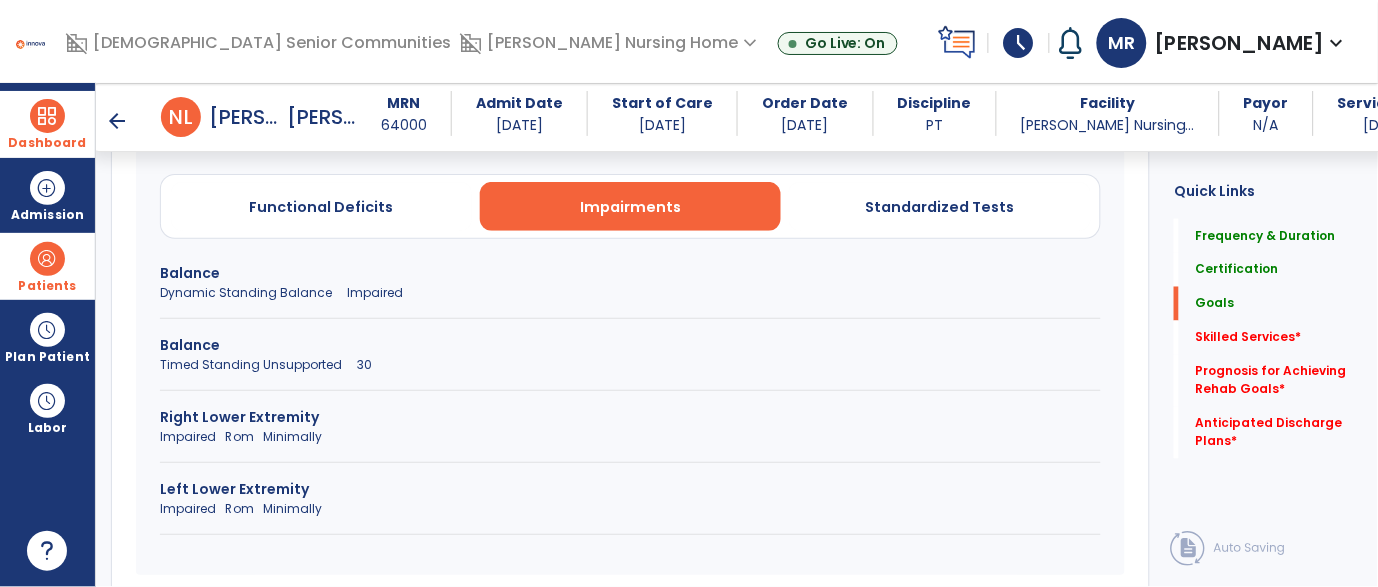click on "Timed Standing Unsupported      30" at bounding box center (630, 365) 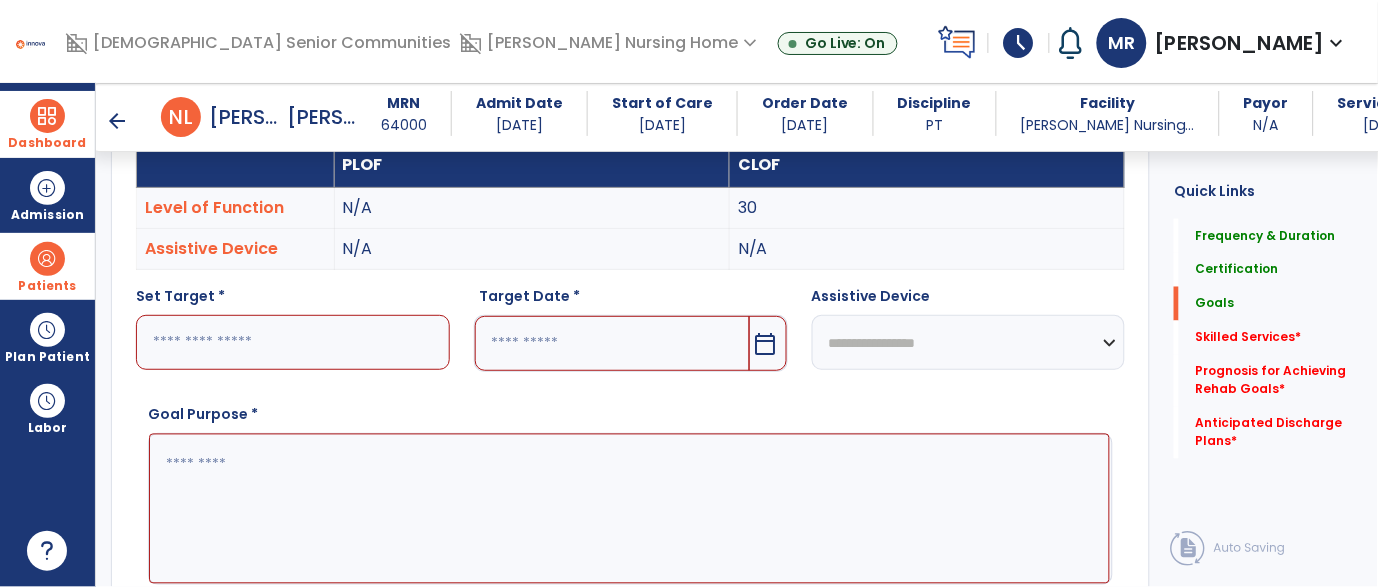 click at bounding box center (293, 342) 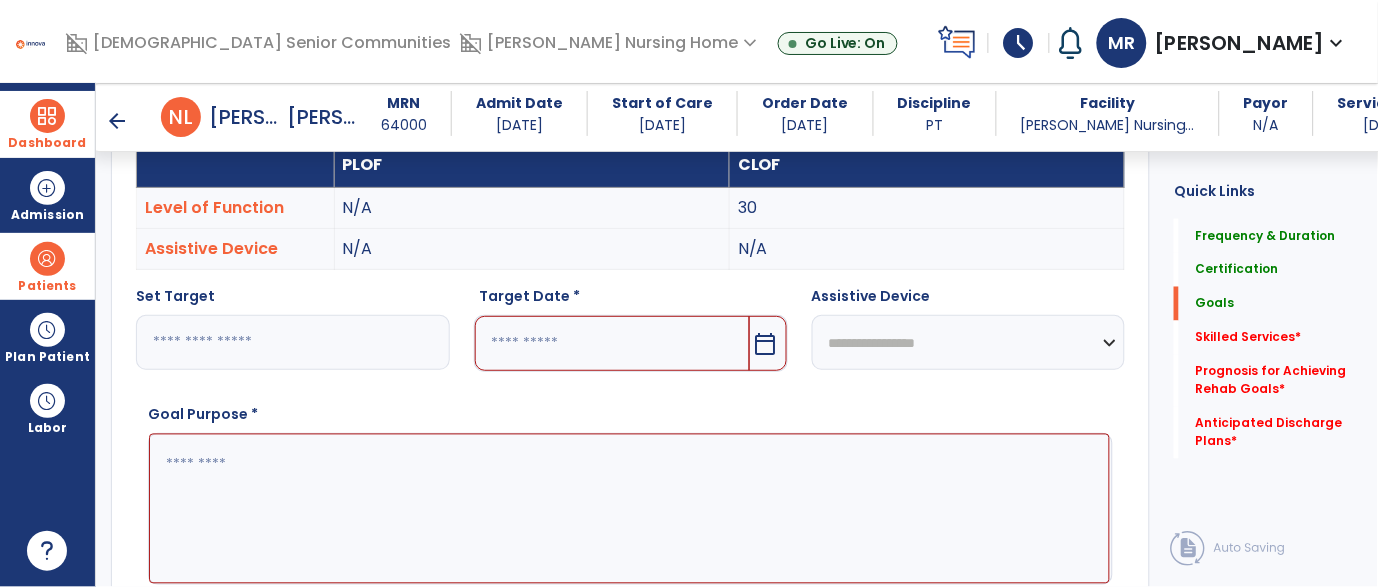 type on "***" 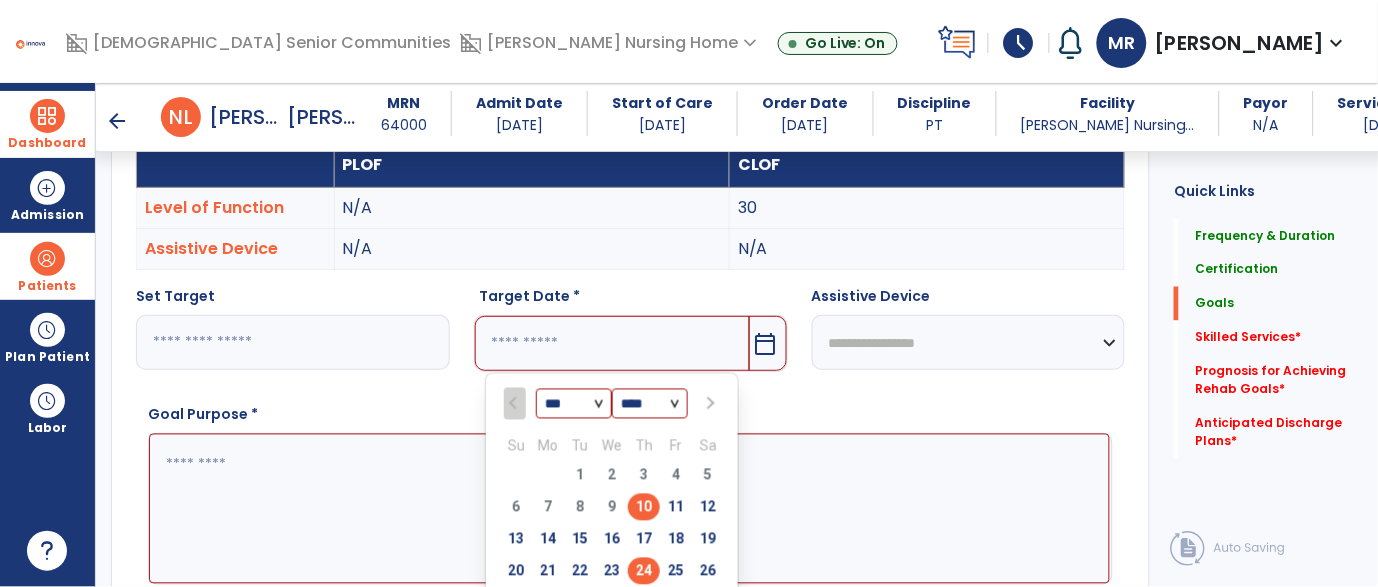 click on "24" at bounding box center [644, 571] 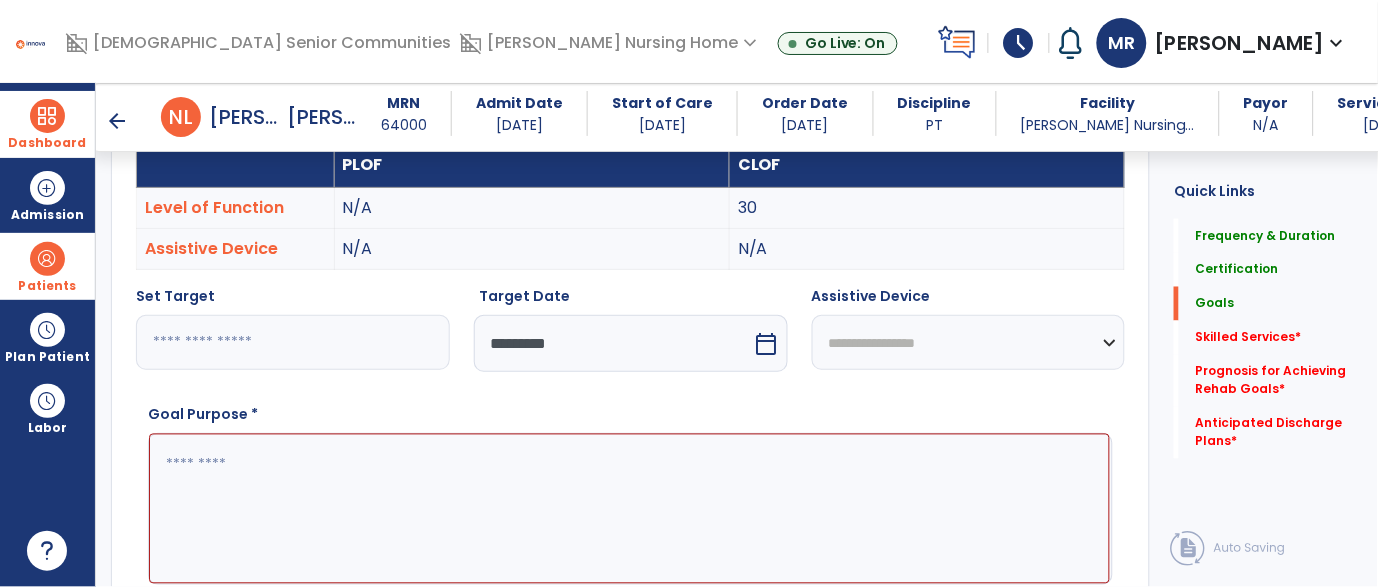 click on "**********" at bounding box center [969, 342] 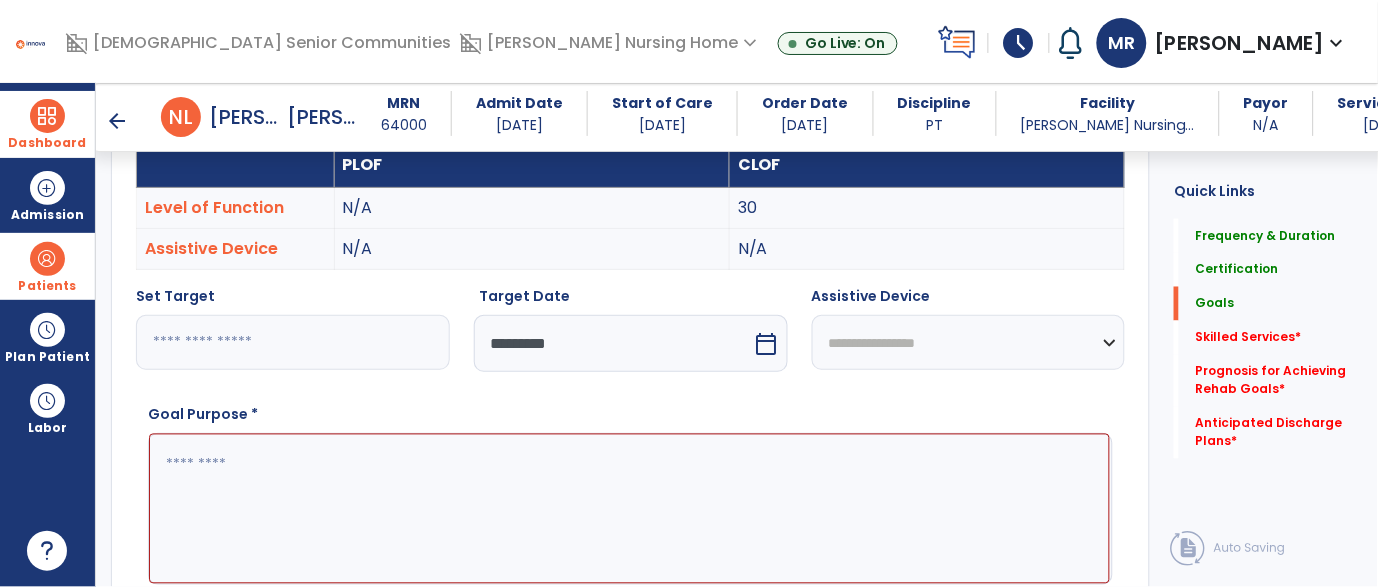 select on "**********" 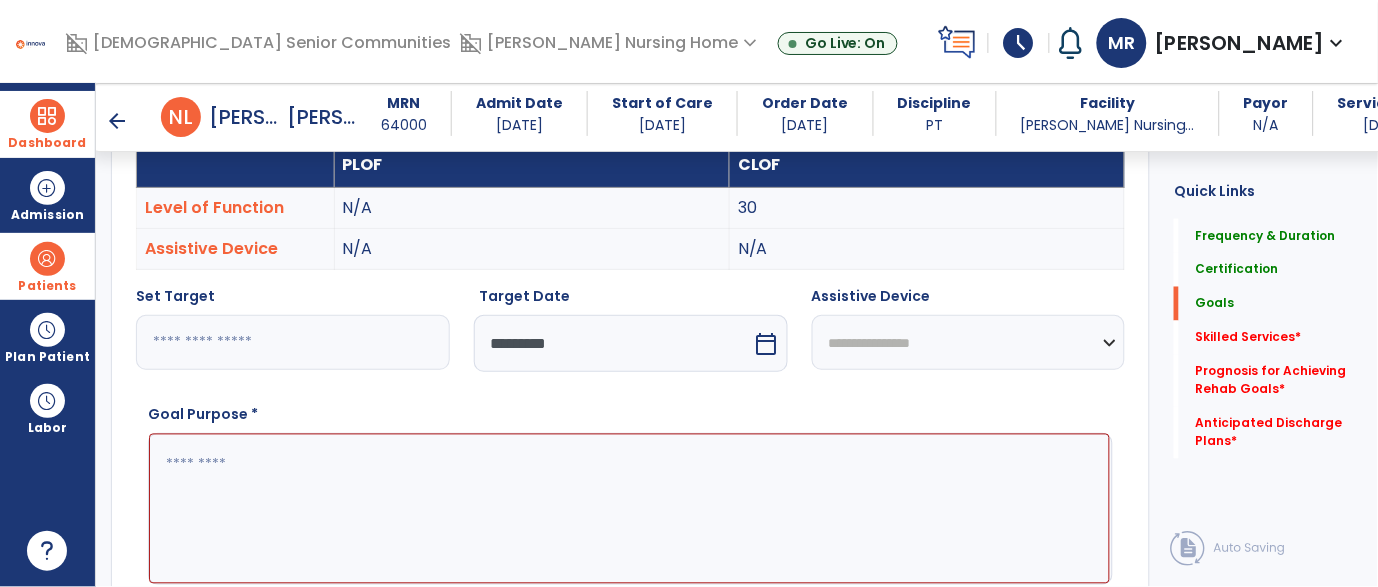 click on "**********" at bounding box center [969, 342] 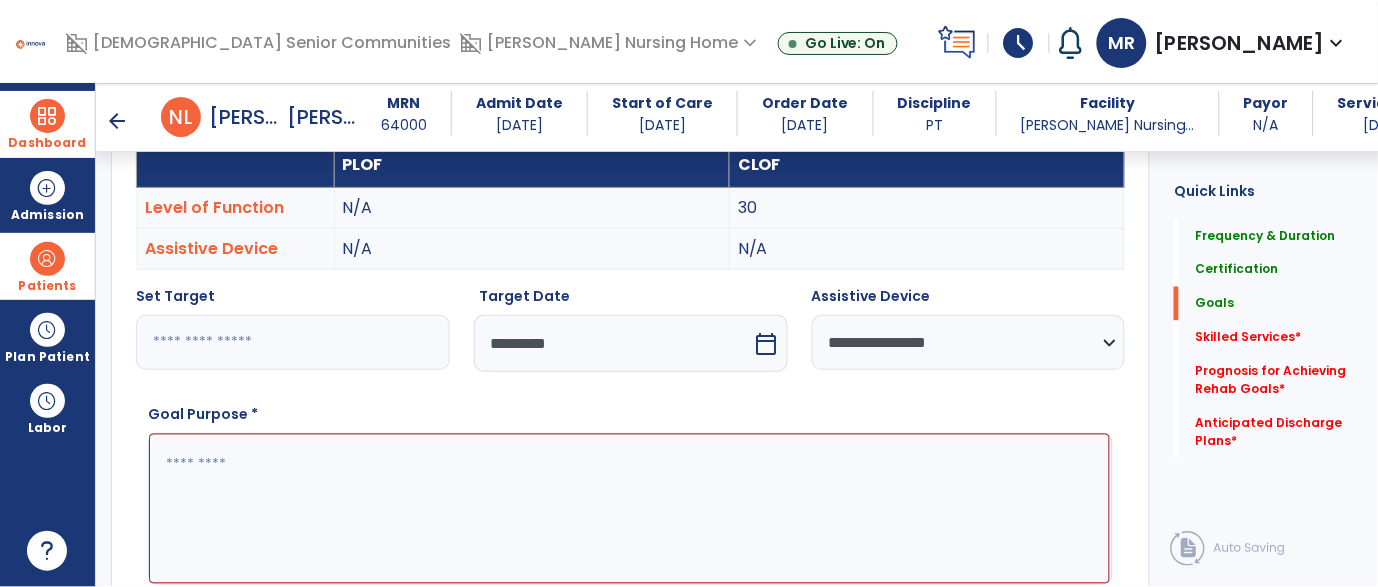click at bounding box center [629, 509] 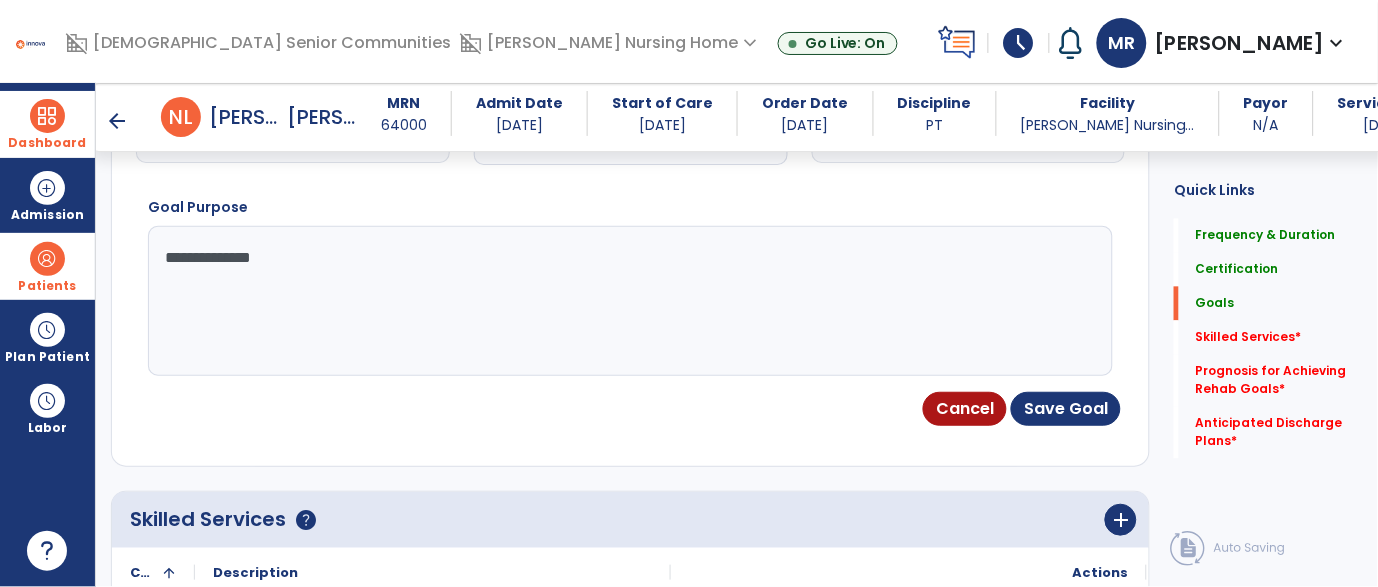 scroll, scrollTop: 811, scrollLeft: 0, axis: vertical 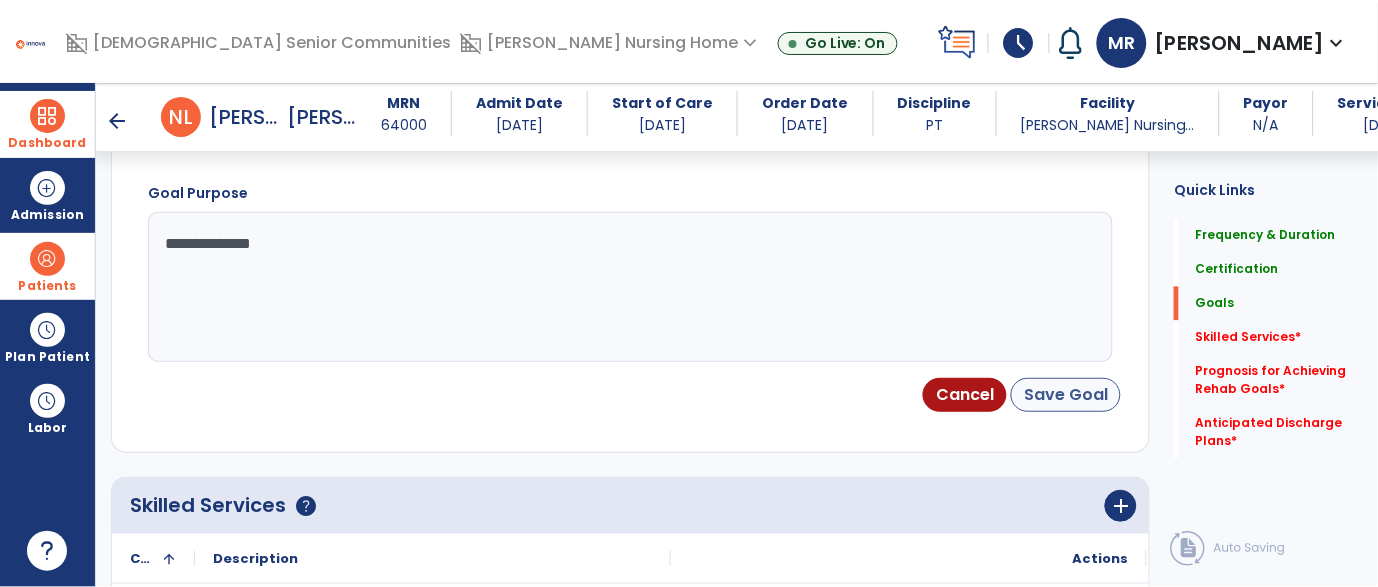 type on "**********" 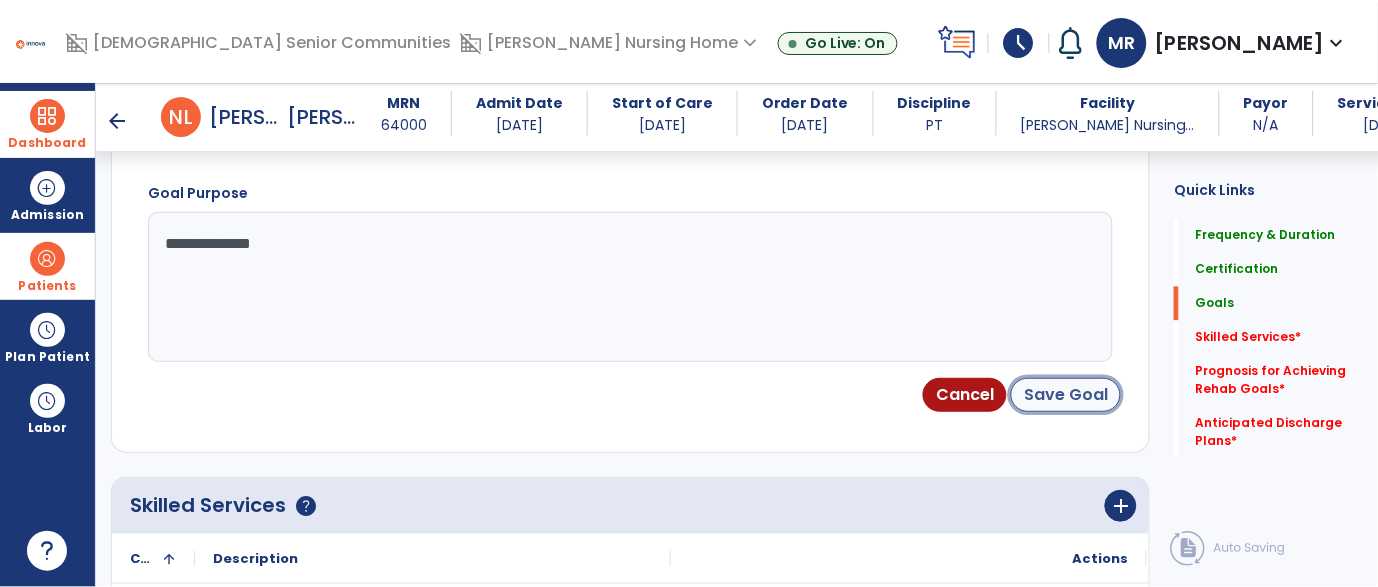 click on "Save Goal" at bounding box center [1066, 395] 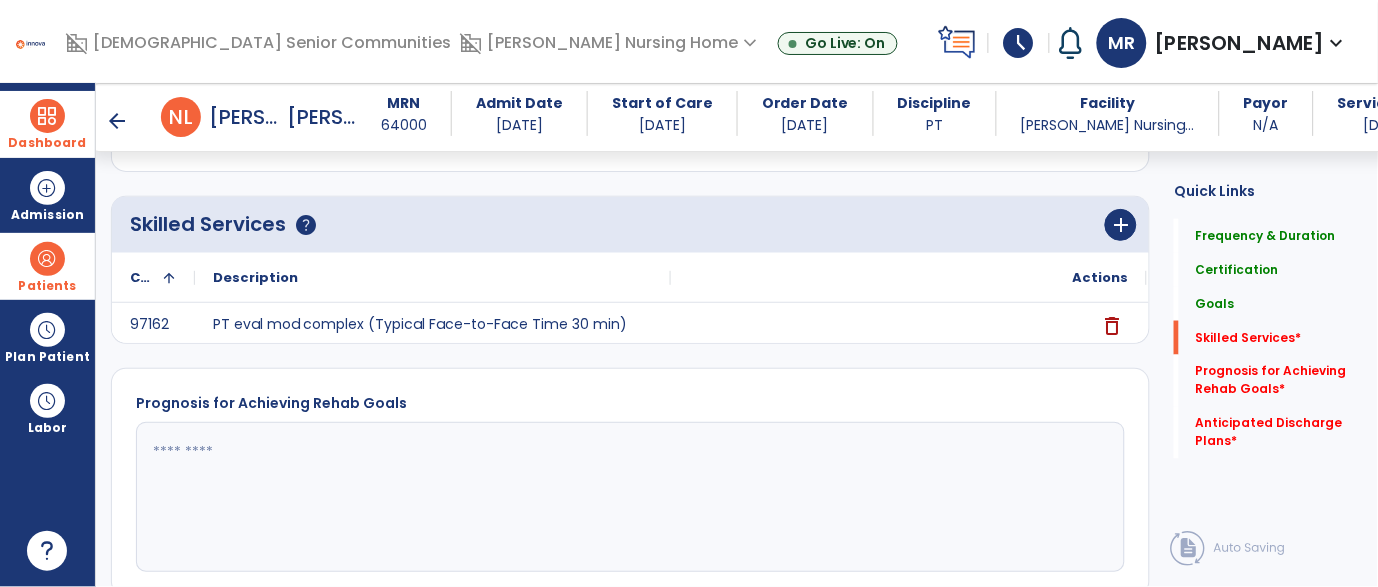 scroll, scrollTop: 2076, scrollLeft: 0, axis: vertical 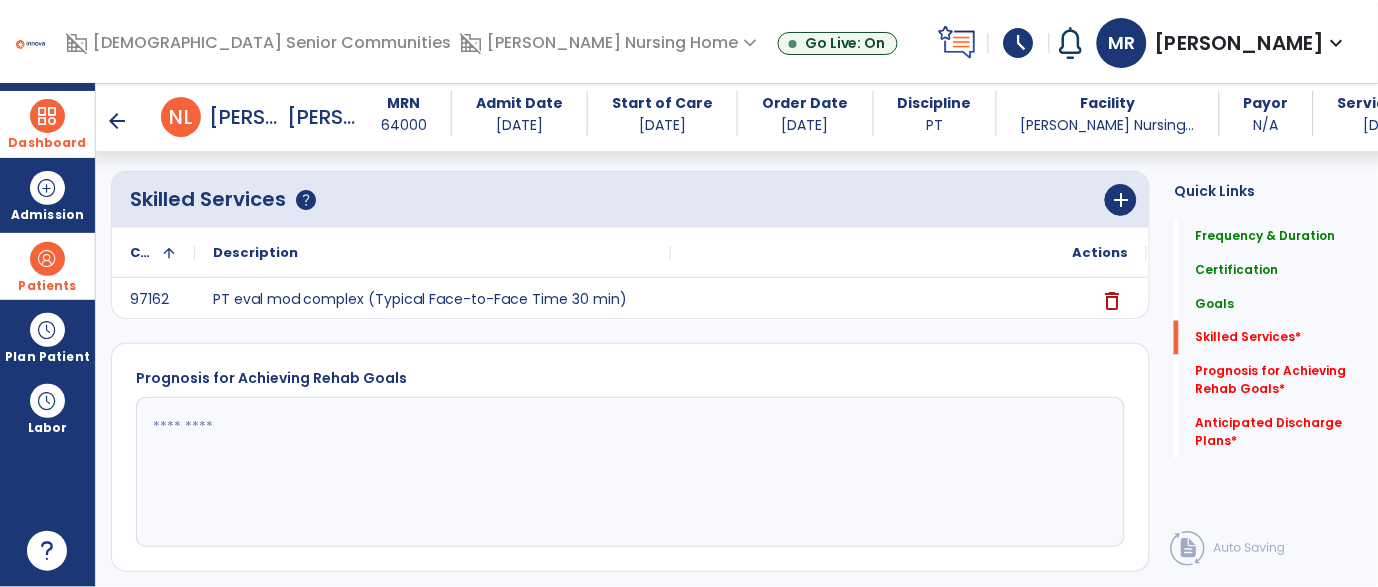 click on "Skilled Services   *  Skilled Services   *" 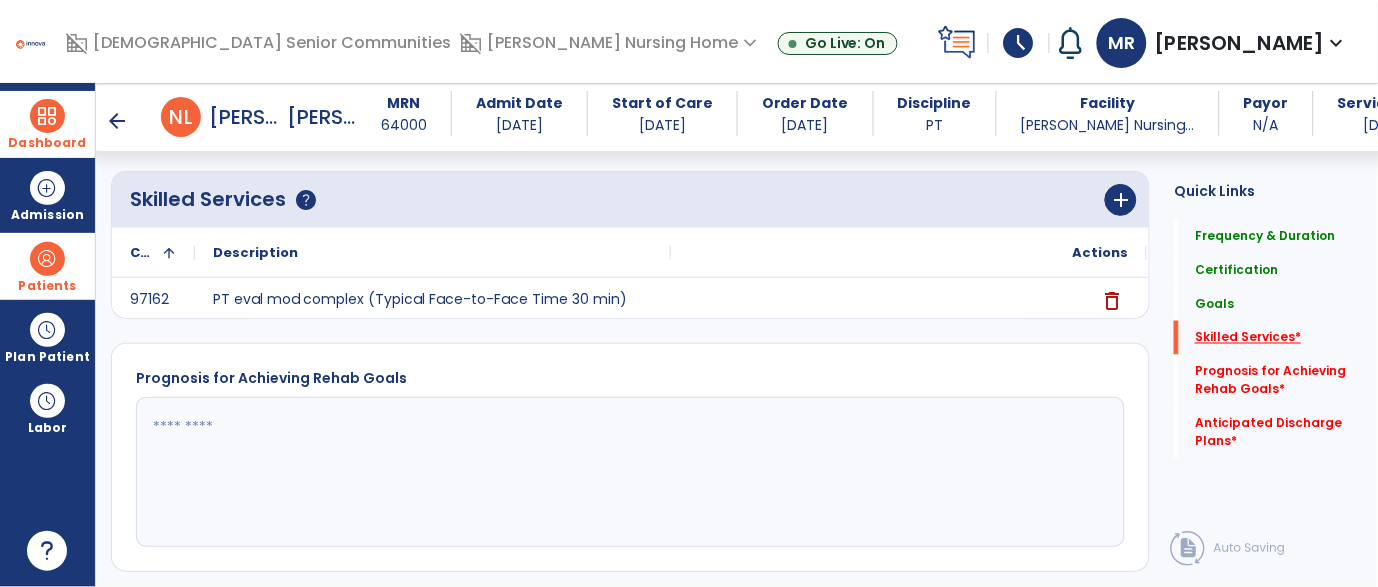 click on "Skilled Services   *" 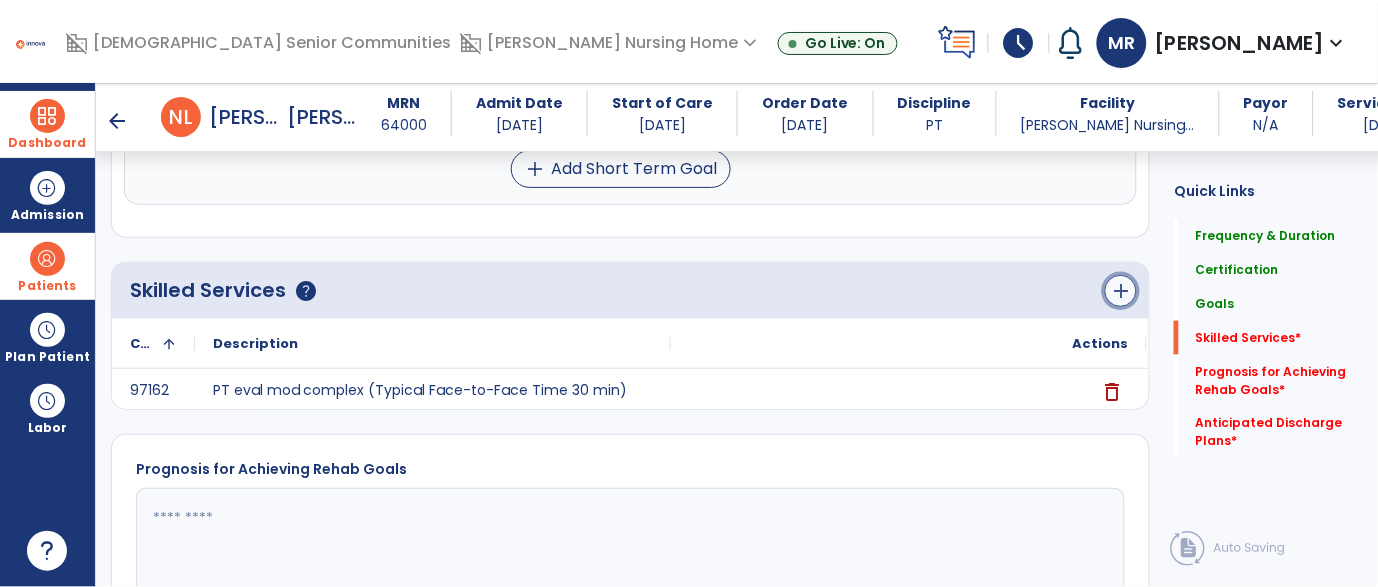 click on "add" 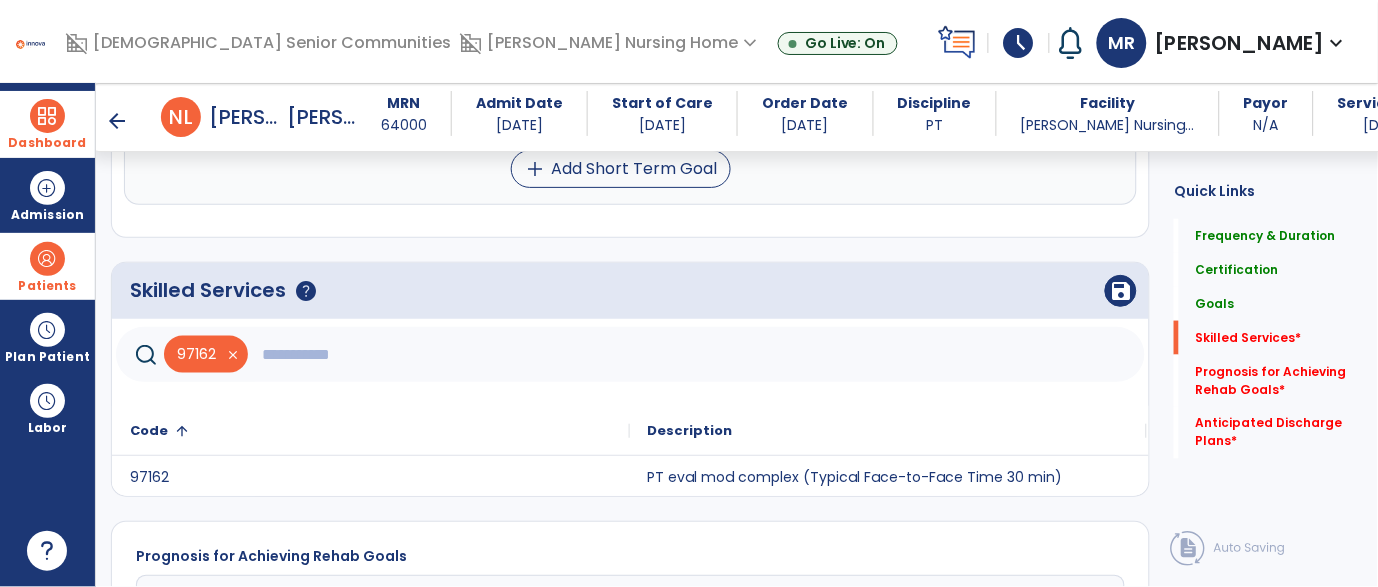 click 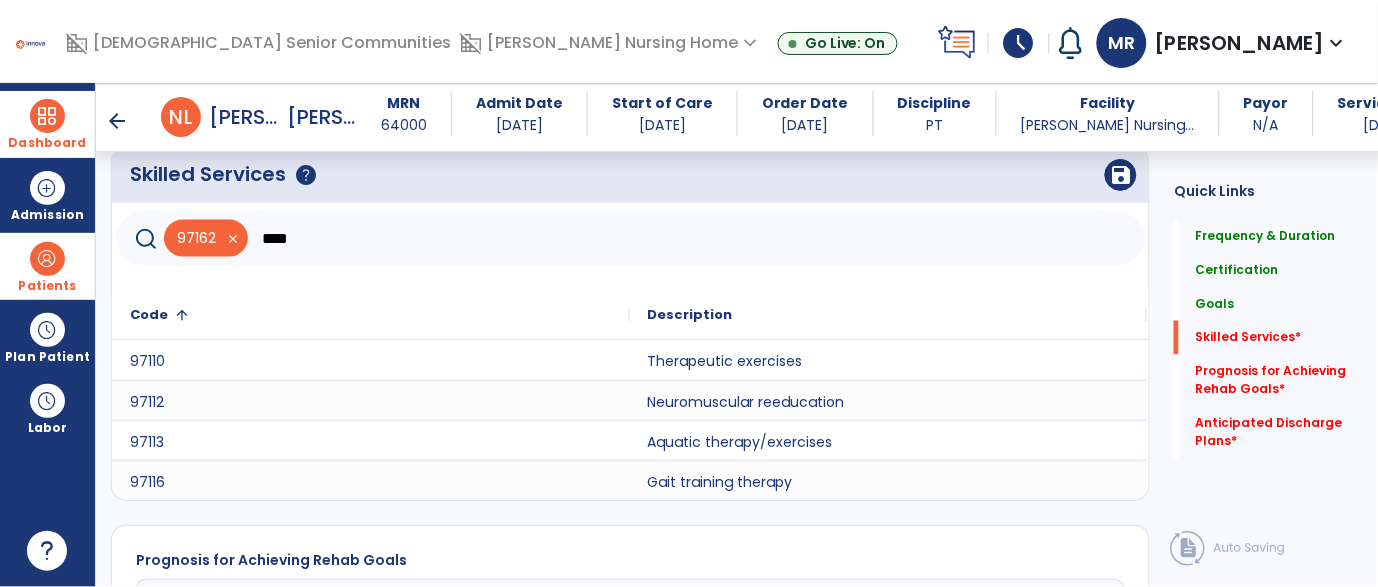 scroll, scrollTop: 2101, scrollLeft: 0, axis: vertical 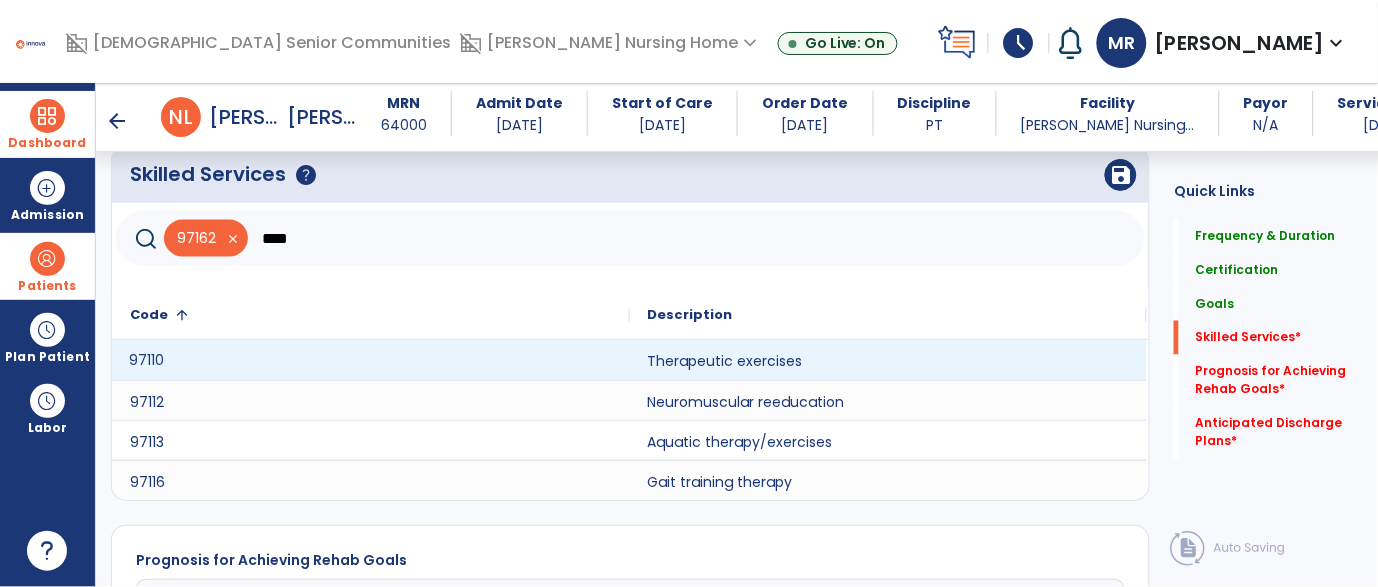click on "97110" 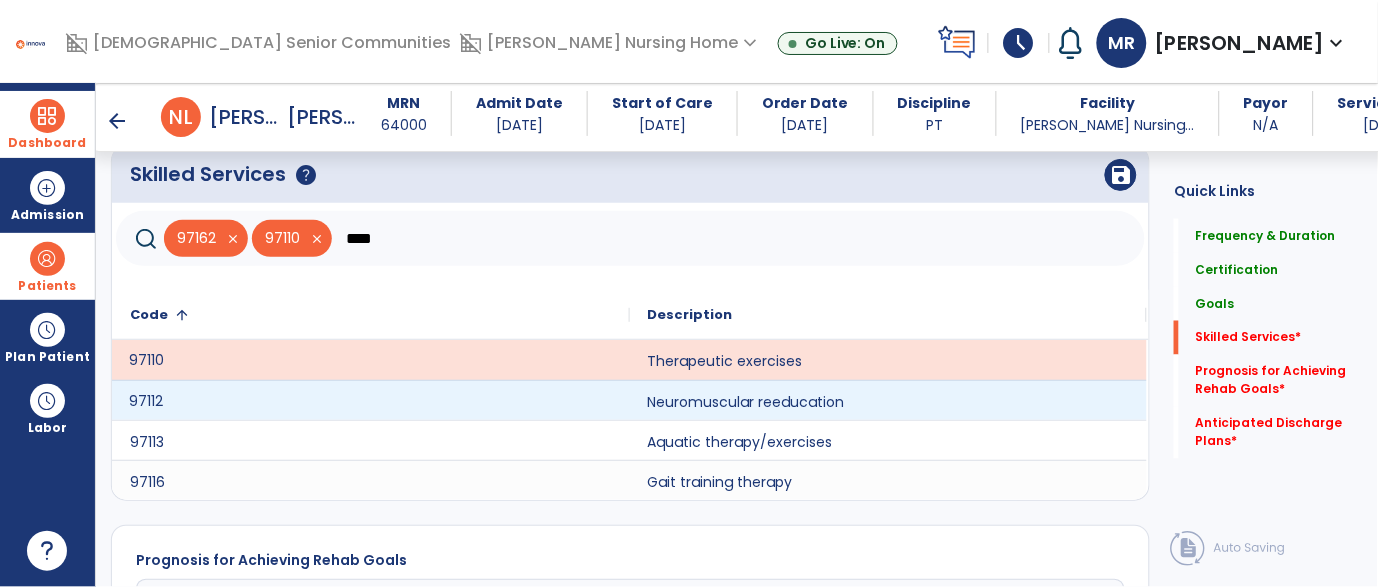 click on "97112" 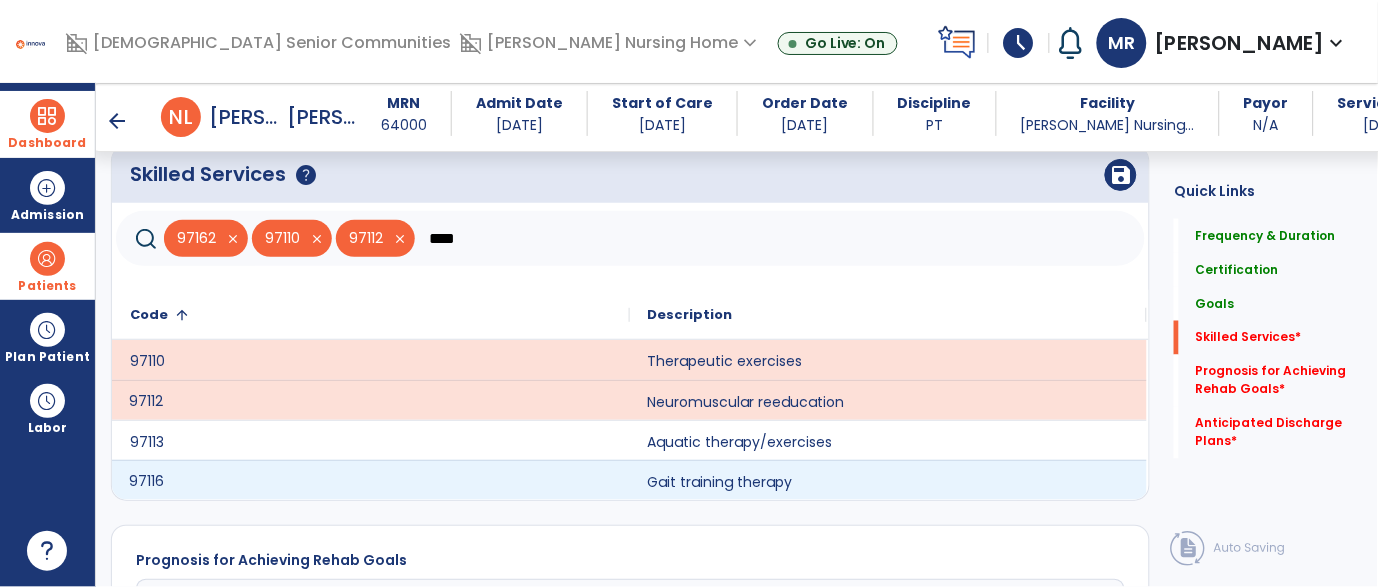 click on "97116" 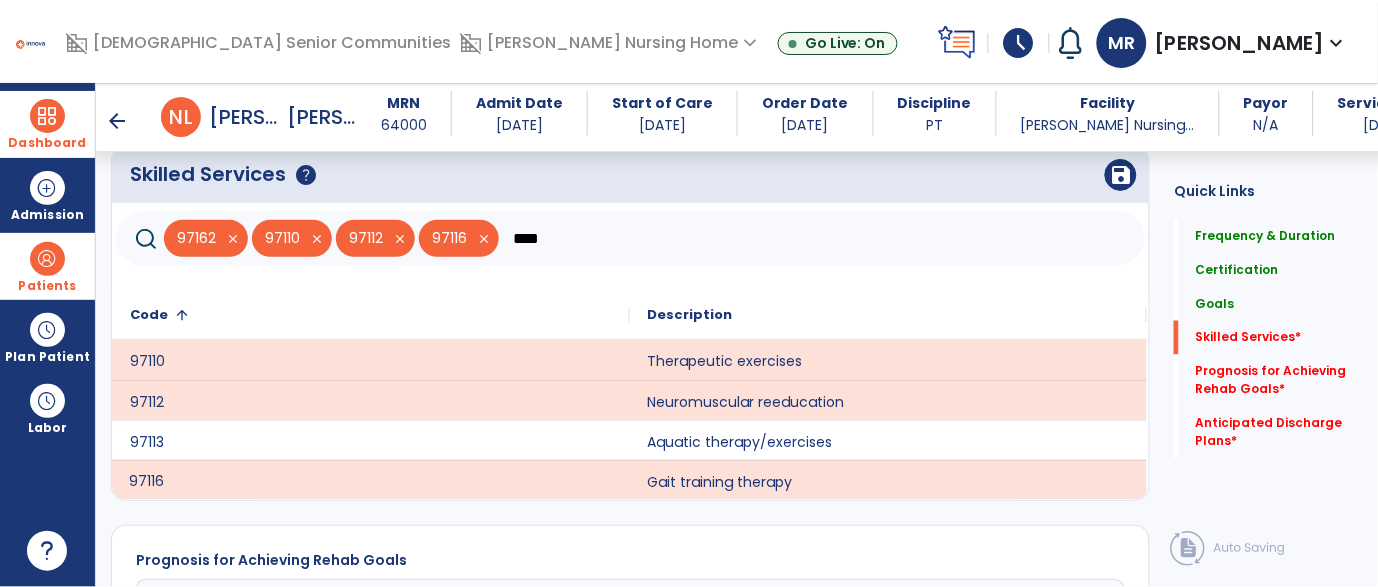 click on "****" 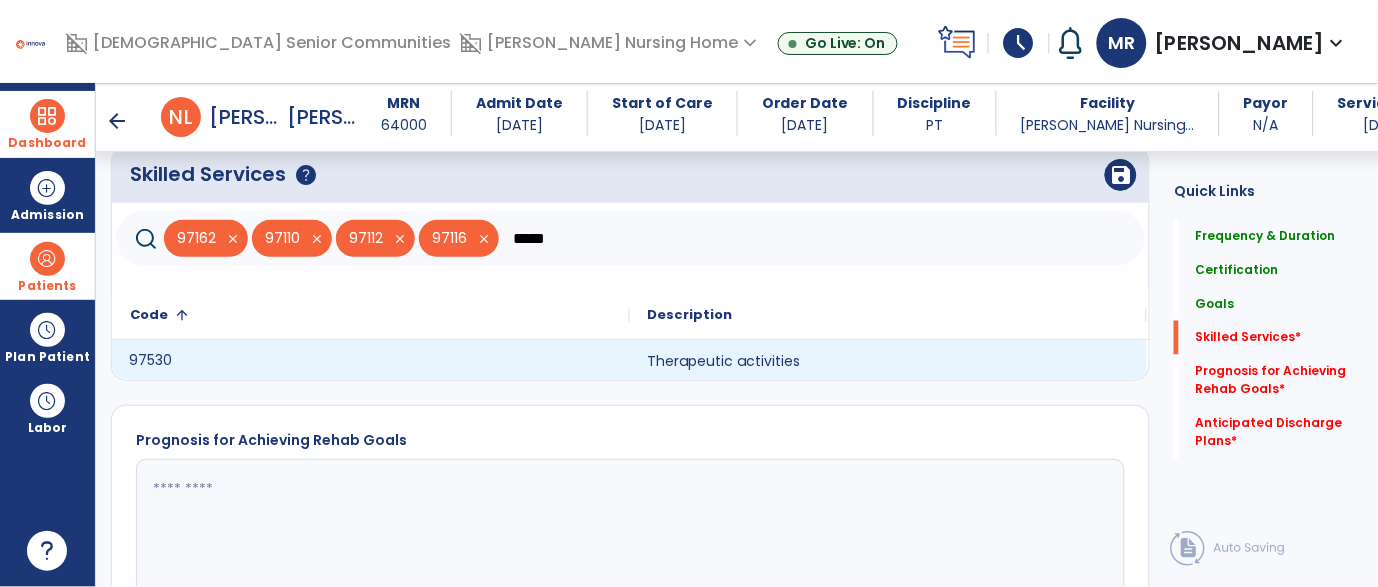 click on "97530" 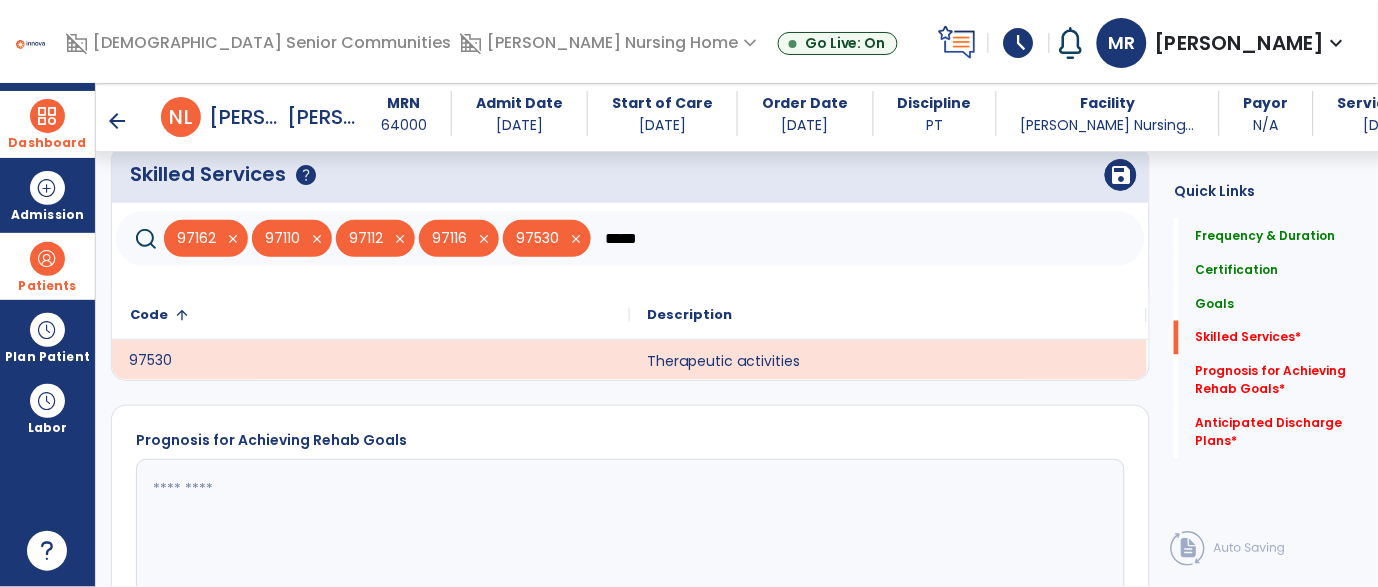 click on "*****" 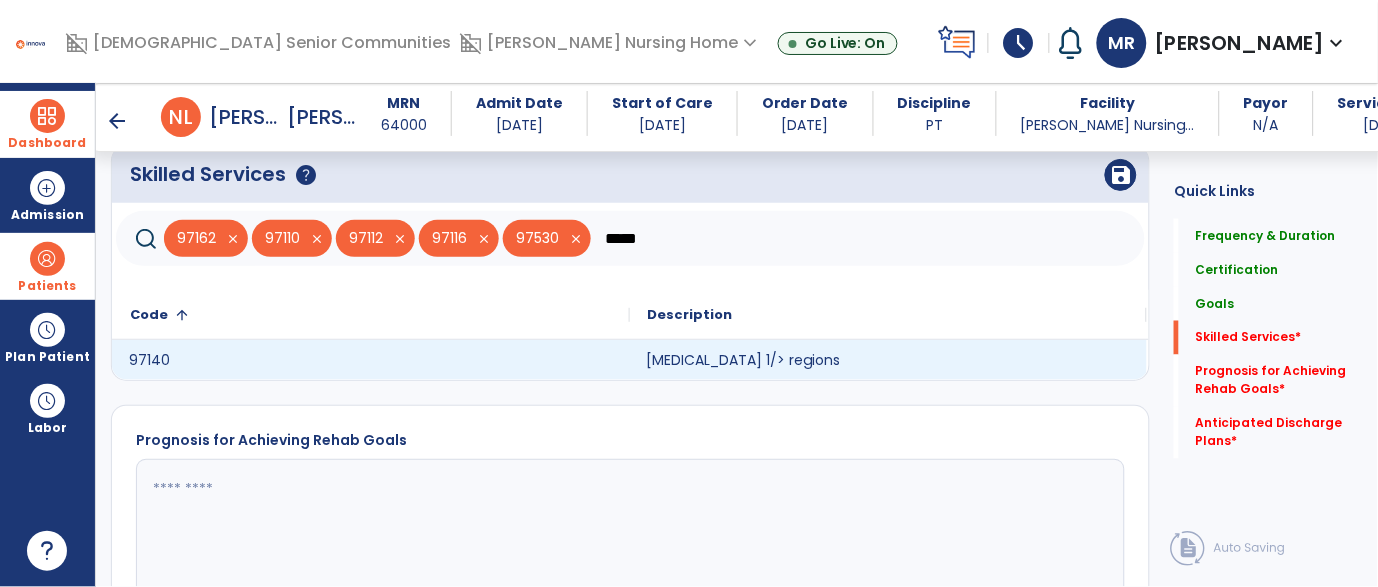 click on "Manual therapy 1/> regions" 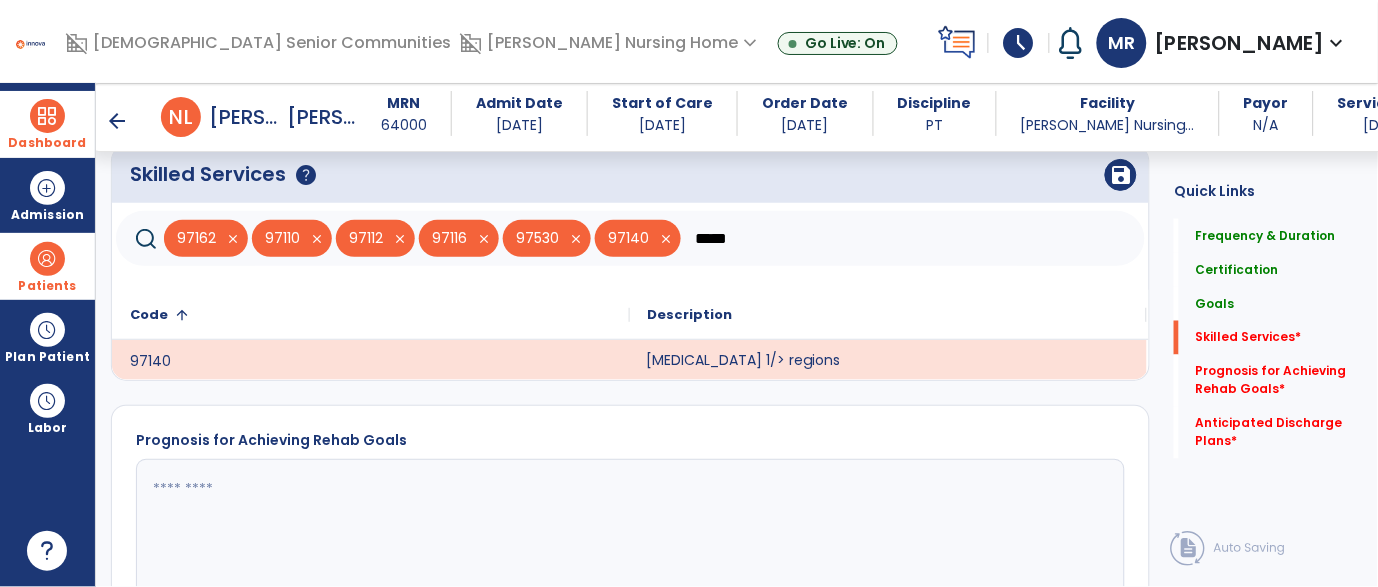 click on "*****" 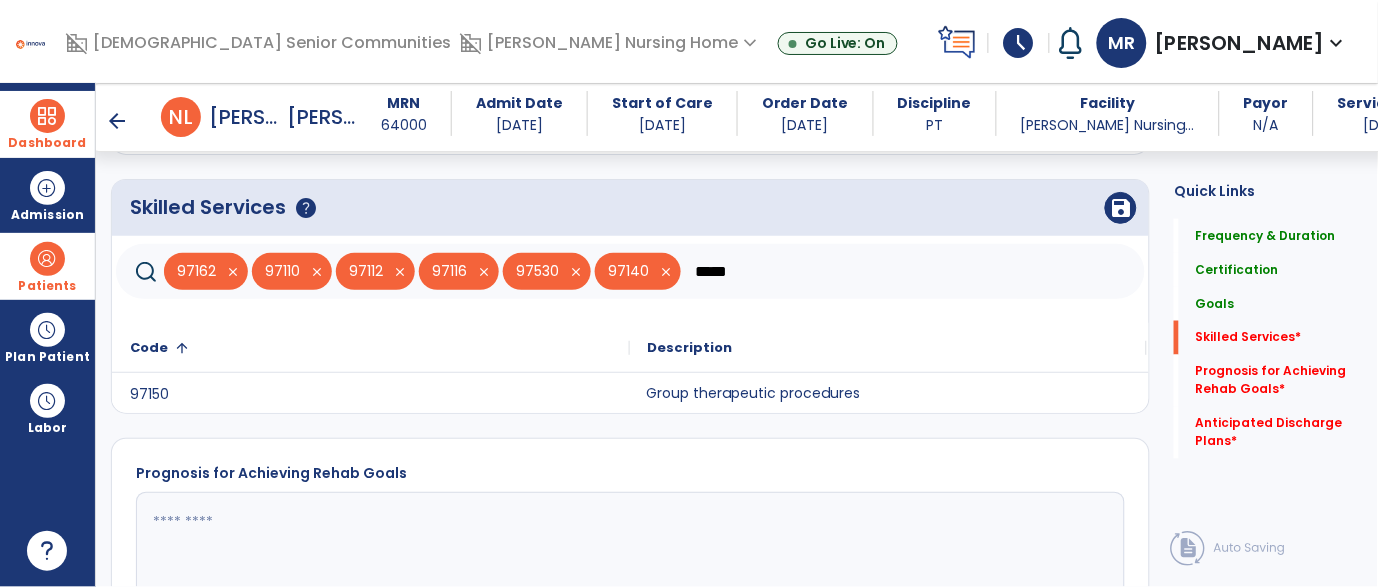 scroll, scrollTop: 2045, scrollLeft: 0, axis: vertical 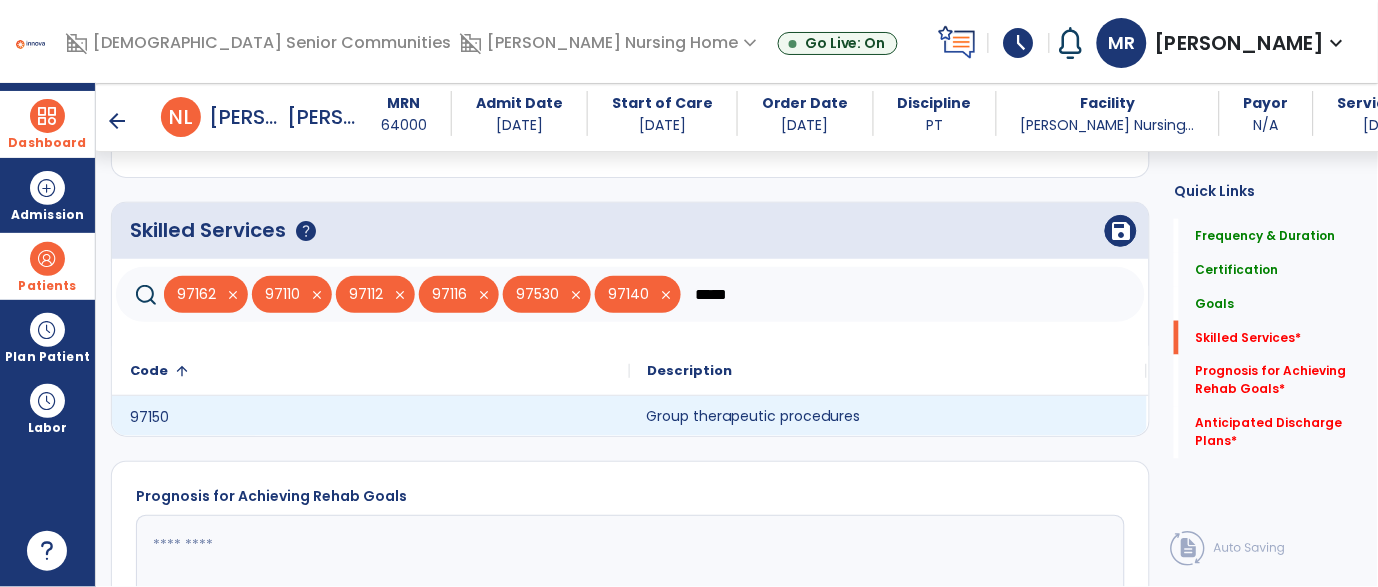 click on "Group therapeutic procedures" 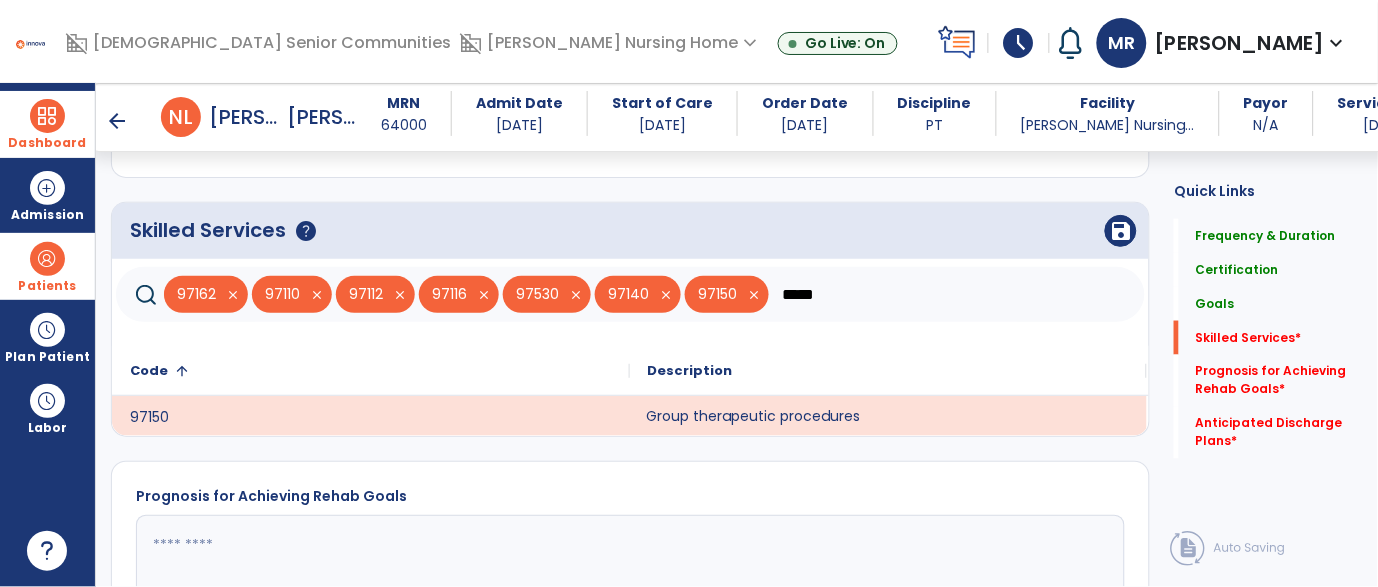 click on "*****" 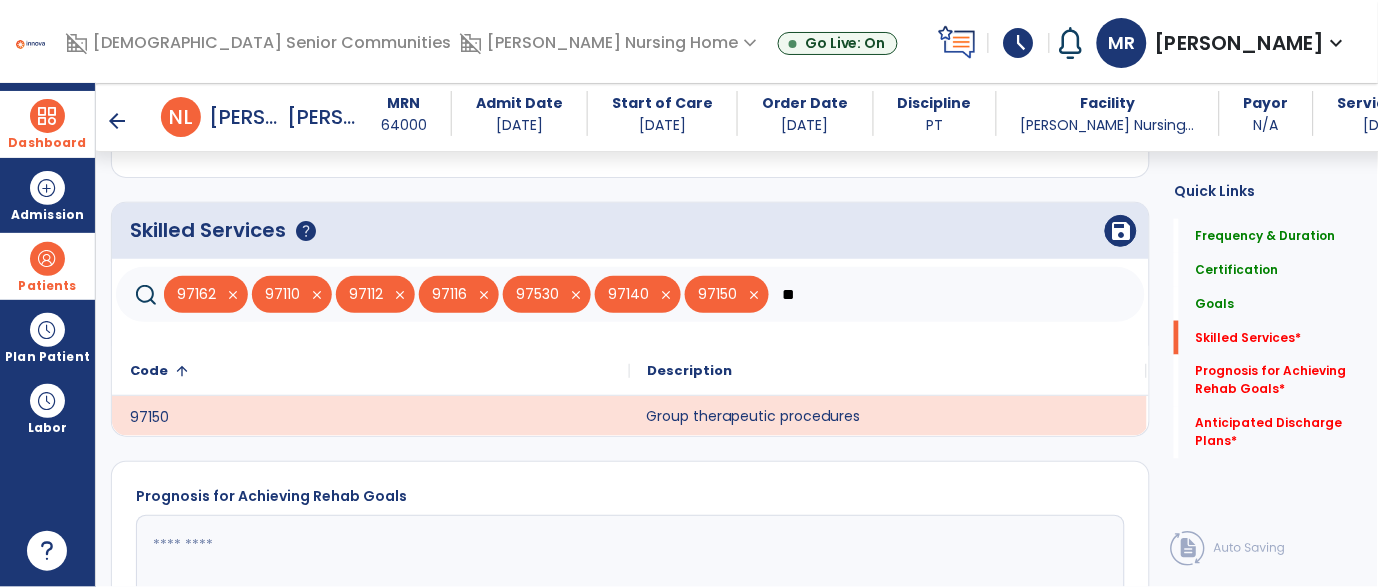 type on "*" 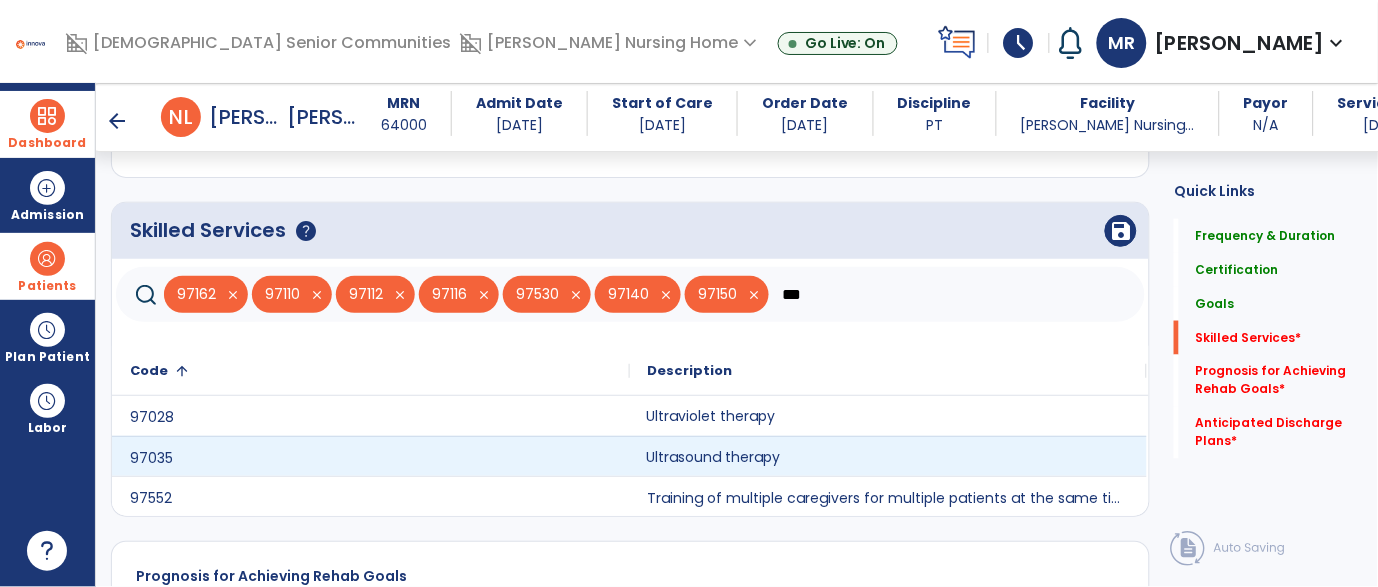 click on "Ultrasound therapy" 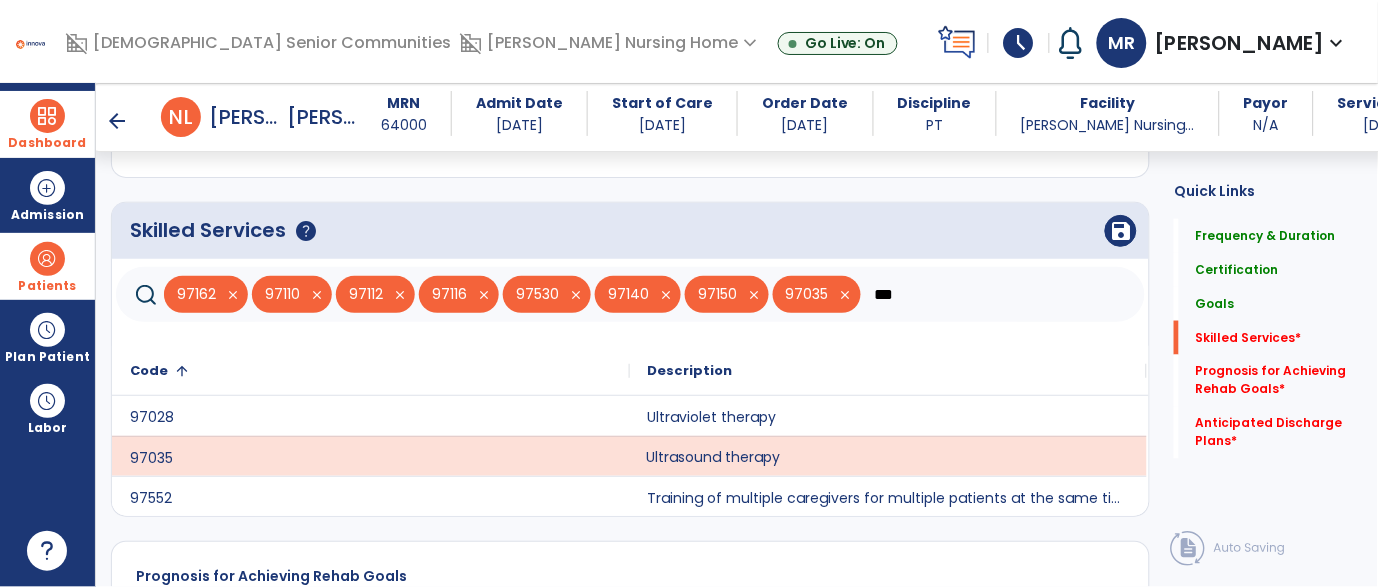 click on "***" 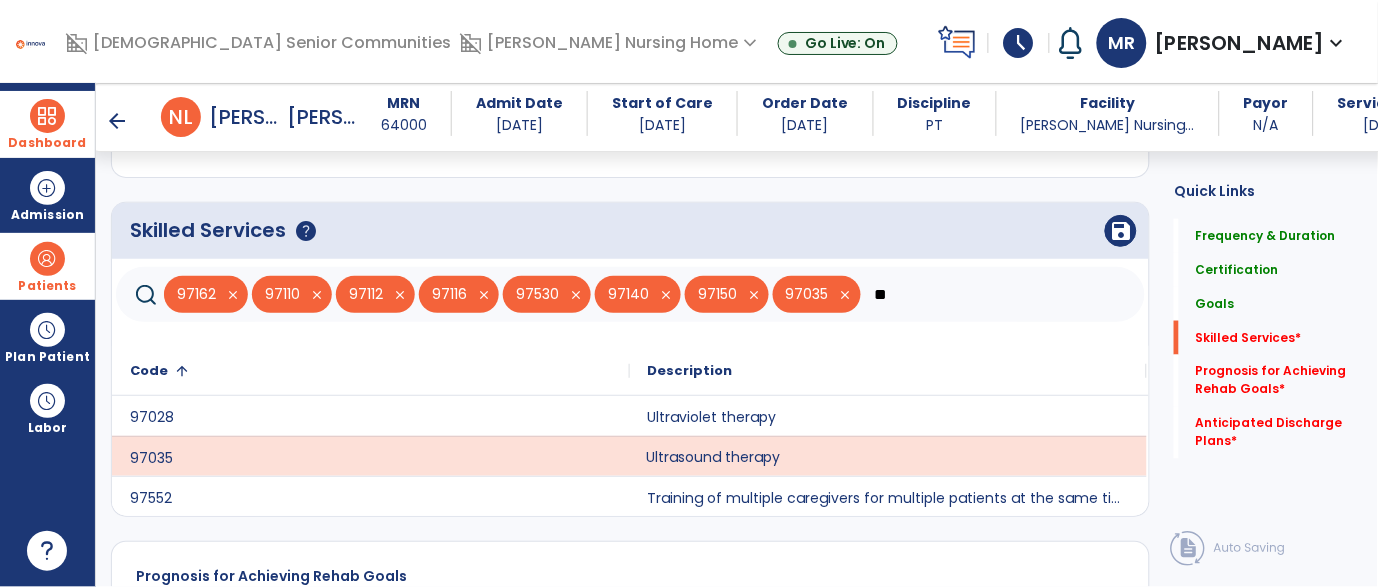type on "*" 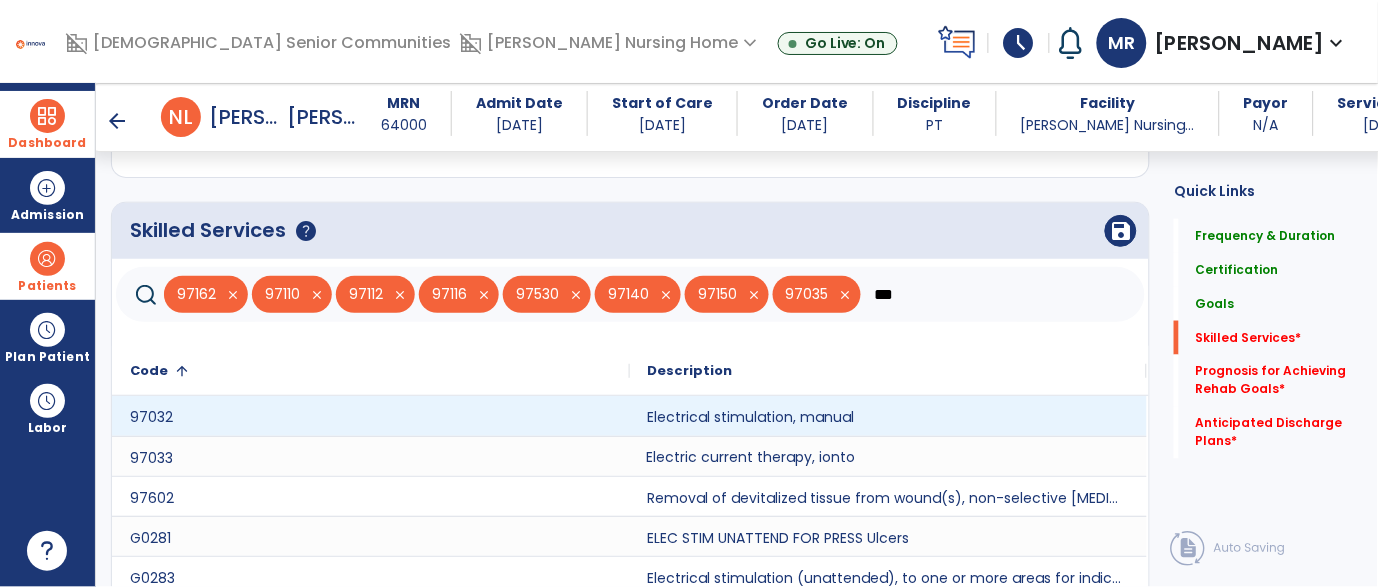 type on "***" 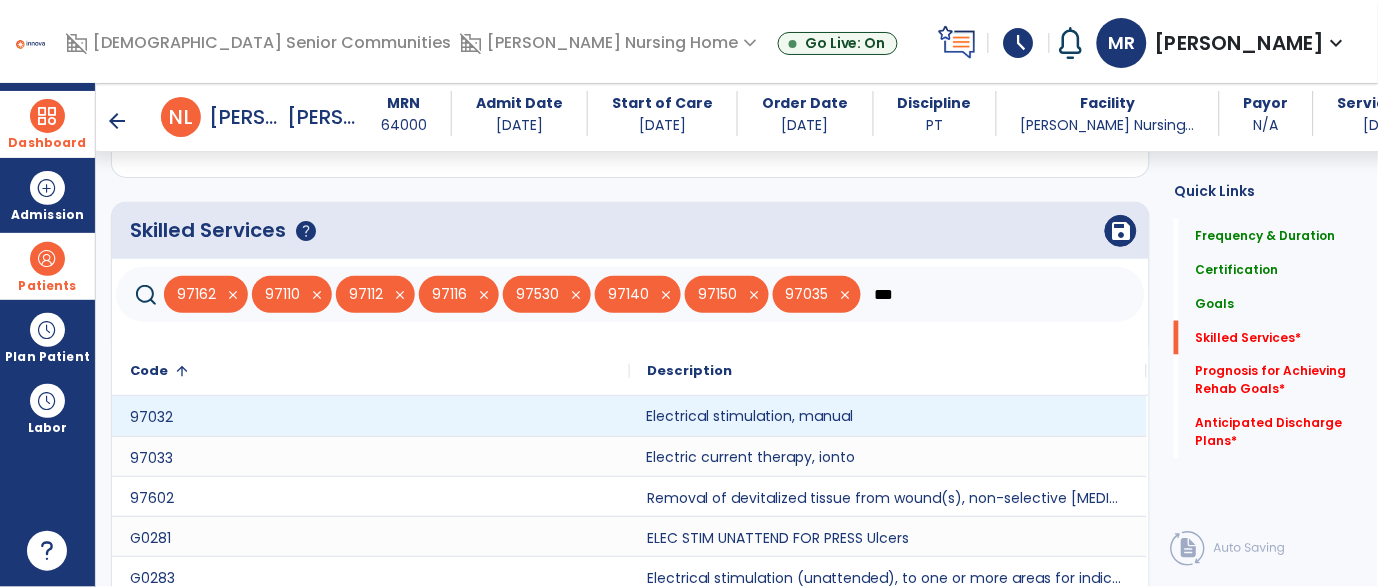 click on "Electrical stimulation, manual" 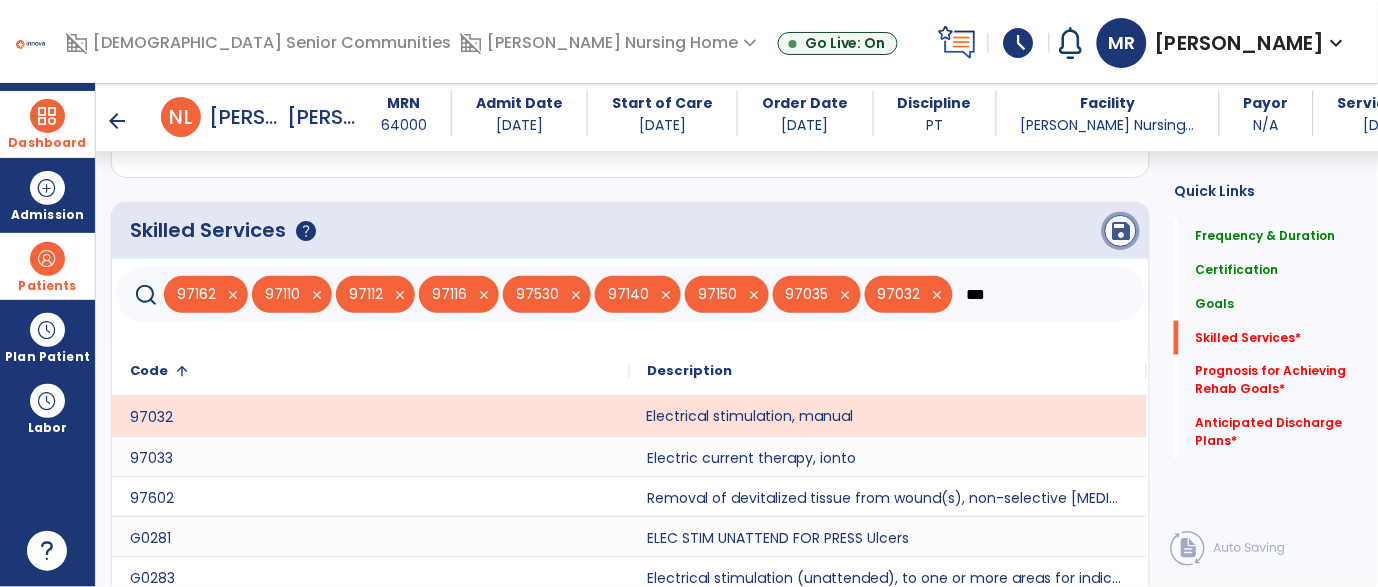 click on "save" 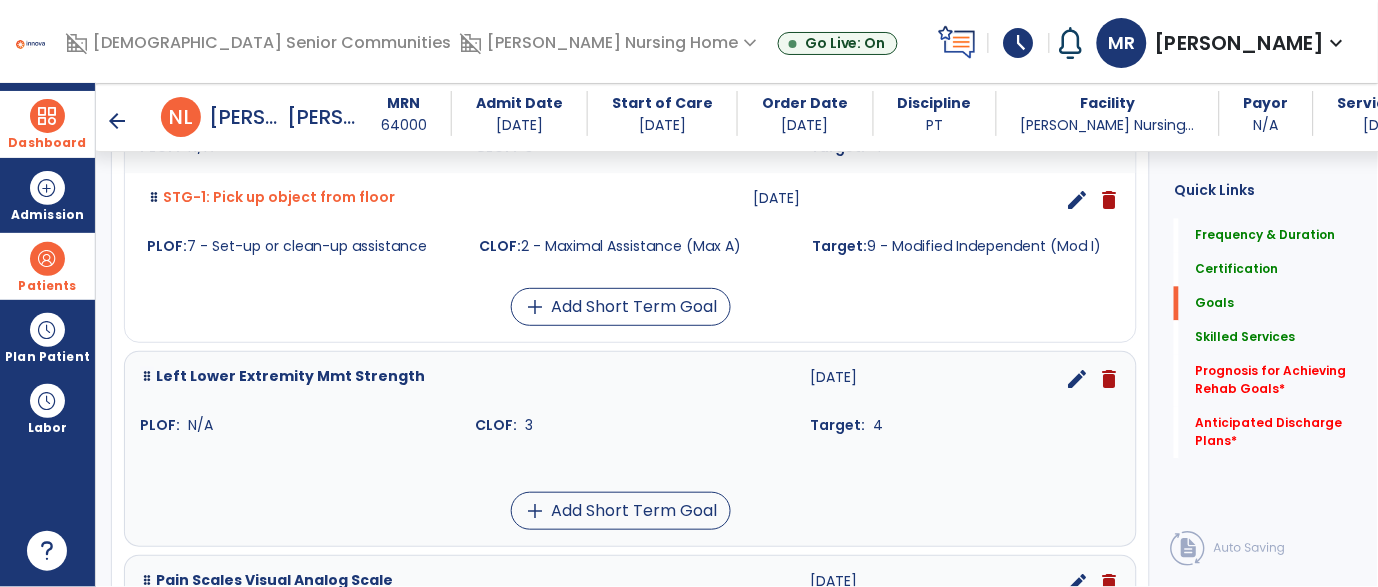 scroll, scrollTop: 827, scrollLeft: 0, axis: vertical 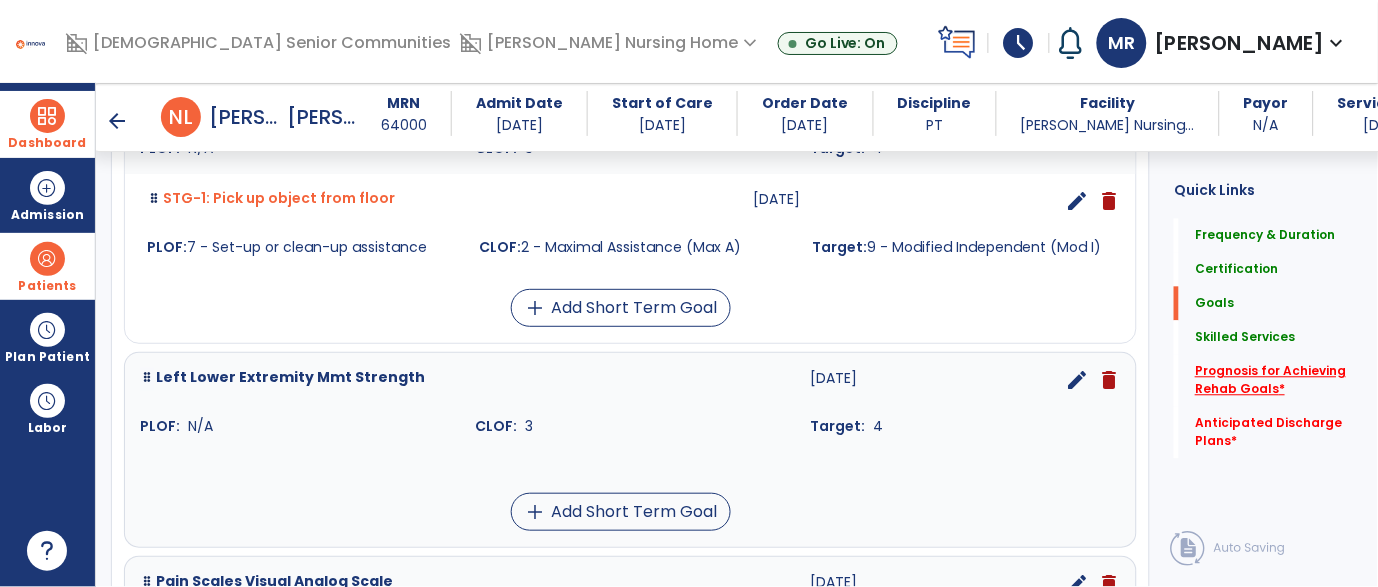 click on "Prognosis for Achieving Rehab Goals   *" 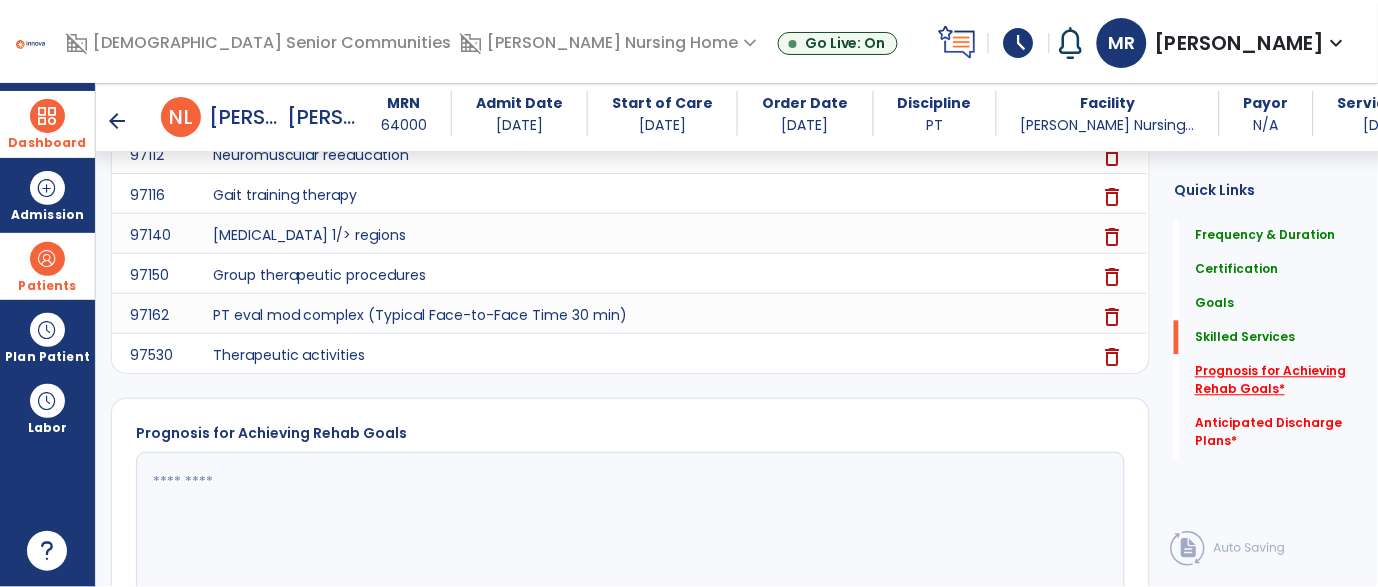 scroll, scrollTop: 2404, scrollLeft: 0, axis: vertical 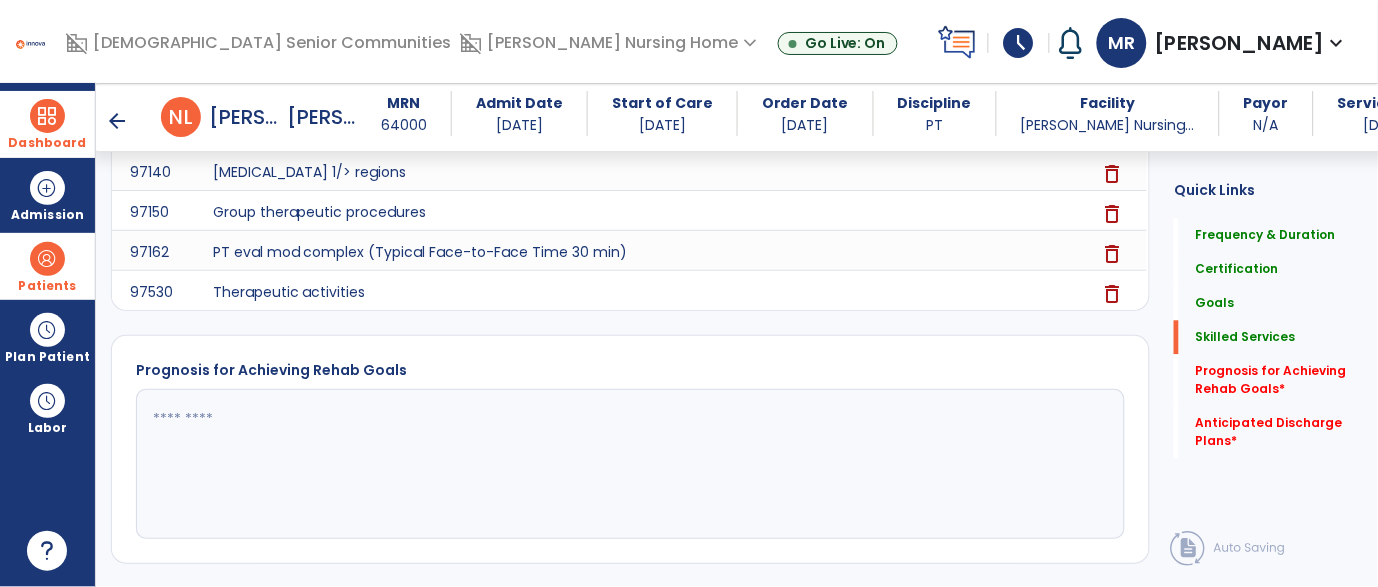 click 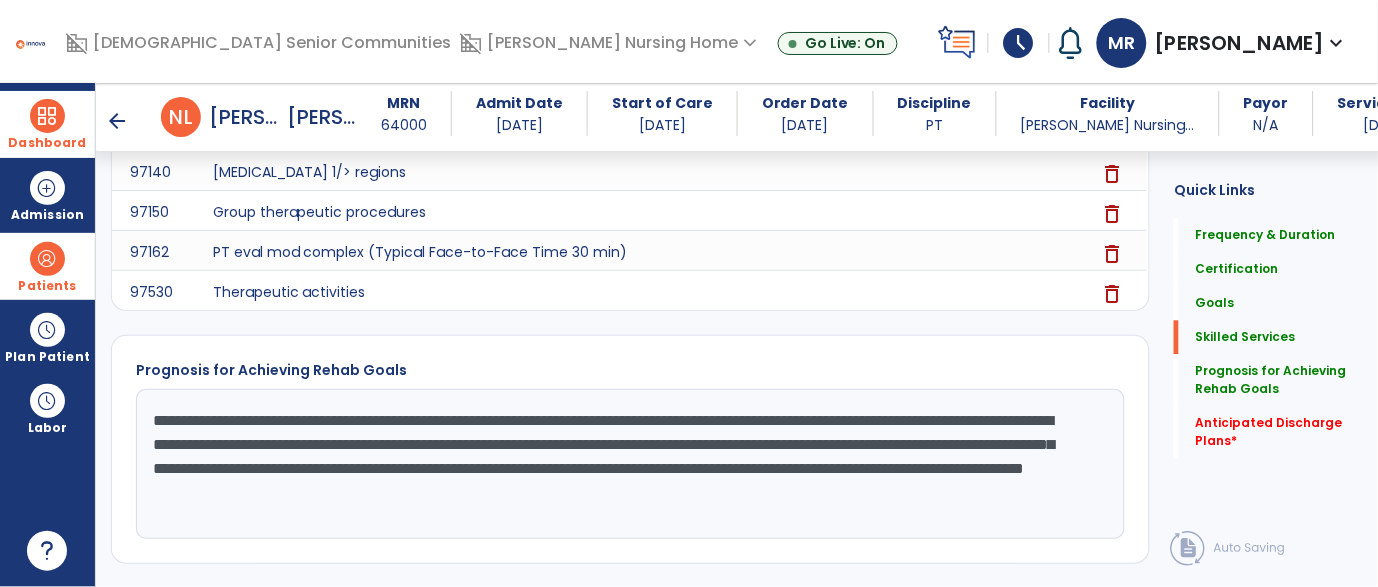 type on "**********" 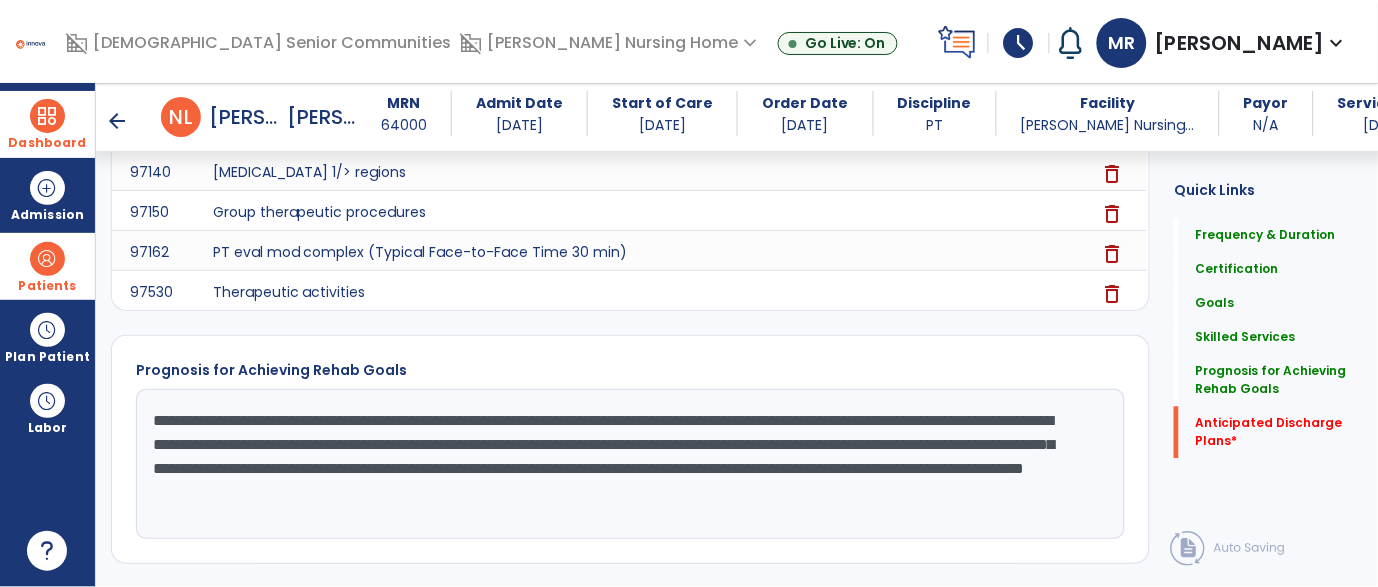 click on "Anticipated Discharge Plans   *" 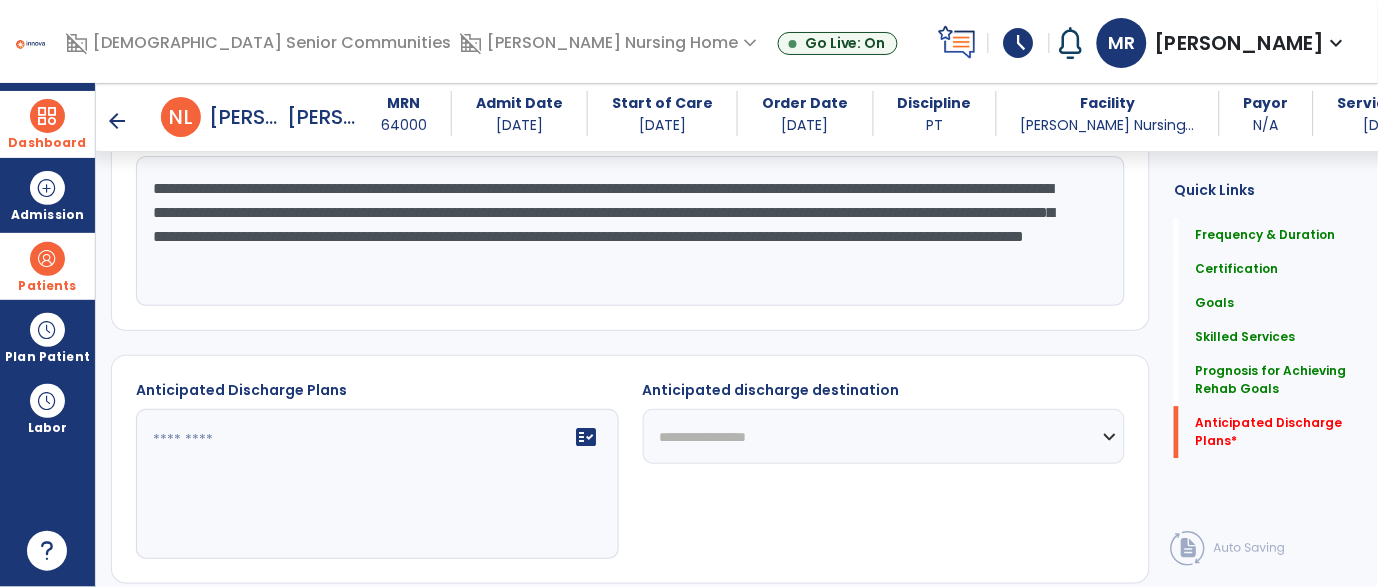 scroll, scrollTop: 2729, scrollLeft: 0, axis: vertical 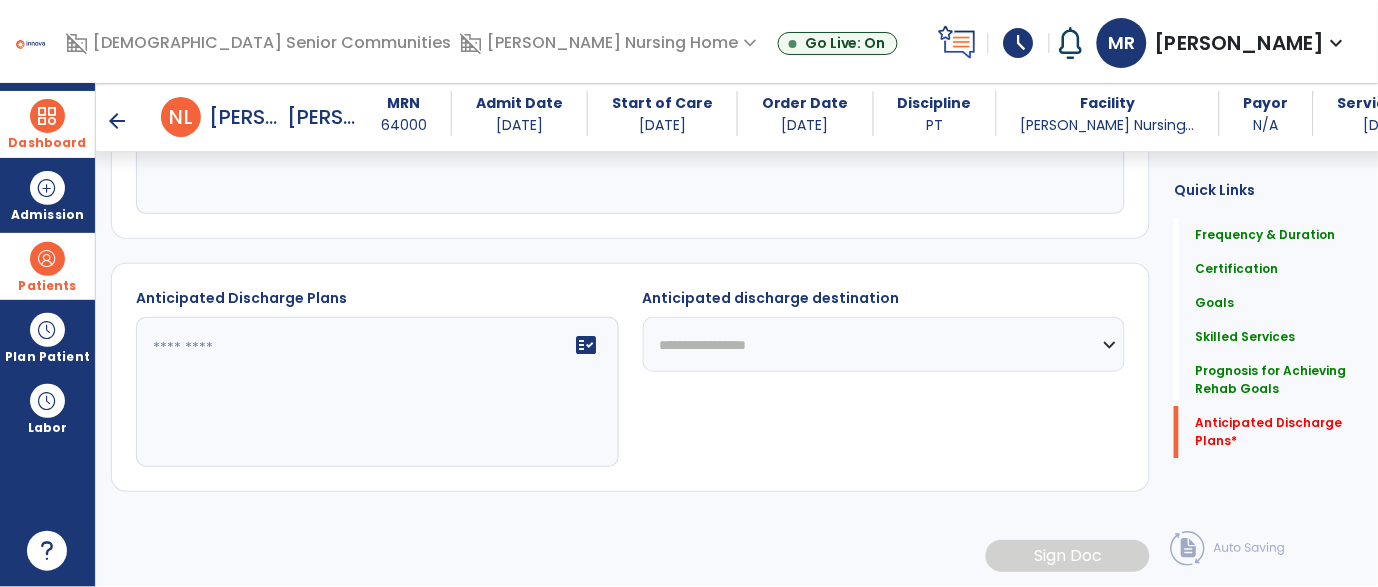click on "fact_check" 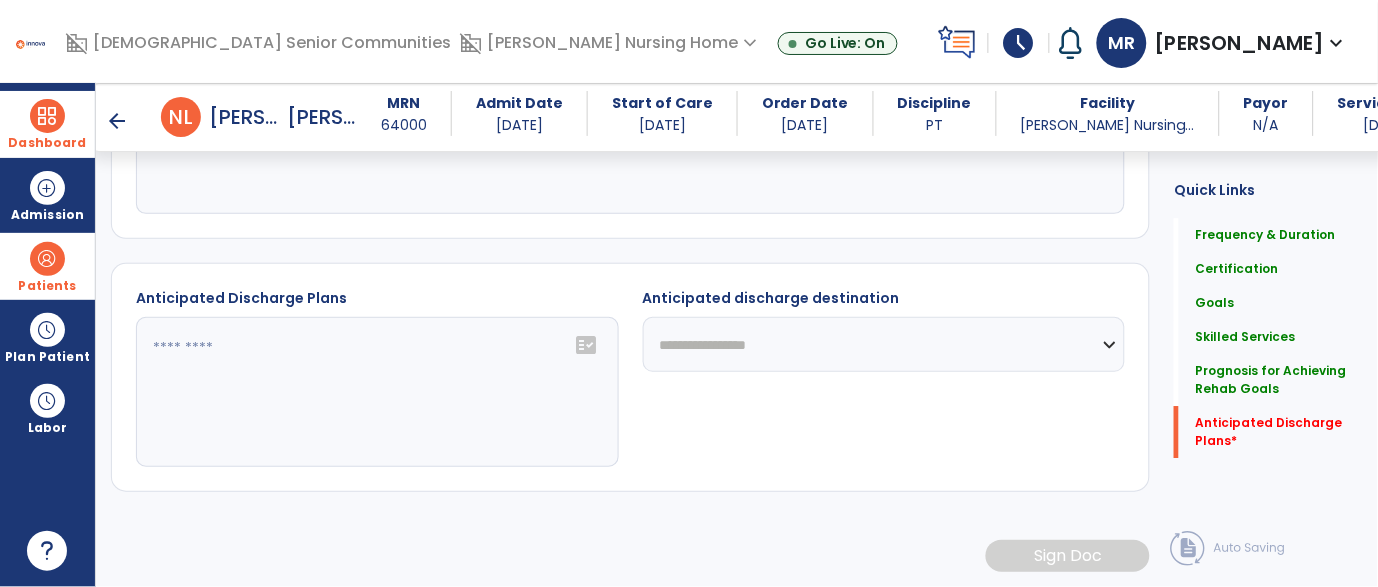 click on "fact_check" 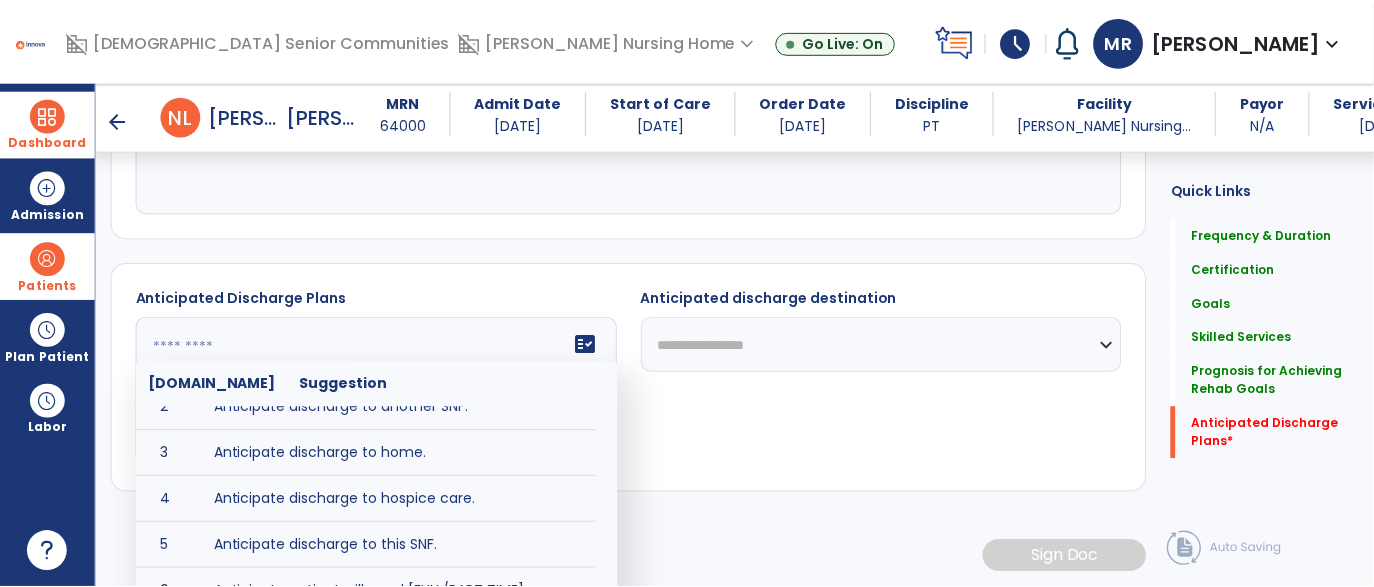 scroll, scrollTop: 71, scrollLeft: 0, axis: vertical 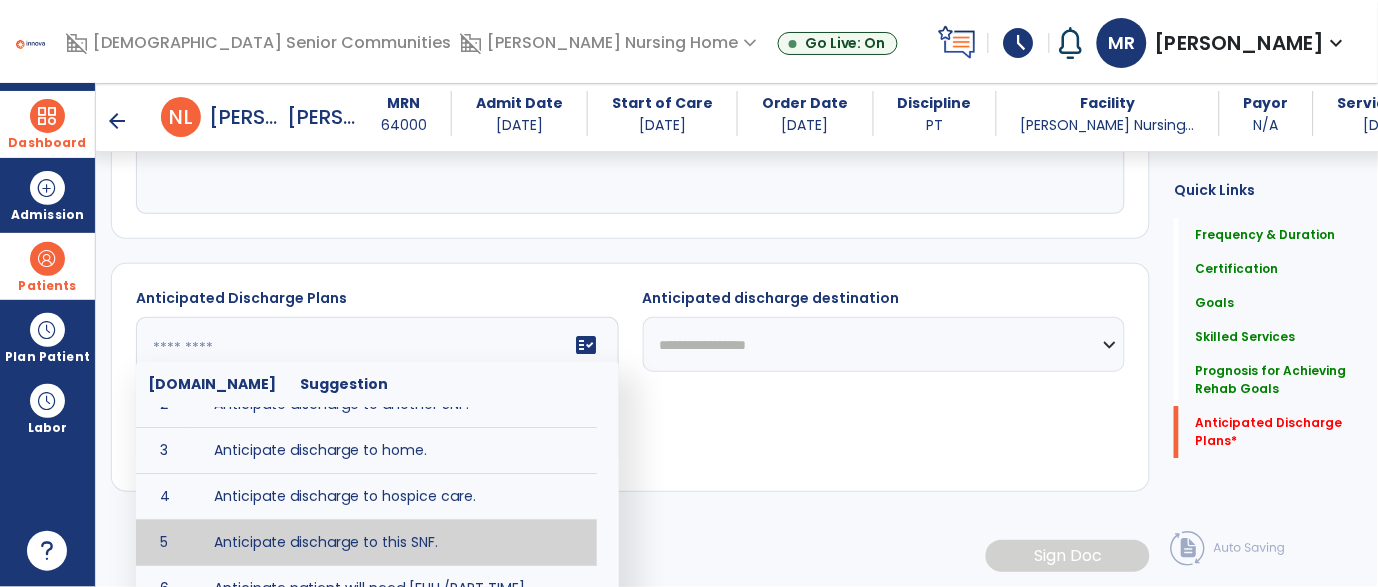 type on "**********" 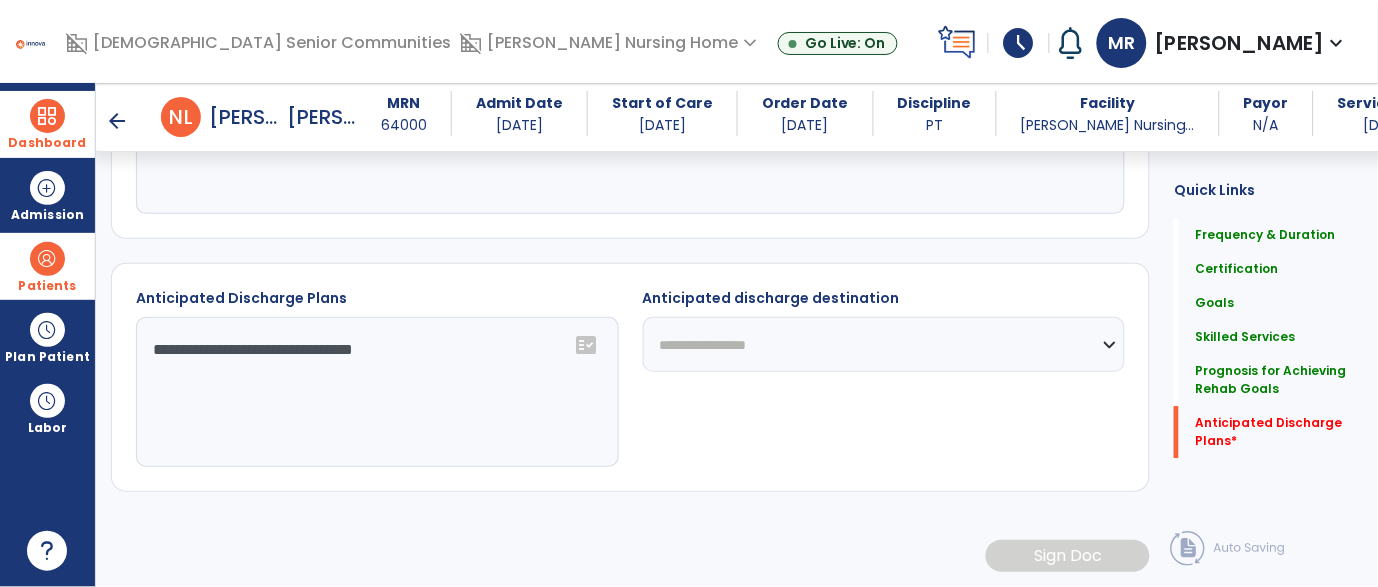 click on "**********" 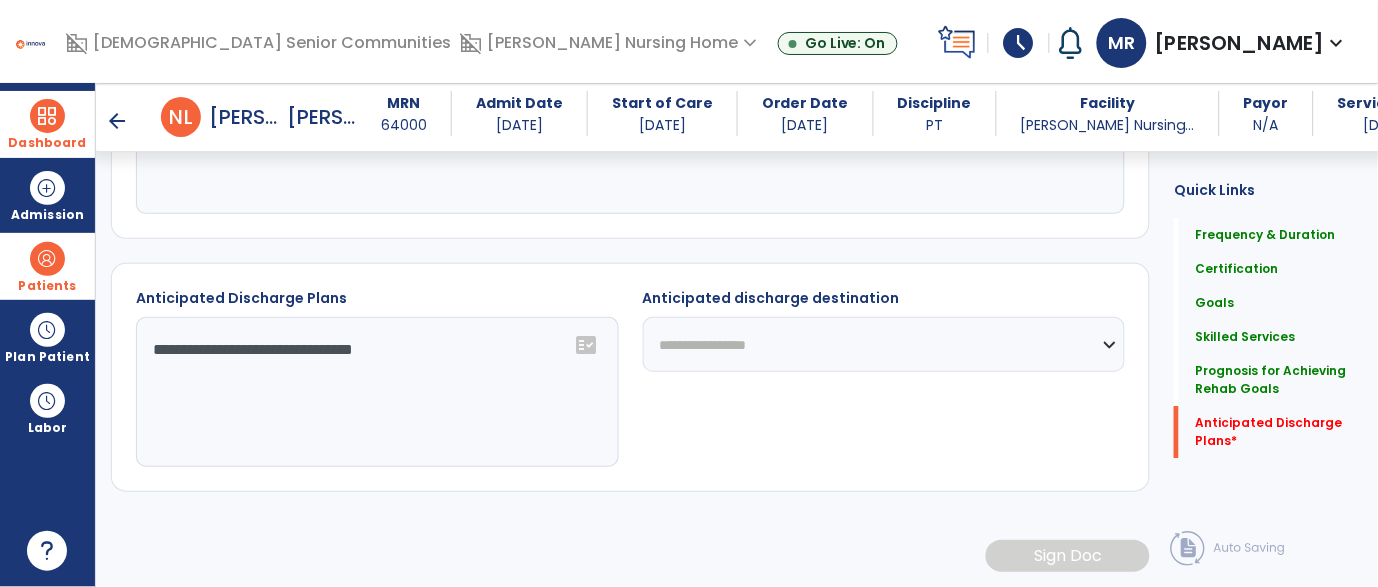 select on "***" 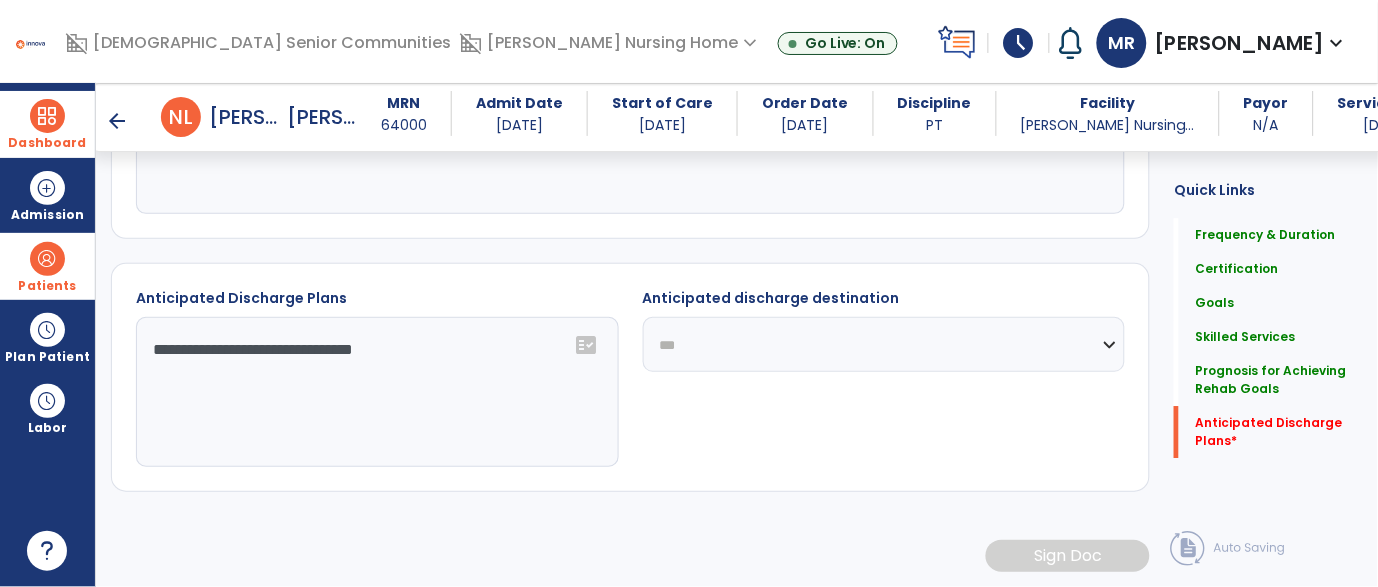 click on "**********" 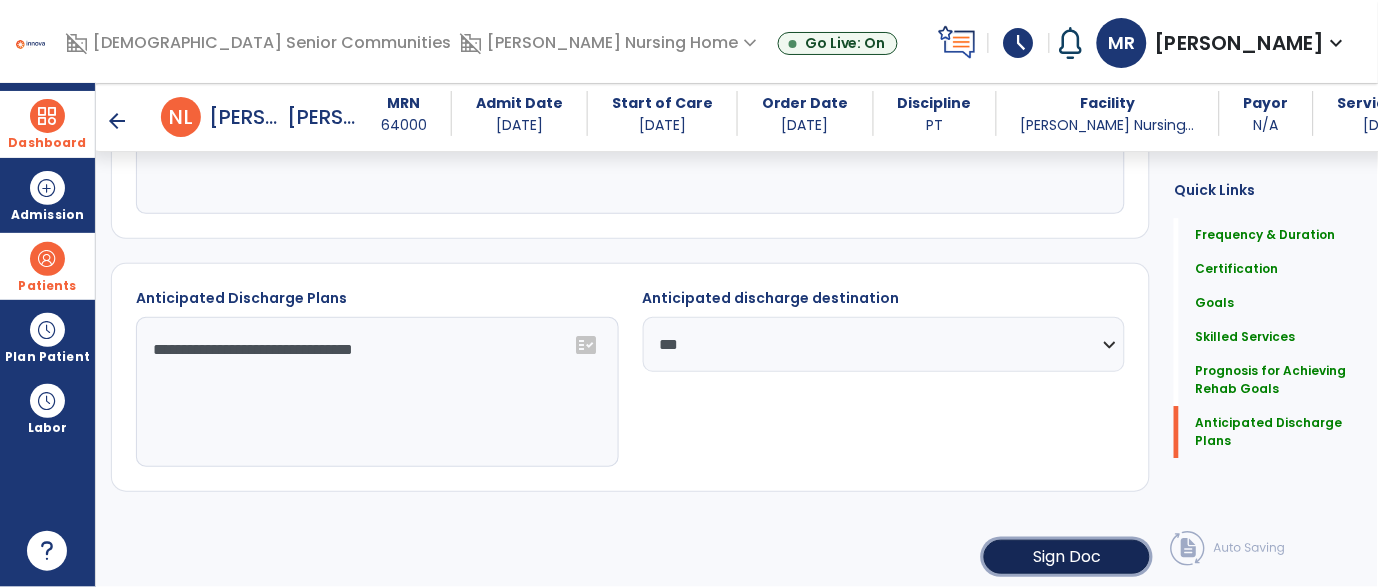 click on "Sign Doc" 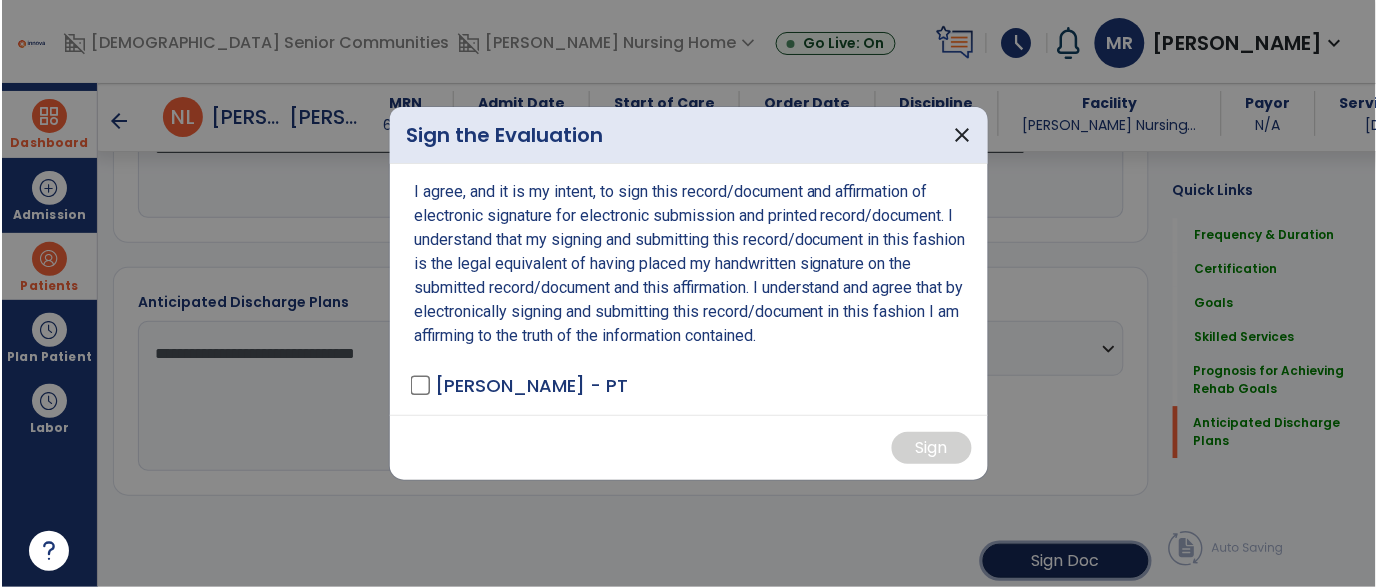 scroll, scrollTop: 2729, scrollLeft: 0, axis: vertical 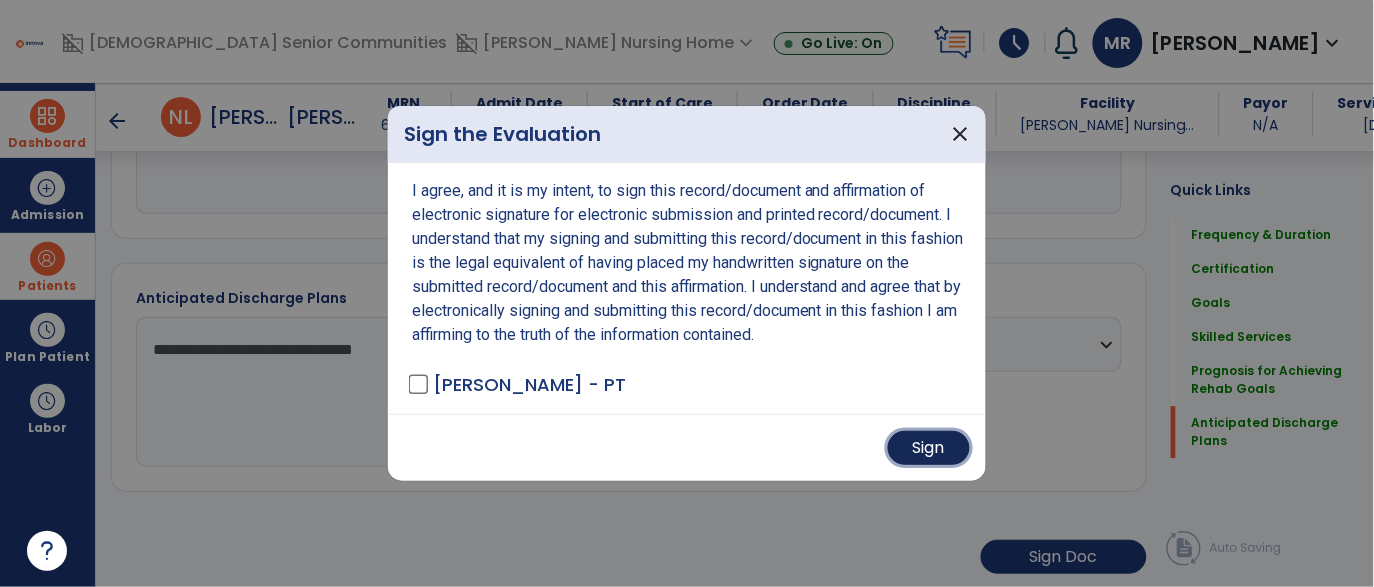 click on "Sign" at bounding box center (929, 448) 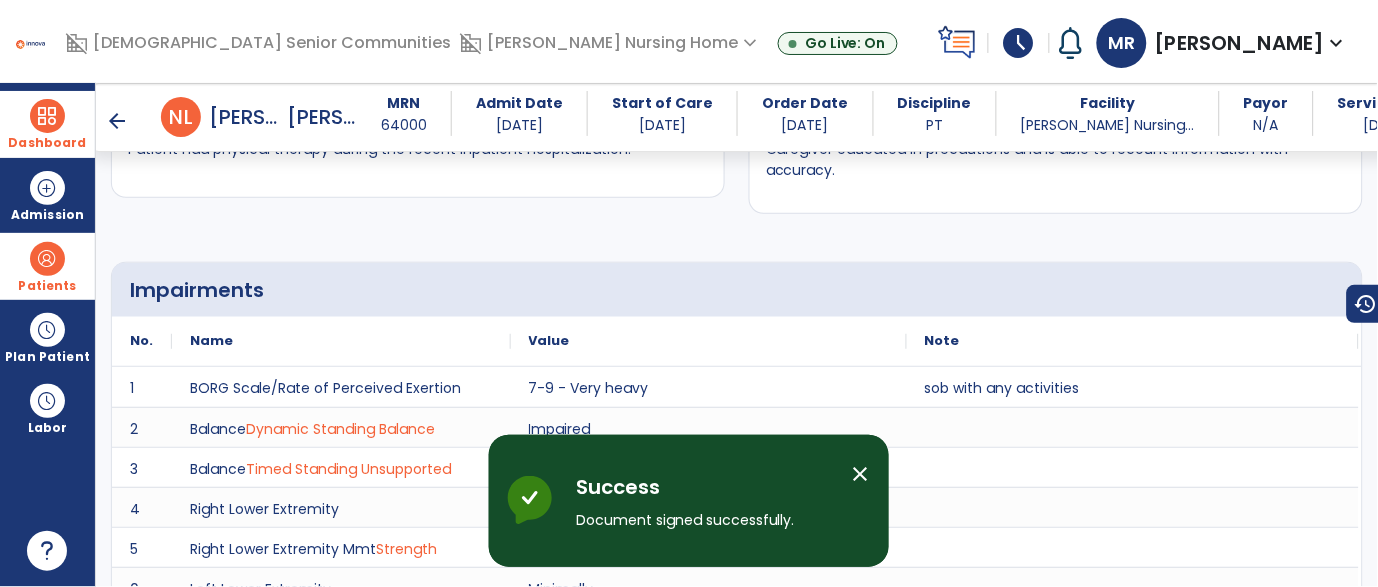 scroll, scrollTop: 1985, scrollLeft: 0, axis: vertical 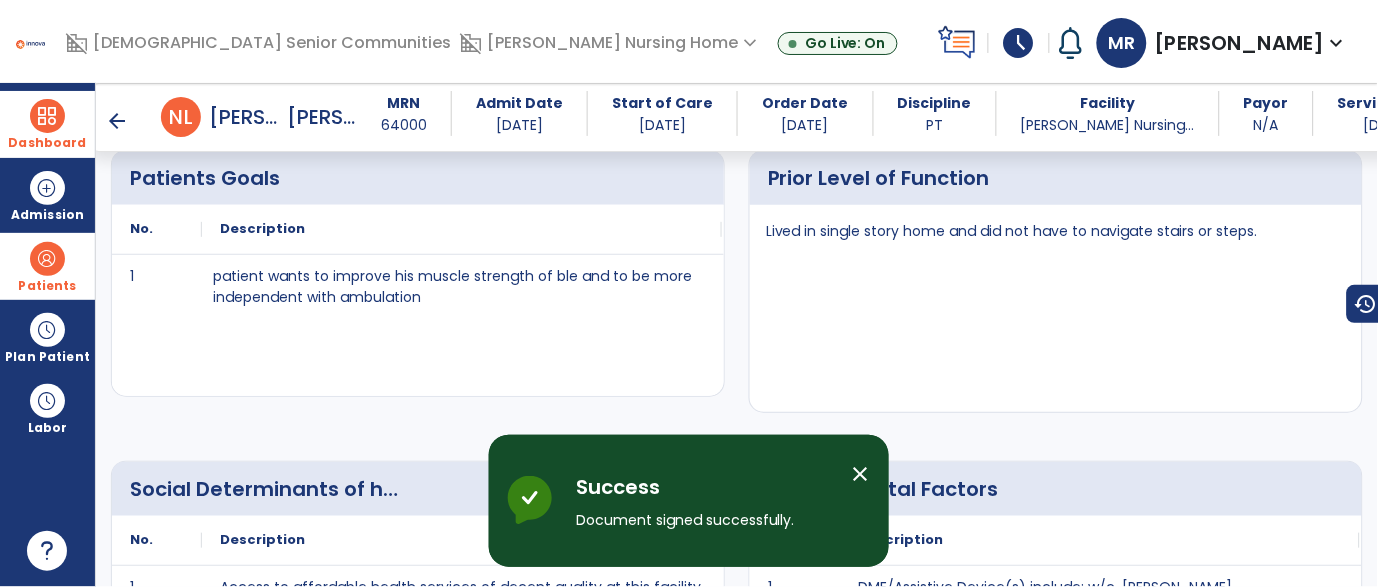 click at bounding box center [47, 116] 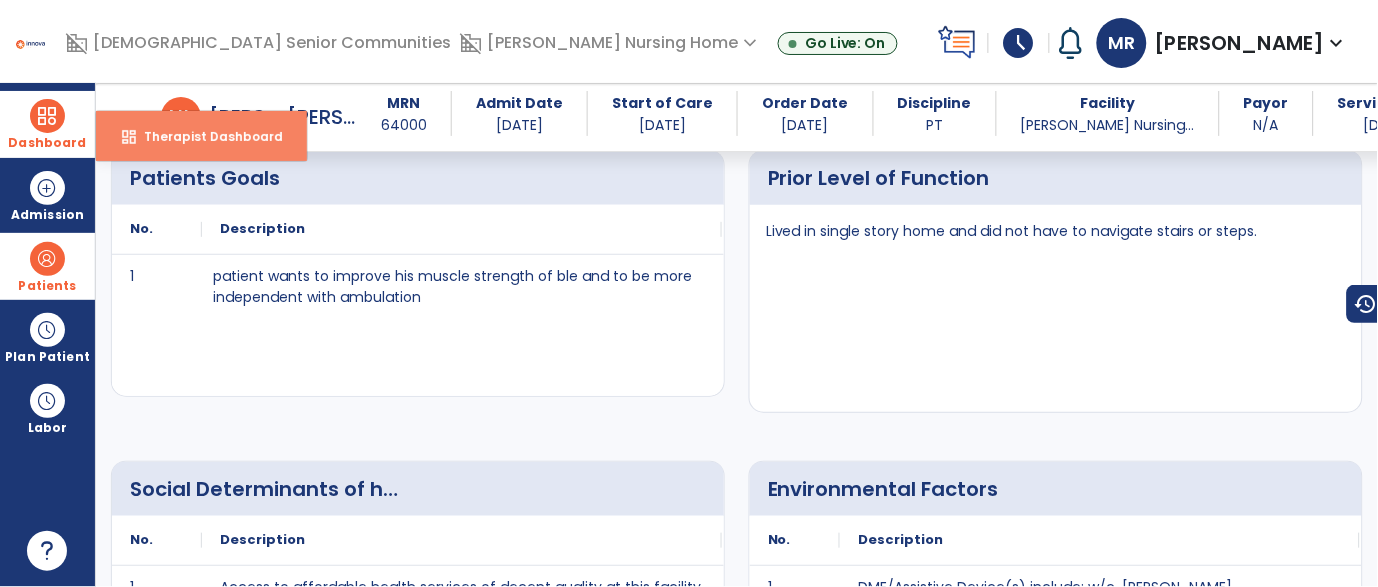 click on "Therapist Dashboard" at bounding box center (205, 136) 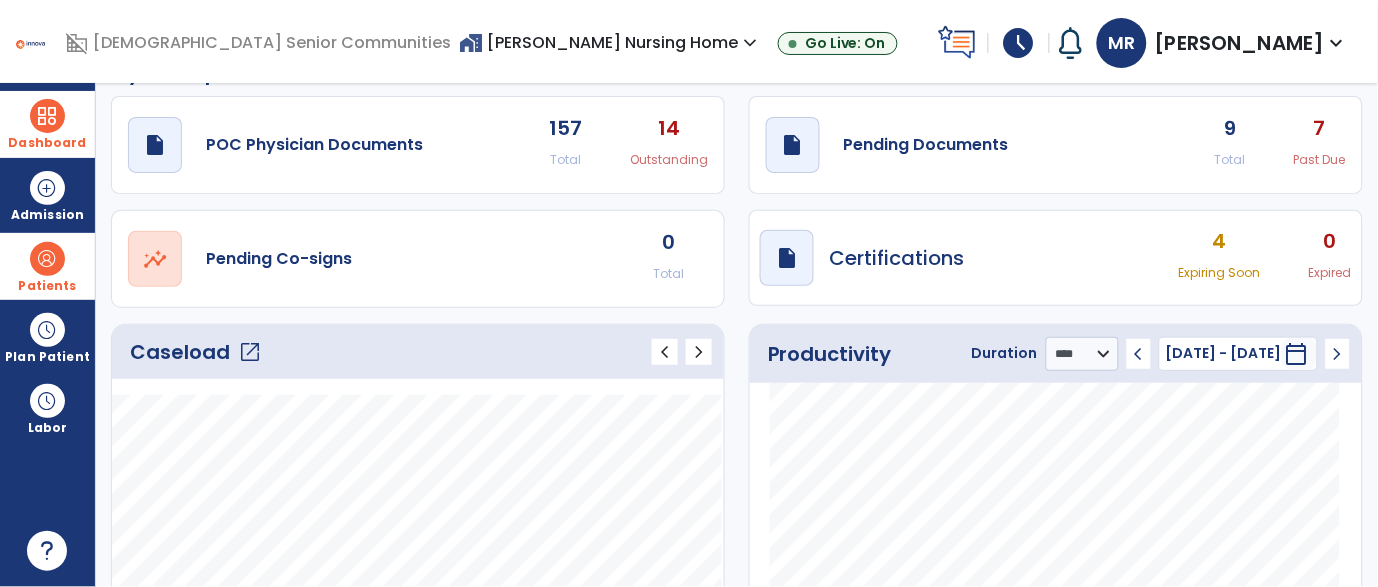 scroll, scrollTop: 0, scrollLeft: 0, axis: both 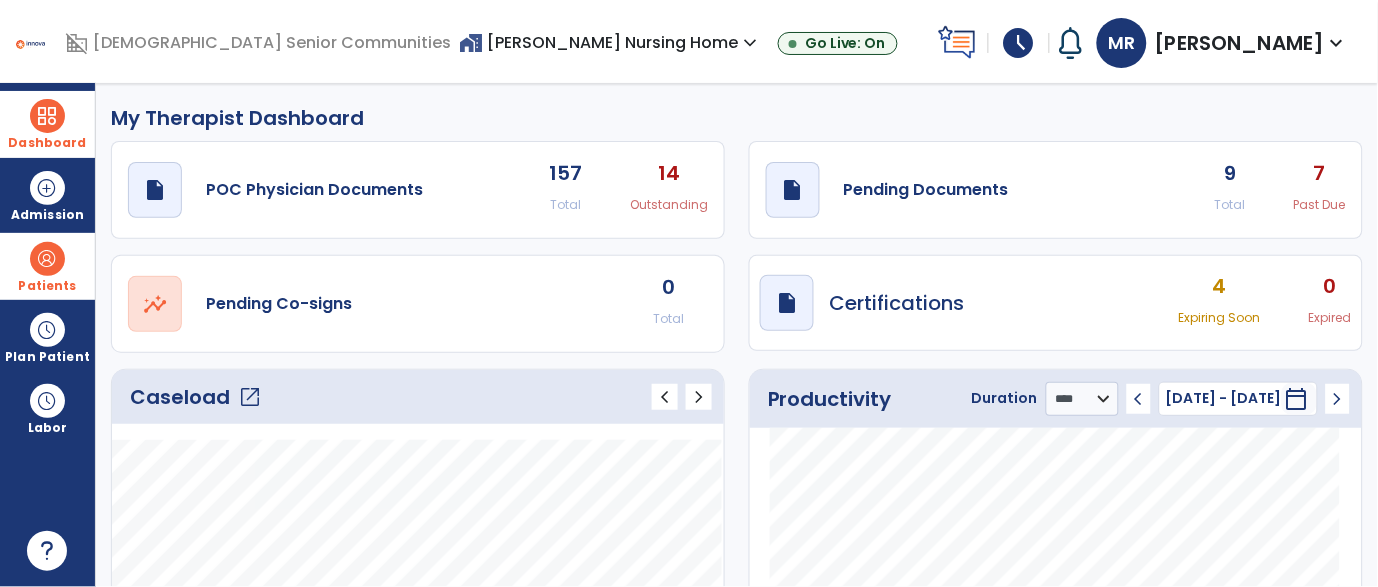 click on "9" 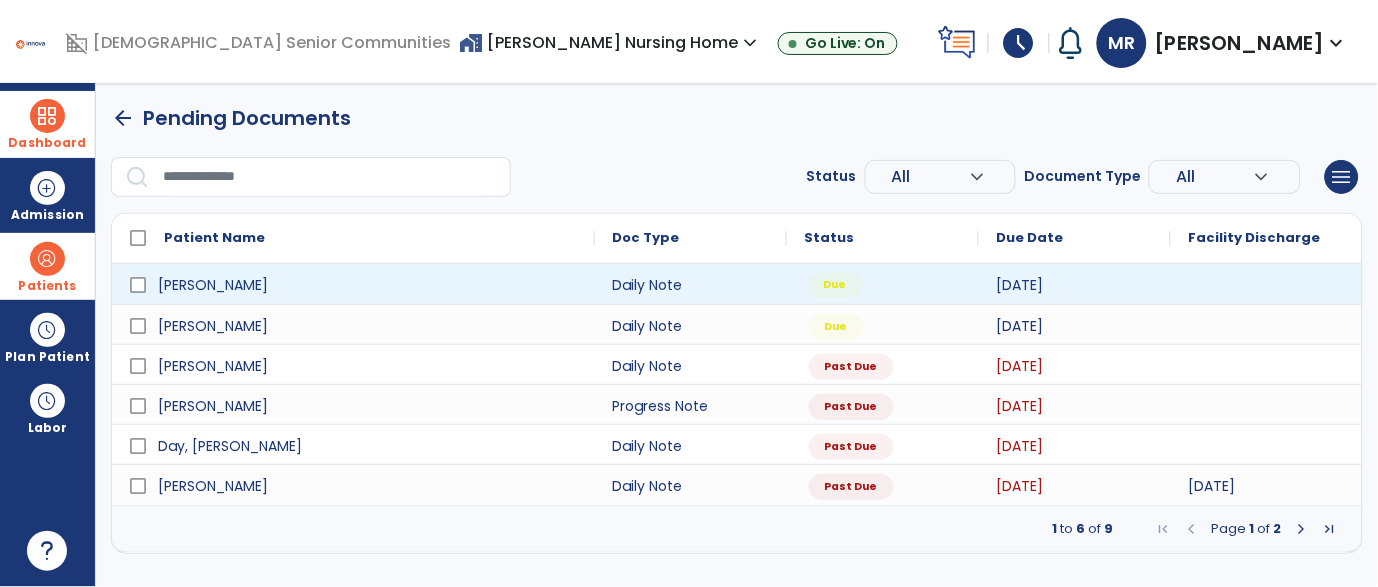 click on "Due" at bounding box center [835, 285] 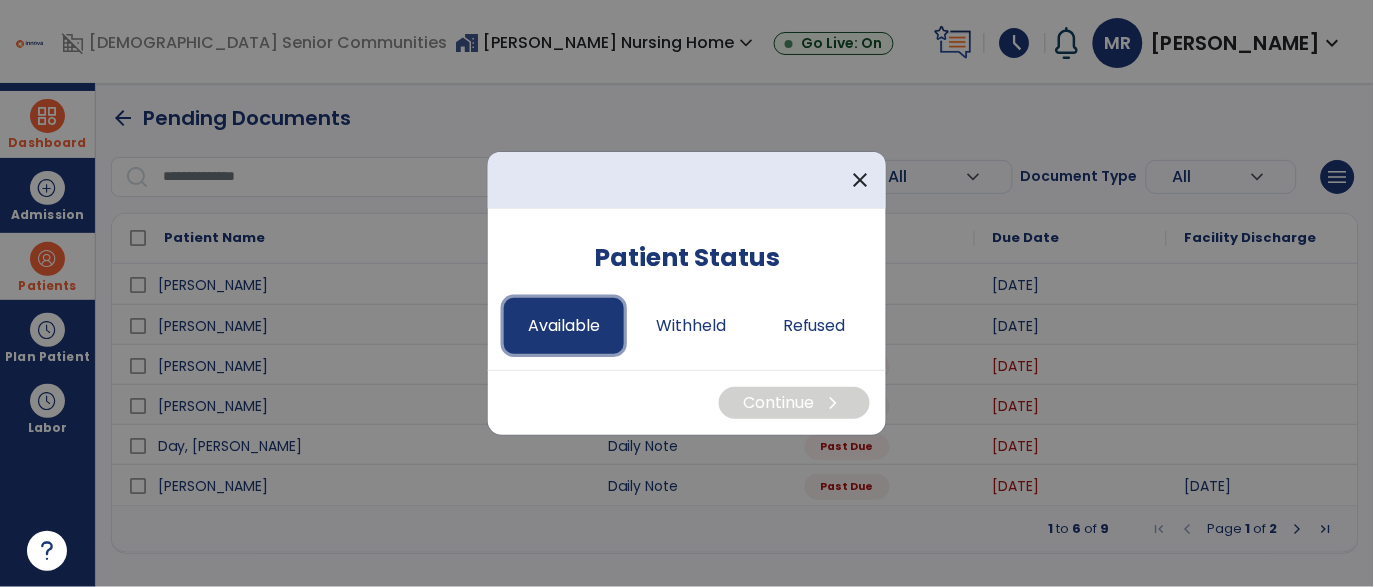 click on "Available" at bounding box center [564, 326] 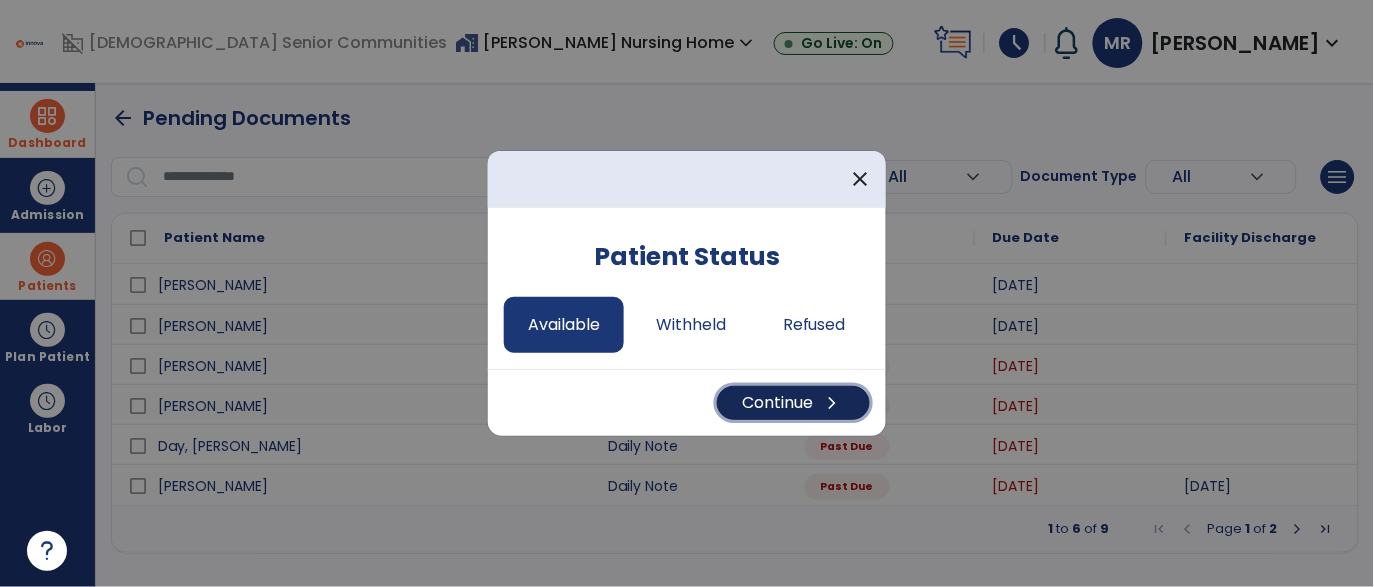 click on "Continue   chevron_right" at bounding box center (793, 403) 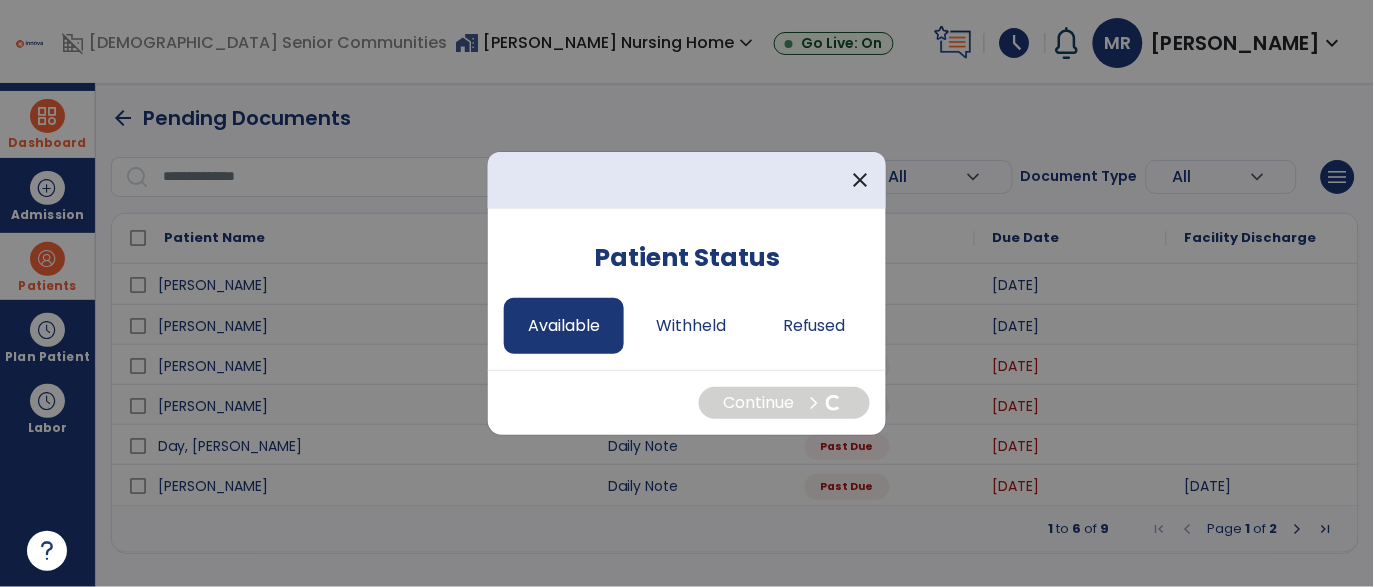select on "*" 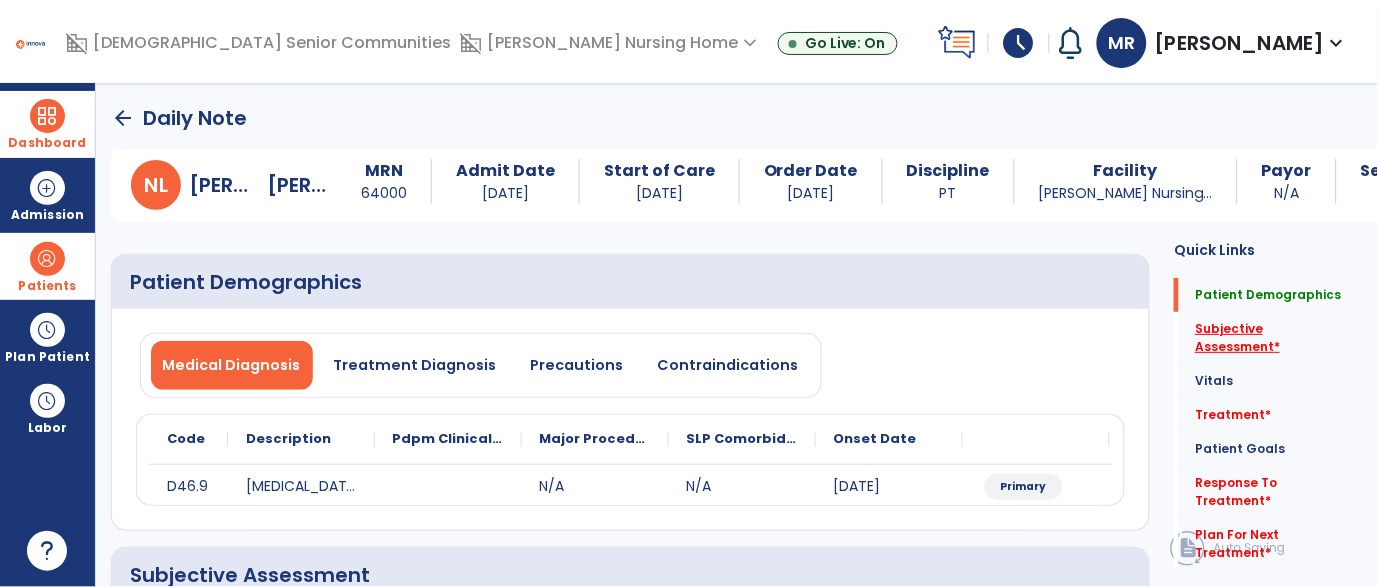 click on "Subjective Assessment   *" 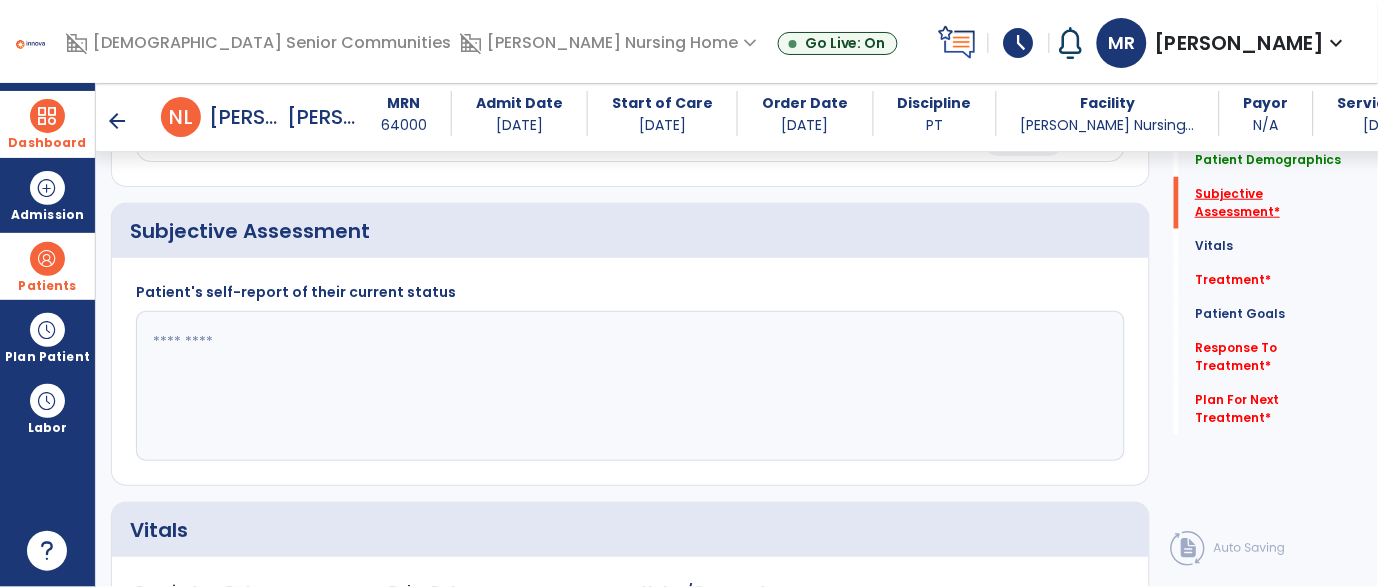 scroll, scrollTop: 353, scrollLeft: 0, axis: vertical 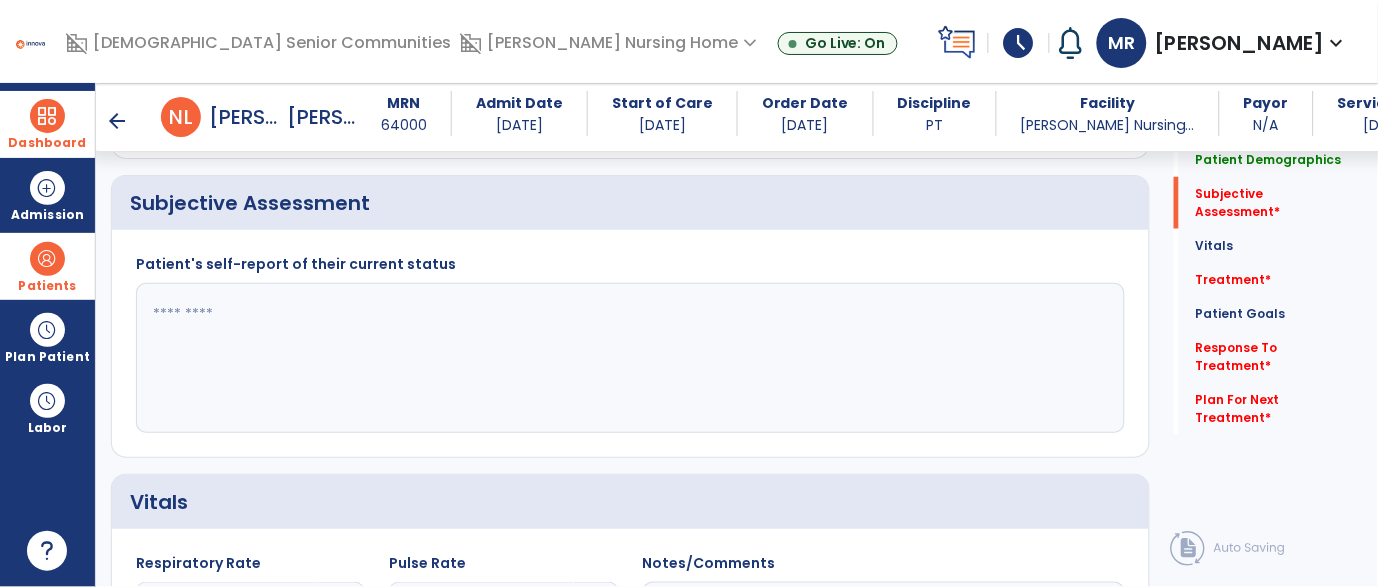 click 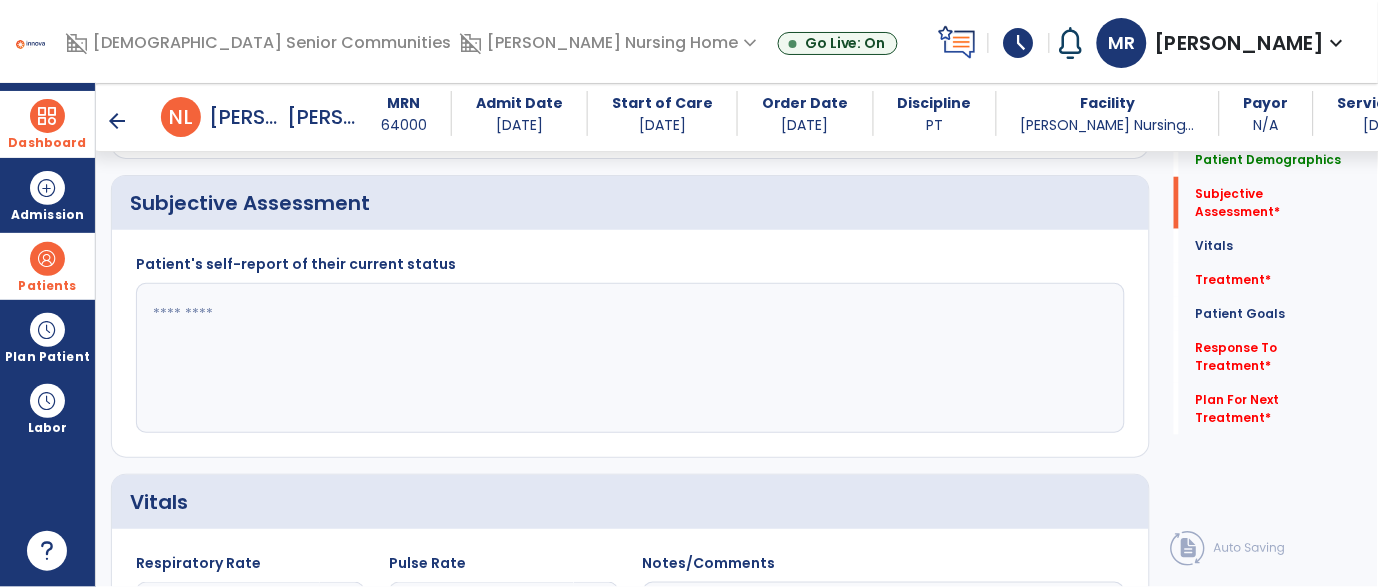 paste on "**********" 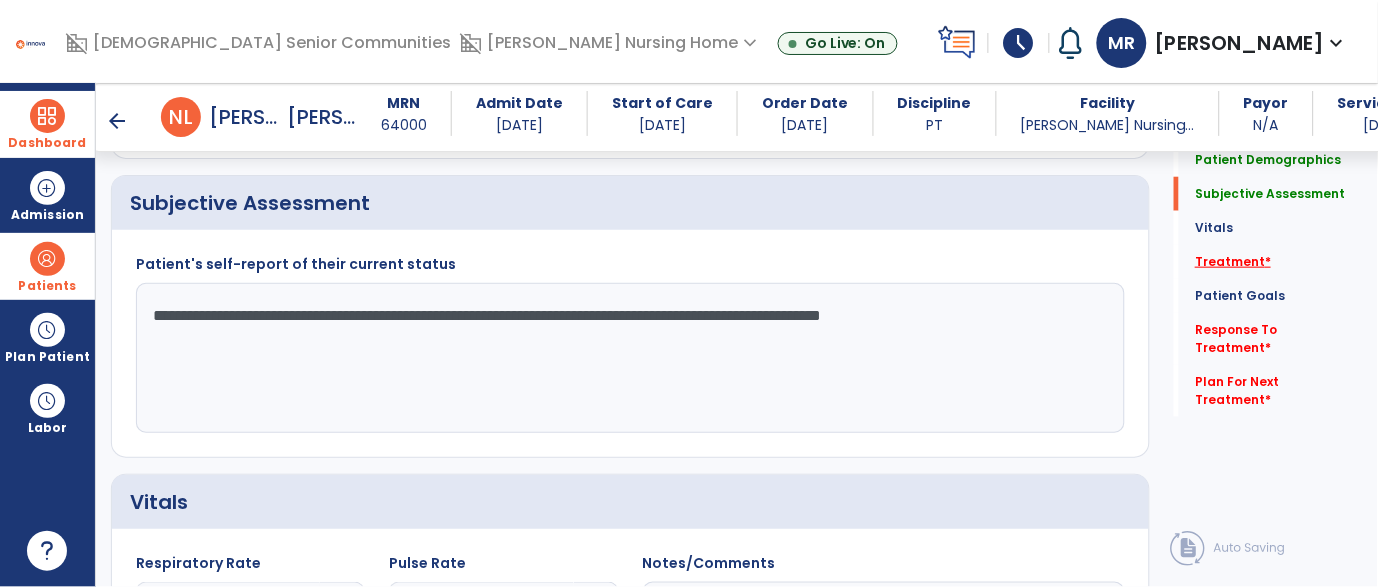 type on "**********" 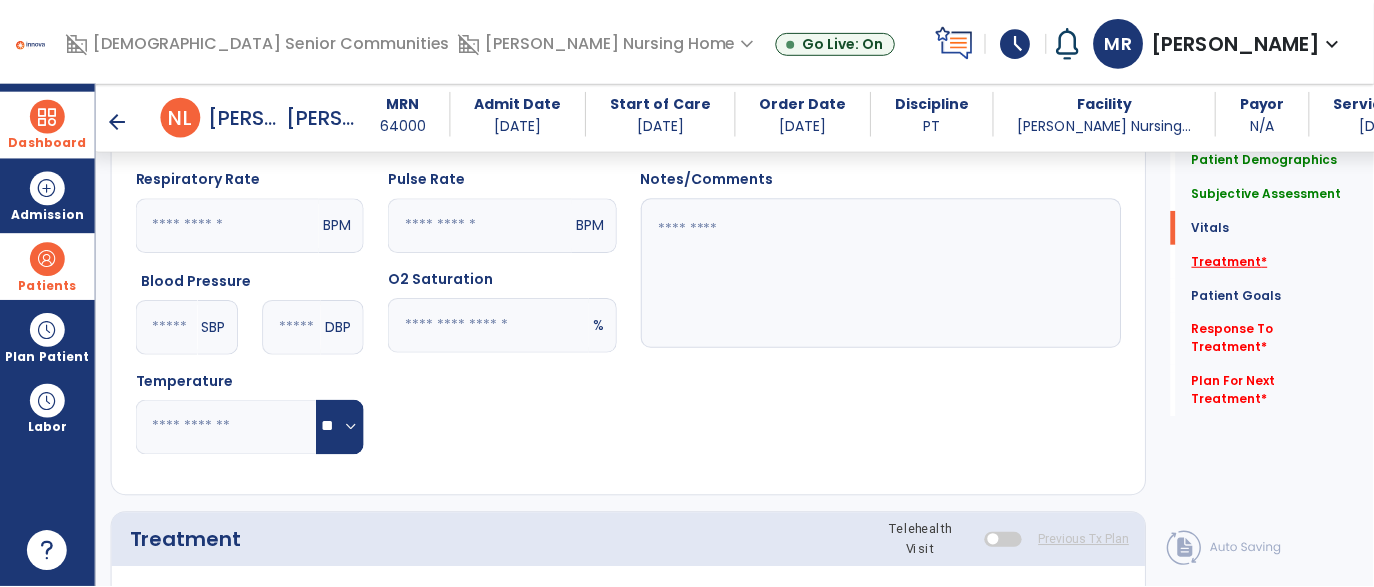 scroll, scrollTop: 1041, scrollLeft: 0, axis: vertical 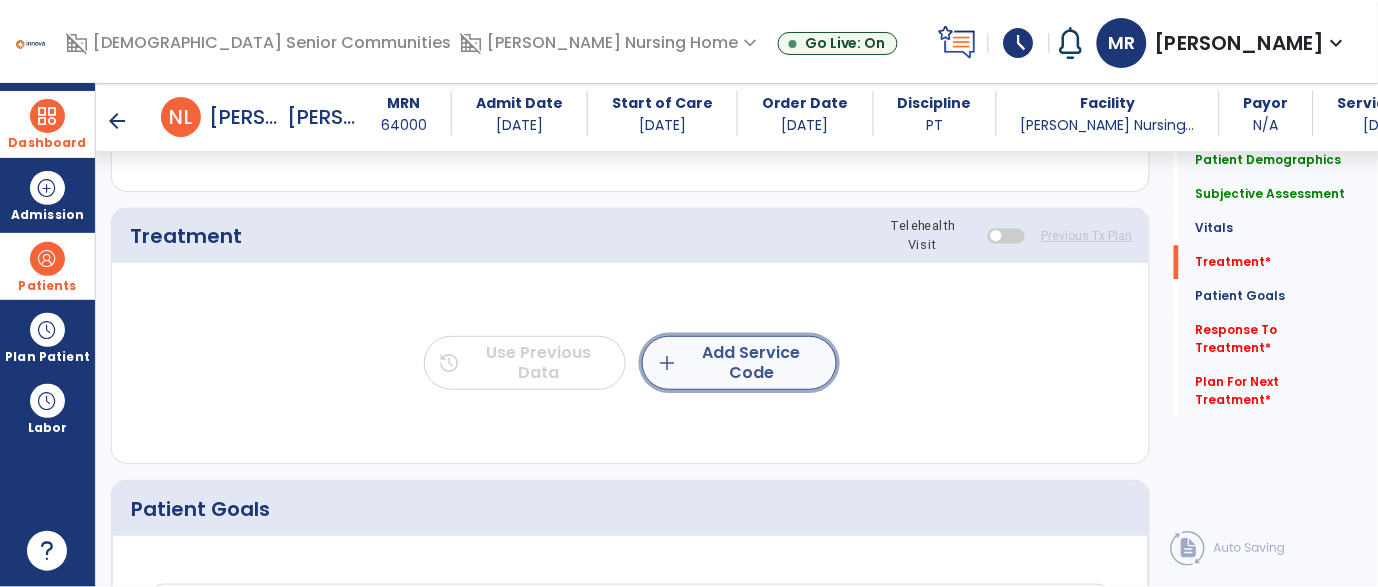 click on "add  Add Service Code" 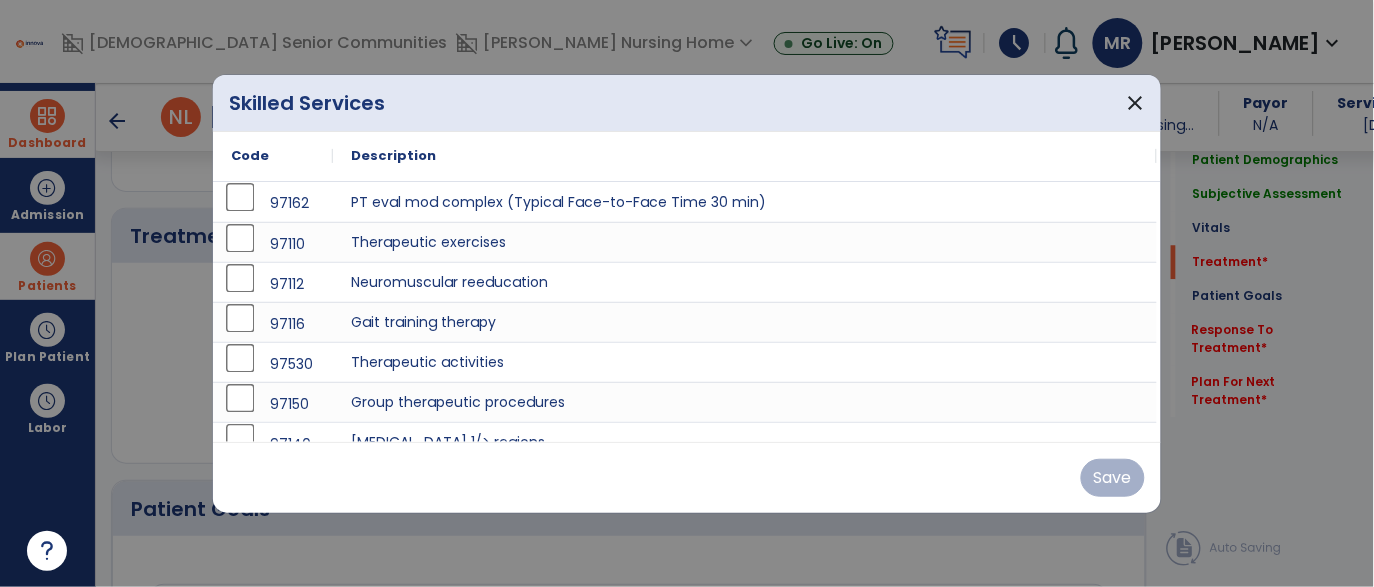 scroll, scrollTop: 1041, scrollLeft: 0, axis: vertical 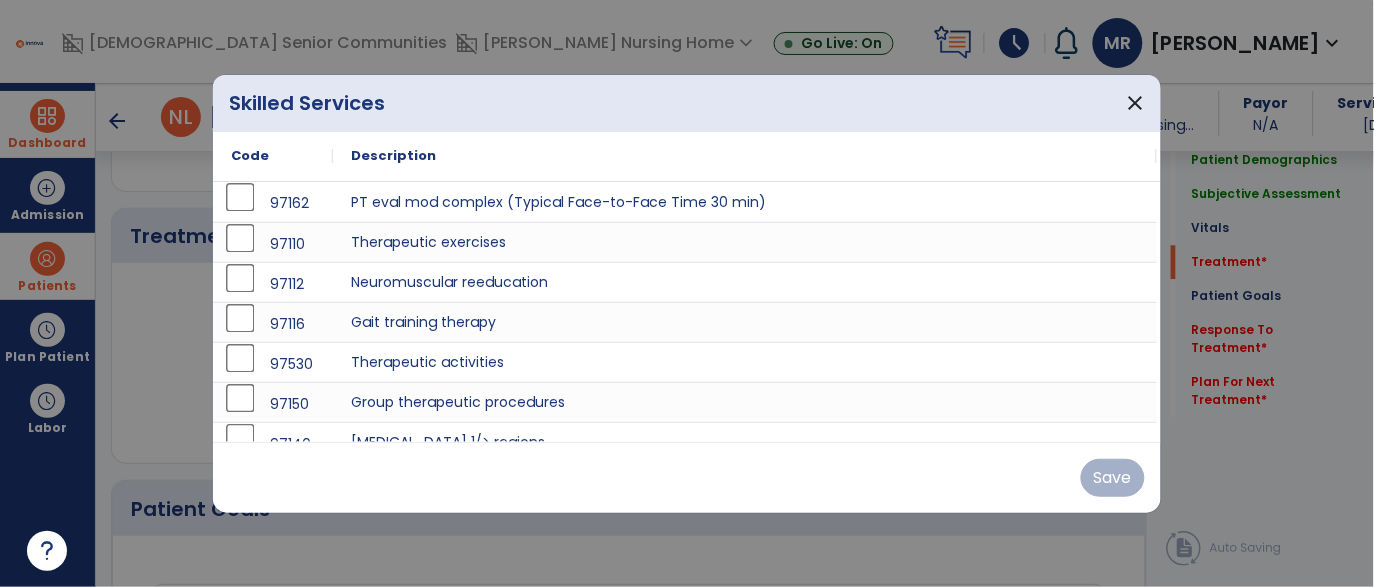 click on "97110" at bounding box center [273, 244] 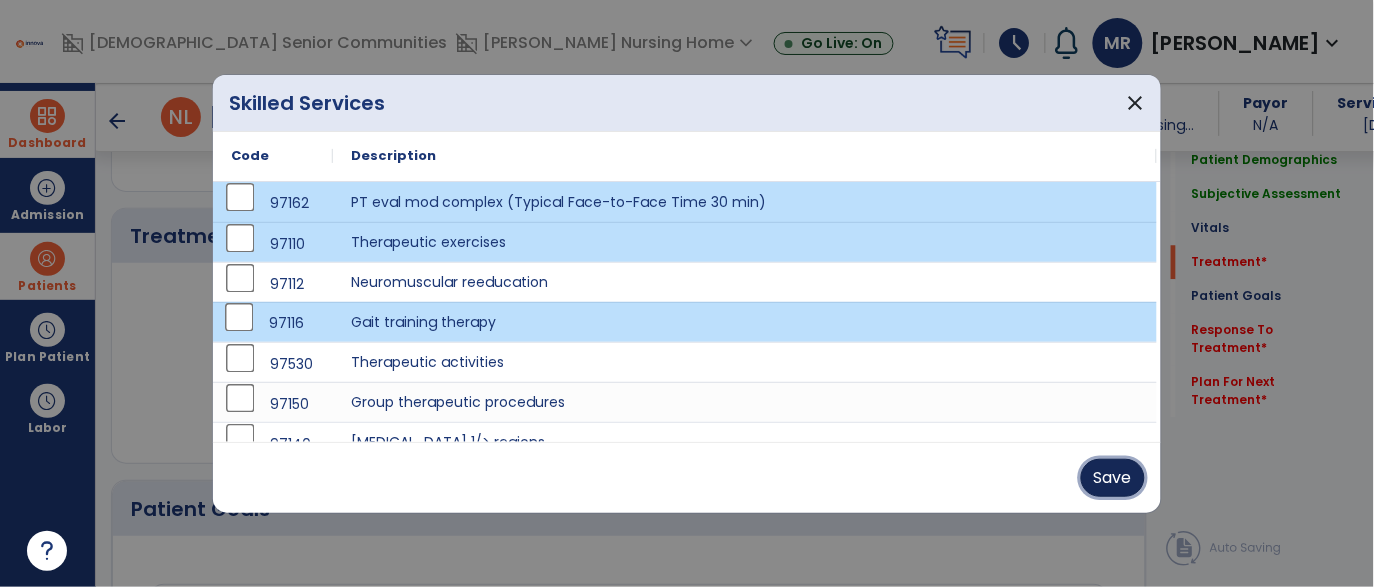 click on "Save" at bounding box center (1113, 478) 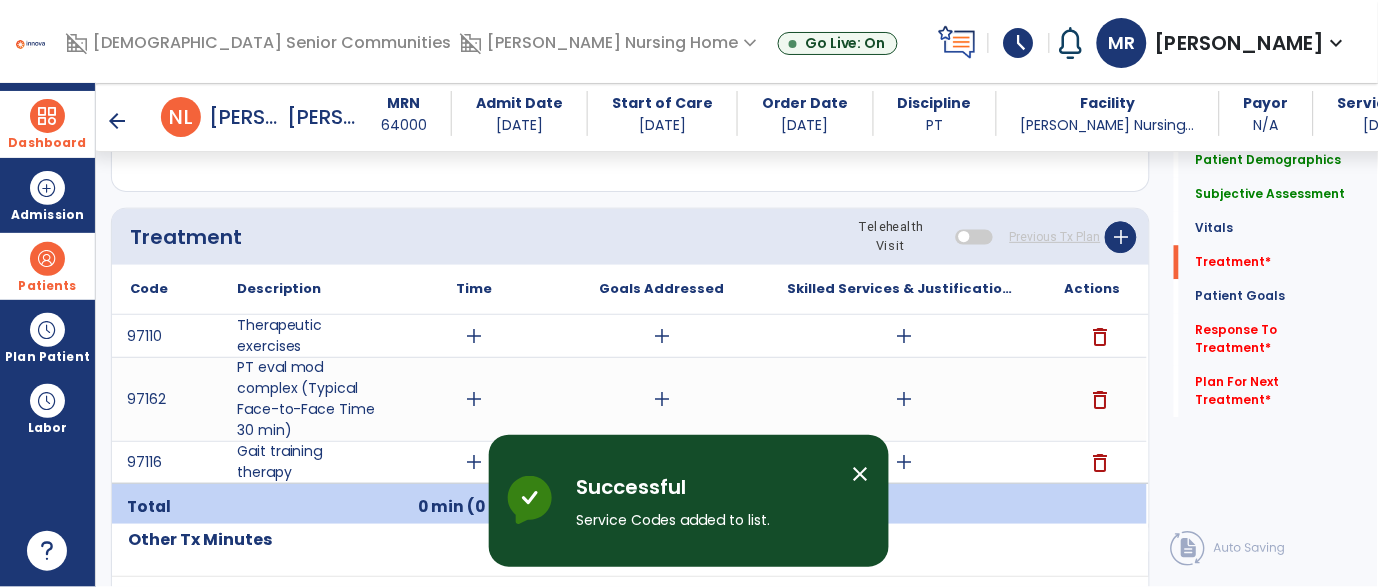 click on "close" at bounding box center [861, 474] 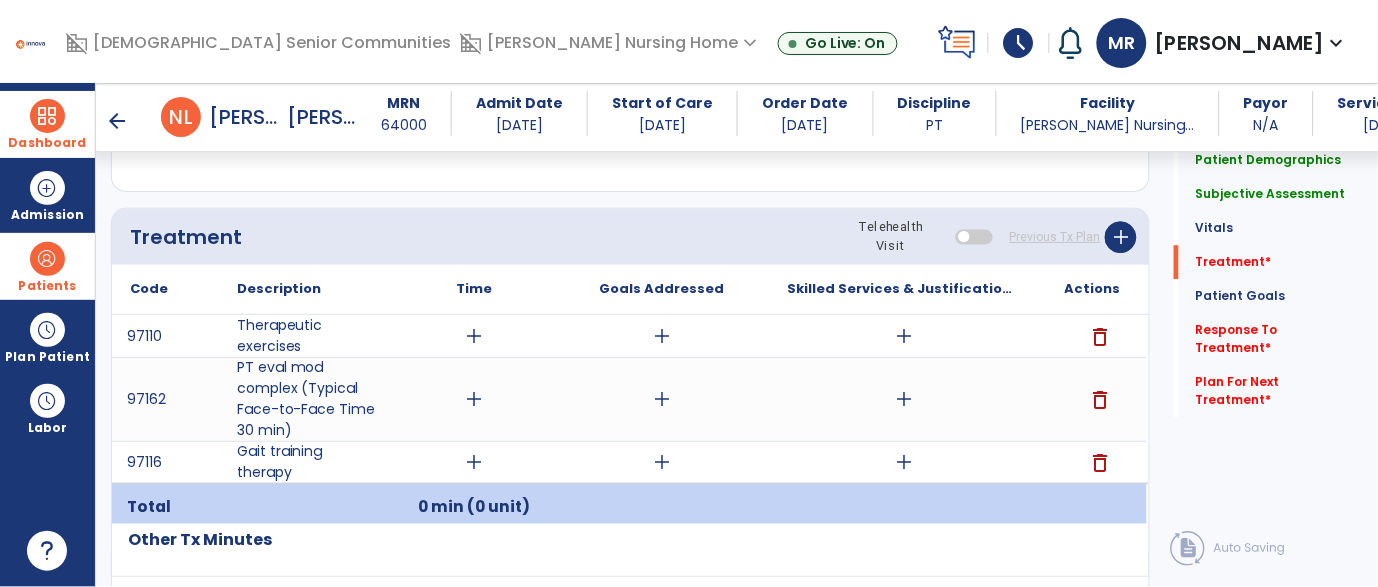 click on "add" at bounding box center [474, 336] 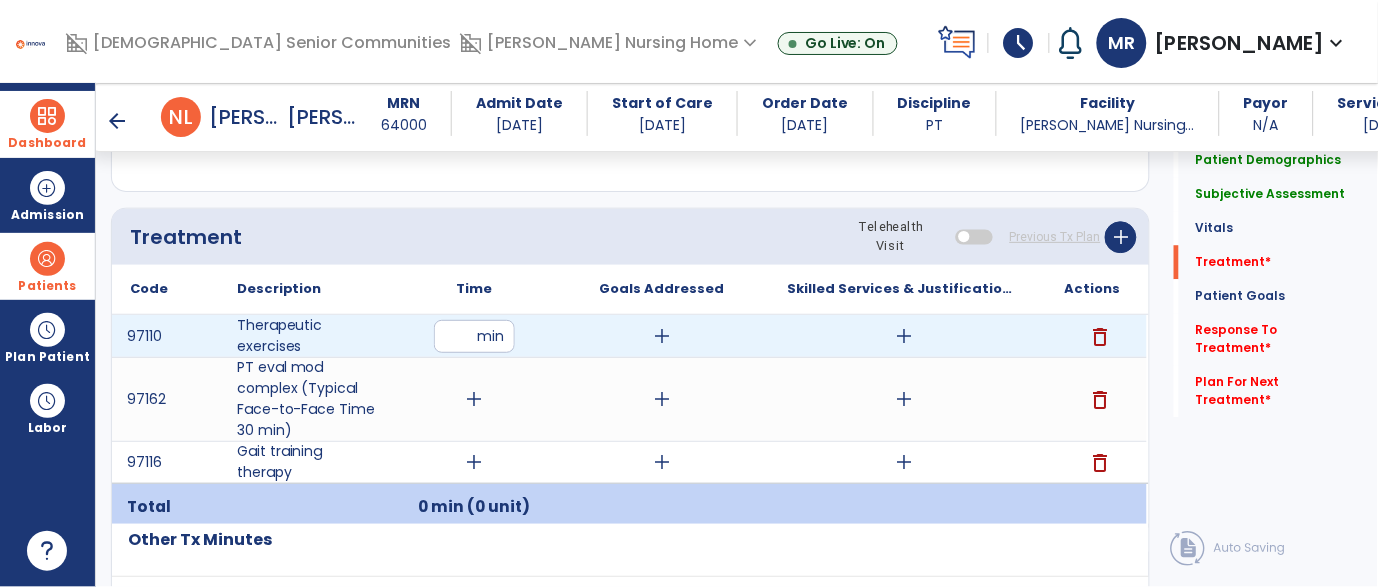 type on "**" 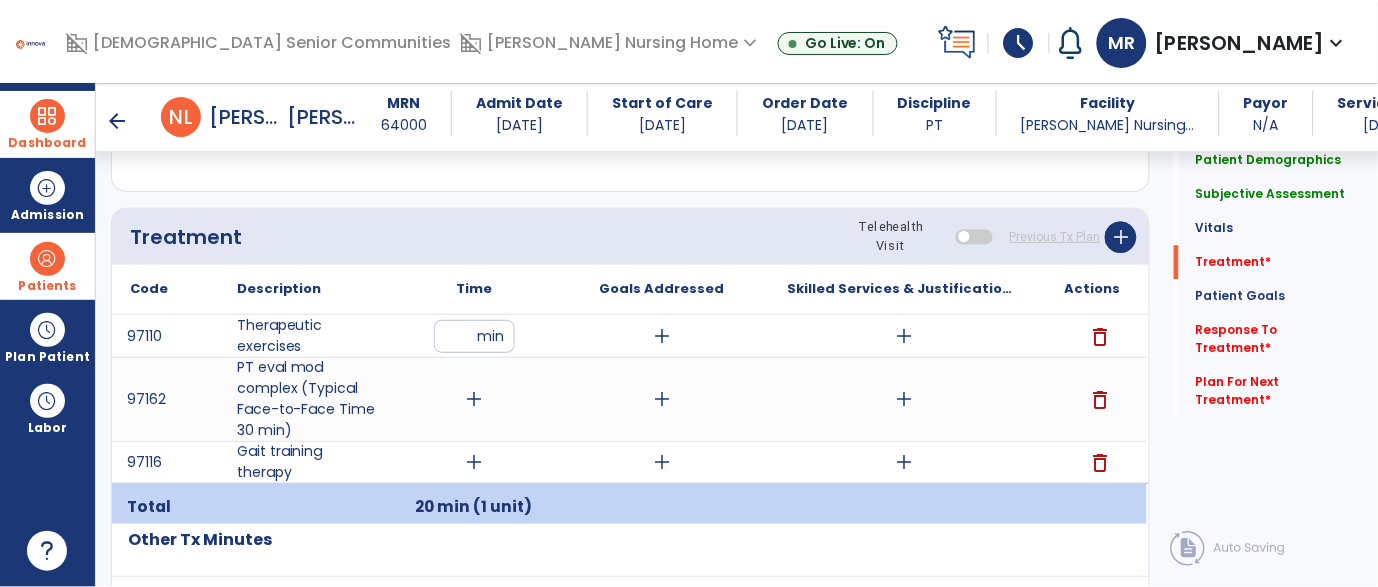 click on "add" at bounding box center [474, 399] 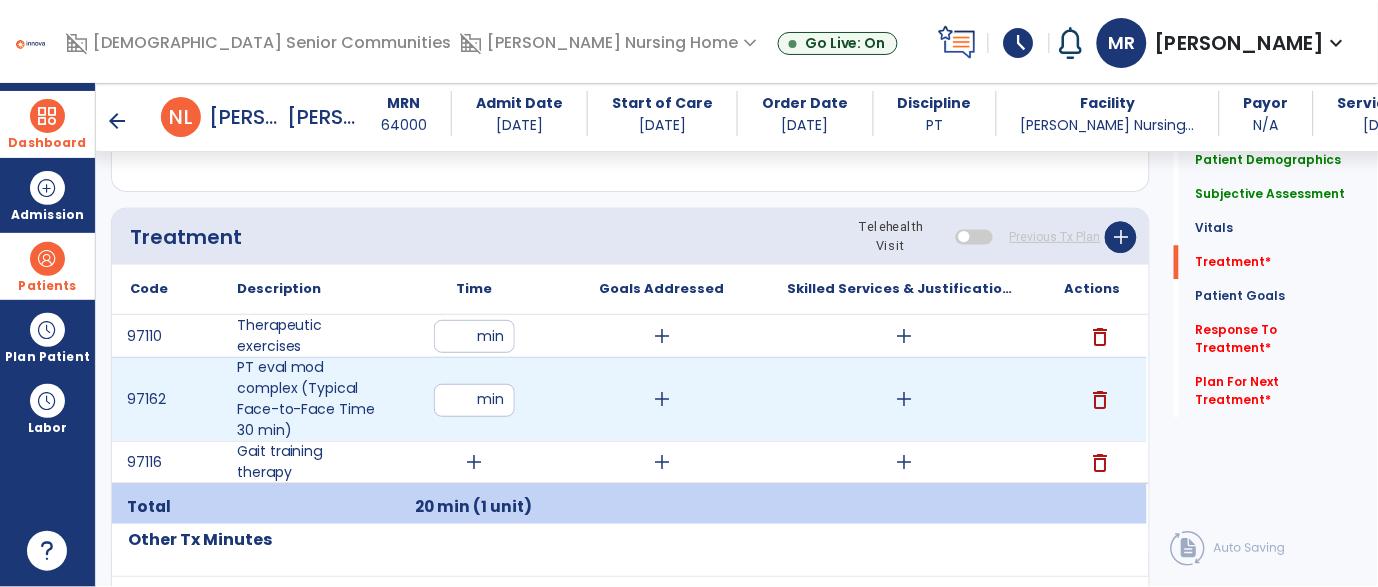 type on "**" 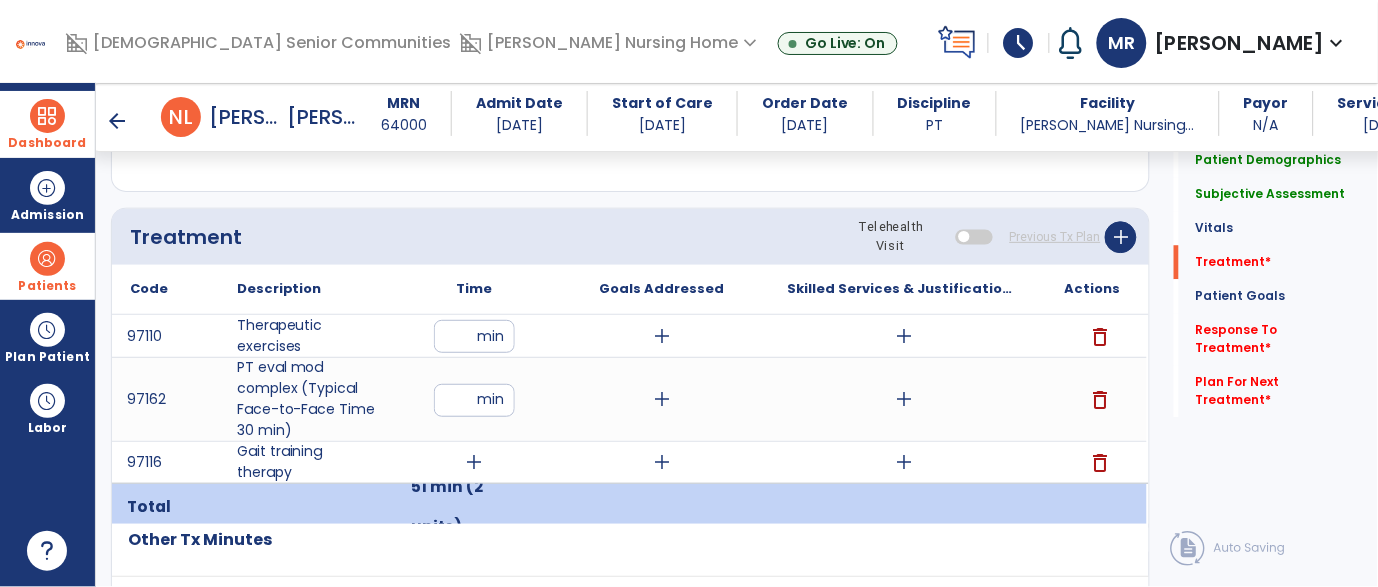 click on "add" at bounding box center (474, 462) 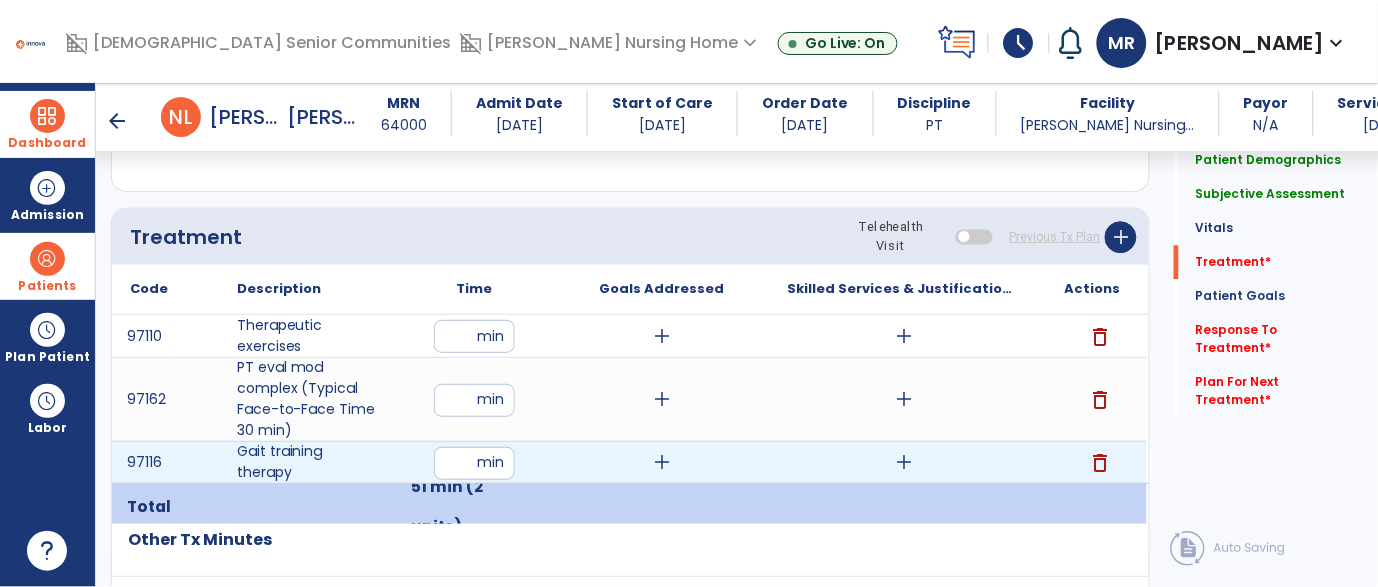 type on "**" 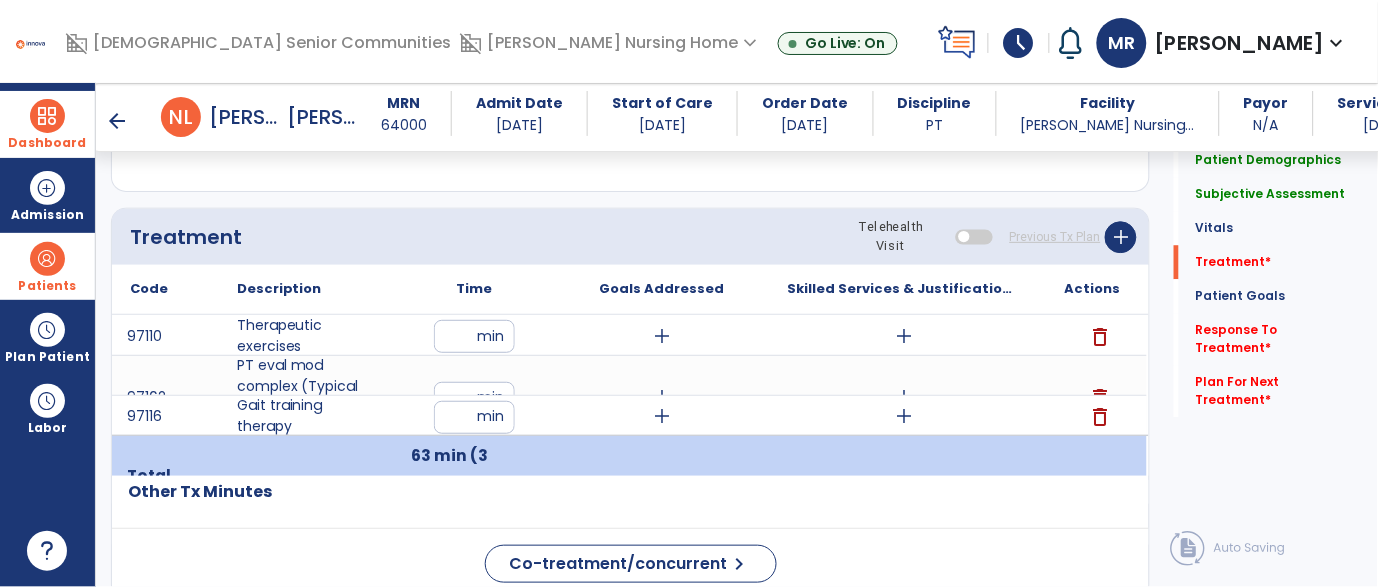 click on "add" at bounding box center [662, 397] 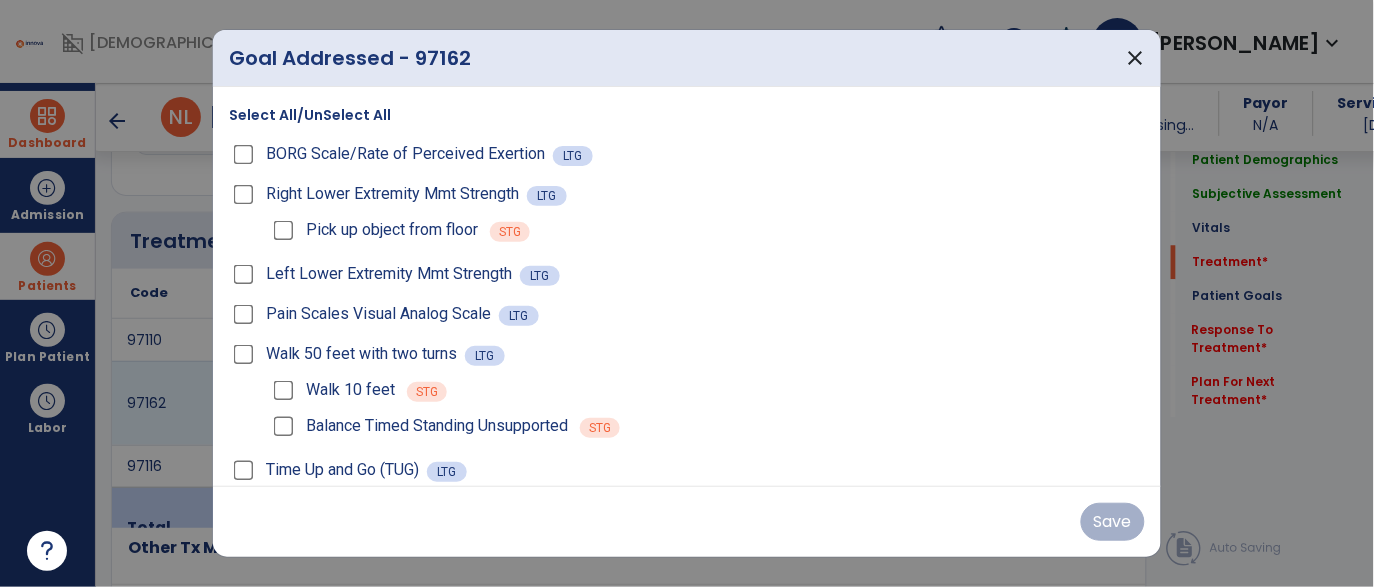 scroll, scrollTop: 1041, scrollLeft: 0, axis: vertical 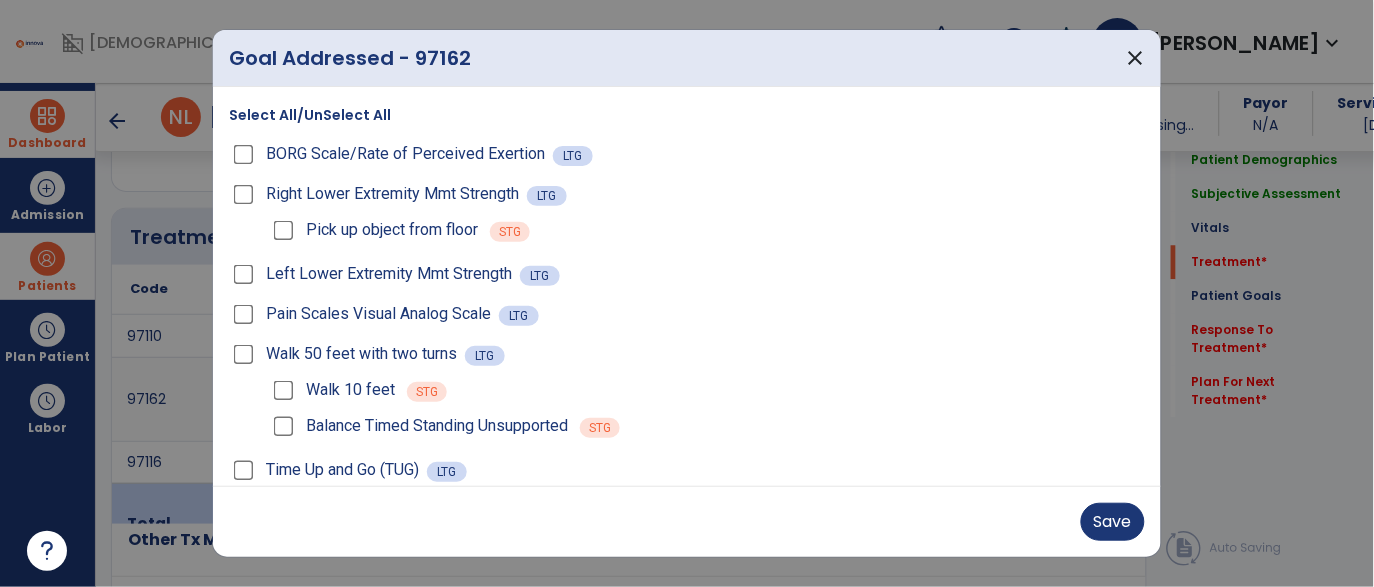 click on "Pain Scales  Visual Analog Scale" at bounding box center (378, 314) 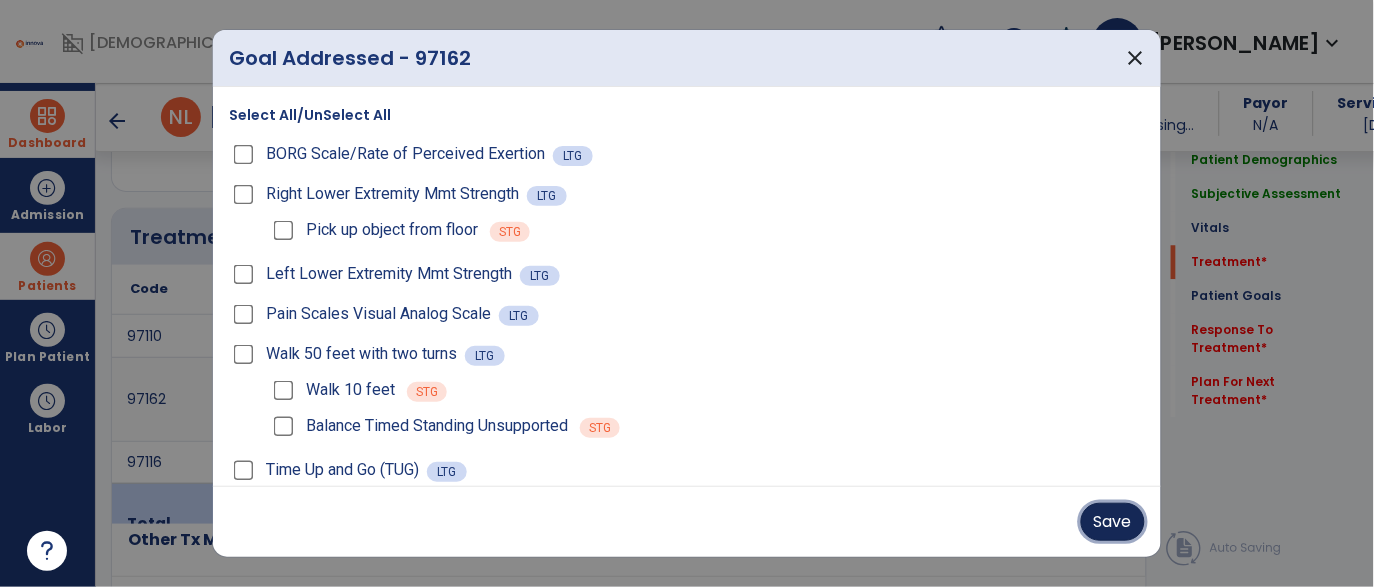 click on "Save" at bounding box center [1113, 522] 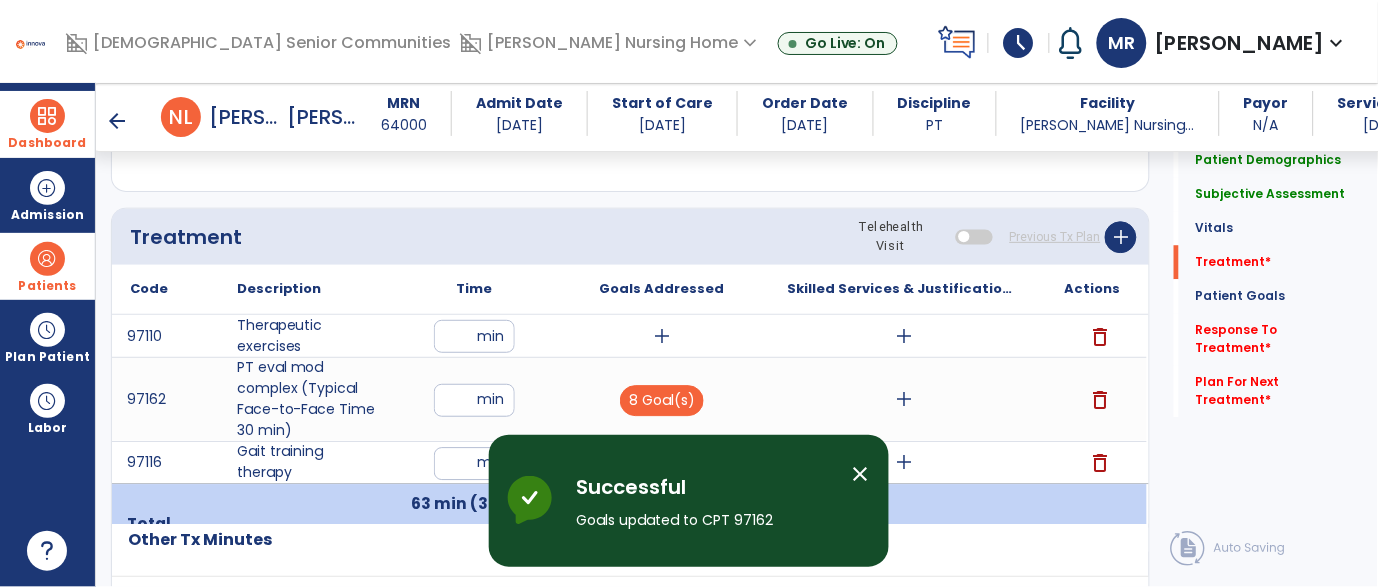 click on "close" at bounding box center [861, 474] 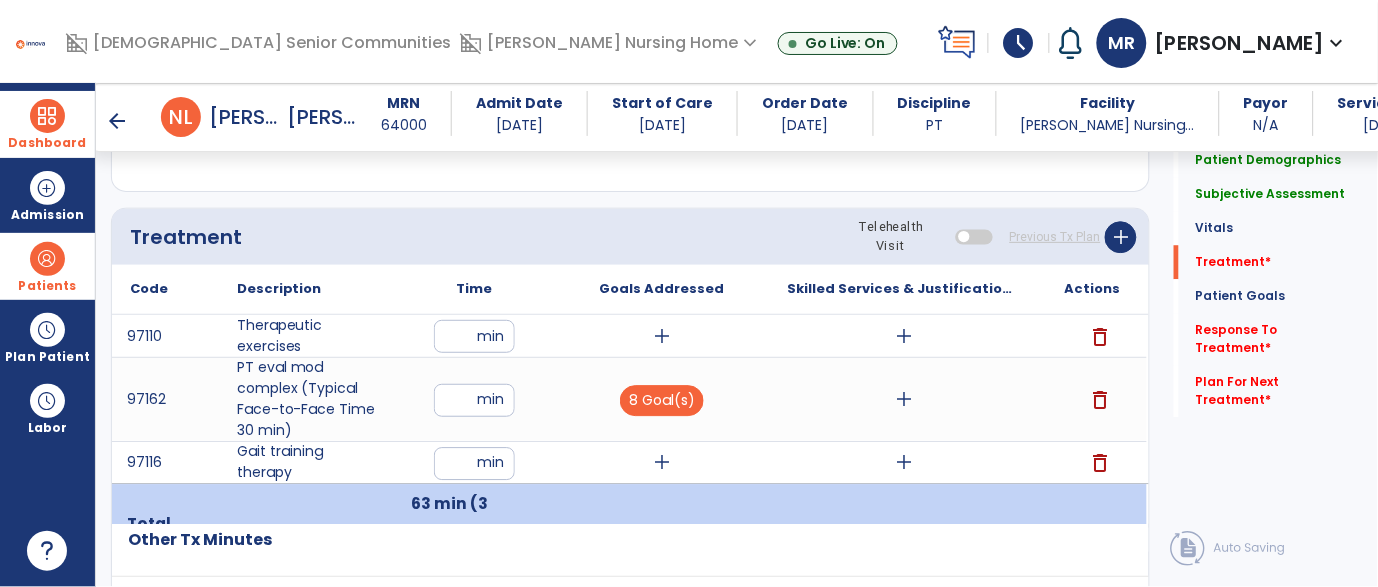 click on "add" at bounding box center [662, 336] 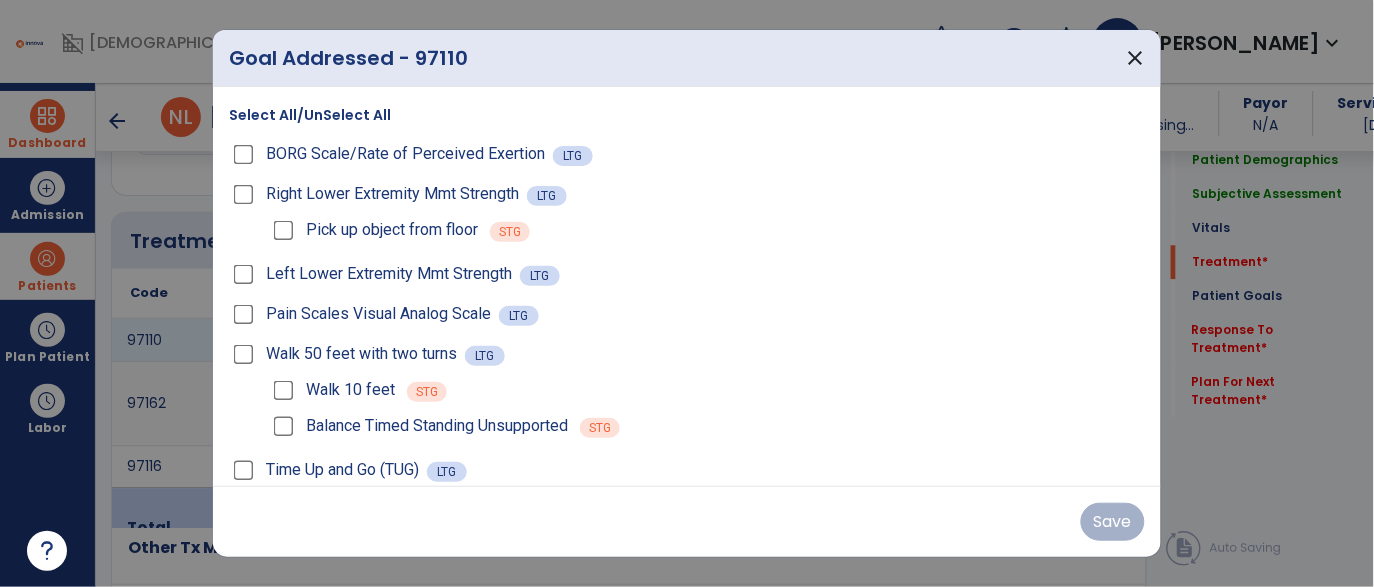 scroll, scrollTop: 1041, scrollLeft: 0, axis: vertical 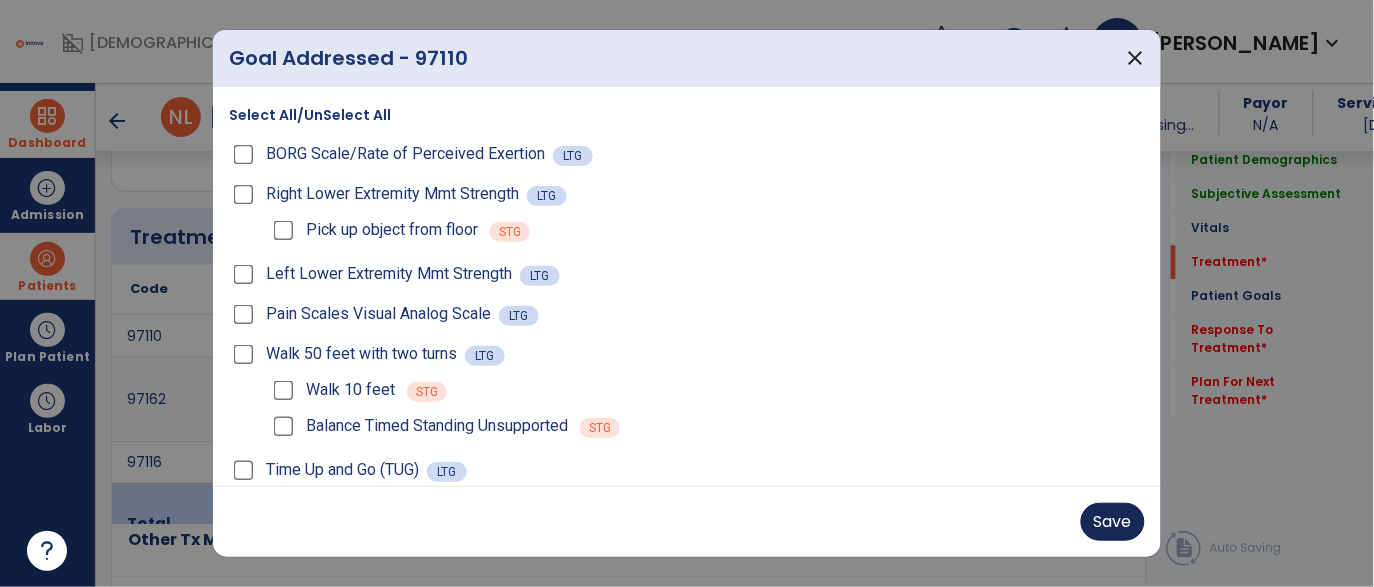 click on "Save" at bounding box center (1113, 522) 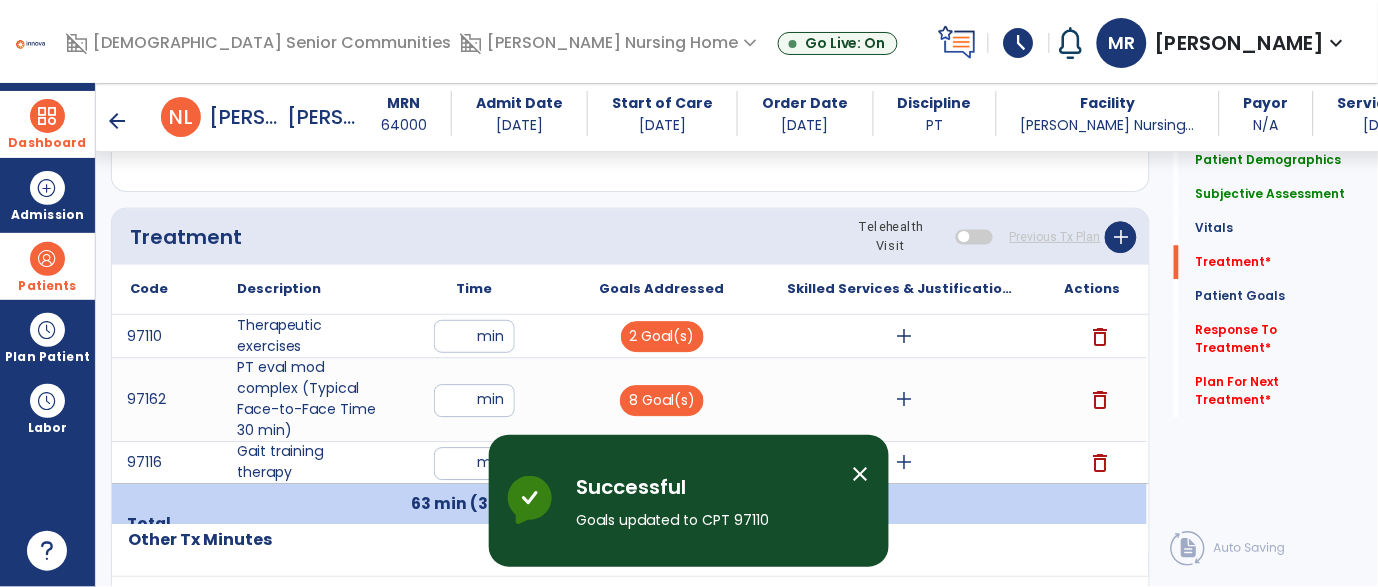 click on "close" at bounding box center (861, 474) 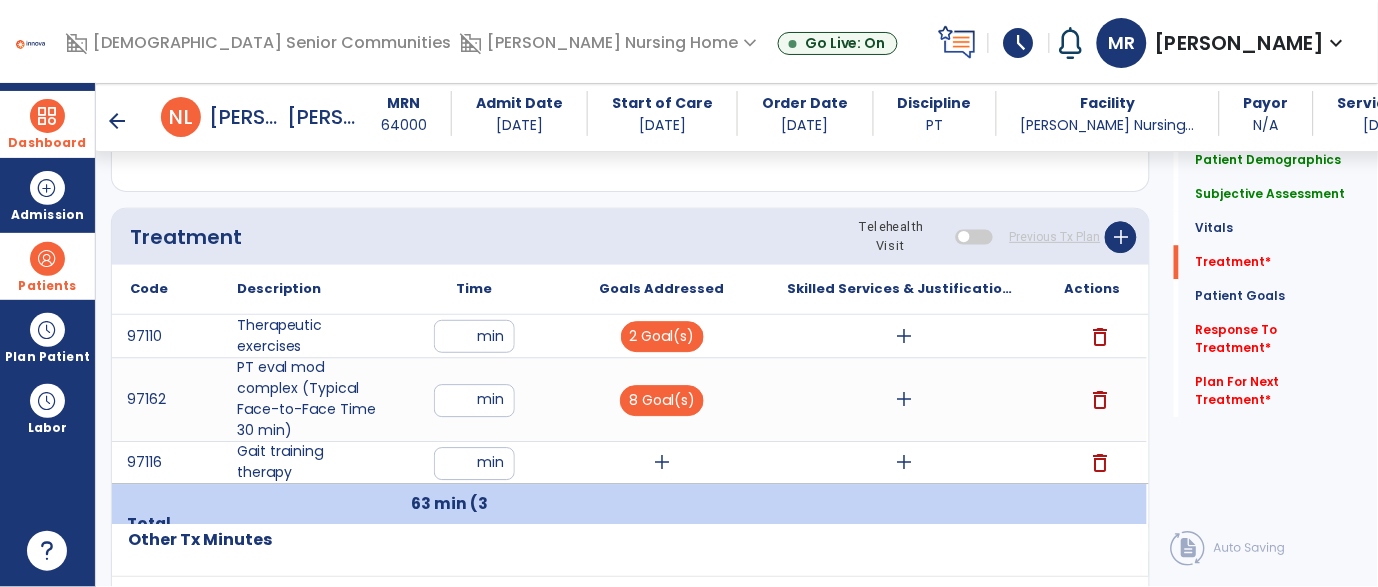 click on "add" at bounding box center [662, 462] 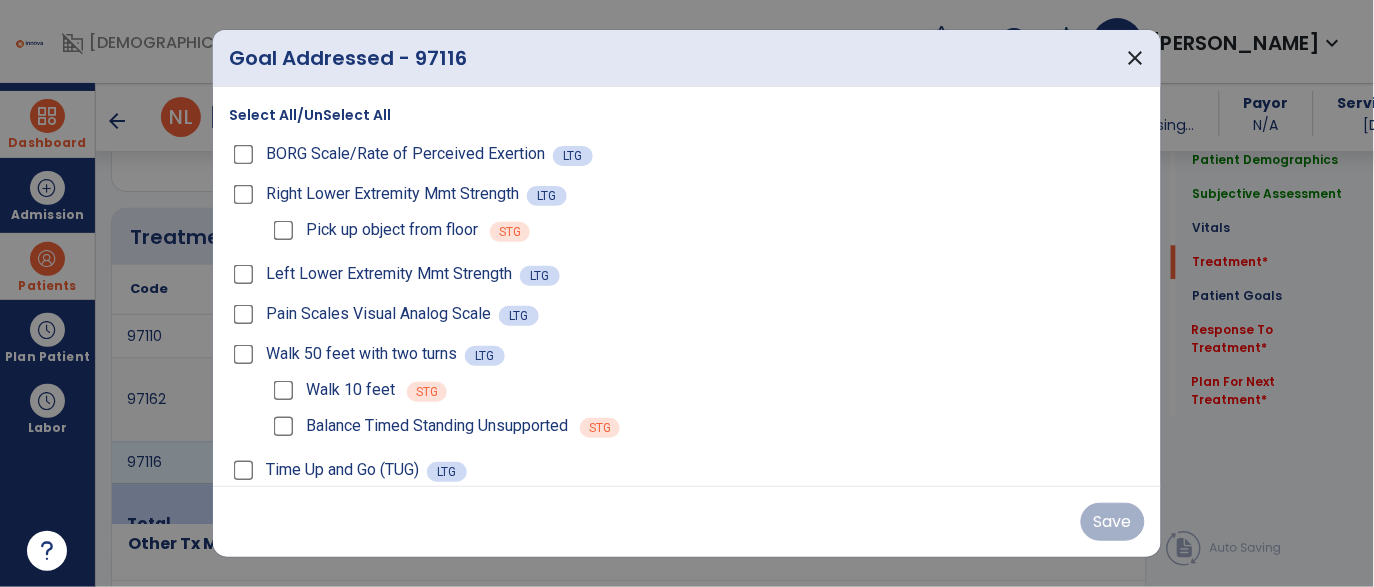 scroll, scrollTop: 1041, scrollLeft: 0, axis: vertical 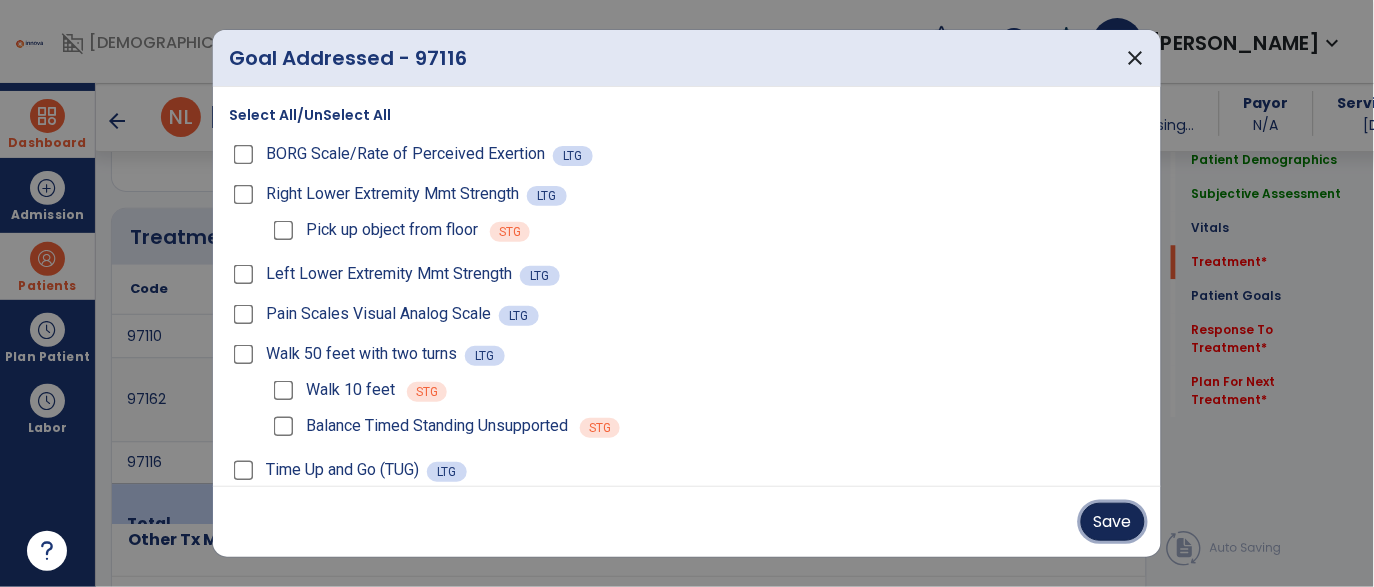 click on "Save" at bounding box center [1113, 522] 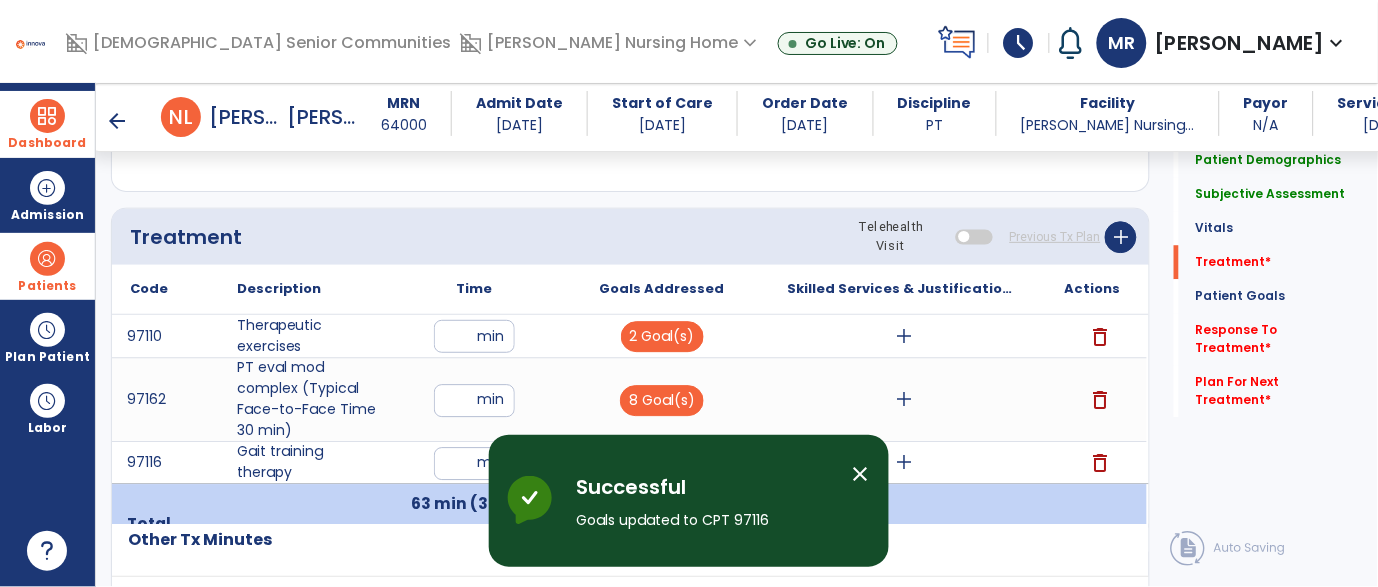click on "close" at bounding box center (861, 474) 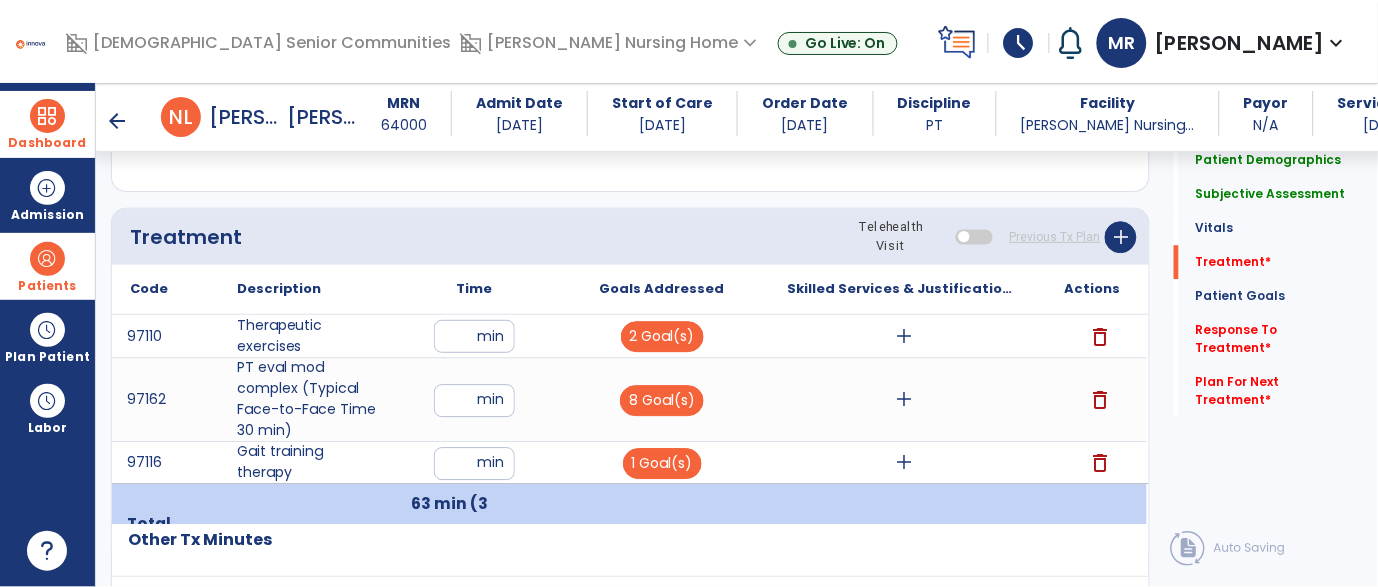 click on "add" at bounding box center (904, 336) 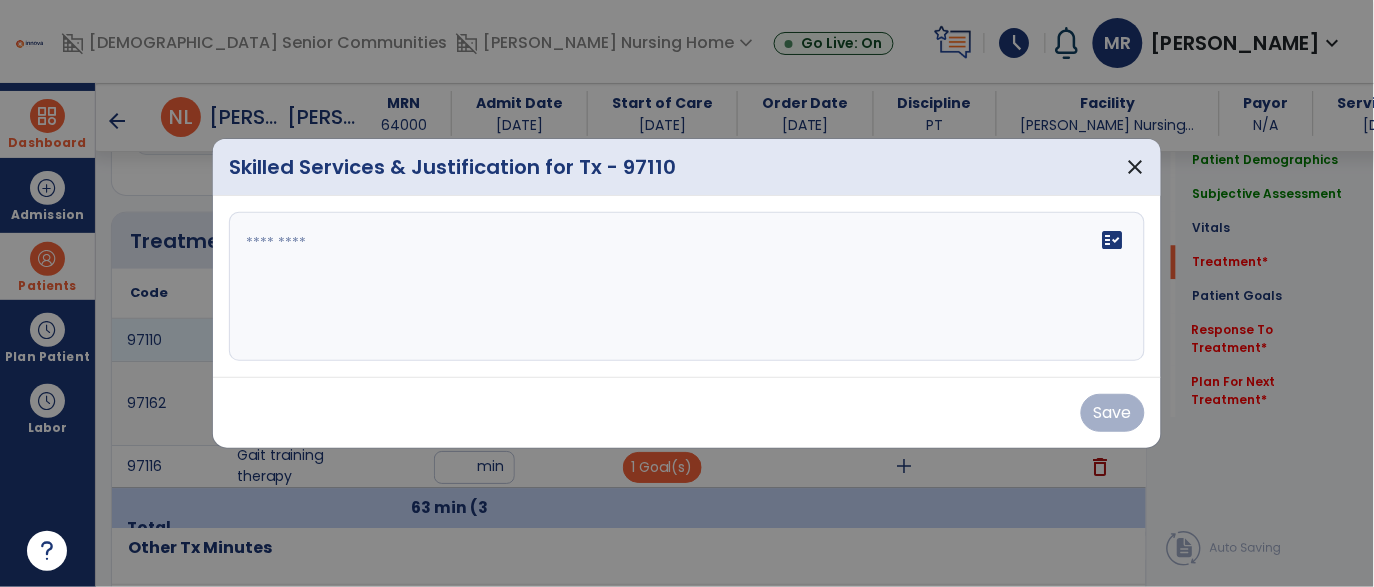 scroll, scrollTop: 1041, scrollLeft: 0, axis: vertical 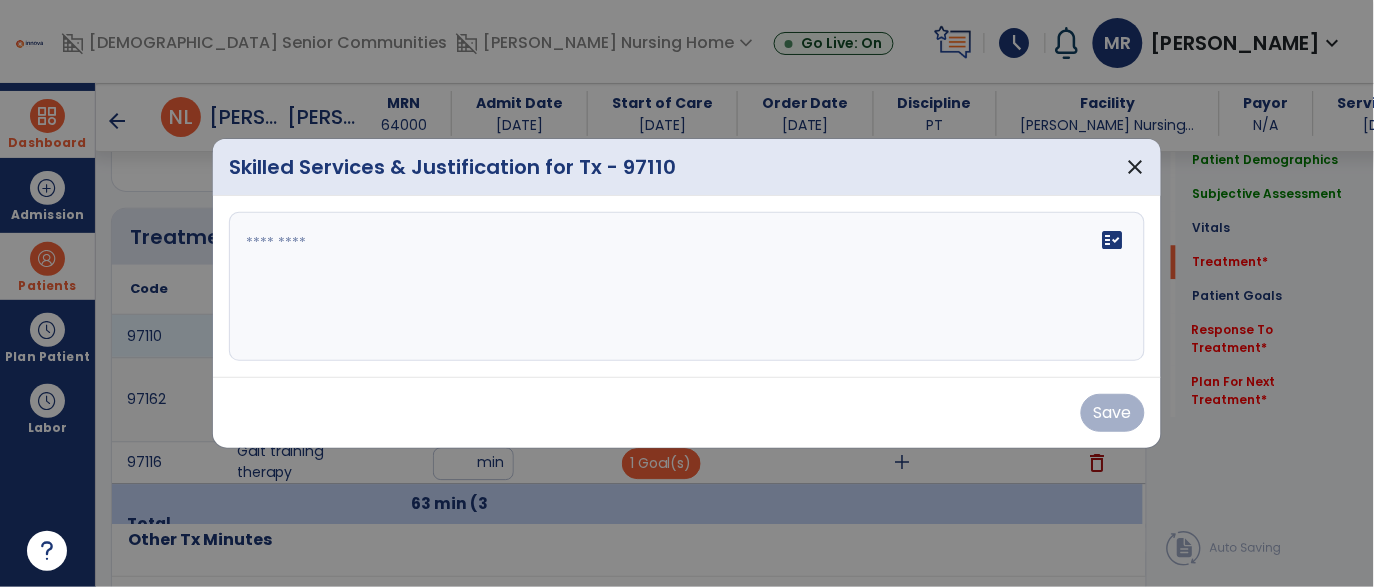click on "fact_check" at bounding box center [687, 287] 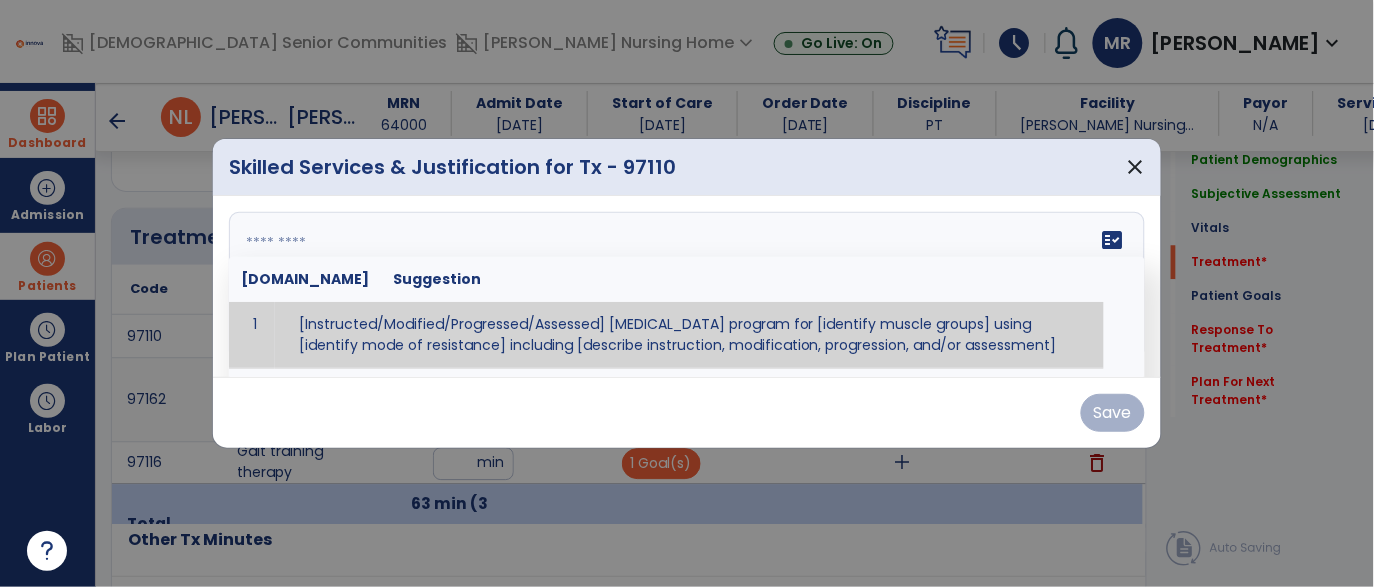 paste on "**********" 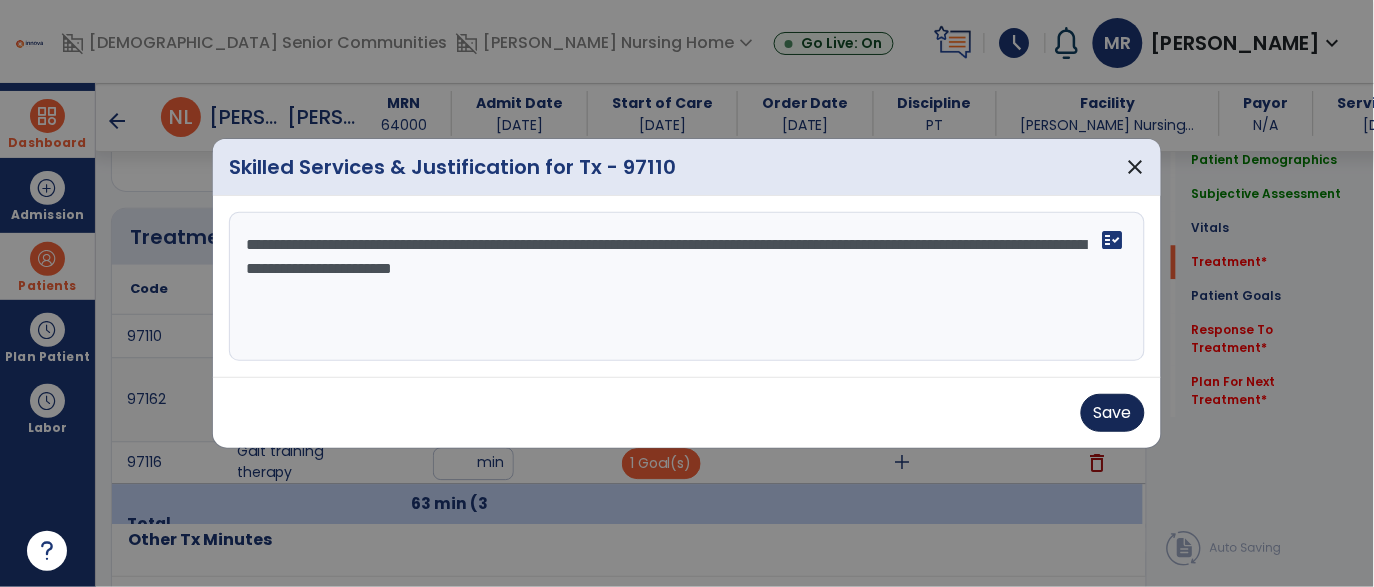 type on "**********" 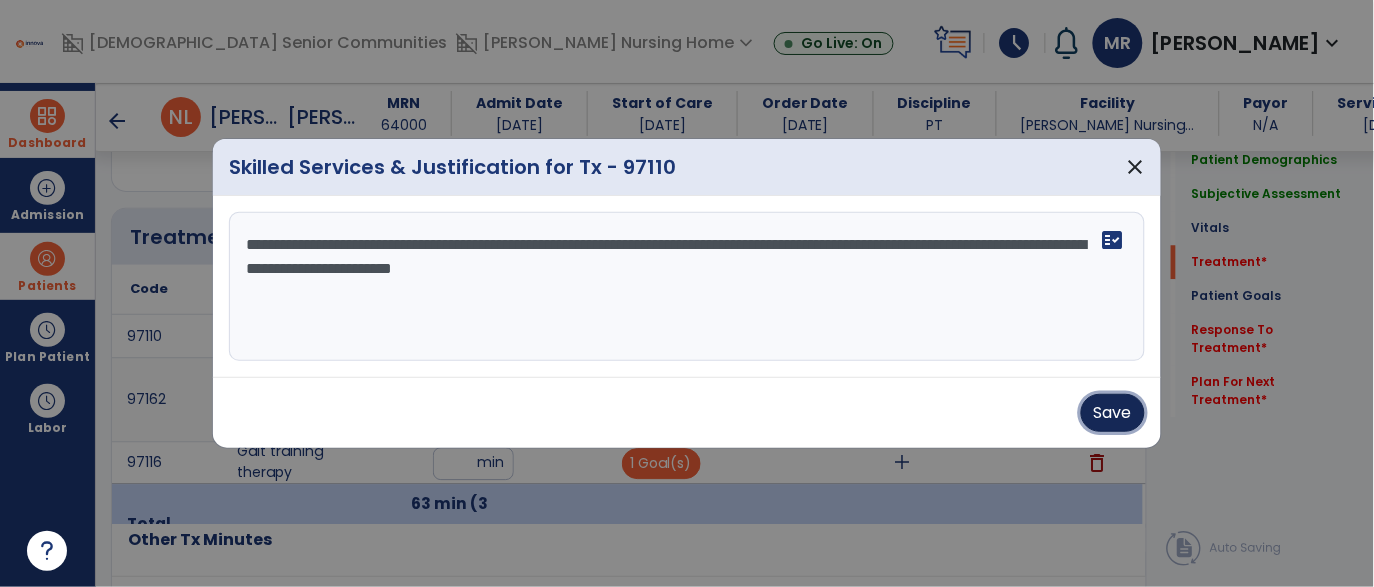 click on "Save" at bounding box center (1113, 413) 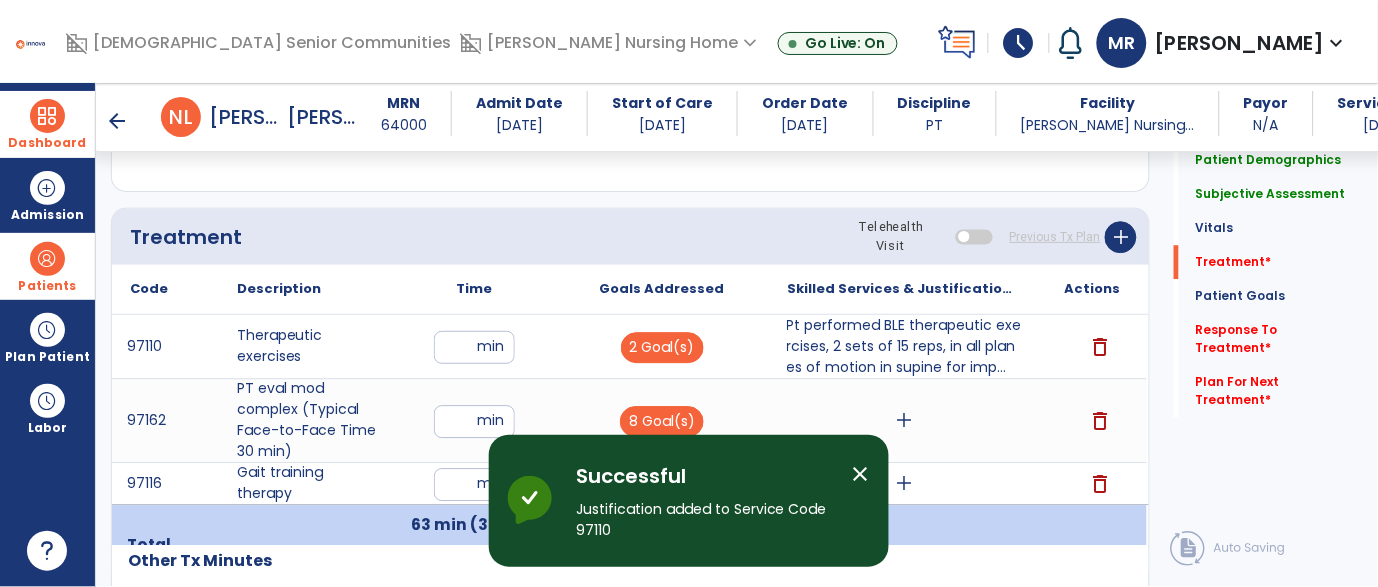 click on "add" at bounding box center [904, 420] 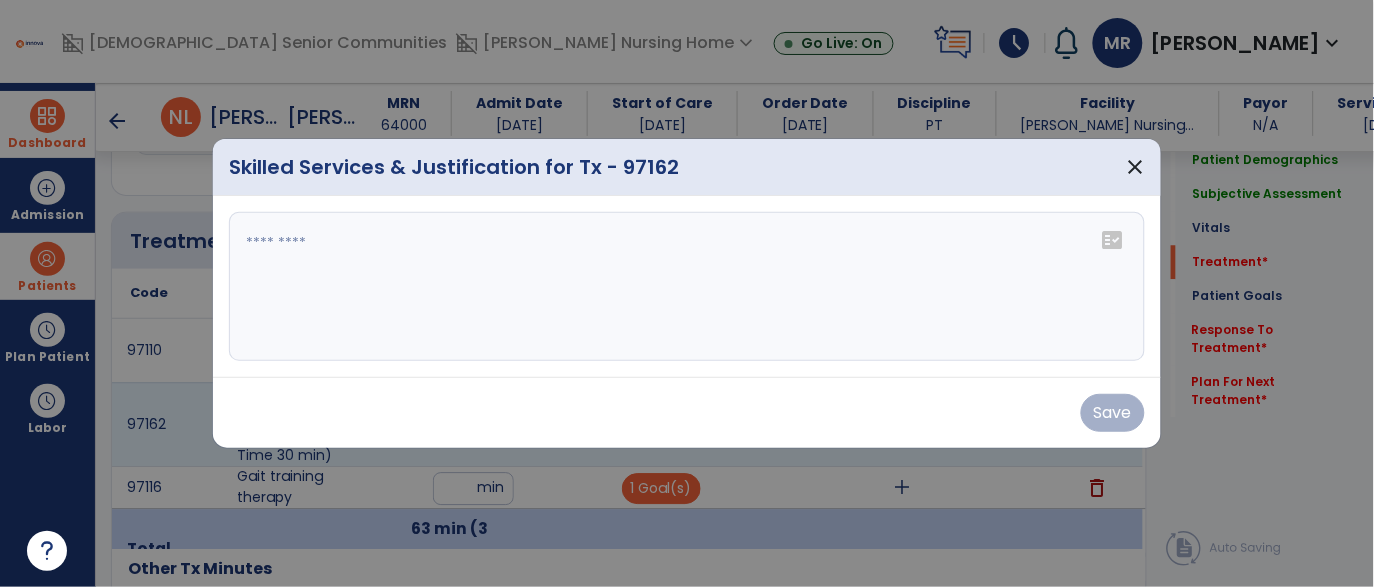 scroll, scrollTop: 1041, scrollLeft: 0, axis: vertical 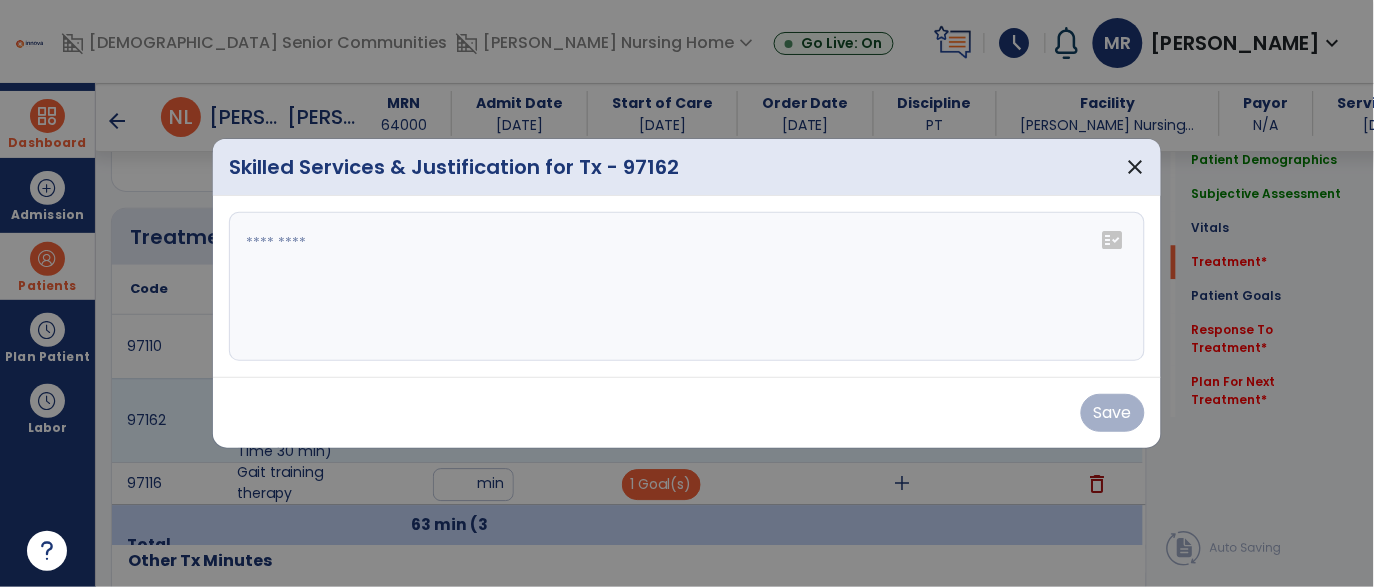 click at bounding box center (687, 287) 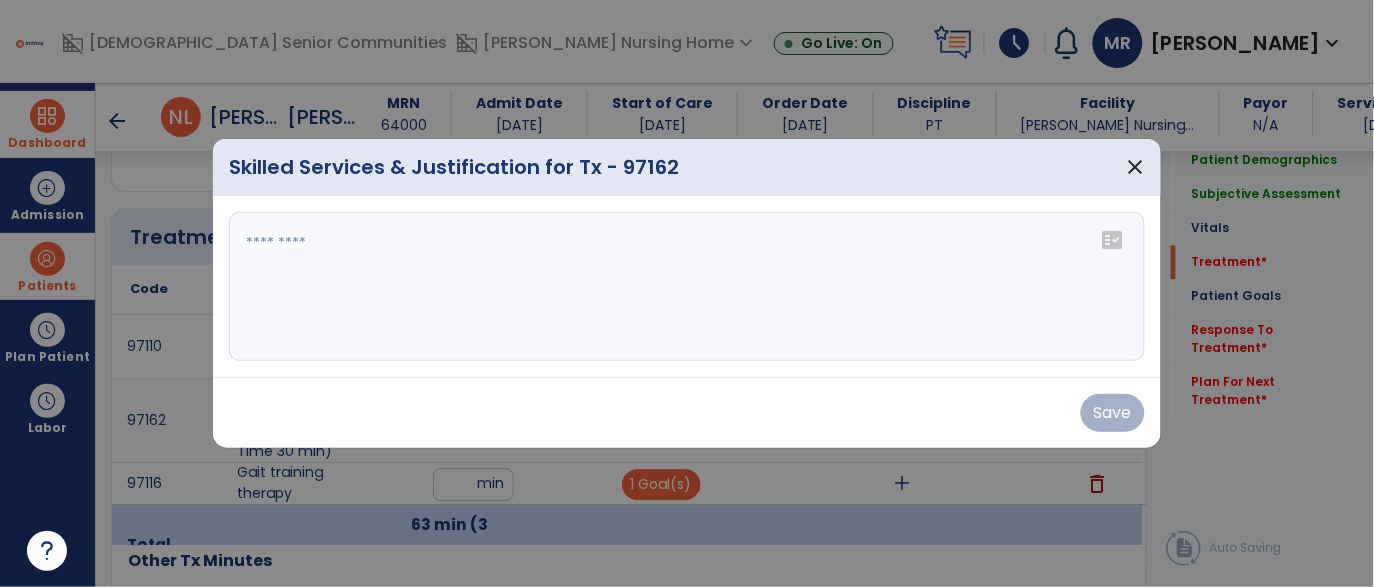 paste on "**********" 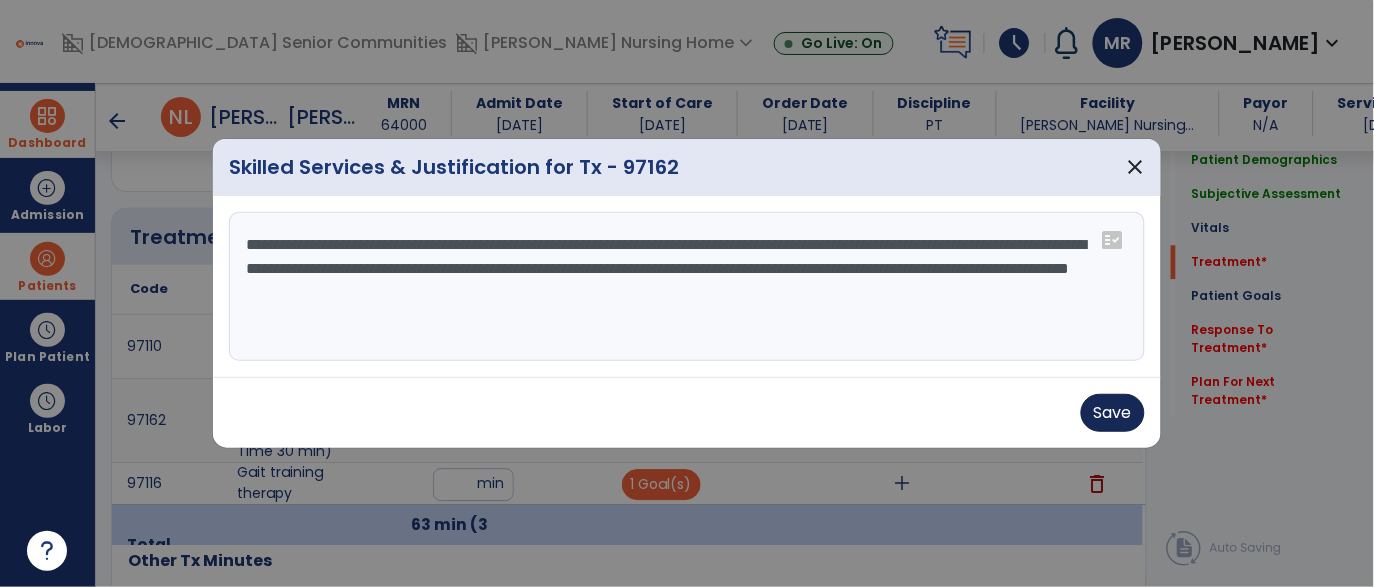 type on "**********" 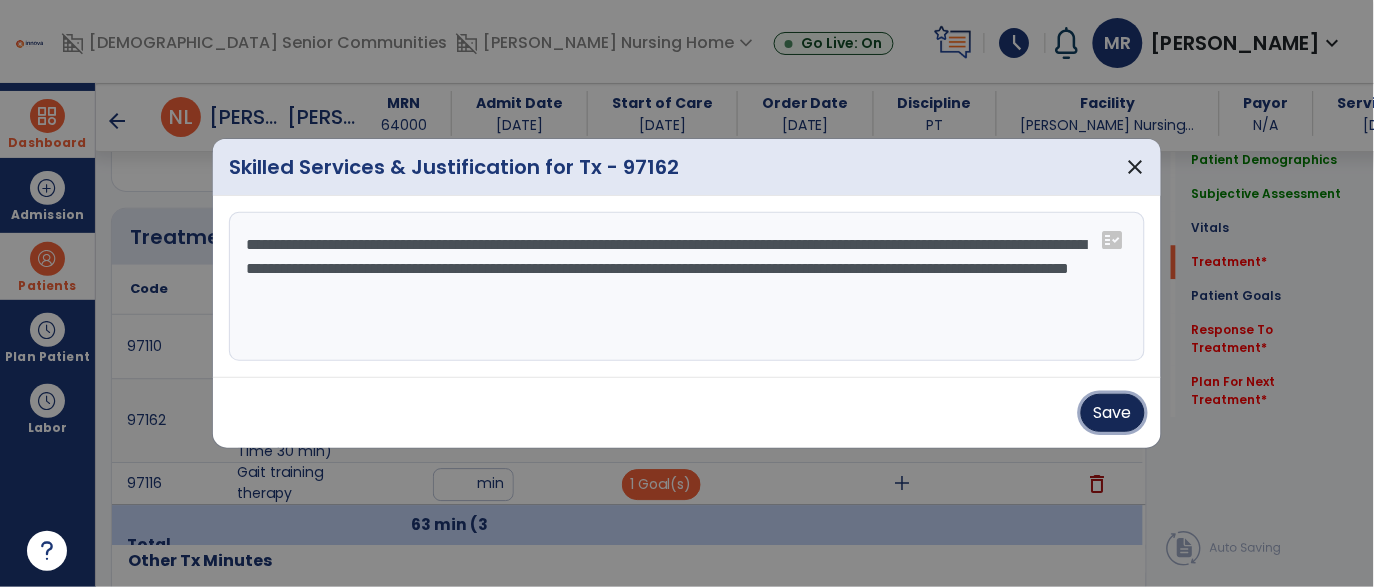 click on "Save" at bounding box center [1113, 413] 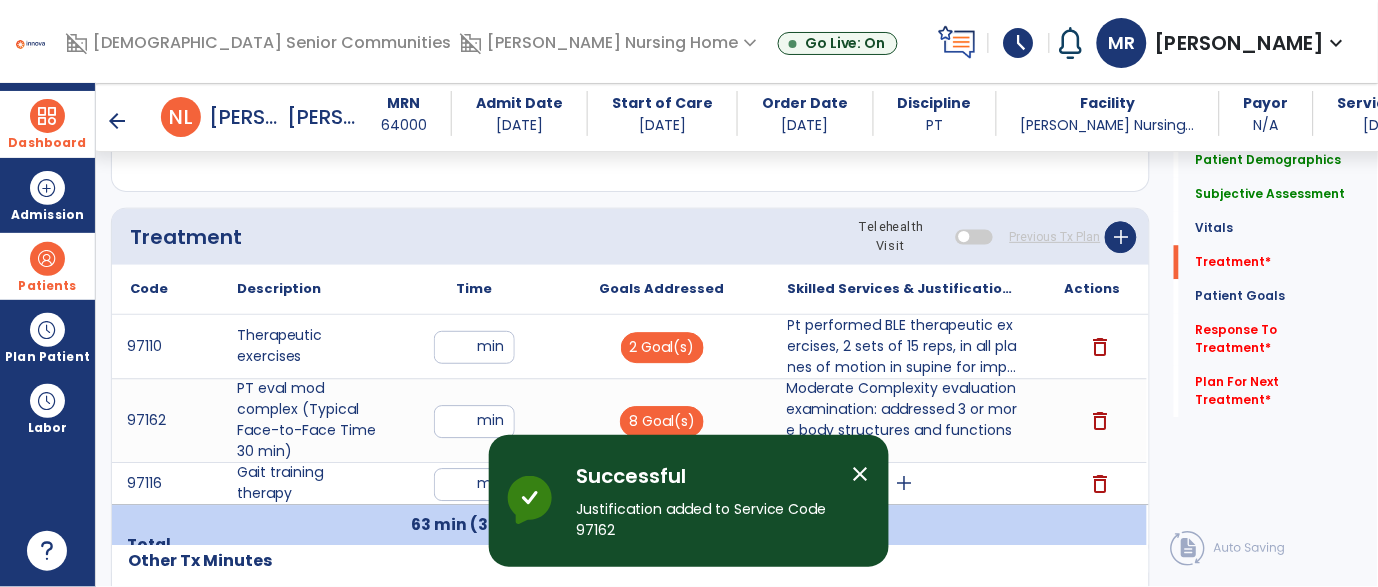 click on "close" at bounding box center (861, 474) 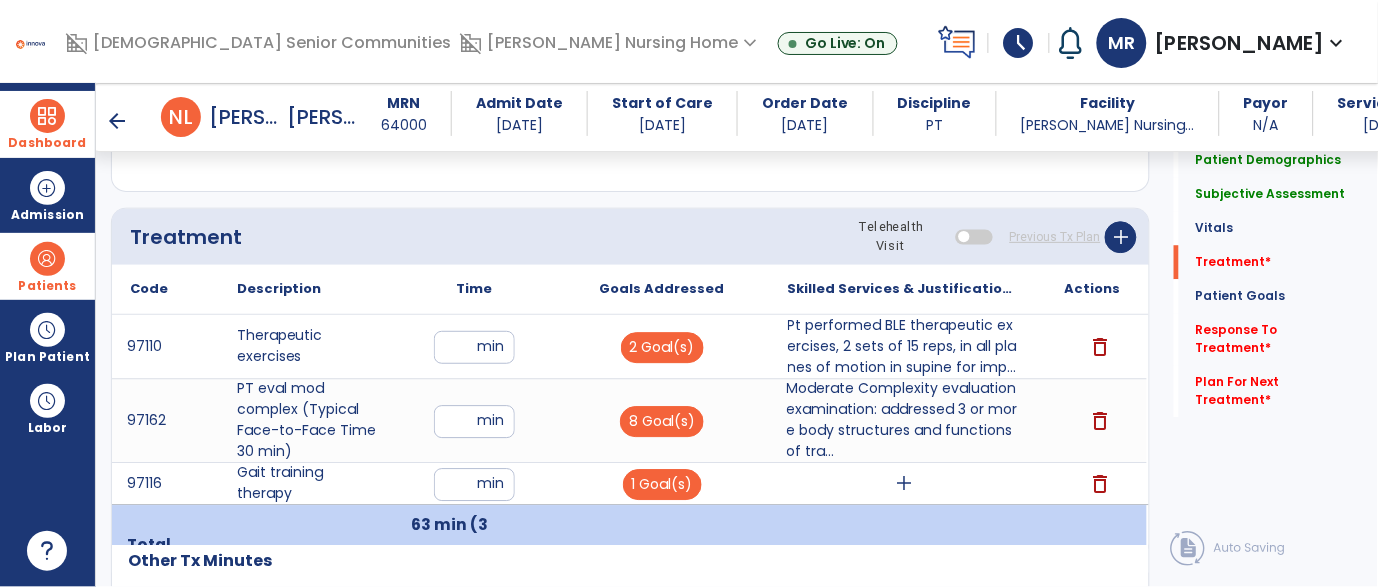 click on "add" at bounding box center (904, 483) 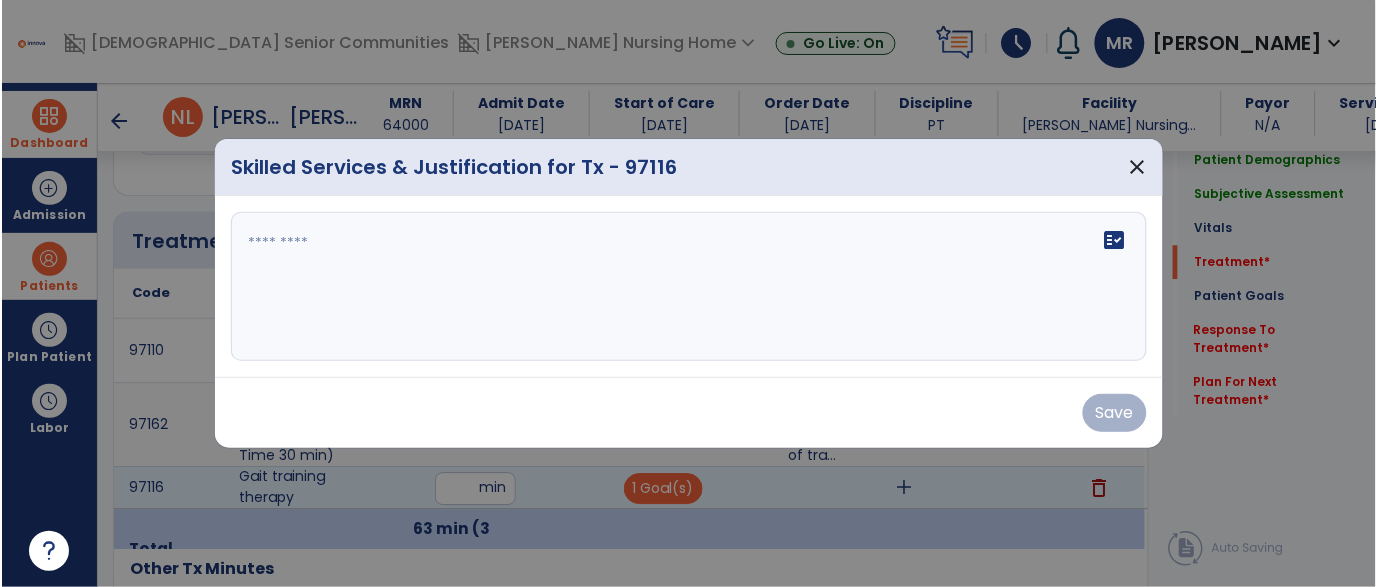 scroll, scrollTop: 1041, scrollLeft: 0, axis: vertical 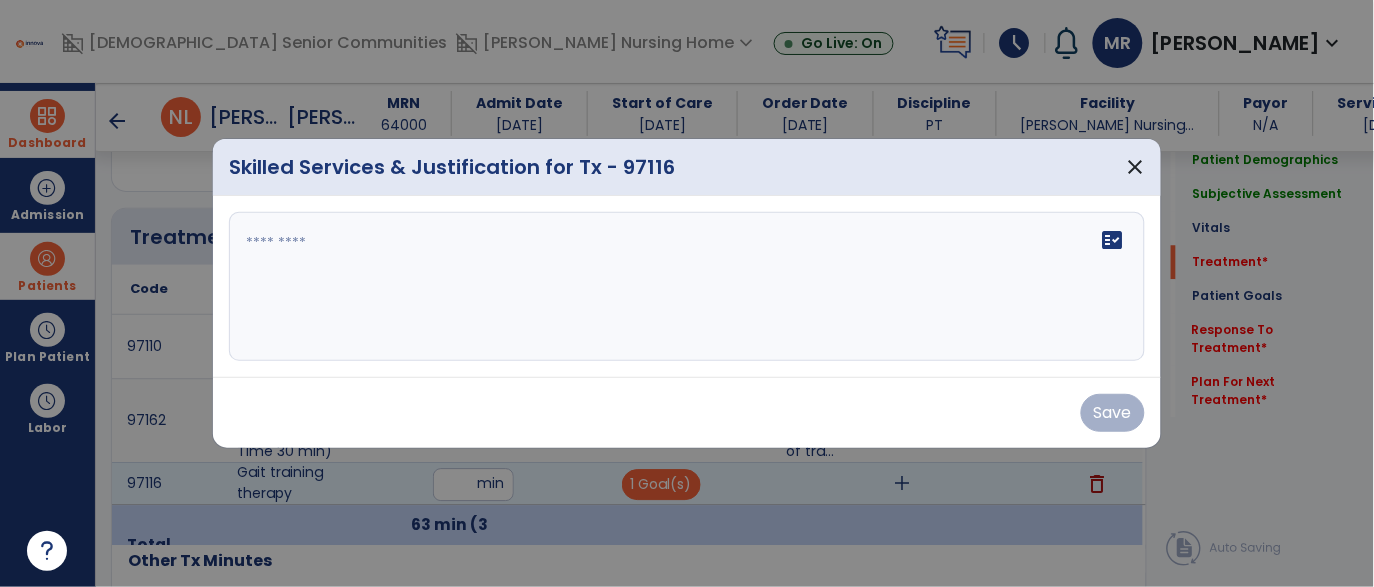 click at bounding box center (687, 287) 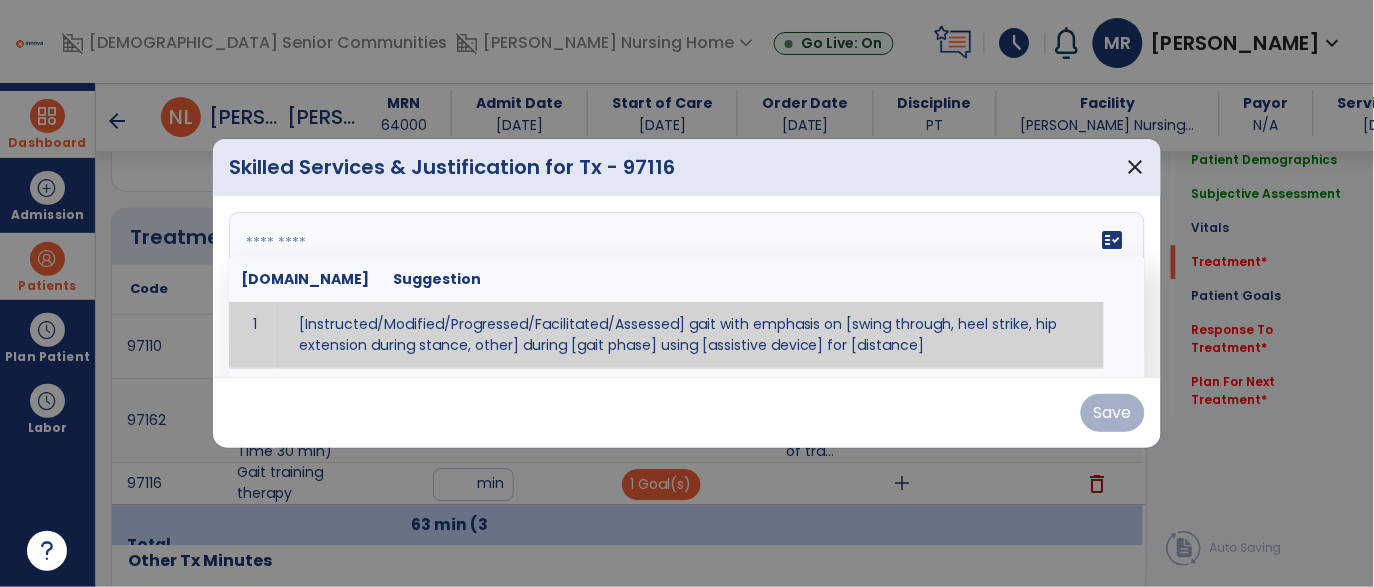 paste on "**********" 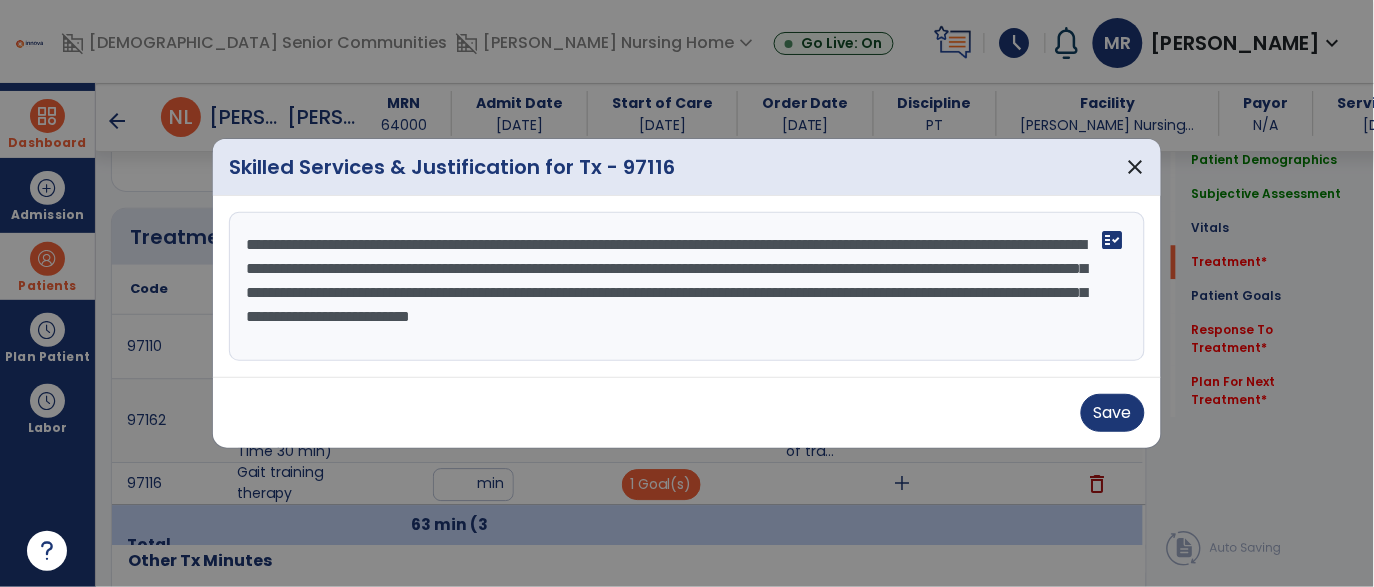 click on "**********" at bounding box center (687, 287) 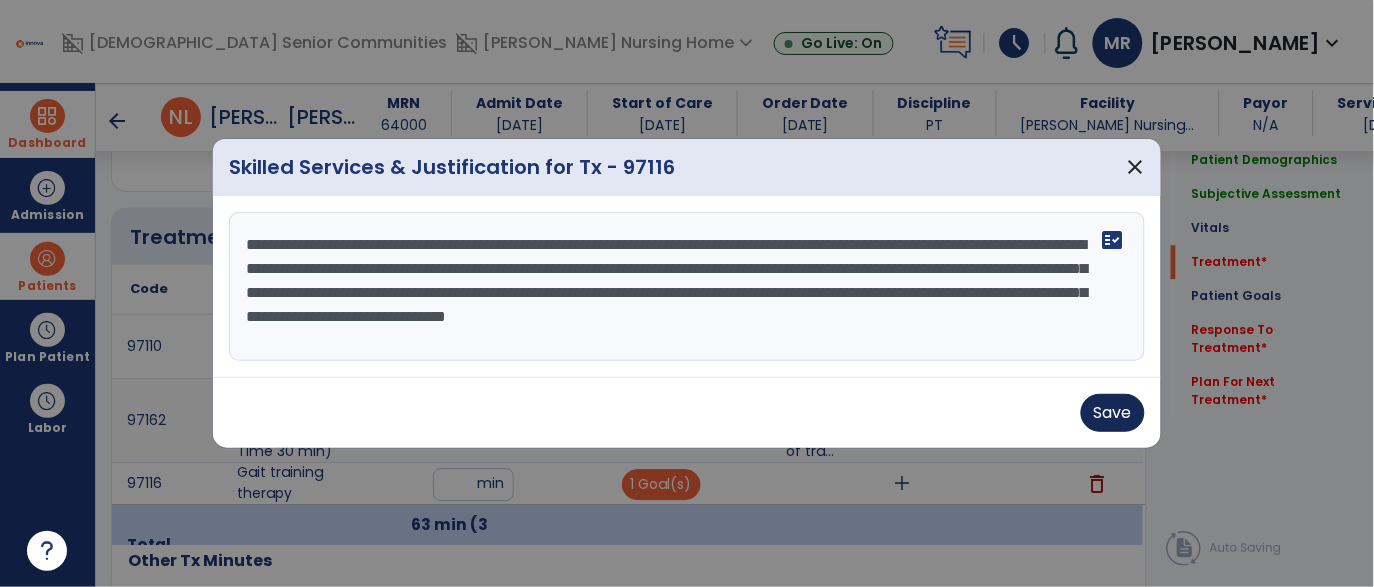 type on "**********" 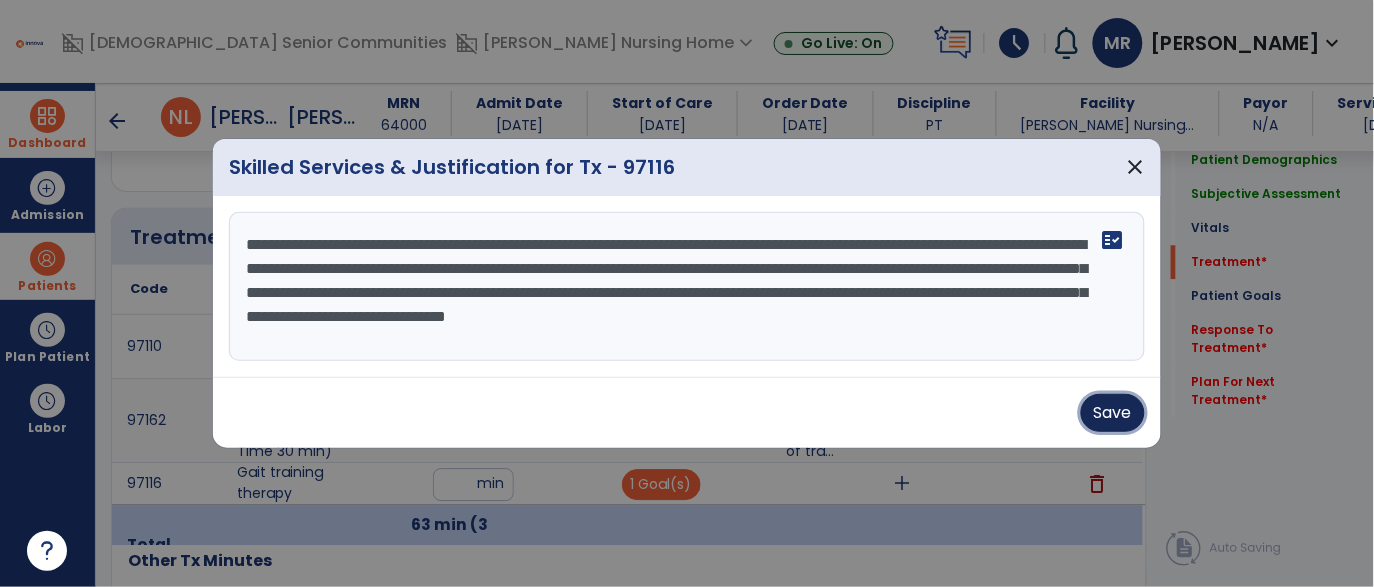 click on "Save" at bounding box center (1113, 413) 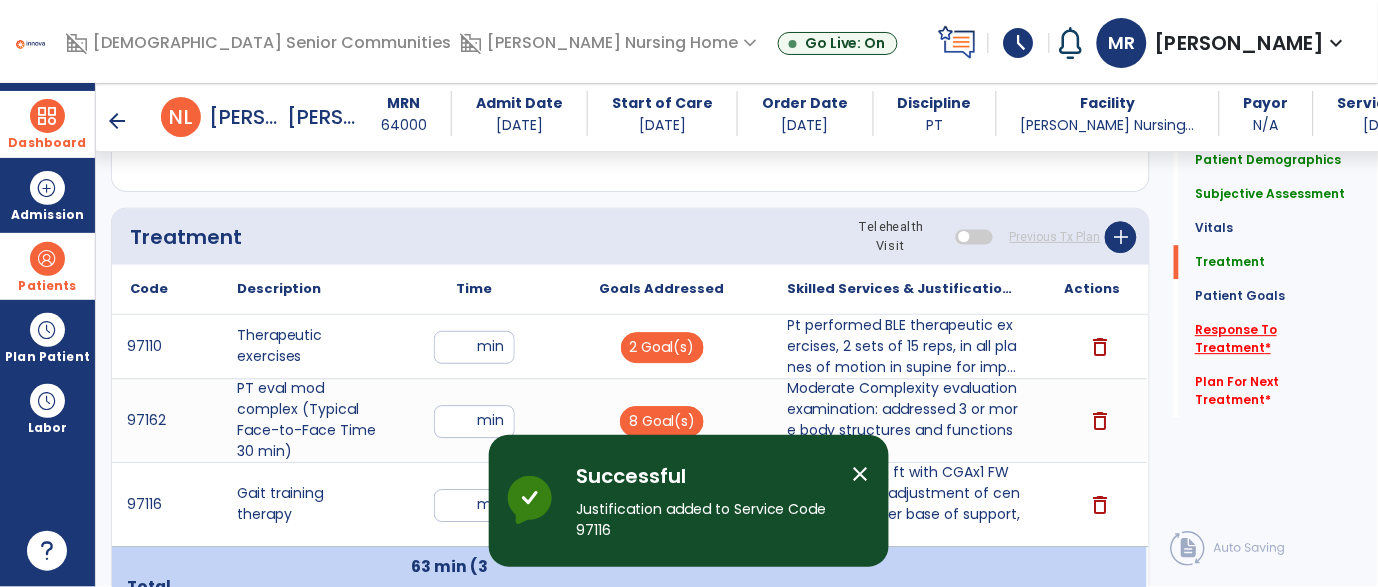 click on "Response To Treatment   *" 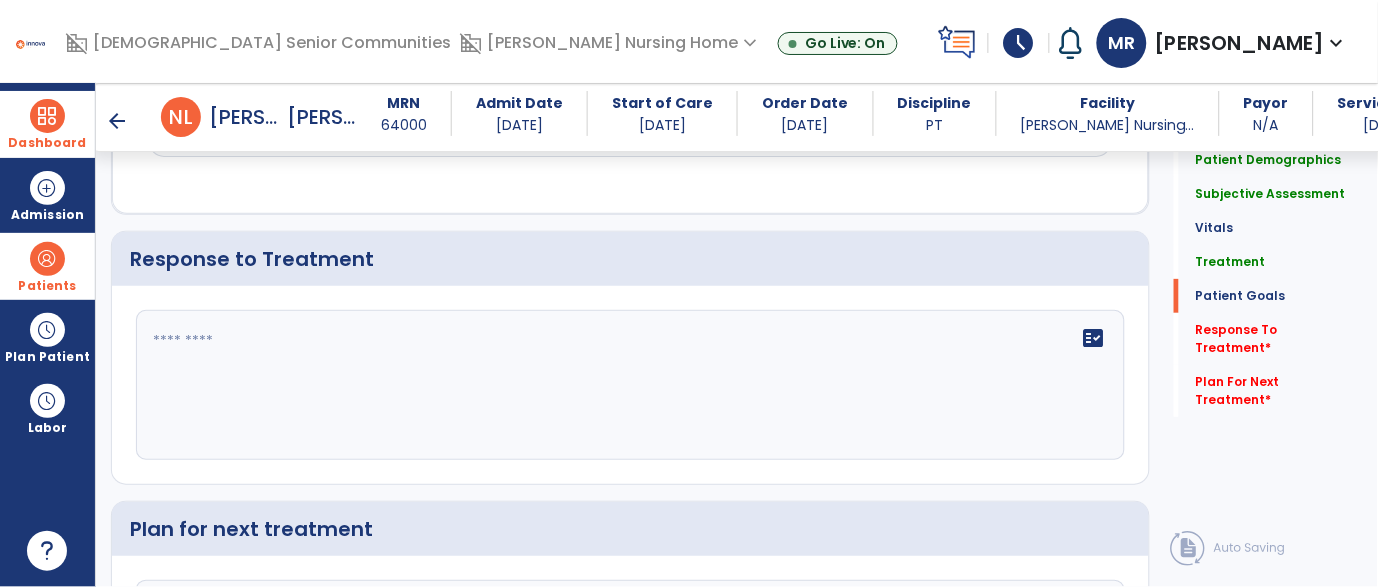 scroll, scrollTop: 3167, scrollLeft: 0, axis: vertical 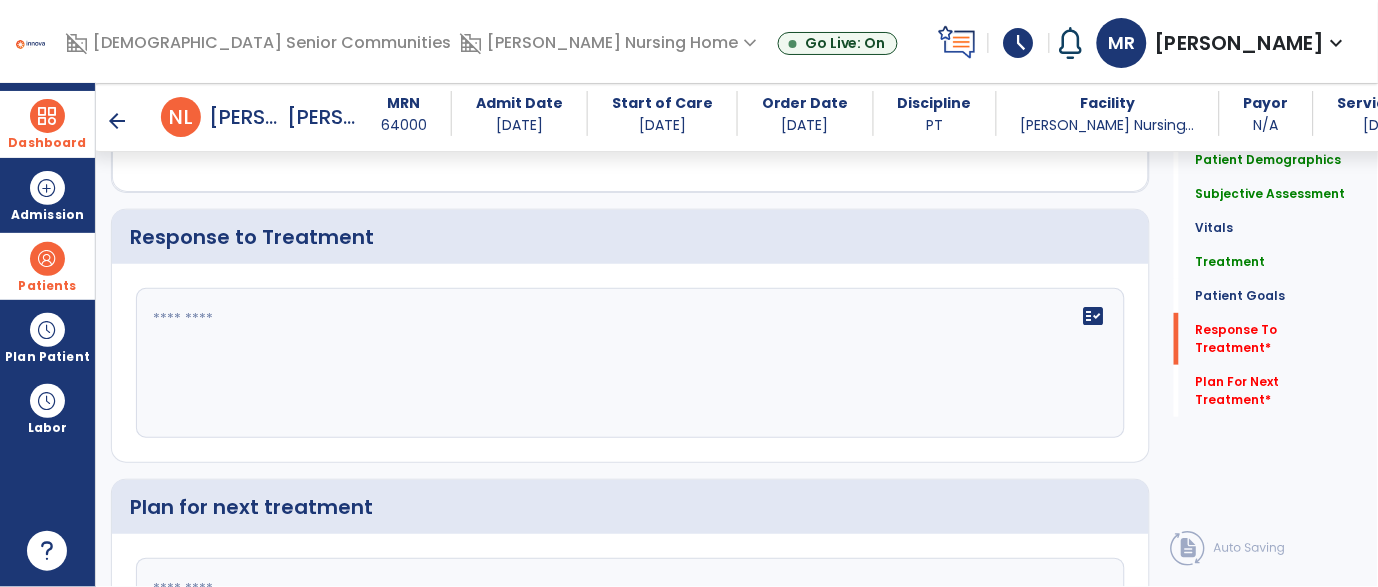 click 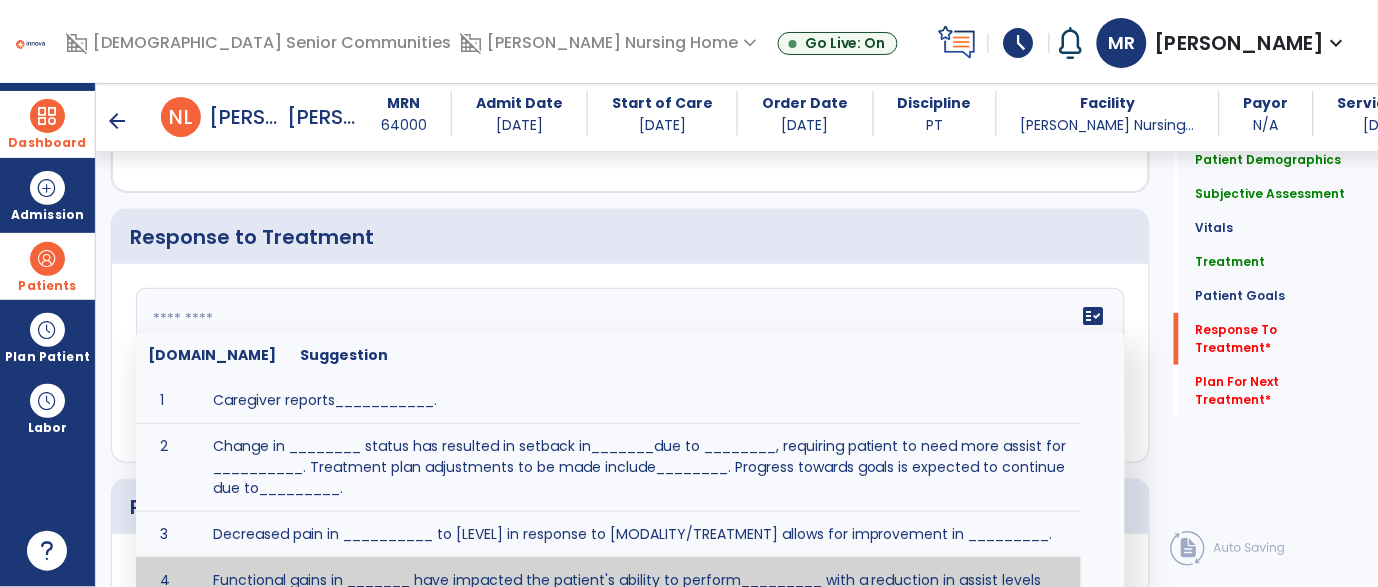 scroll, scrollTop: 3206, scrollLeft: 0, axis: vertical 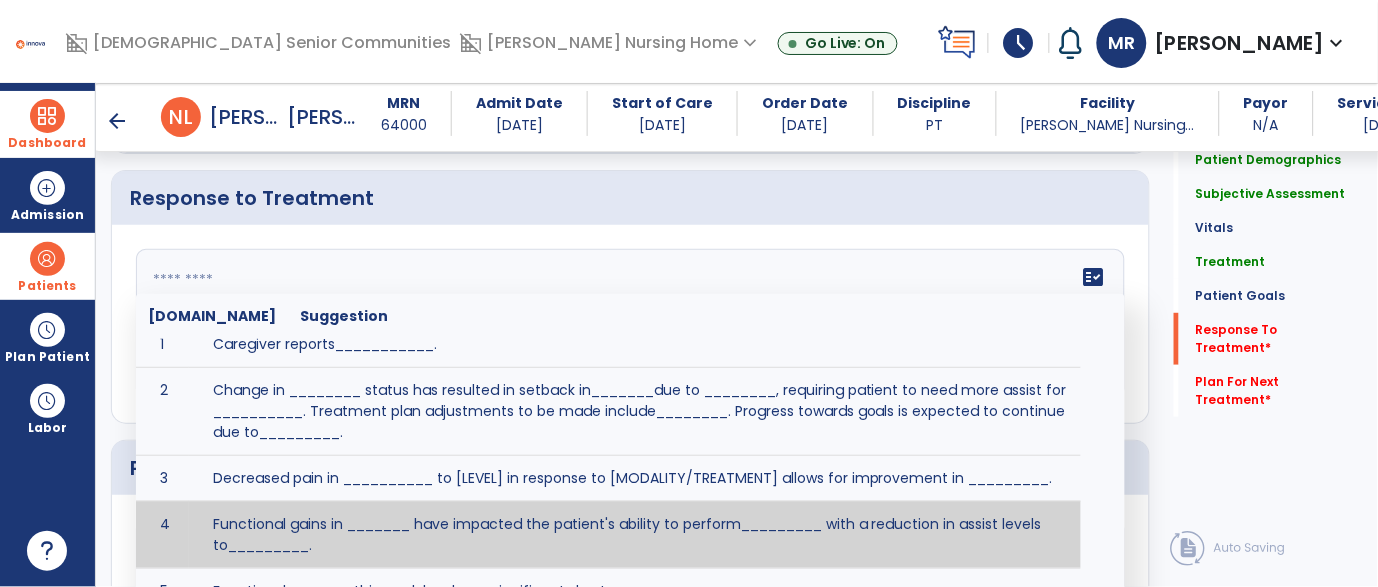 paste on "**********" 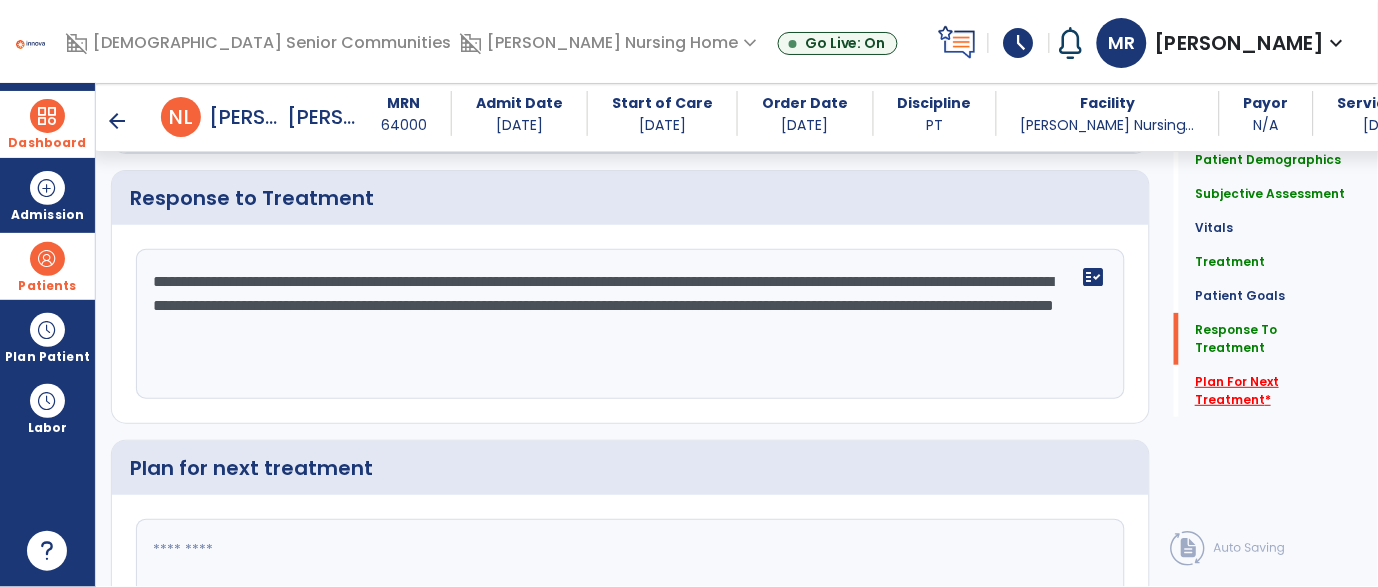 type on "**********" 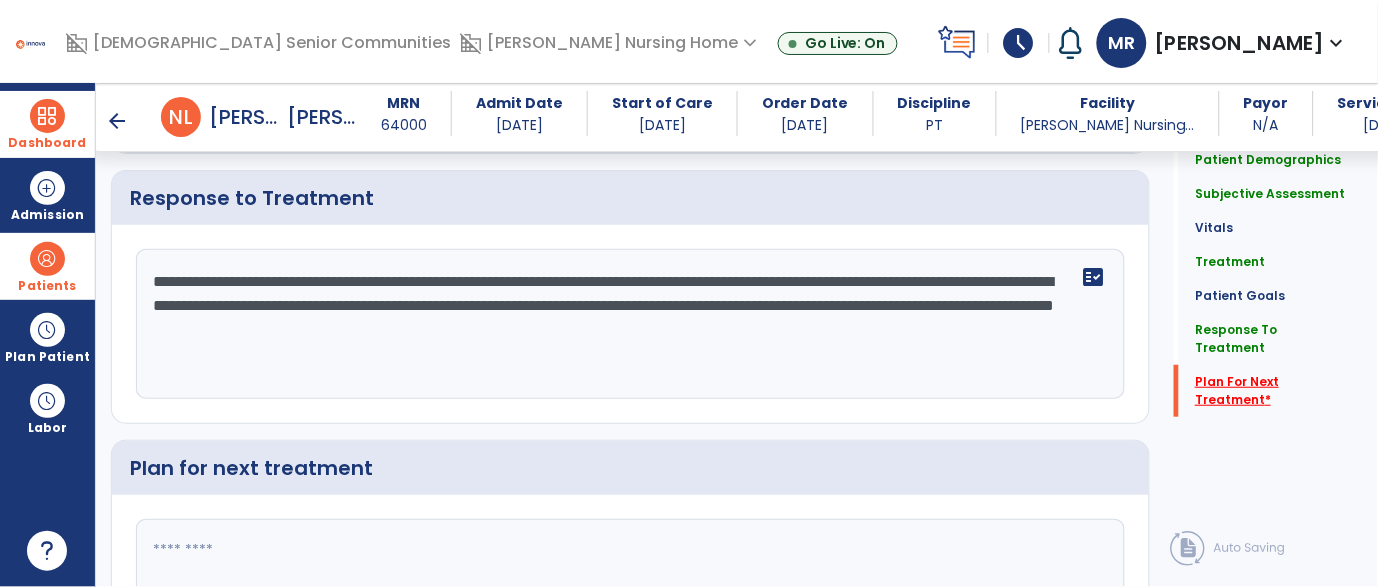 scroll, scrollTop: 3377, scrollLeft: 0, axis: vertical 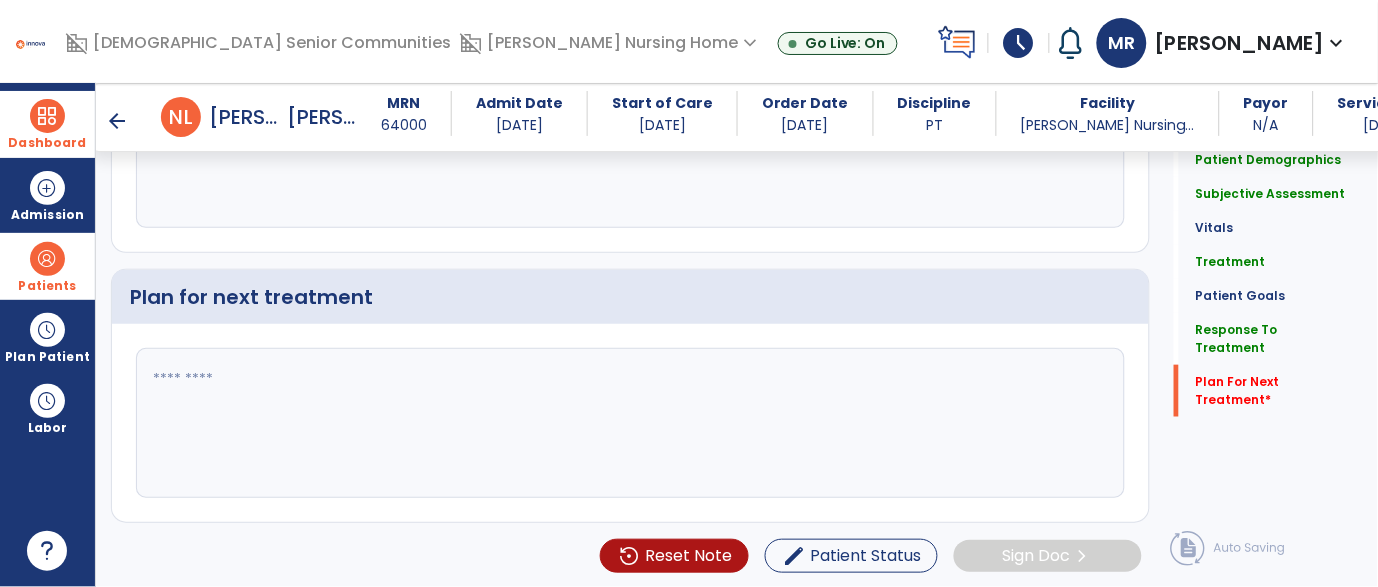 click 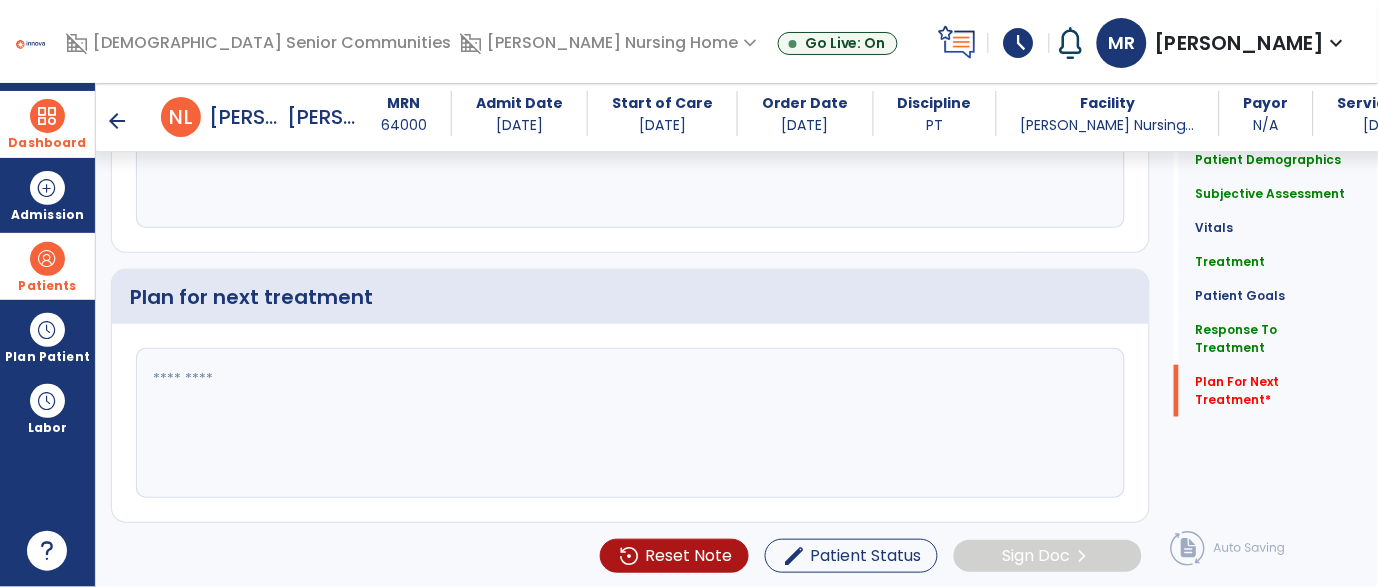 paste on "**********" 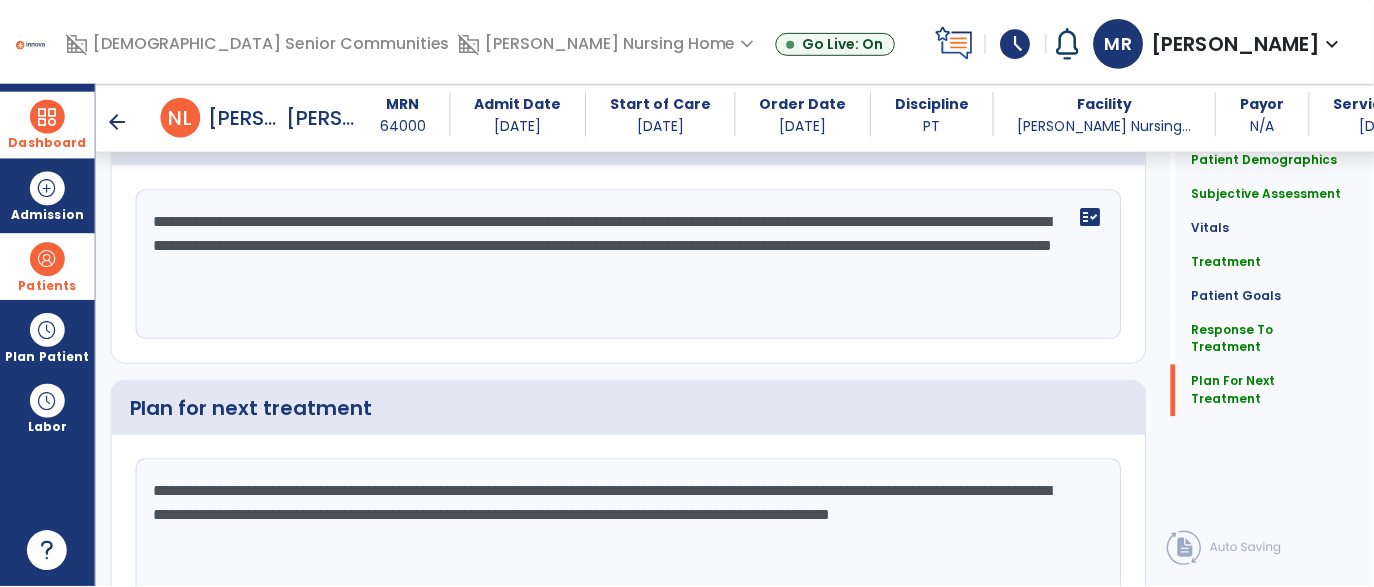 scroll, scrollTop: 3377, scrollLeft: 0, axis: vertical 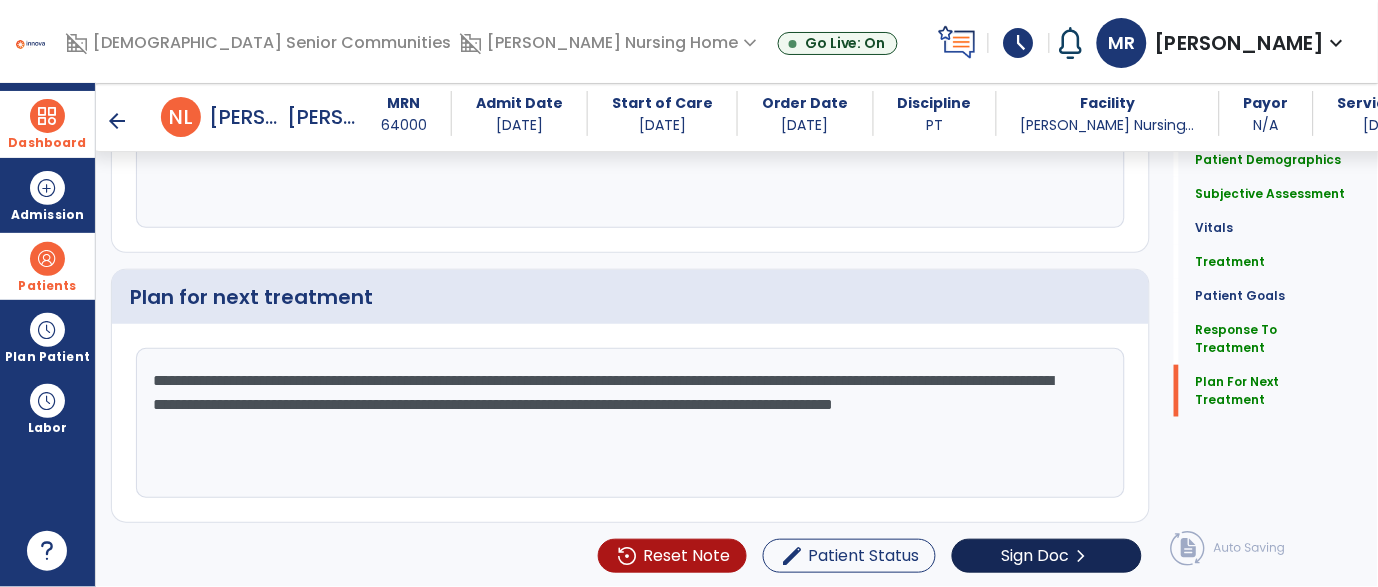 type on "**********" 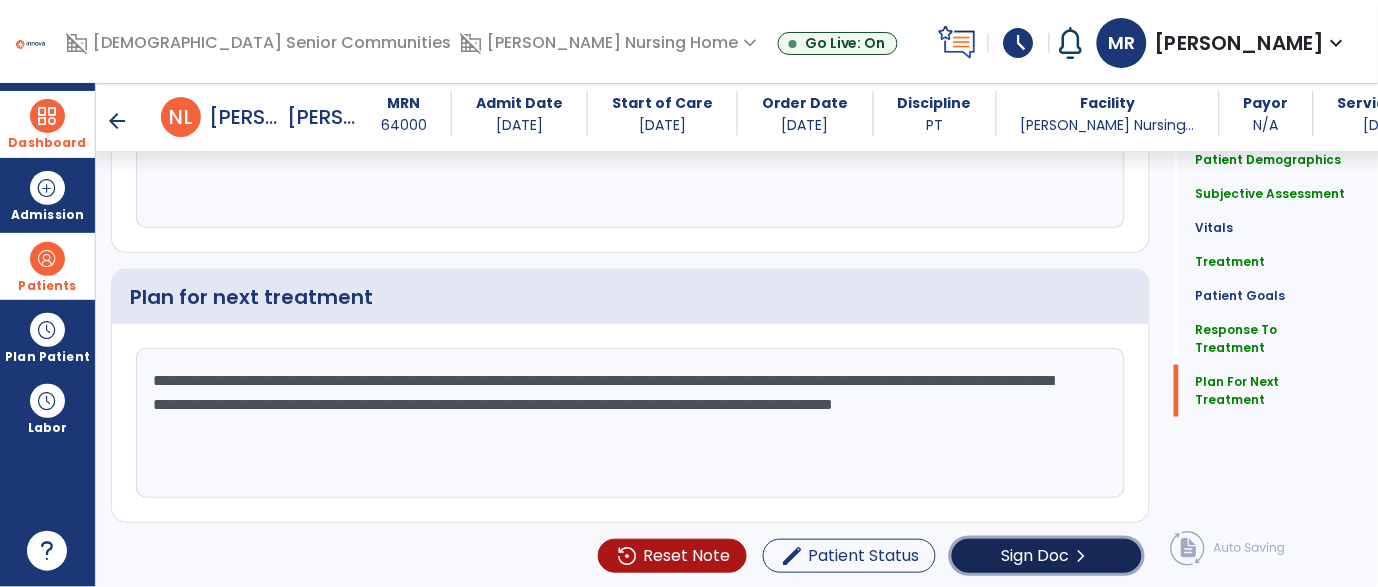 click on "chevron_right" 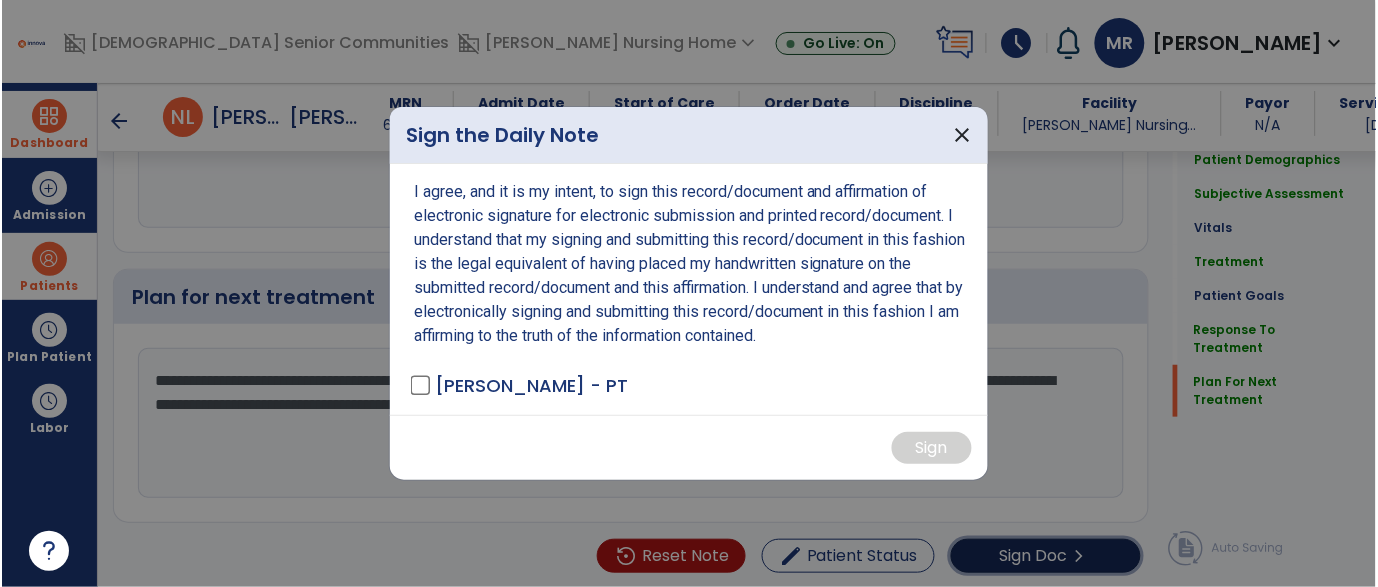 scroll, scrollTop: 3377, scrollLeft: 0, axis: vertical 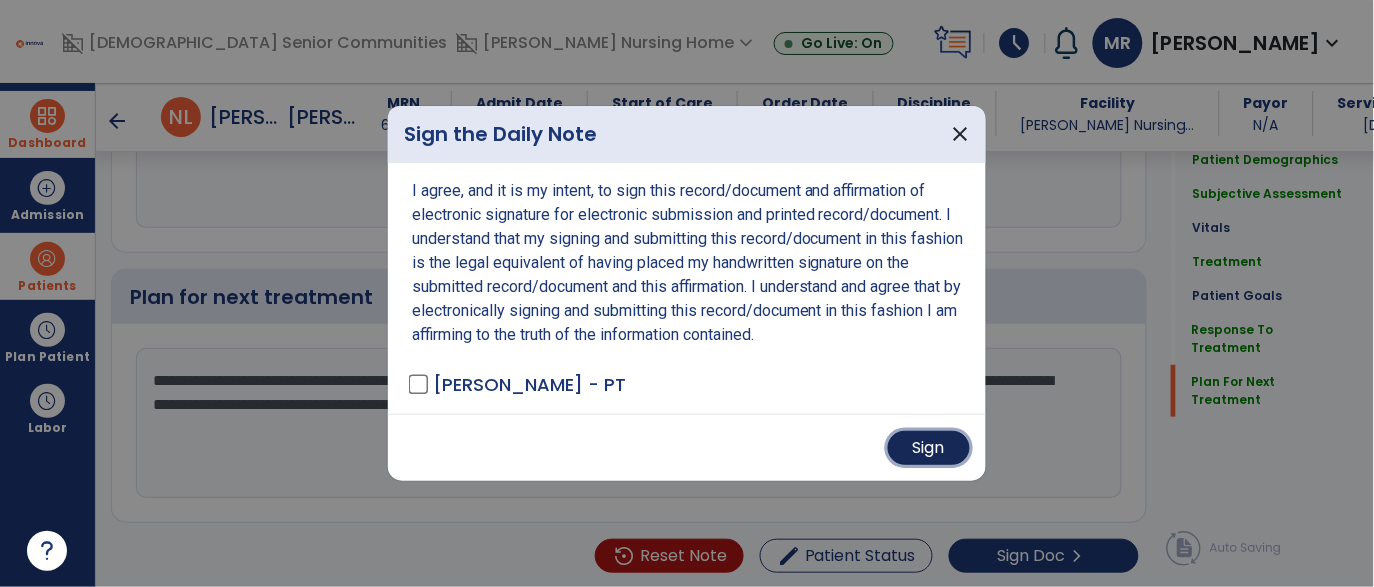 click on "Sign" at bounding box center (929, 448) 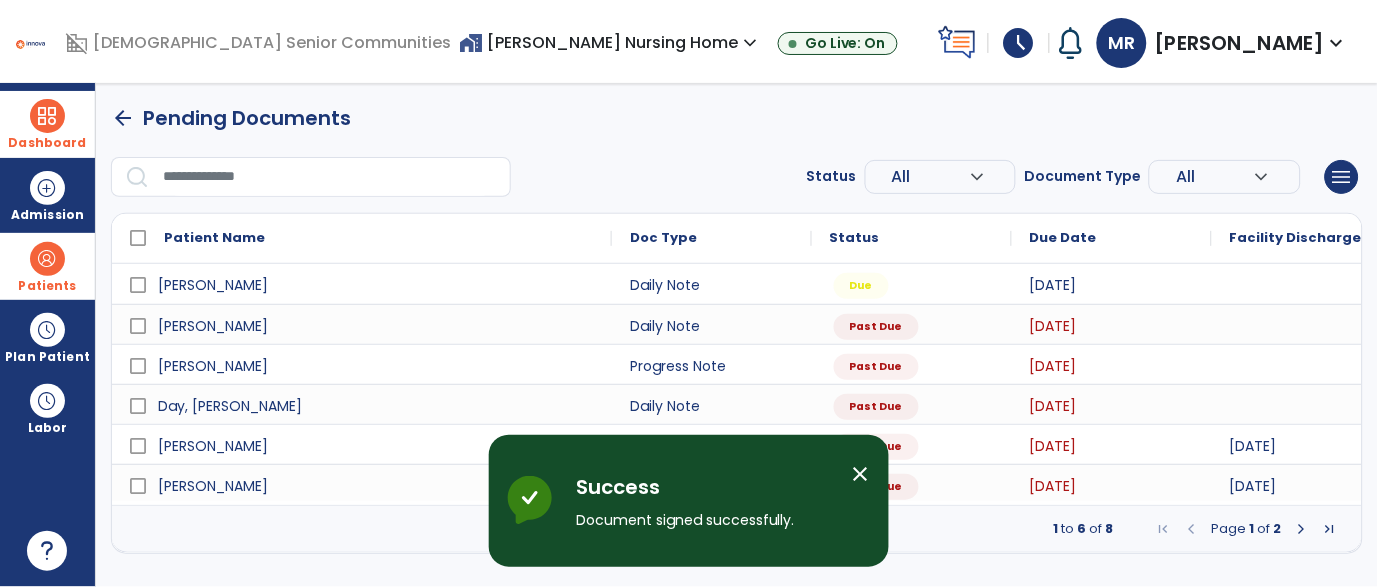 scroll, scrollTop: 0, scrollLeft: 0, axis: both 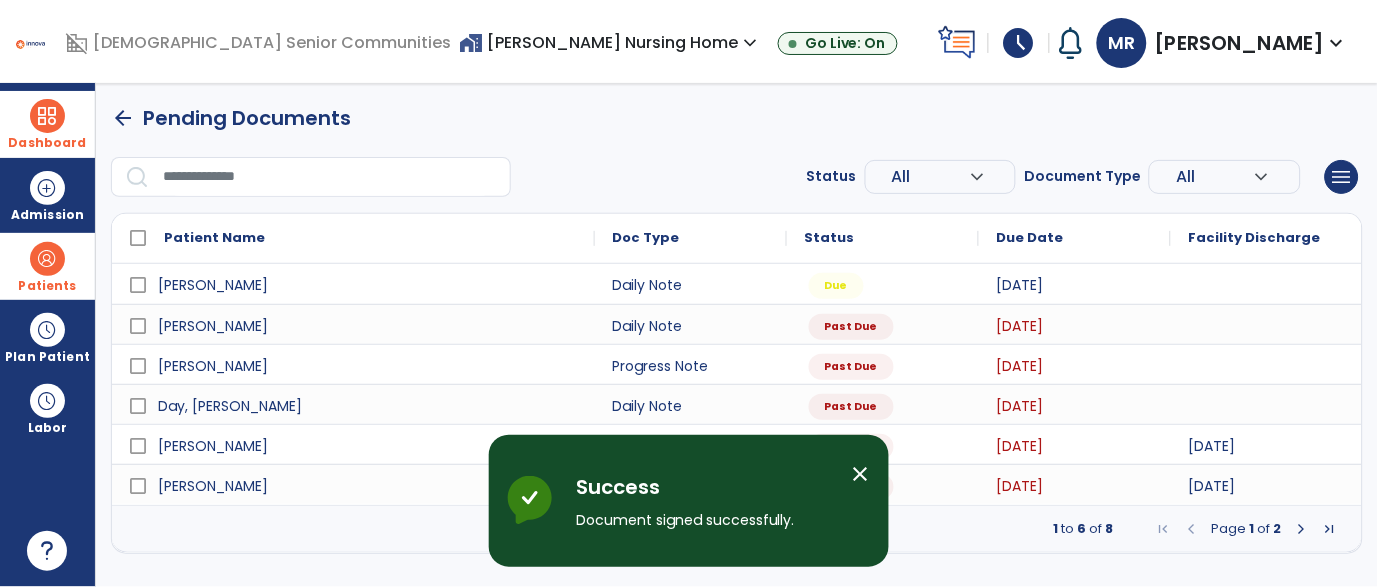 click on "expand_more" at bounding box center (750, 43) 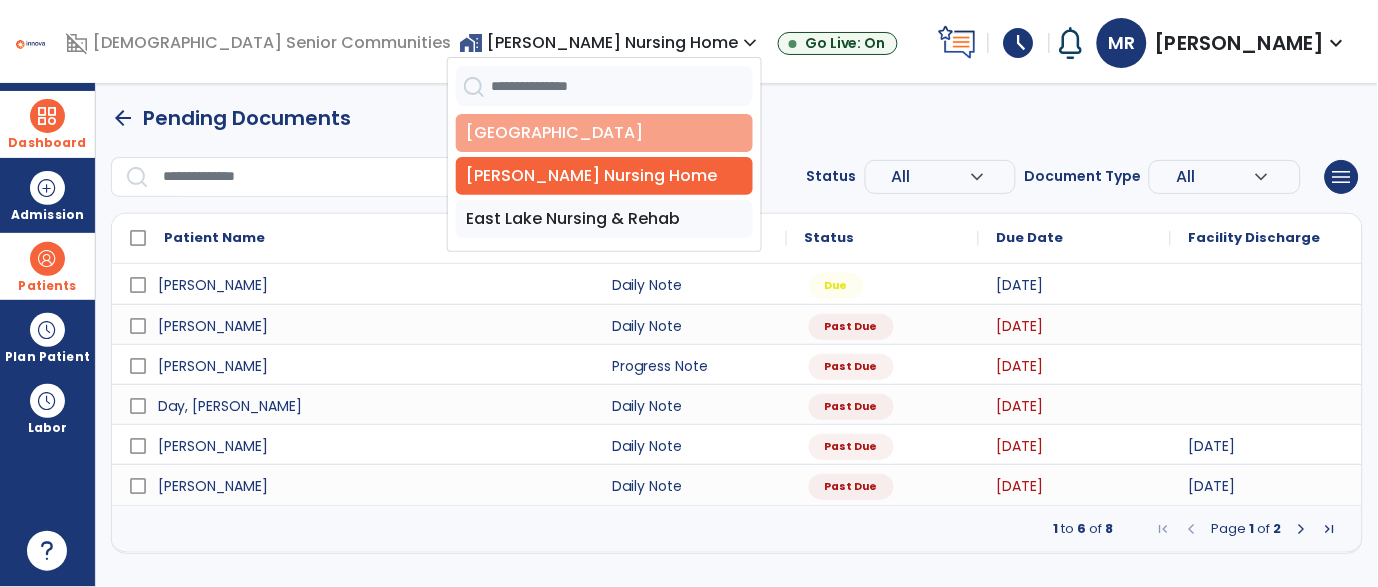 click on "[GEOGRAPHIC_DATA]" at bounding box center (604, 133) 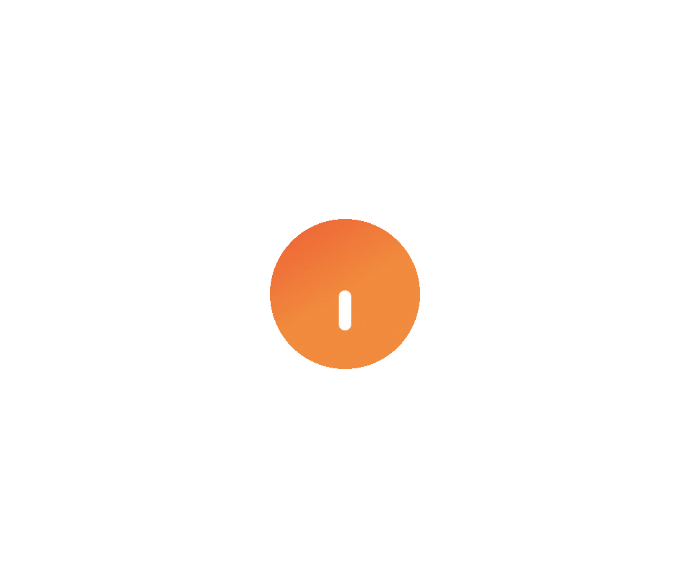 select on "****" 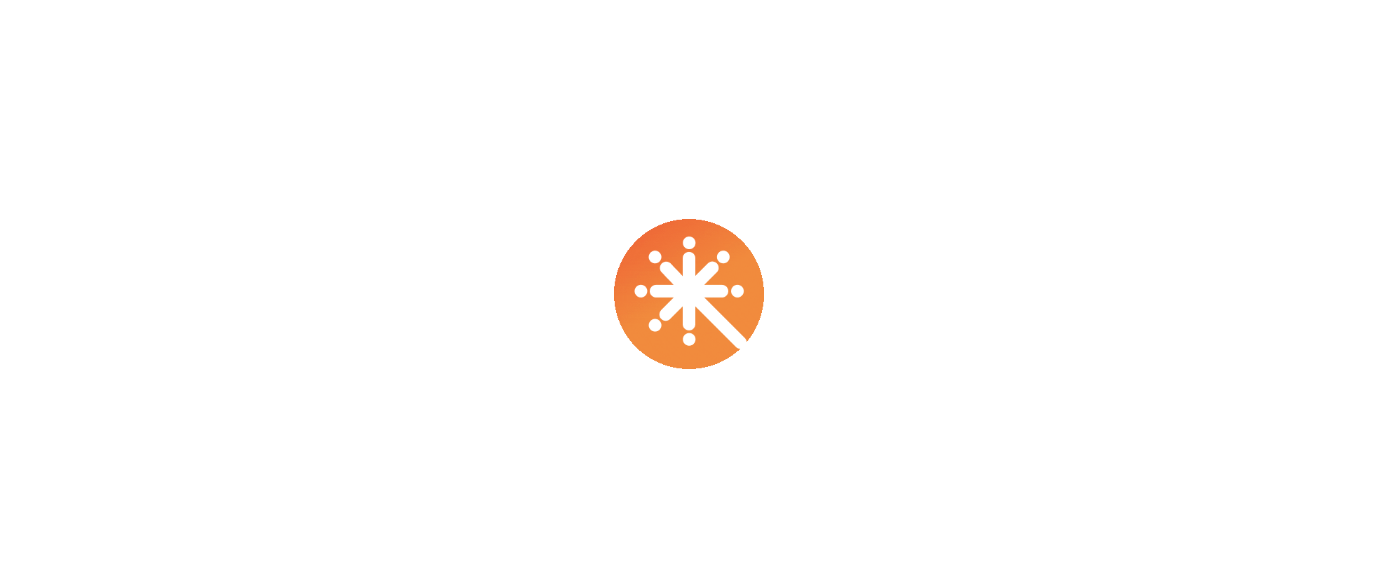 scroll, scrollTop: 0, scrollLeft: 0, axis: both 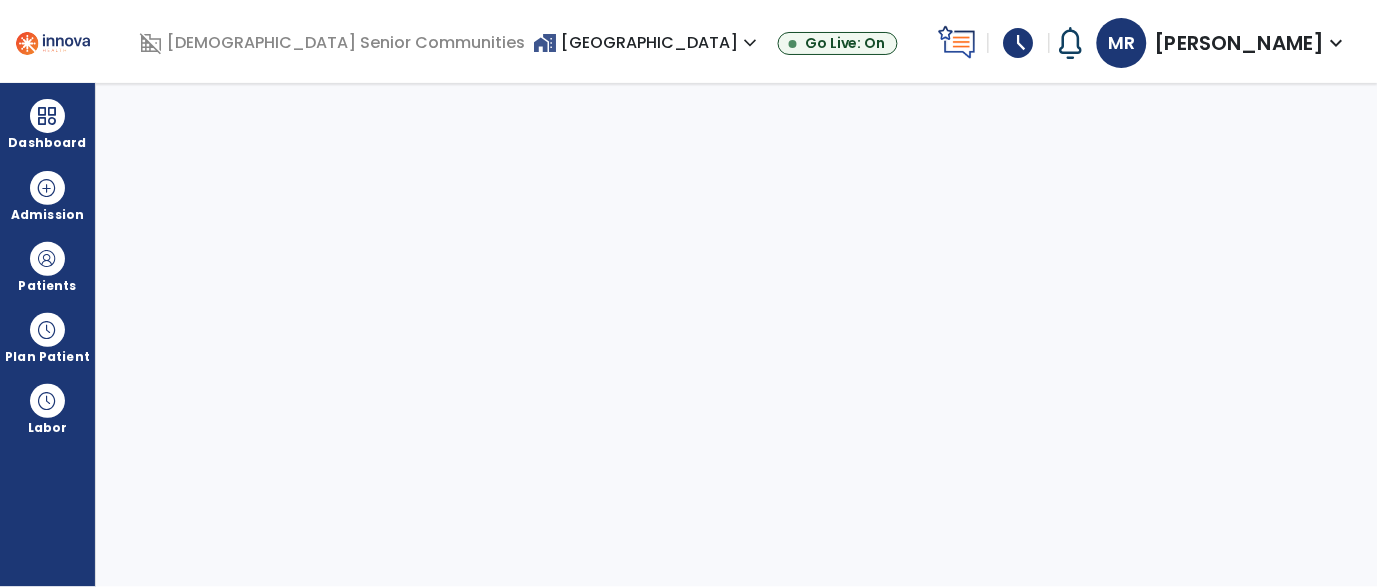 select on "****" 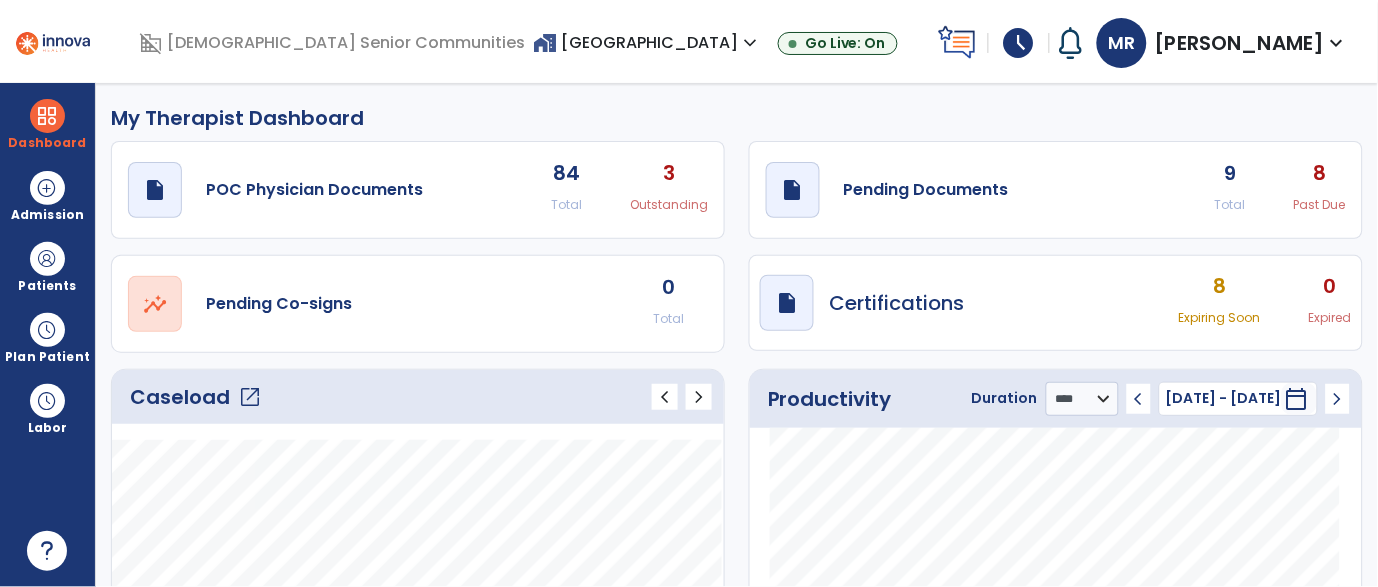 click on "9" 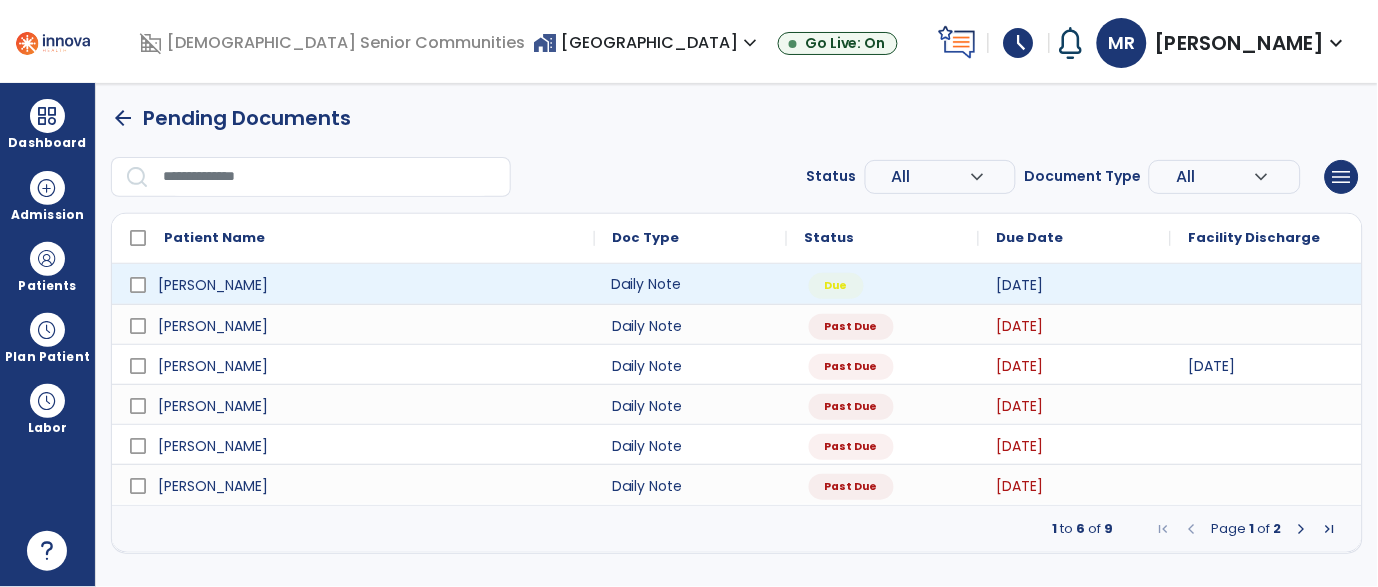 click on "Daily Note" at bounding box center (691, 284) 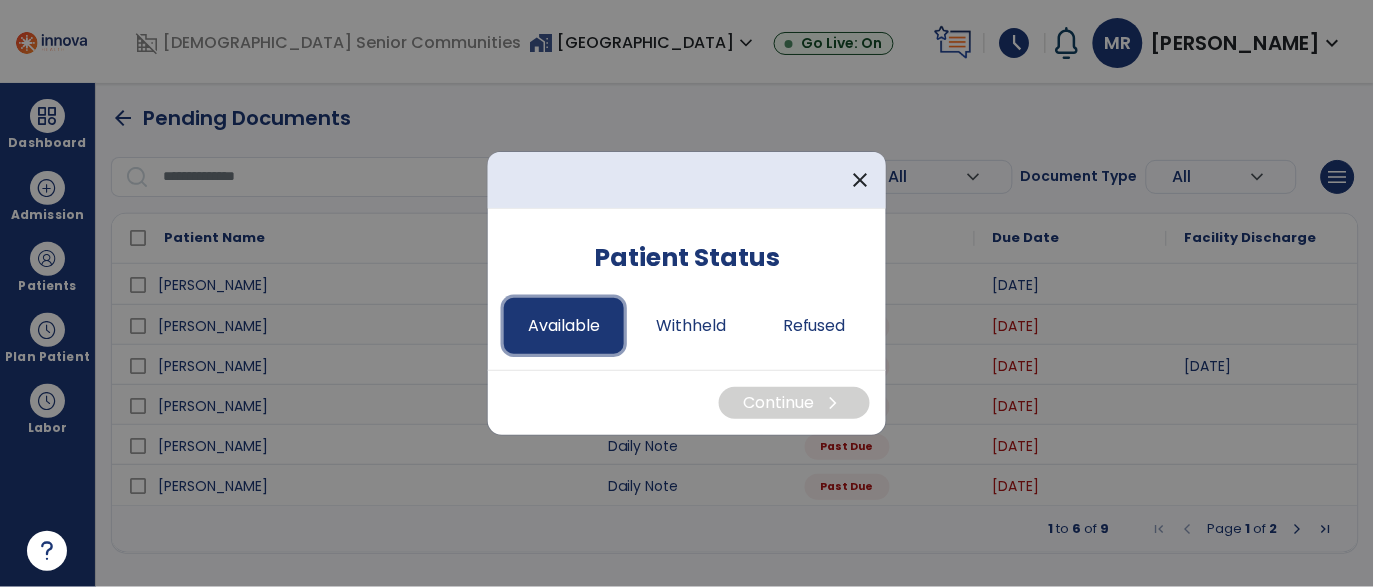 click on "Available" at bounding box center [564, 326] 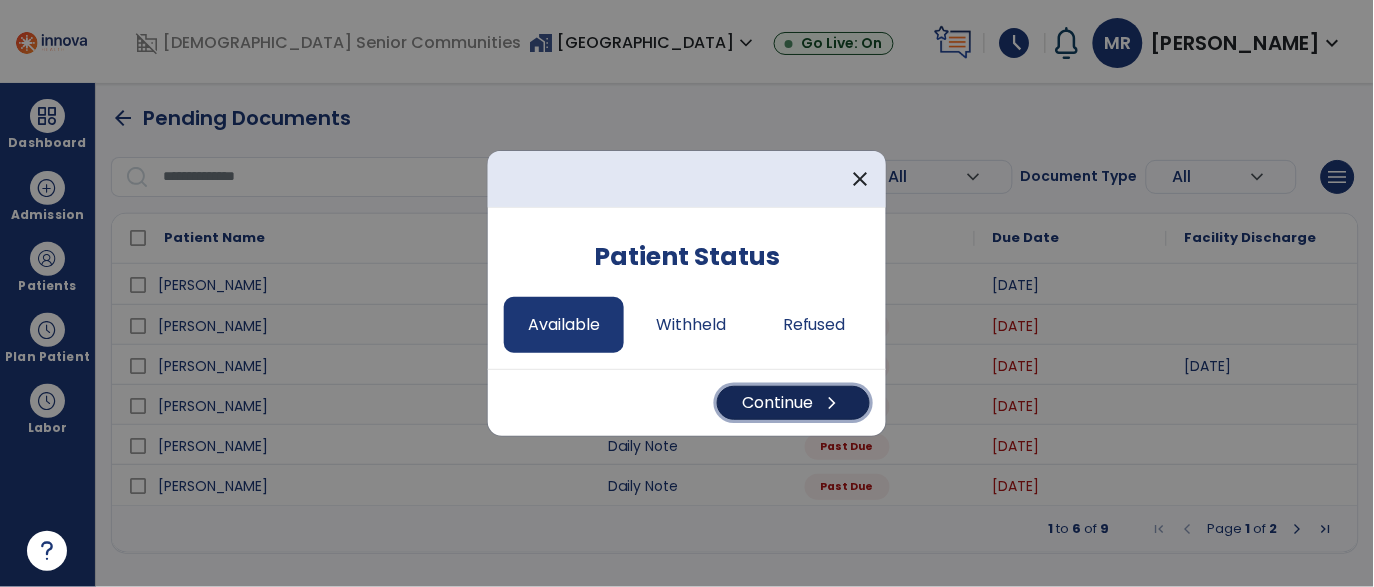 click on "Continue   chevron_right" at bounding box center (793, 403) 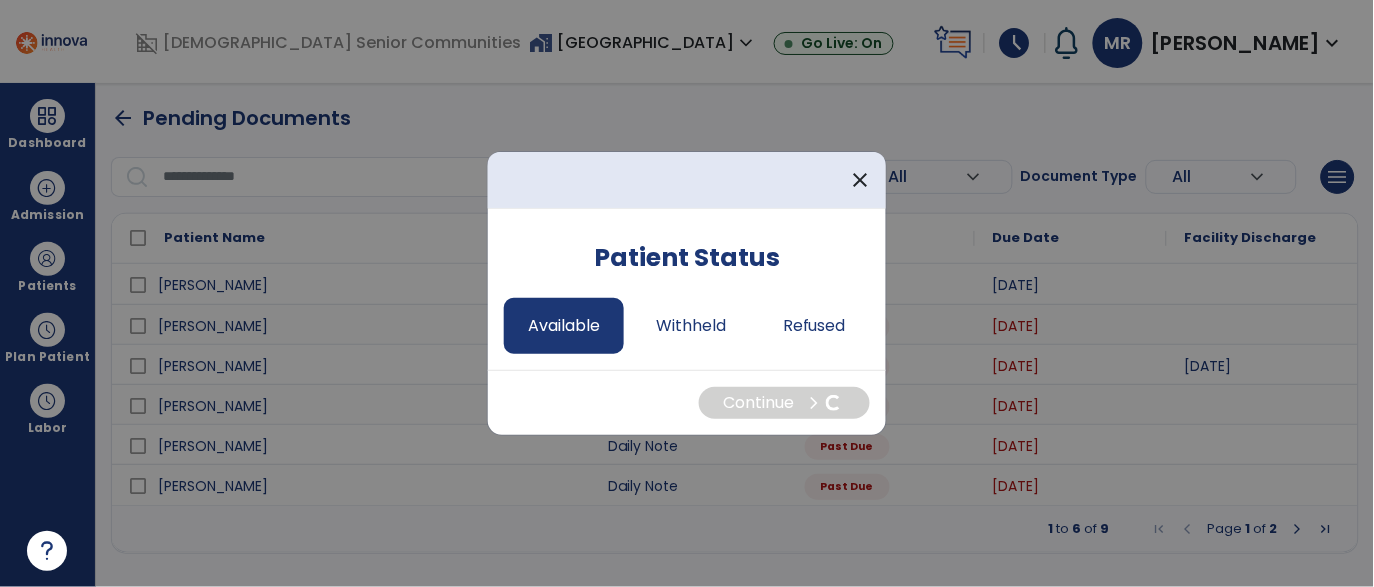 select on "*" 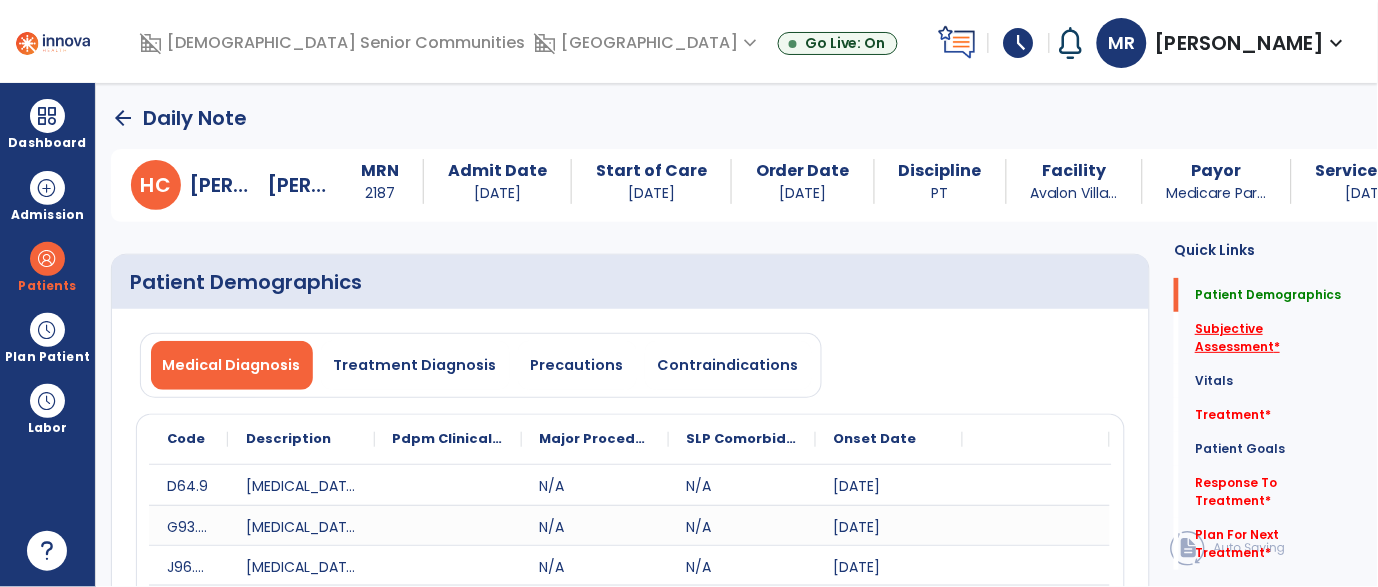 click on "Subjective Assessment   *" 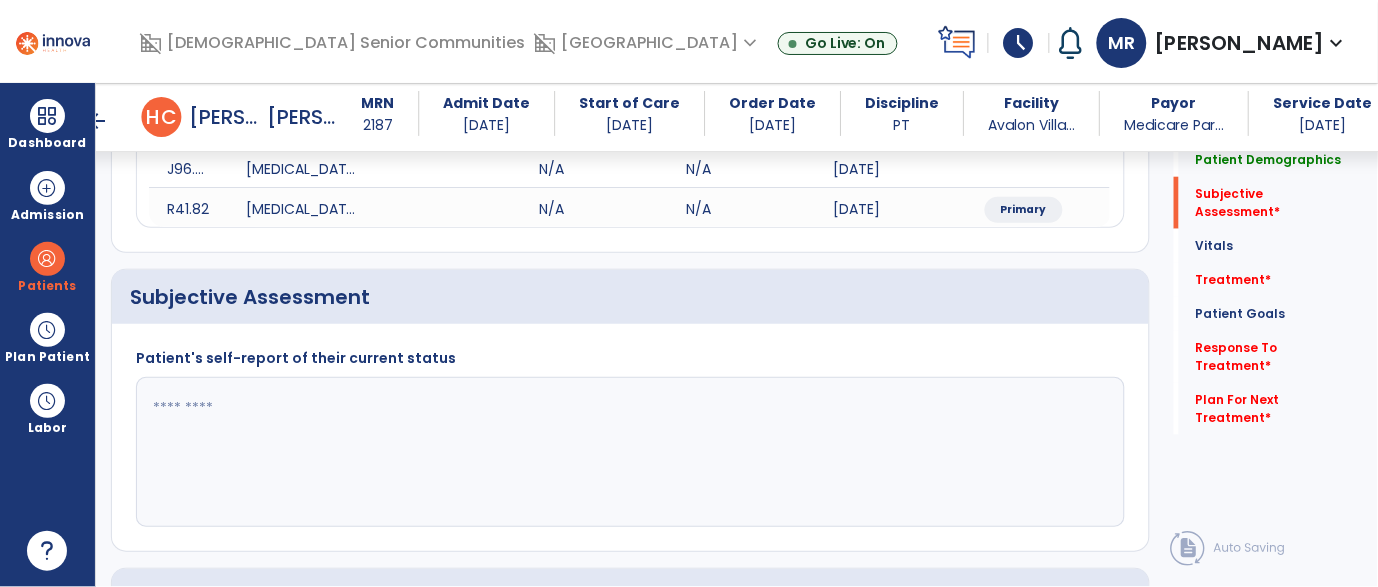 scroll, scrollTop: 473, scrollLeft: 0, axis: vertical 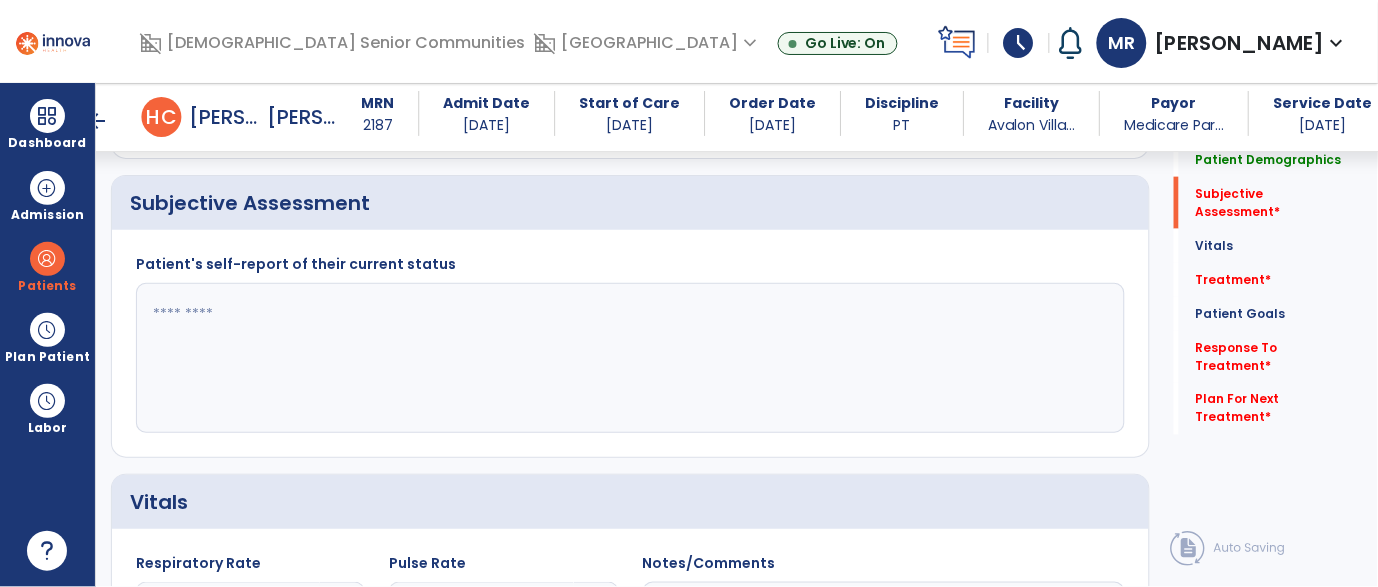 click 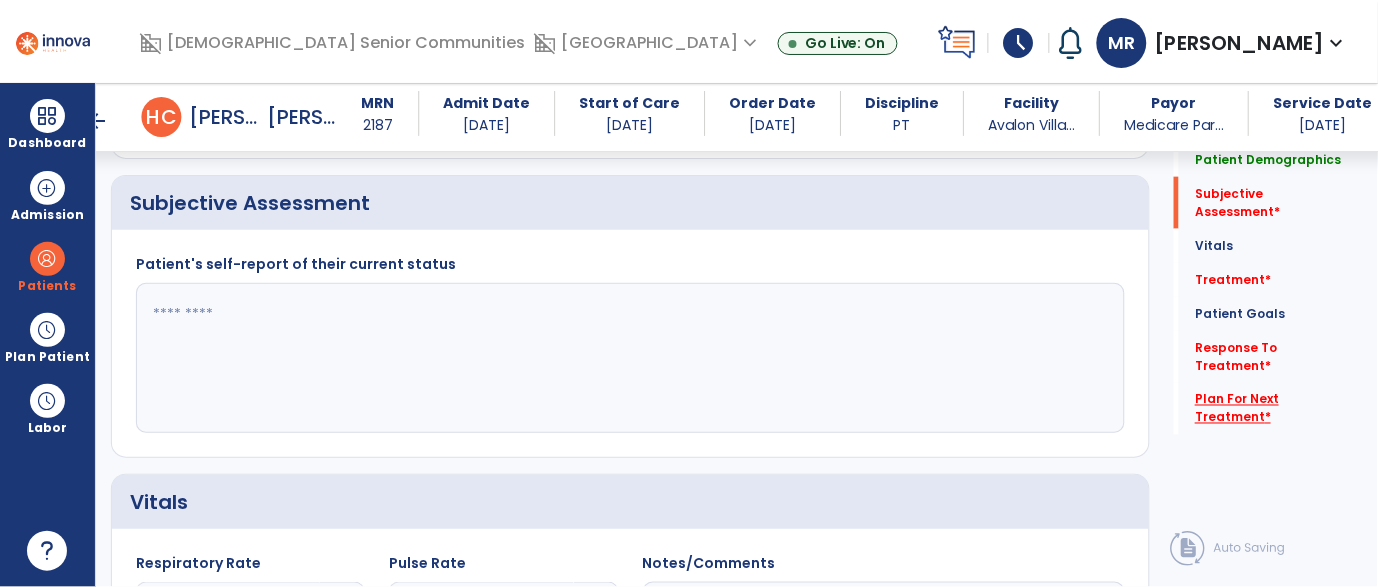 click on "Plan For Next Treatment   *" 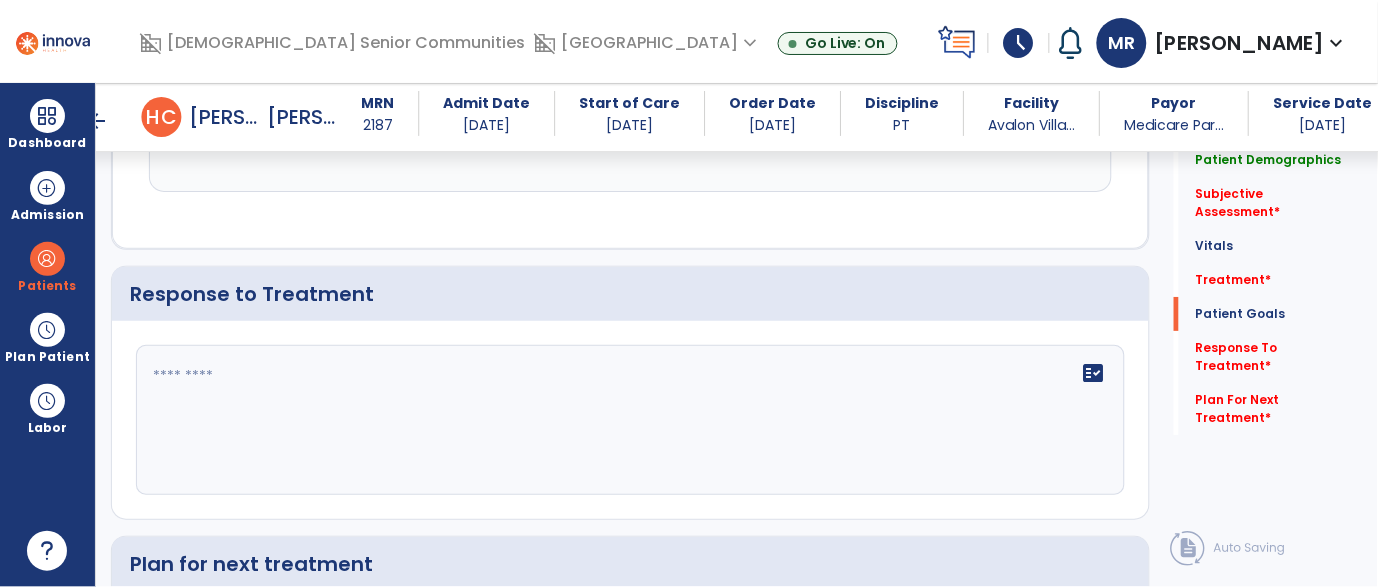 scroll, scrollTop: 3237, scrollLeft: 0, axis: vertical 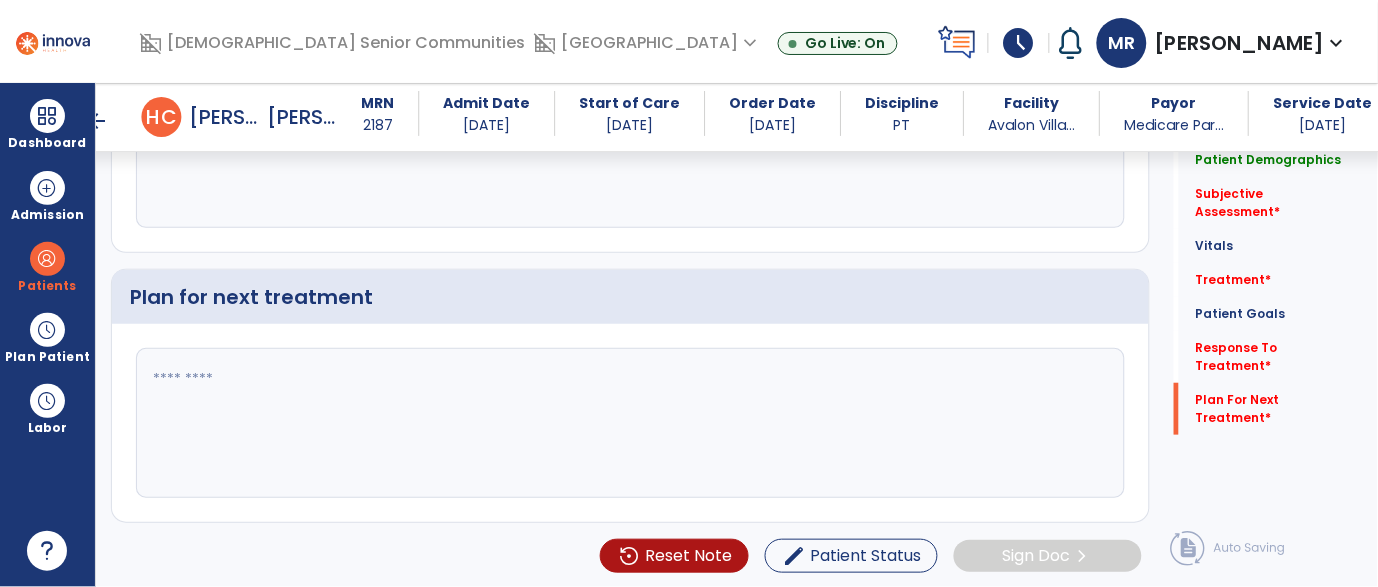 click 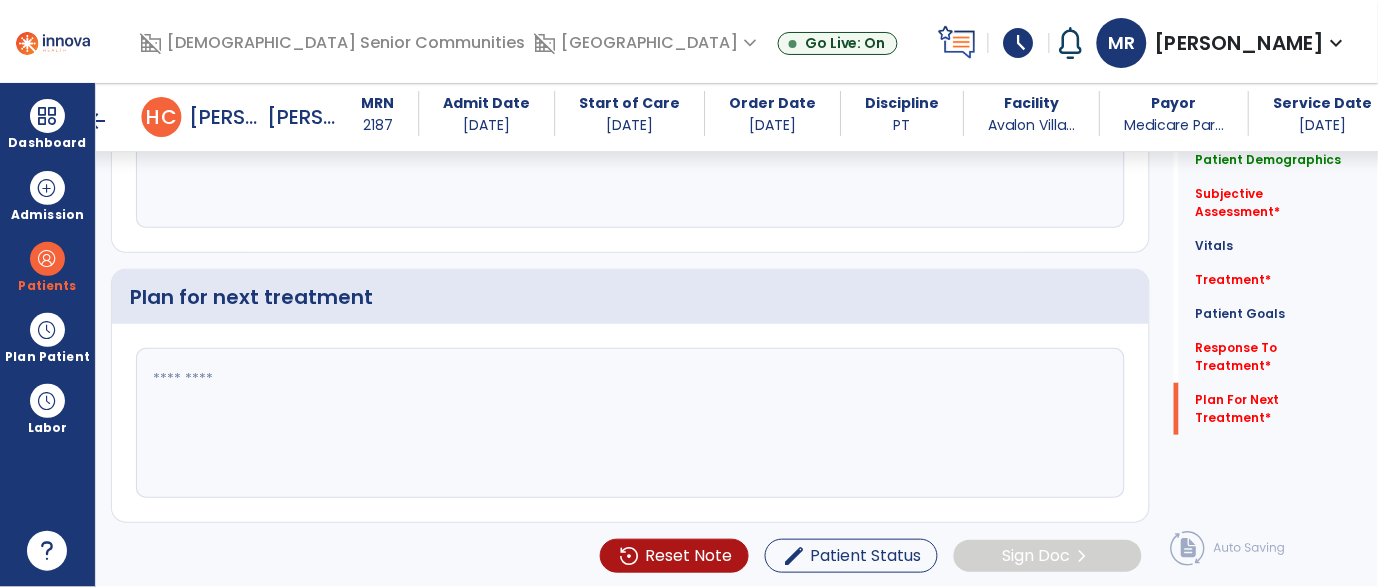 paste on "**********" 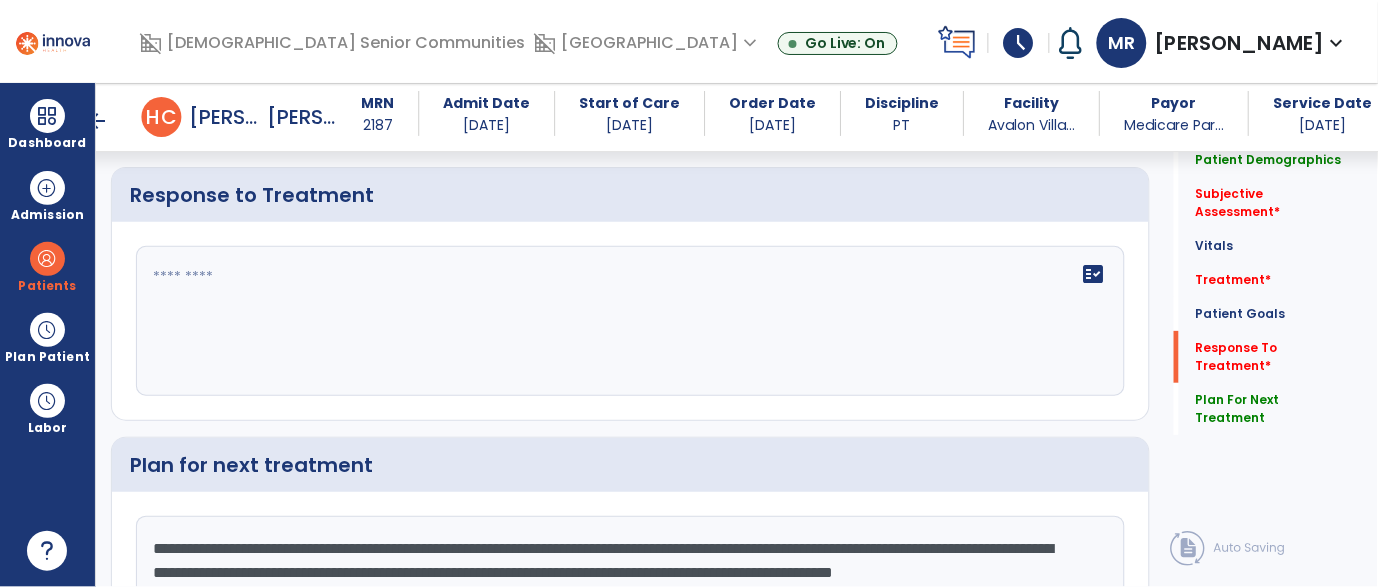 scroll, scrollTop: 3067, scrollLeft: 0, axis: vertical 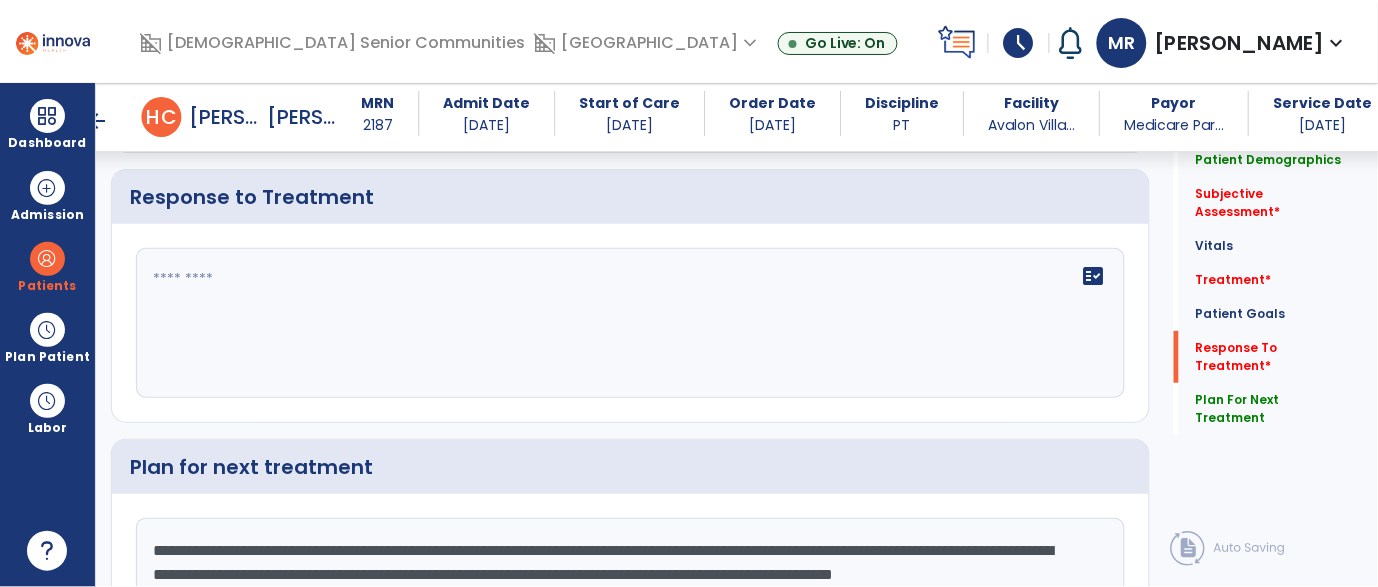 type on "**********" 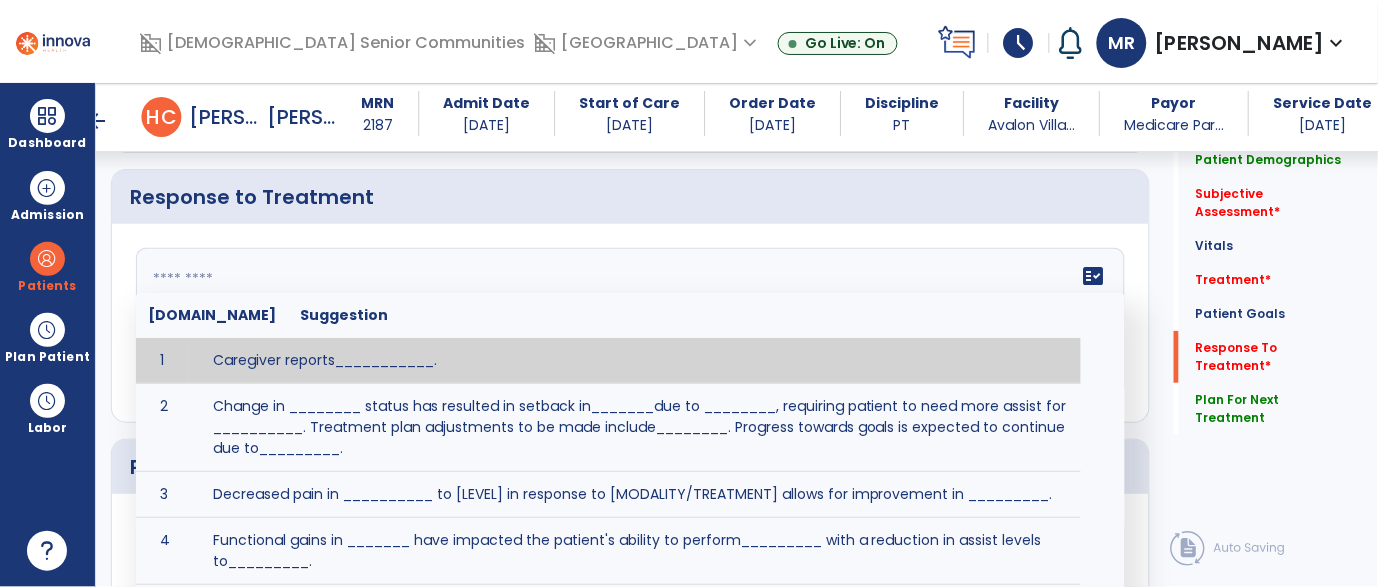 click on "fact_check  Sr.No Suggestion 1 Caregiver reports___________. 2 Change in ________ status has resulted in setback in_______due to ________, requiring patient to need more assist for __________.   Treatment plan adjustments to be made include________.  Progress towards goals is expected to continue due to_________. 3 Decreased pain in __________ to [LEVEL] in response to [MODALITY/TREATMENT] allows for improvement in _________. 4 Functional gains in _______ have impacted the patient's ability to perform_________ with a reduction in assist levels to_________. 5 Functional progress this week has been significant due to__________. 6 Gains in ________ have improved the patient's ability to perform ______with decreased levels of assist to___________. 7 Improvement in ________allows patient to tolerate higher levels of challenges in_________. 8 Pain in [AREA] has decreased to [LEVEL] in response to [TREATMENT/MODALITY], allowing fore ease in completing__________. 9 10 11 12 13 14 15 16 17 18 19 20 21" 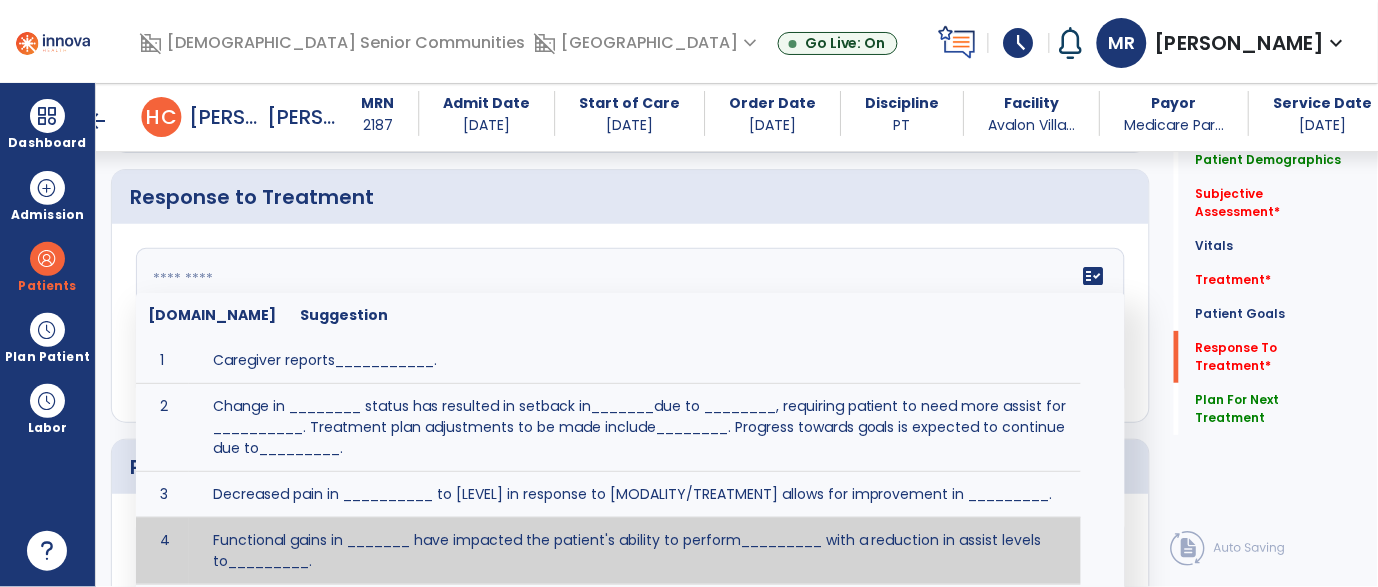 scroll, scrollTop: 17, scrollLeft: 0, axis: vertical 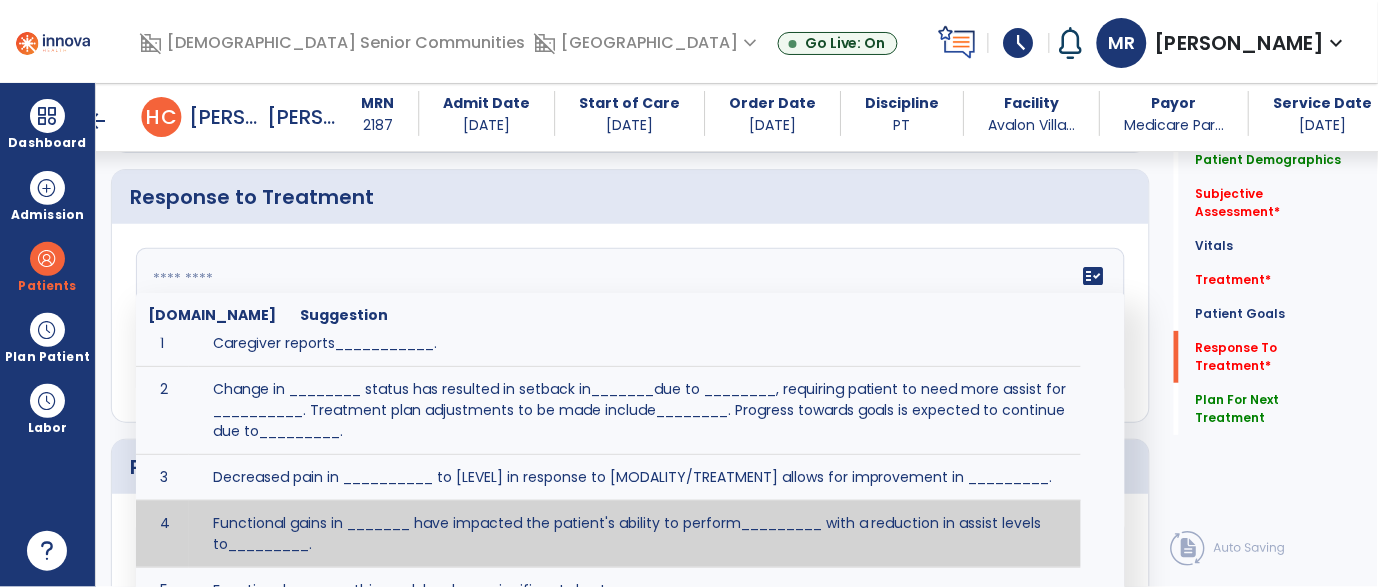 paste on "**********" 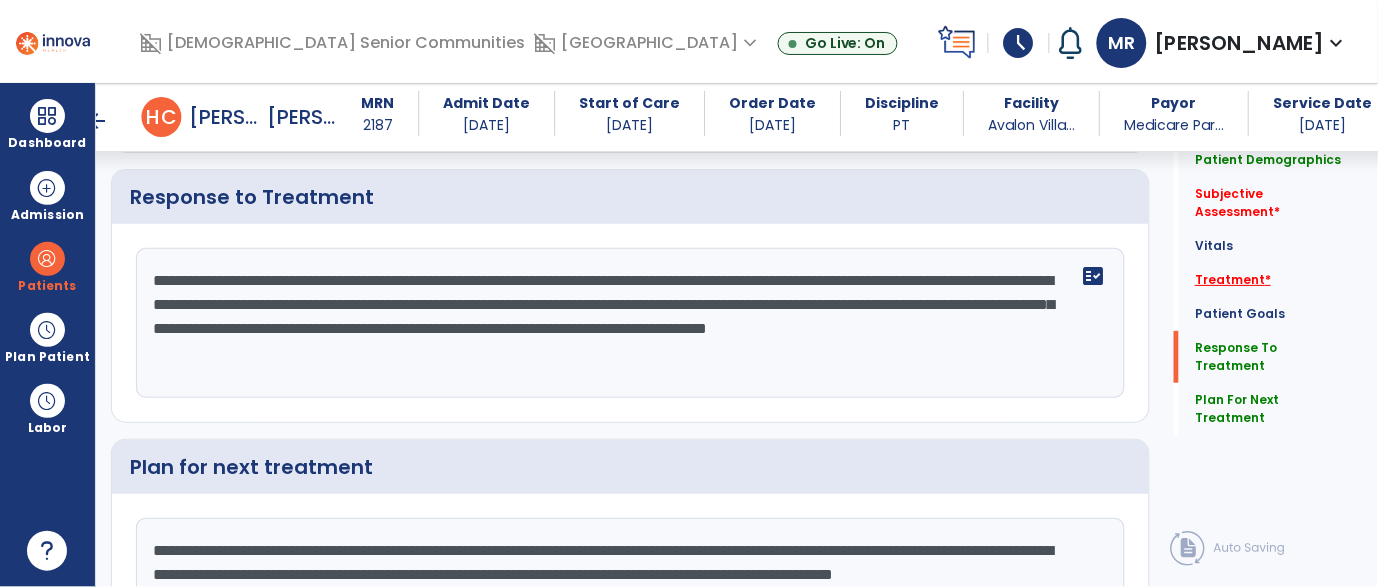 type on "**********" 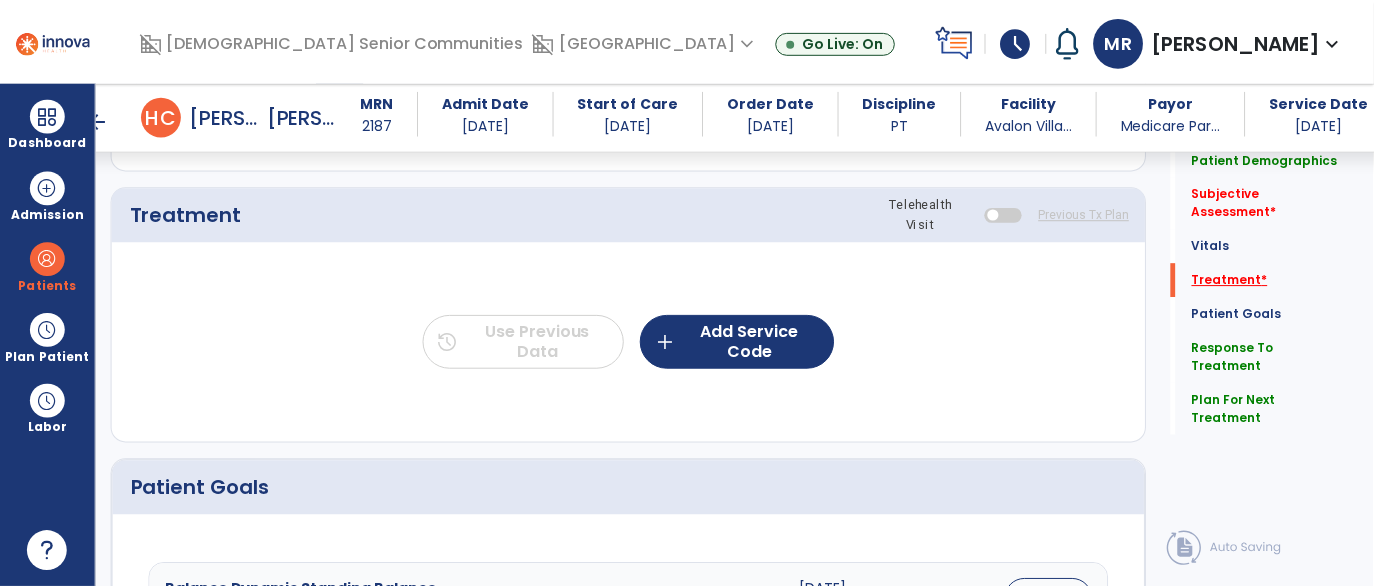 scroll, scrollTop: 1161, scrollLeft: 0, axis: vertical 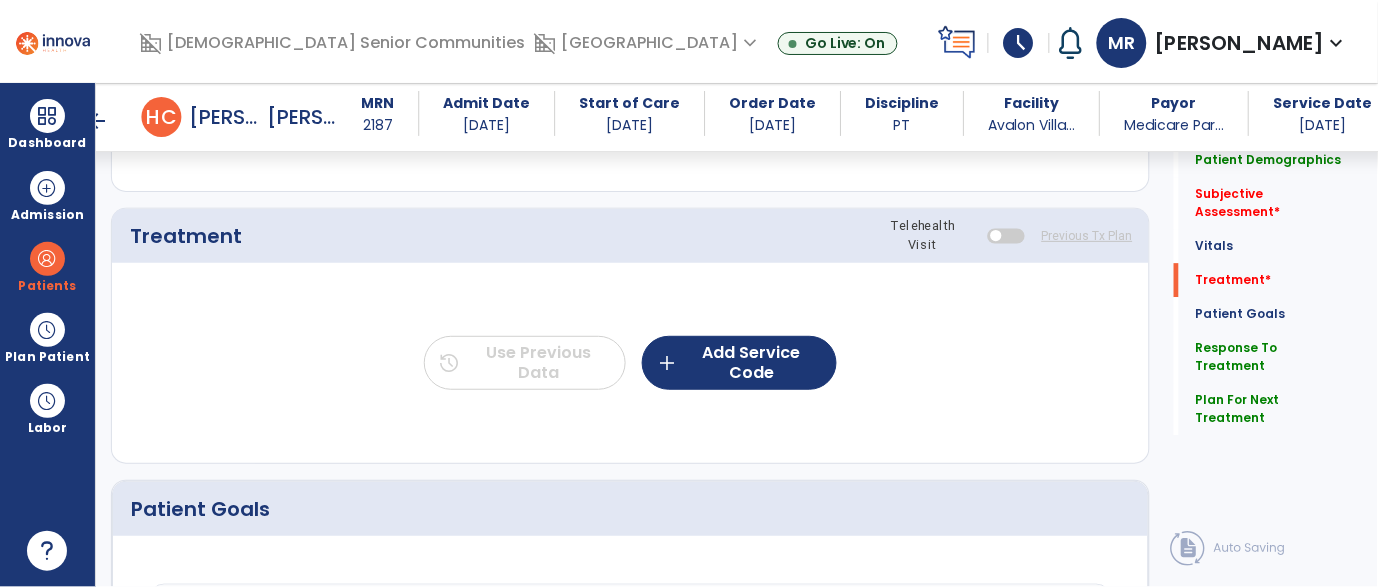 click at bounding box center [1006, 235] 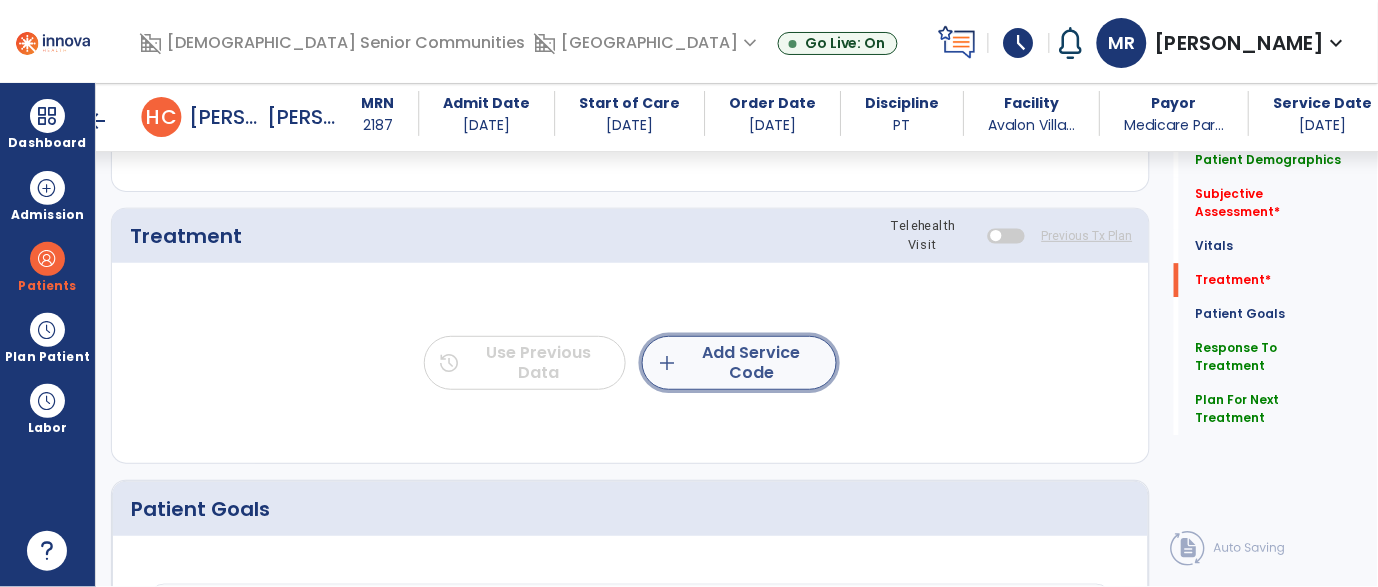 click on "add  Add Service Code" 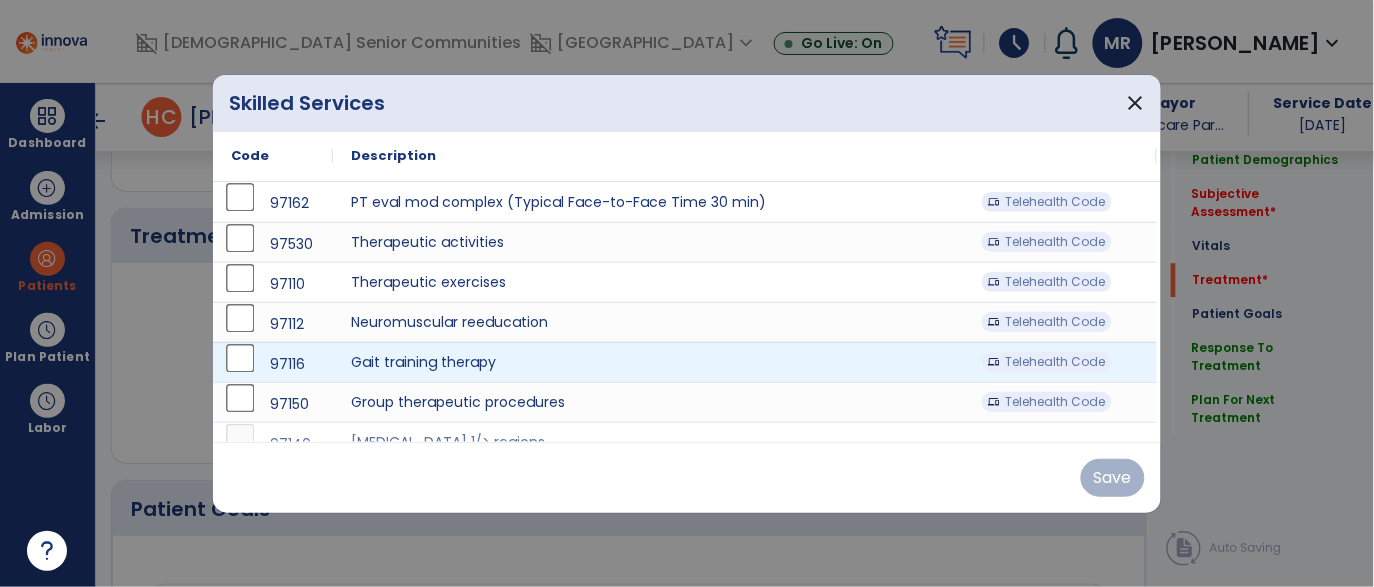 scroll, scrollTop: 1161, scrollLeft: 0, axis: vertical 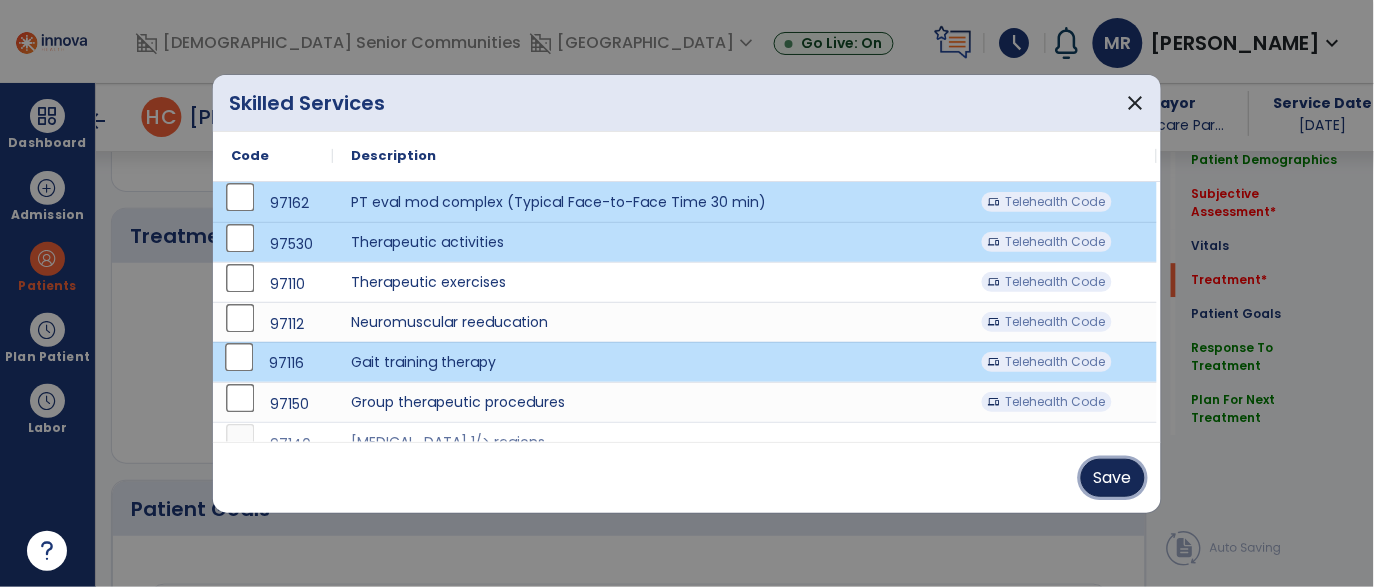 click on "Save" at bounding box center [1113, 478] 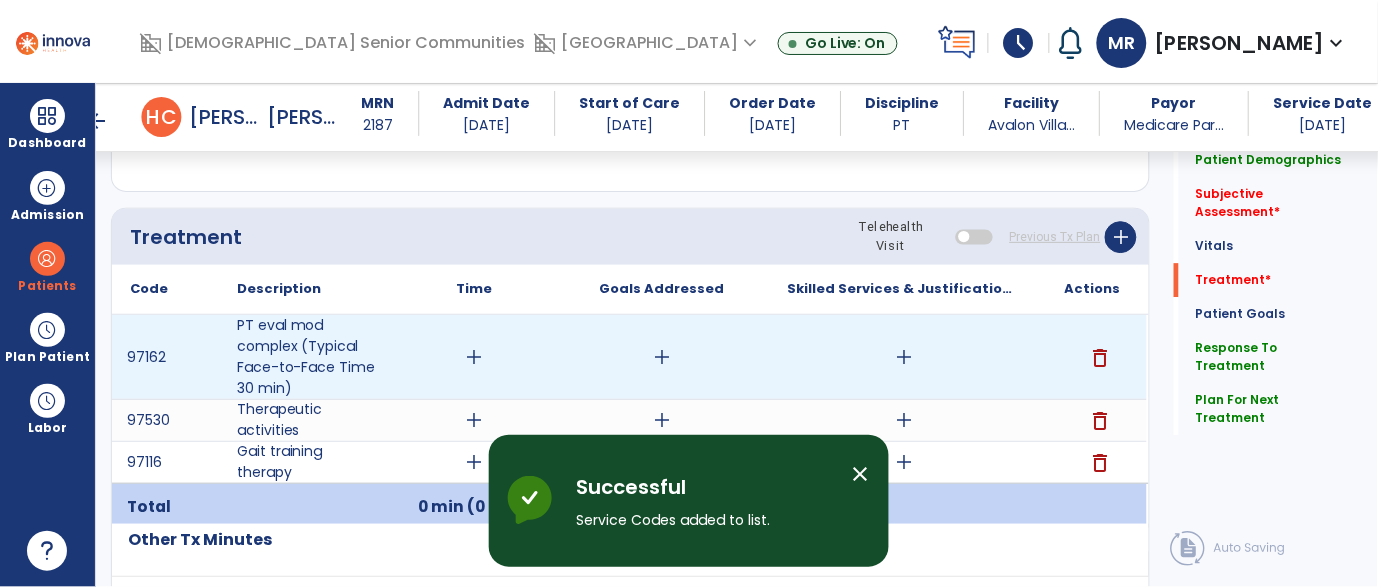 click on "add" at bounding box center [474, 357] 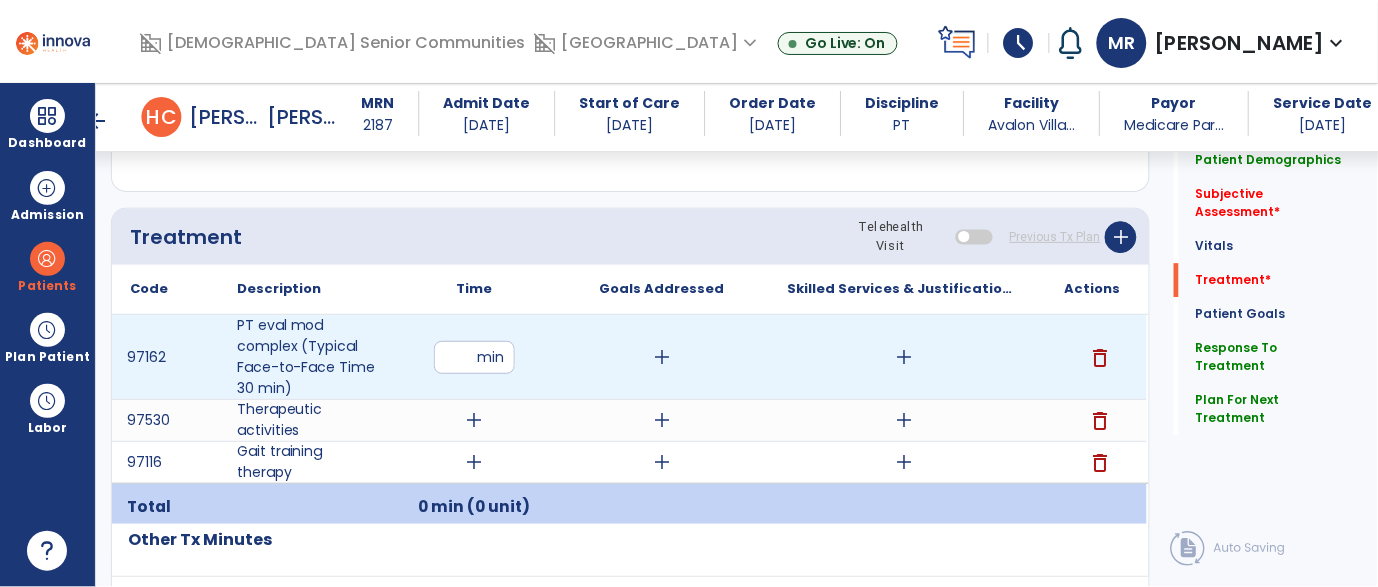 type on "**" 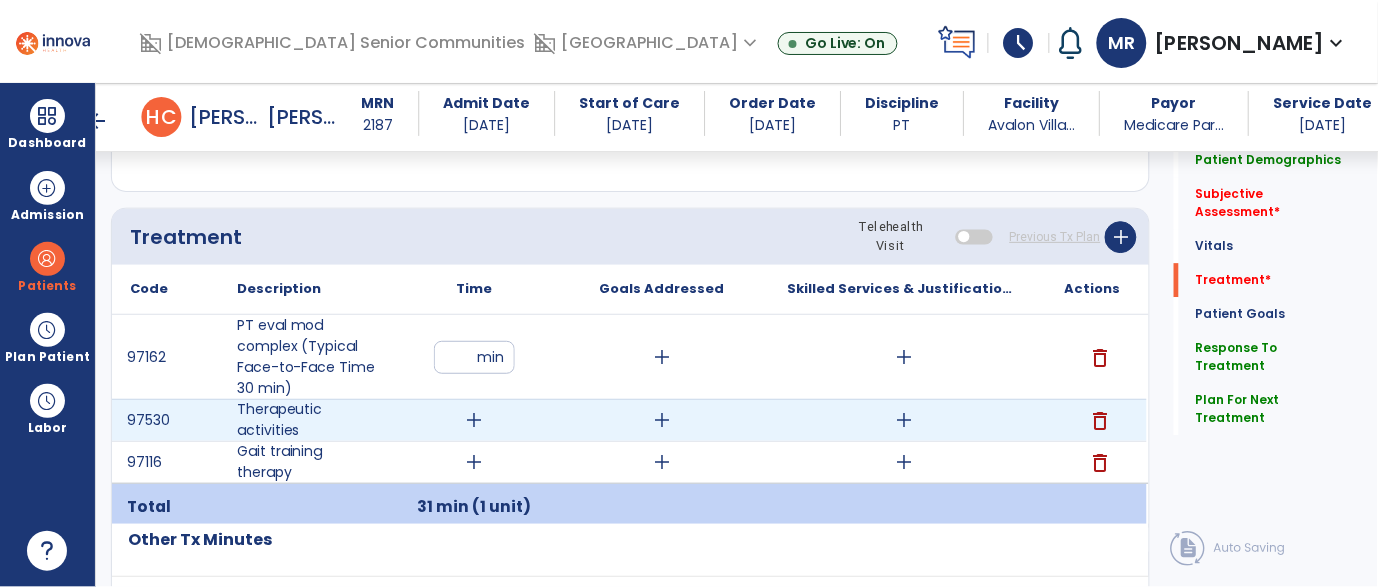 click on "add" at bounding box center [474, 420] 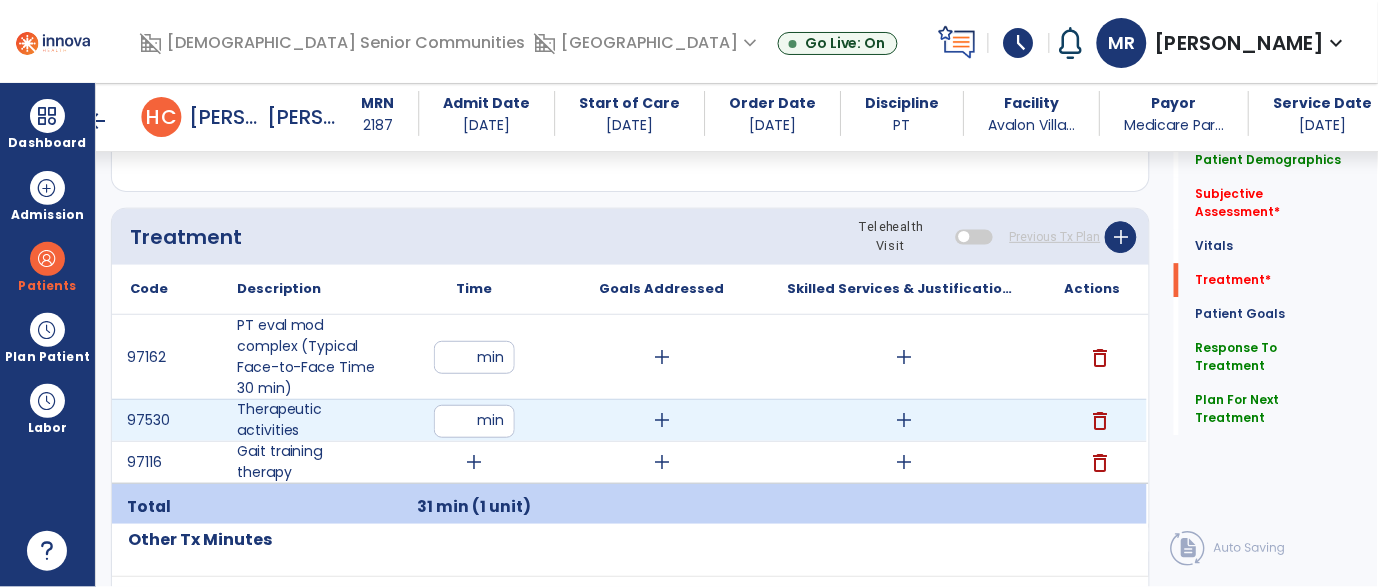 type on "**" 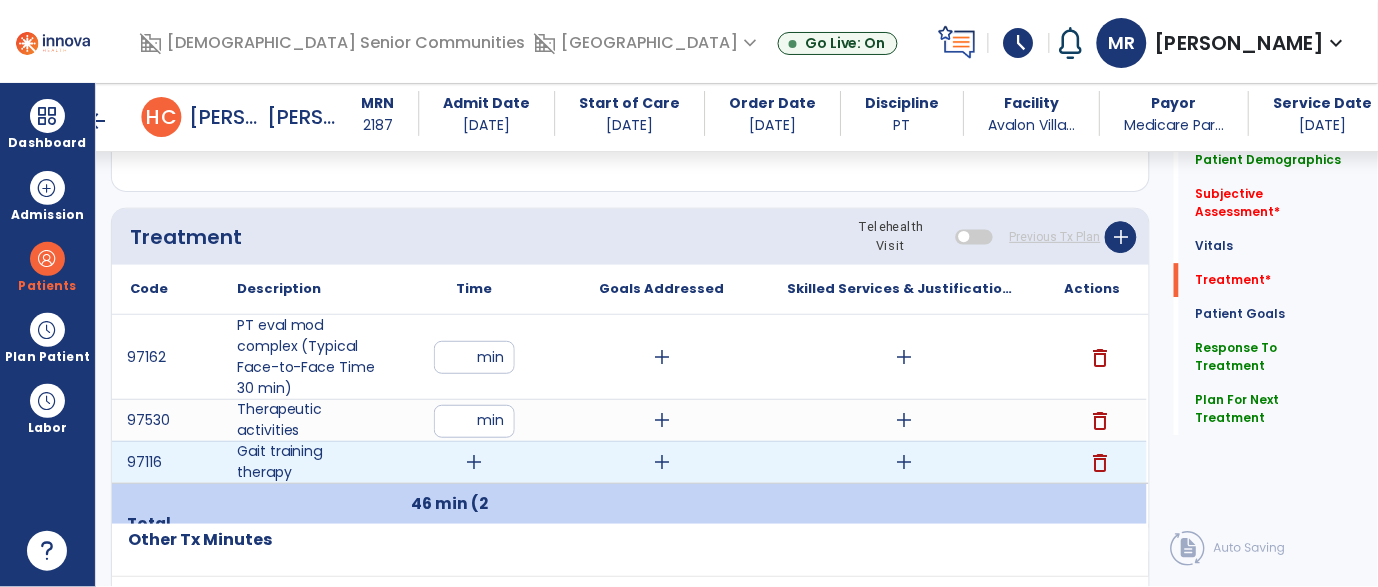 click on "add" at bounding box center (474, 462) 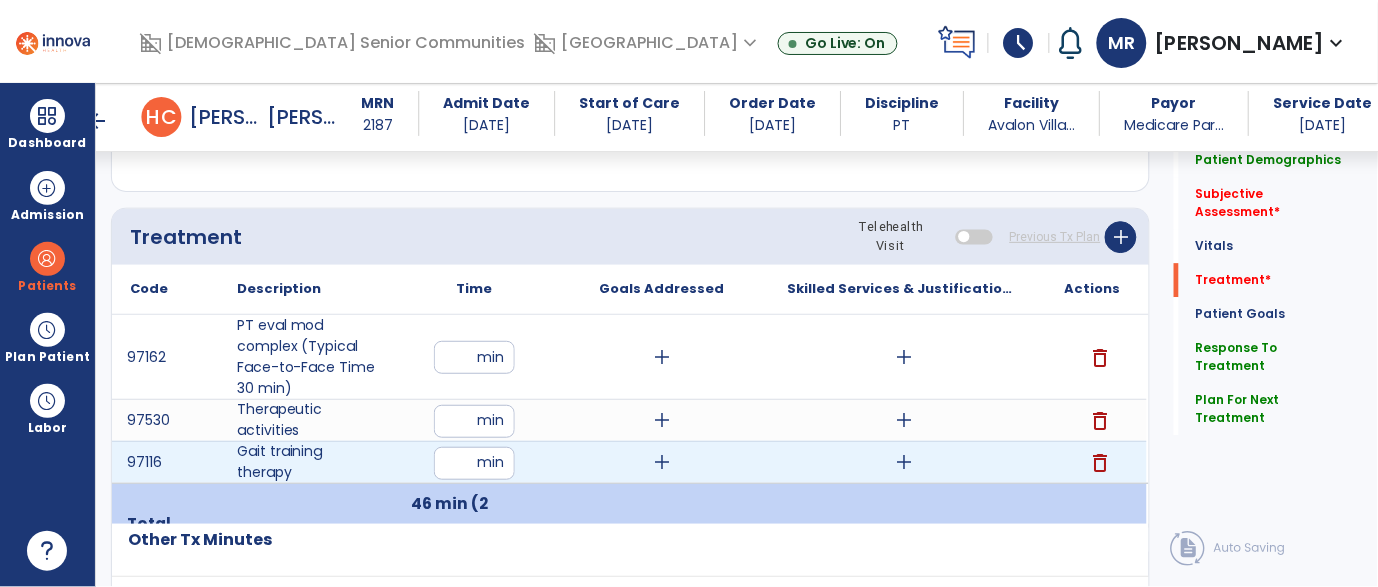 type on "**" 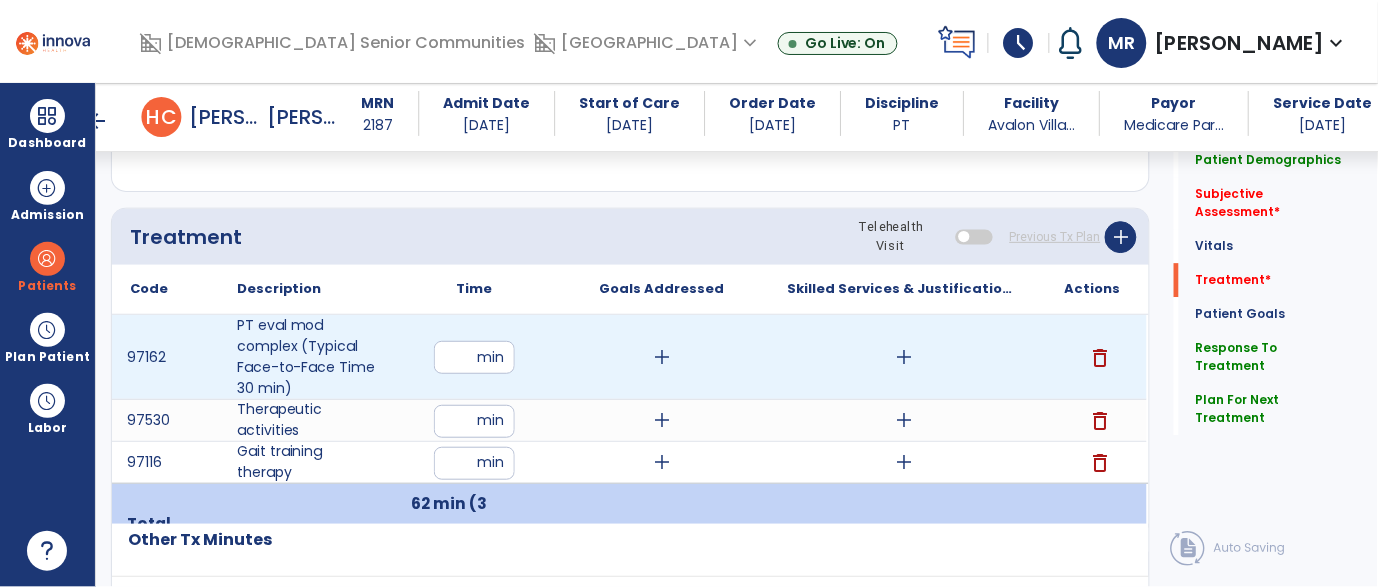 click on "add" at bounding box center (662, 357) 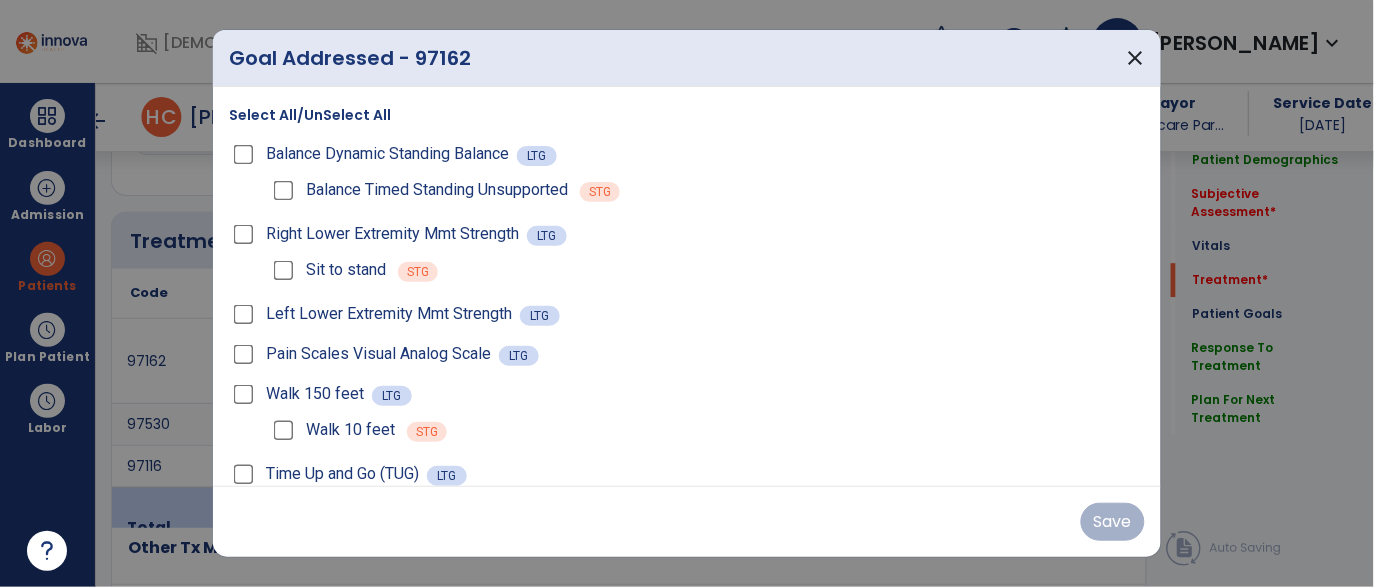 scroll, scrollTop: 1161, scrollLeft: 0, axis: vertical 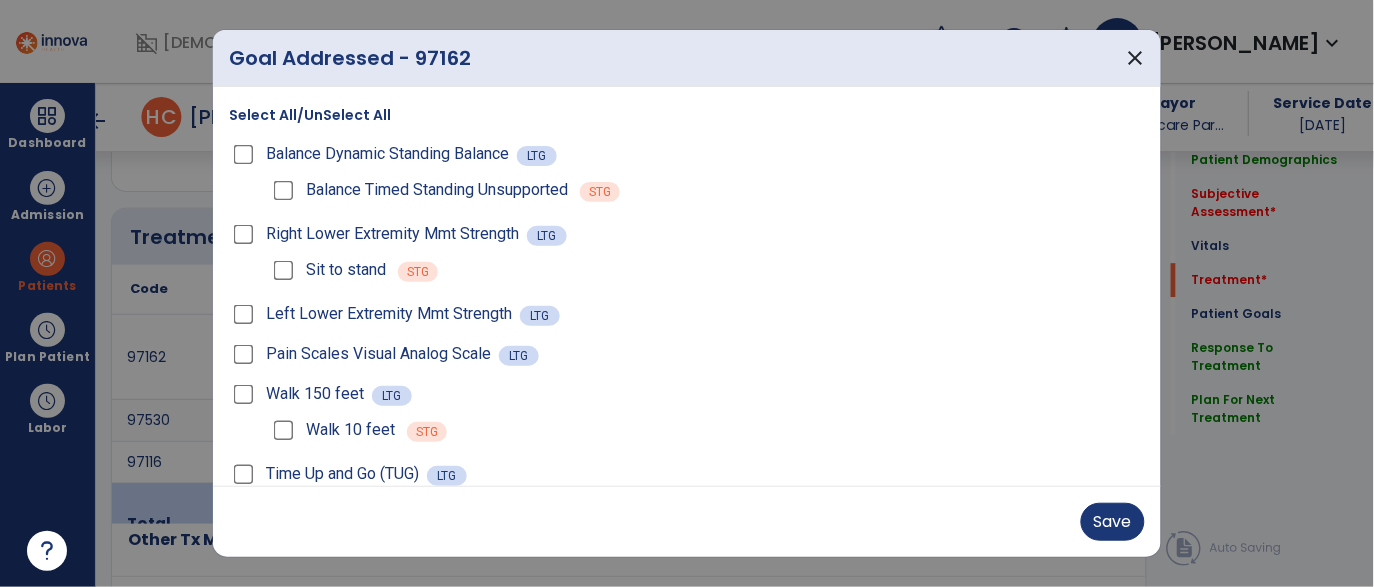 click on "Right Lower Extremity Mmt Strength" at bounding box center (378, 234) 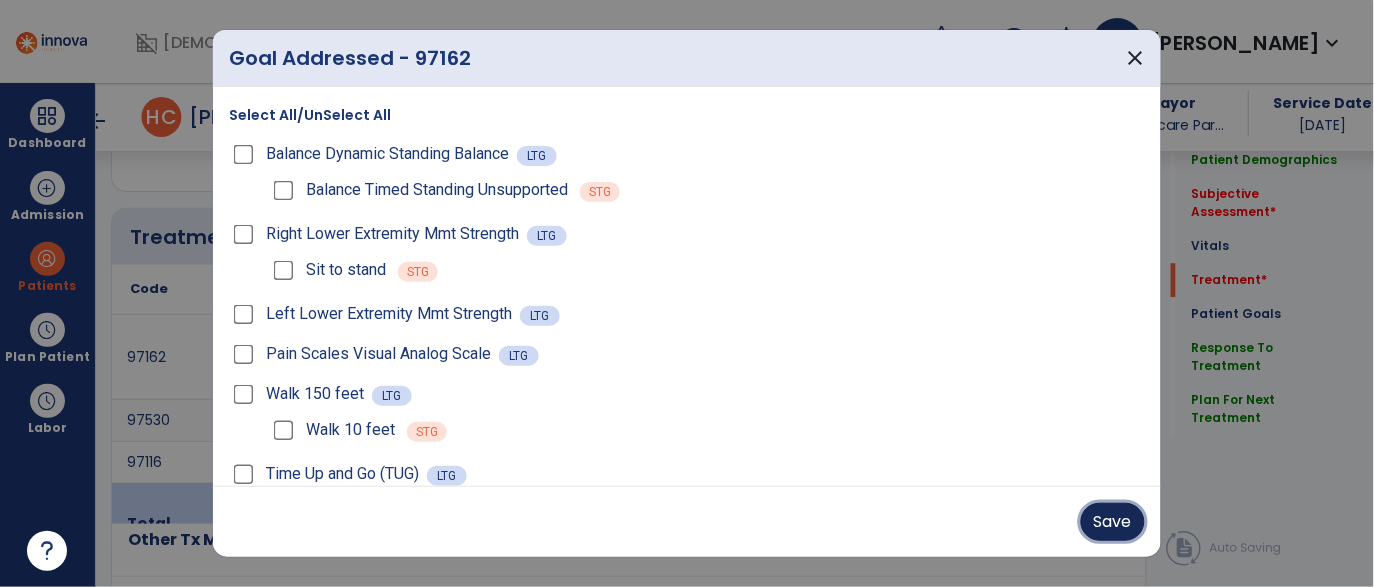 click on "Save" at bounding box center [1113, 522] 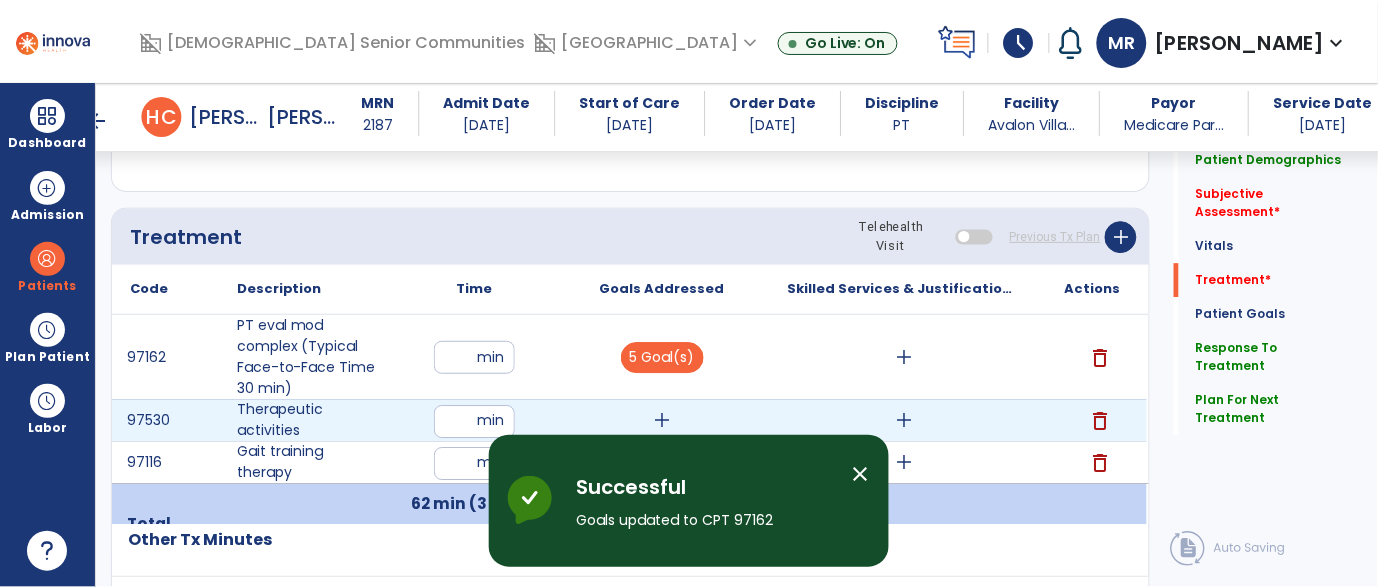 click on "add" at bounding box center (662, 420) 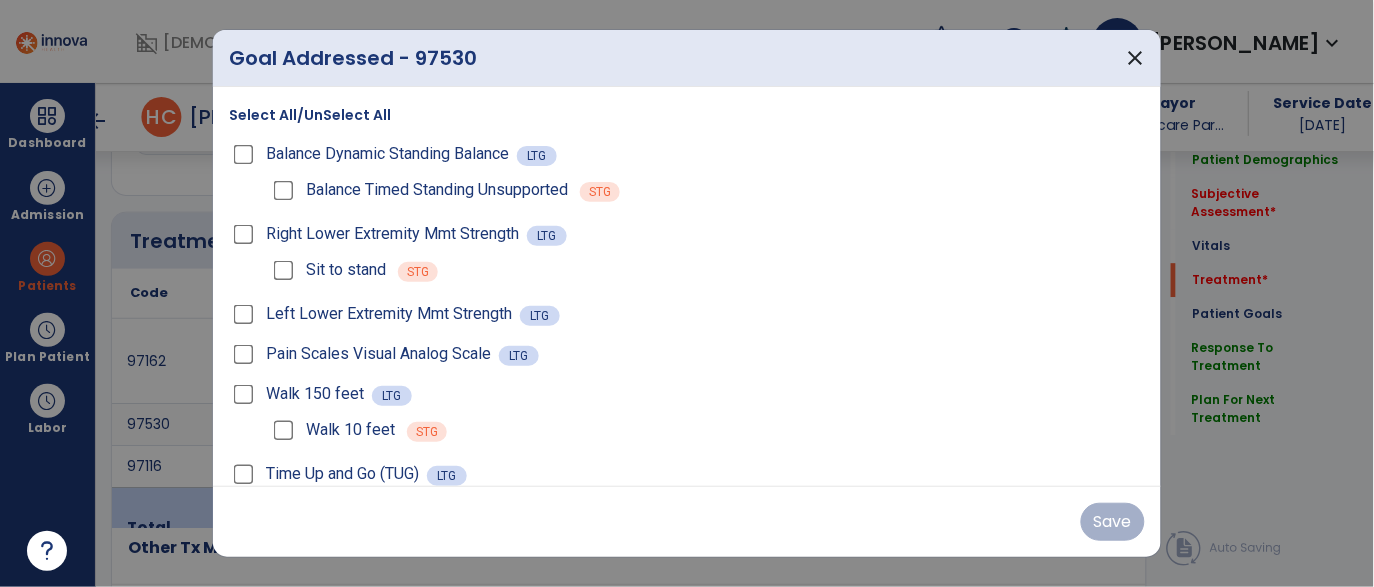 scroll, scrollTop: 1161, scrollLeft: 0, axis: vertical 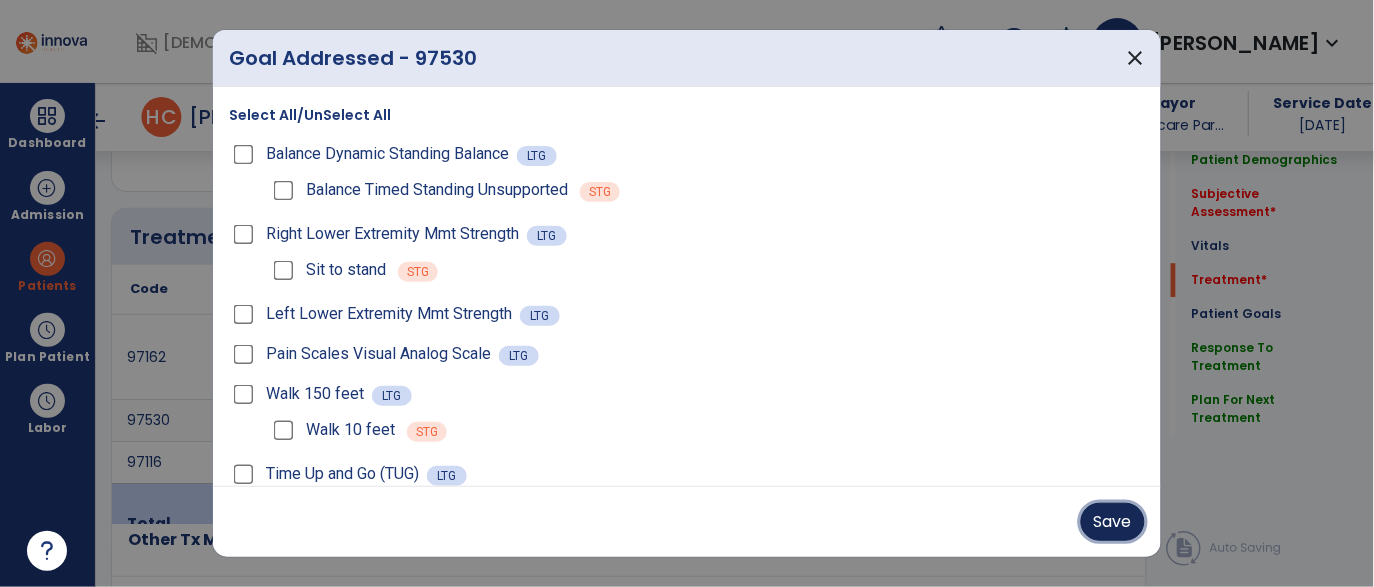 click on "Save" at bounding box center [1113, 522] 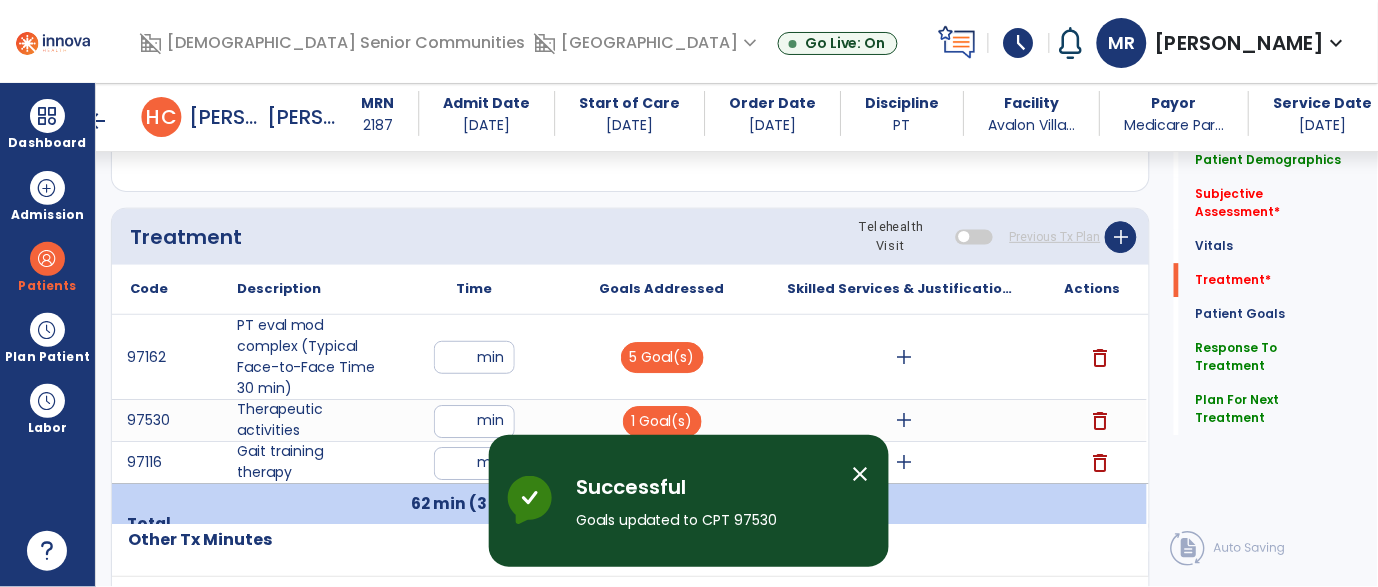 click on "close" at bounding box center [861, 474] 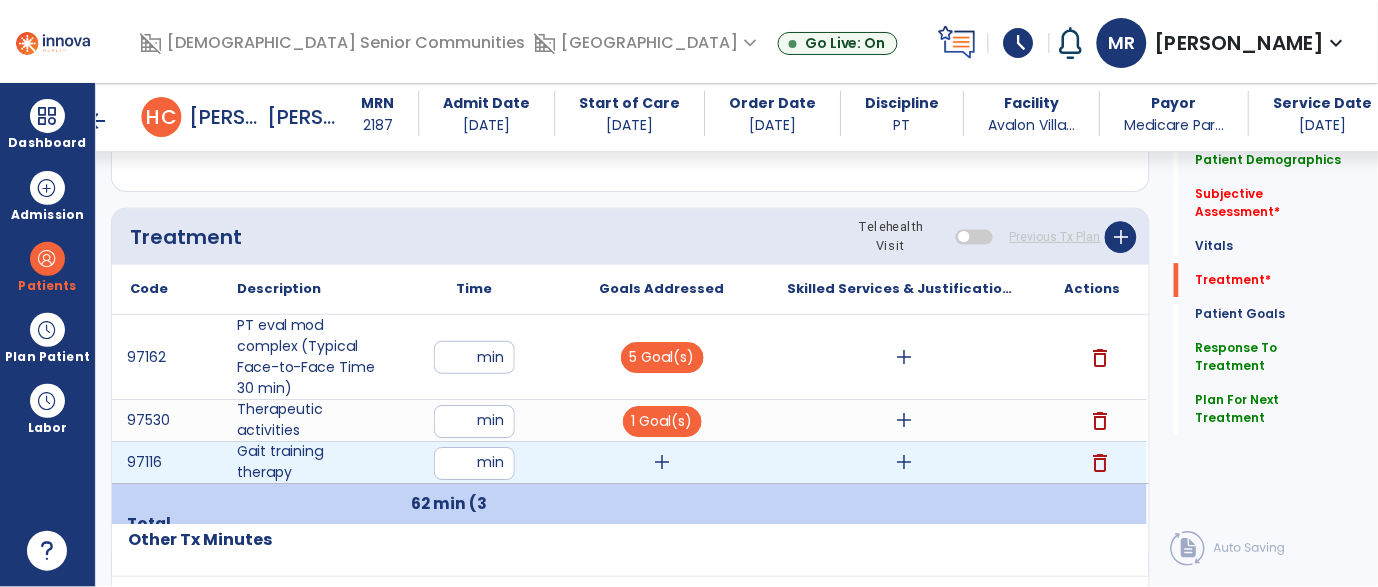 click on "add" at bounding box center (662, 462) 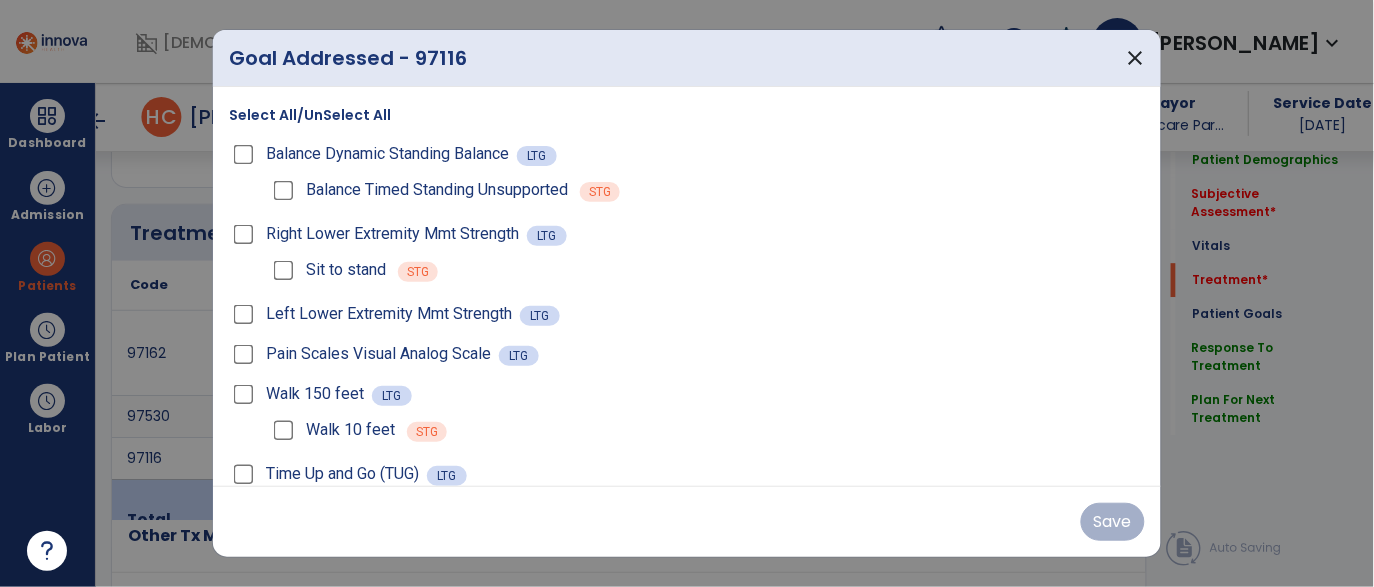 scroll, scrollTop: 1161, scrollLeft: 0, axis: vertical 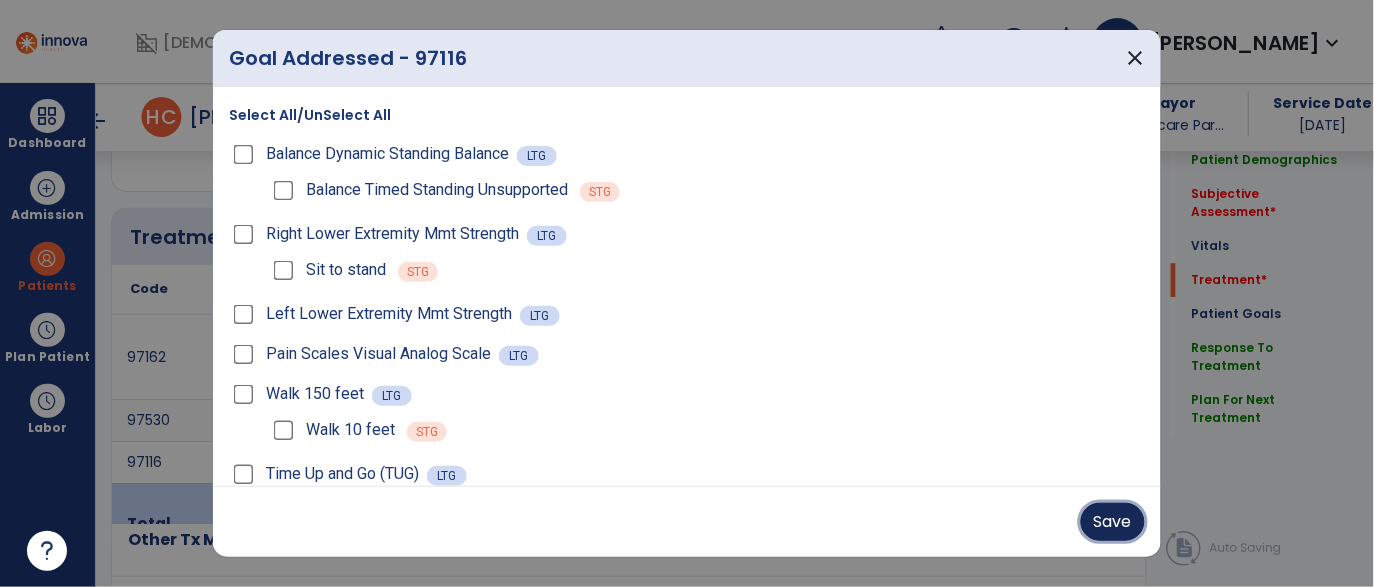 click on "Save" at bounding box center (1113, 522) 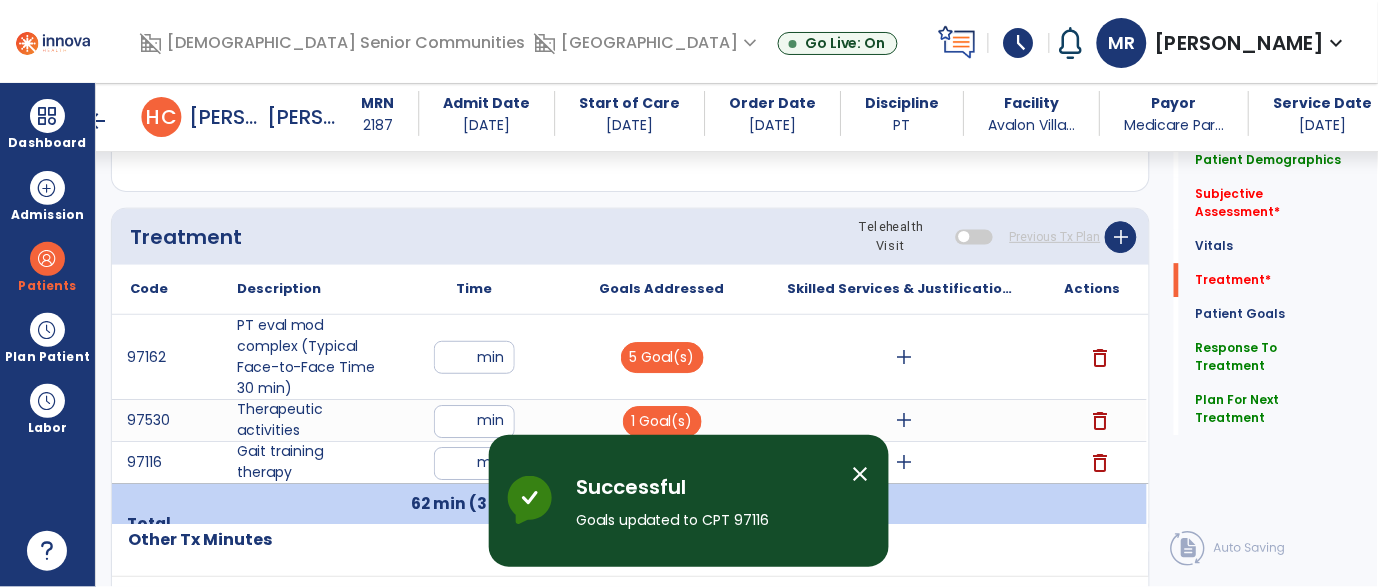 click on "close" at bounding box center (861, 474) 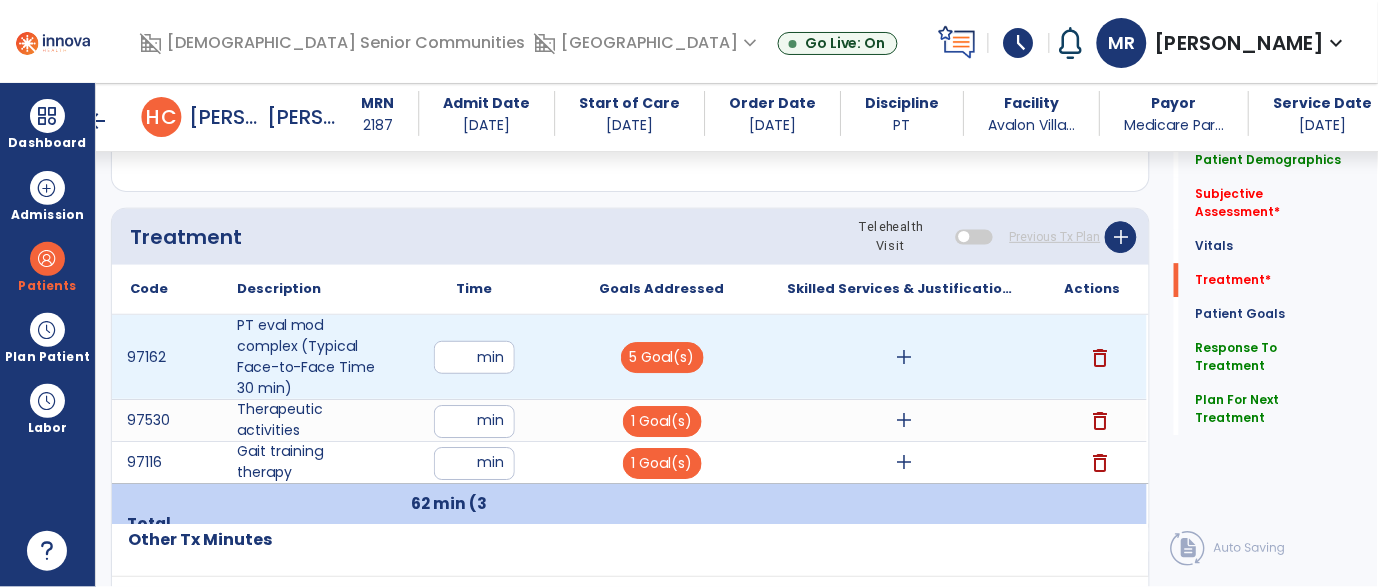 click on "add" at bounding box center [904, 357] 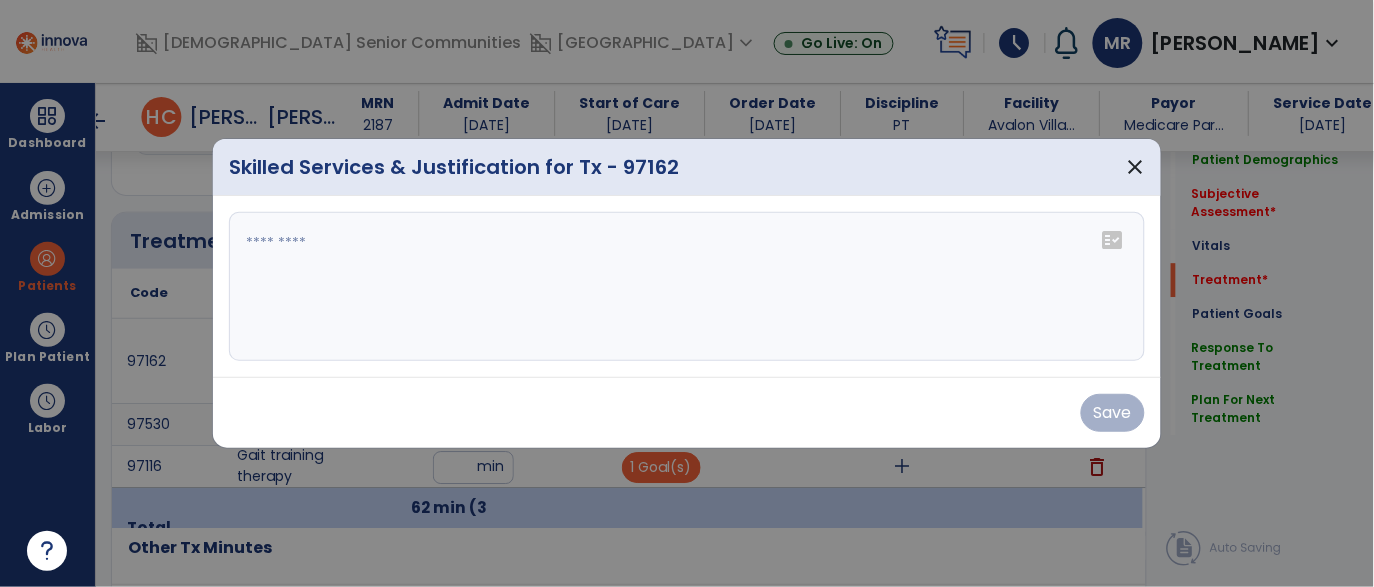scroll, scrollTop: 1161, scrollLeft: 0, axis: vertical 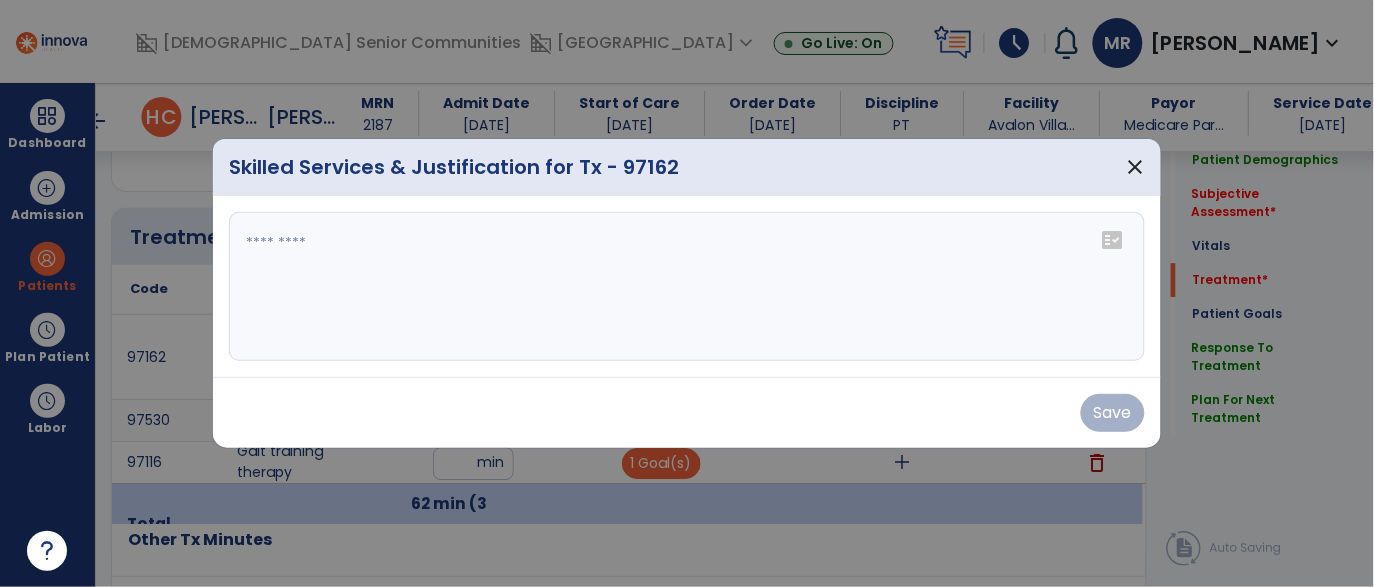 click at bounding box center [687, 287] 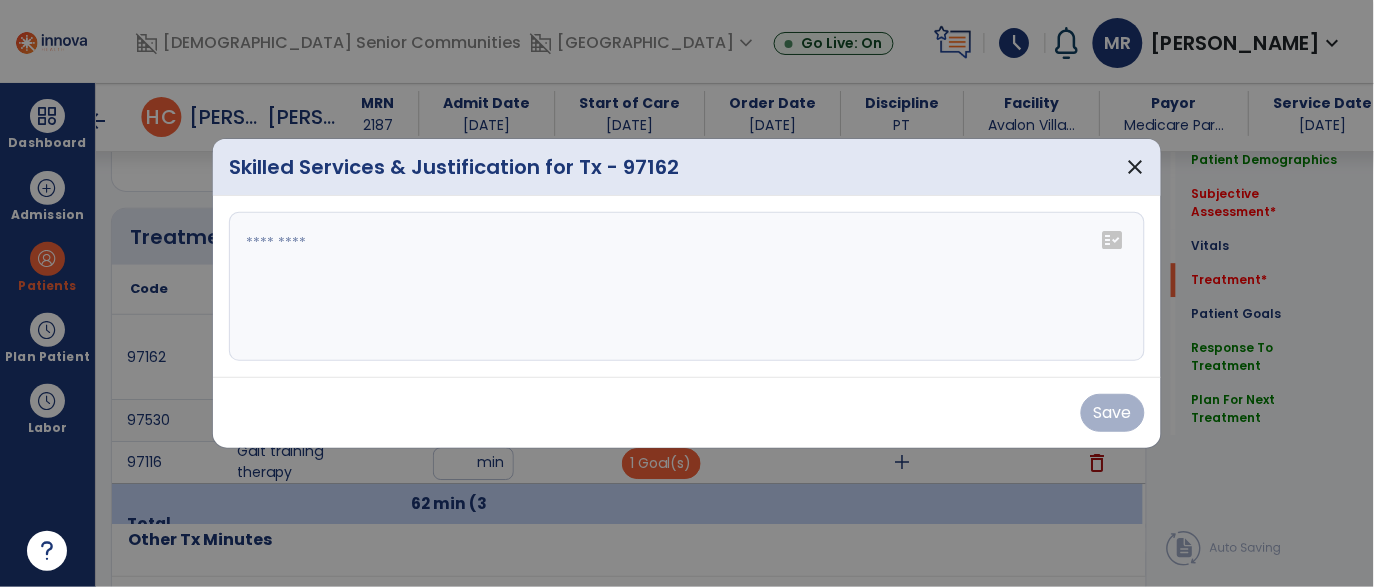 paste on "**********" 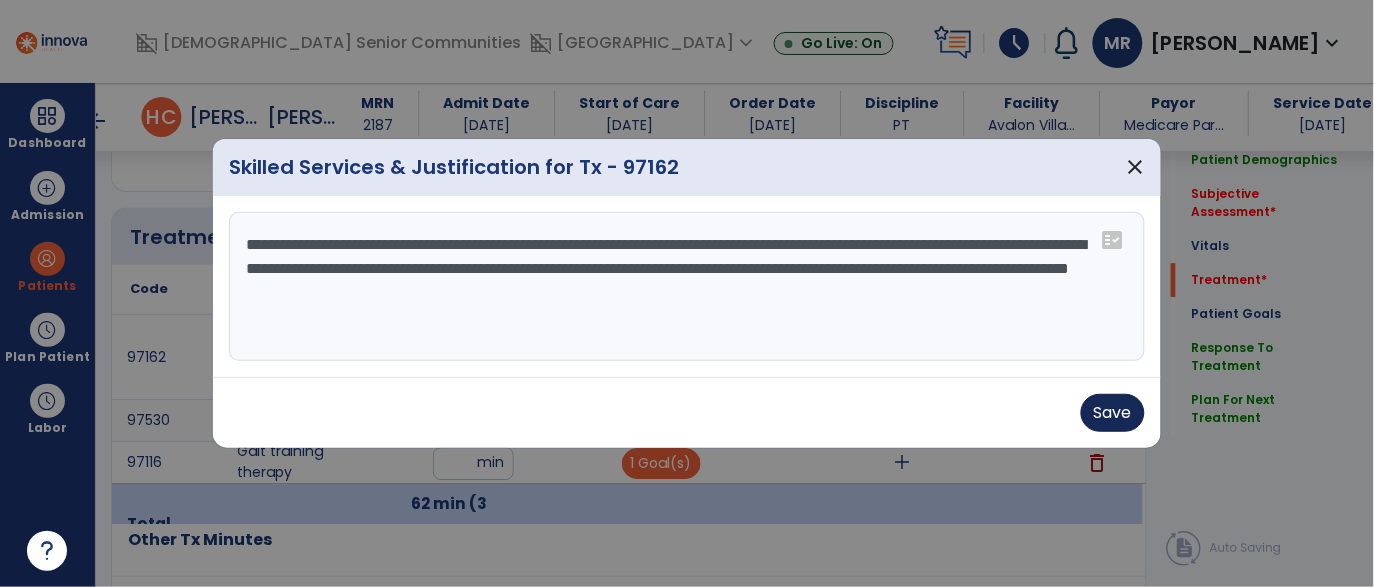 type on "**********" 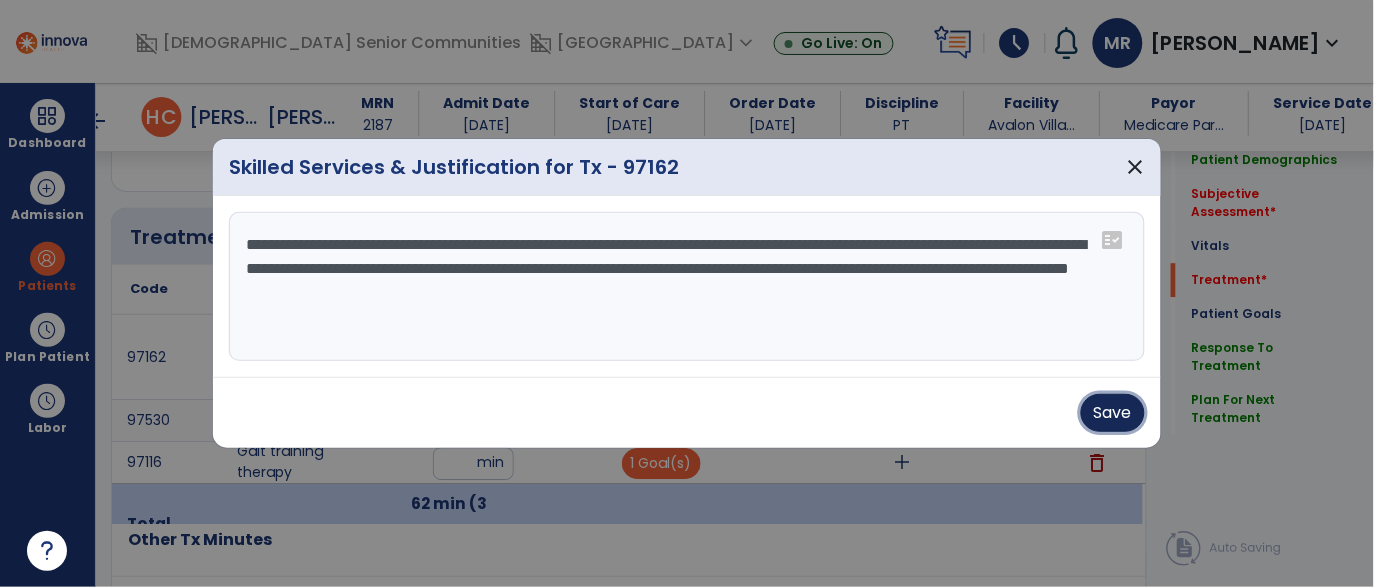 click on "Save" at bounding box center [1113, 413] 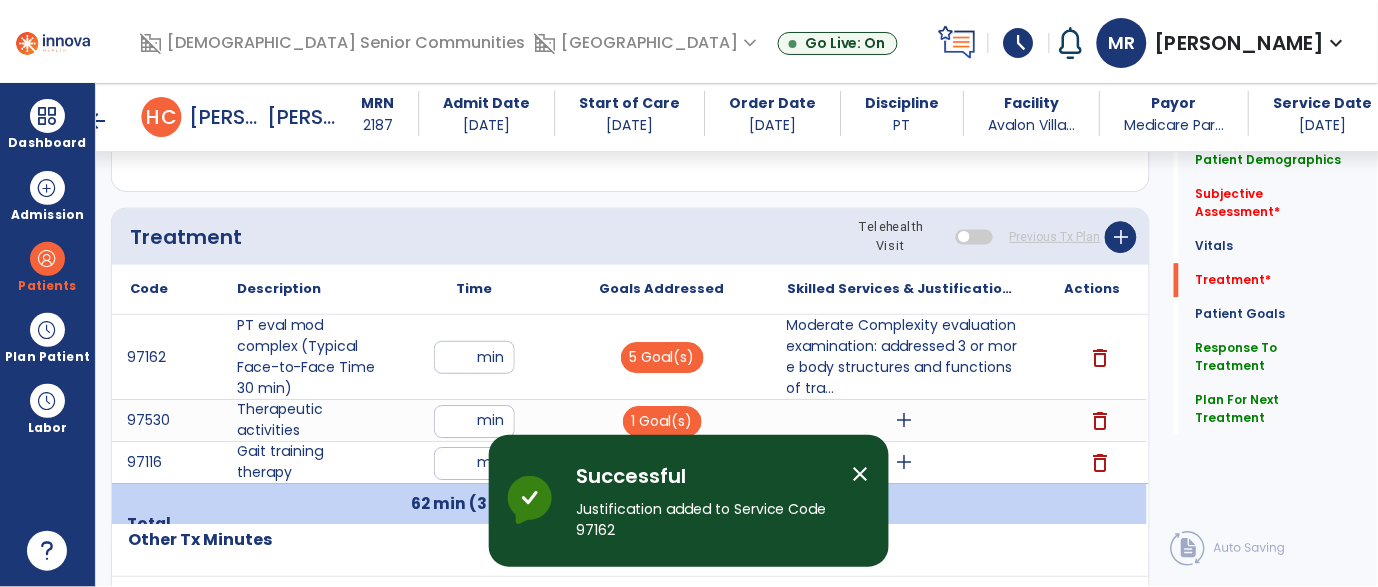 click on "close" at bounding box center (861, 474) 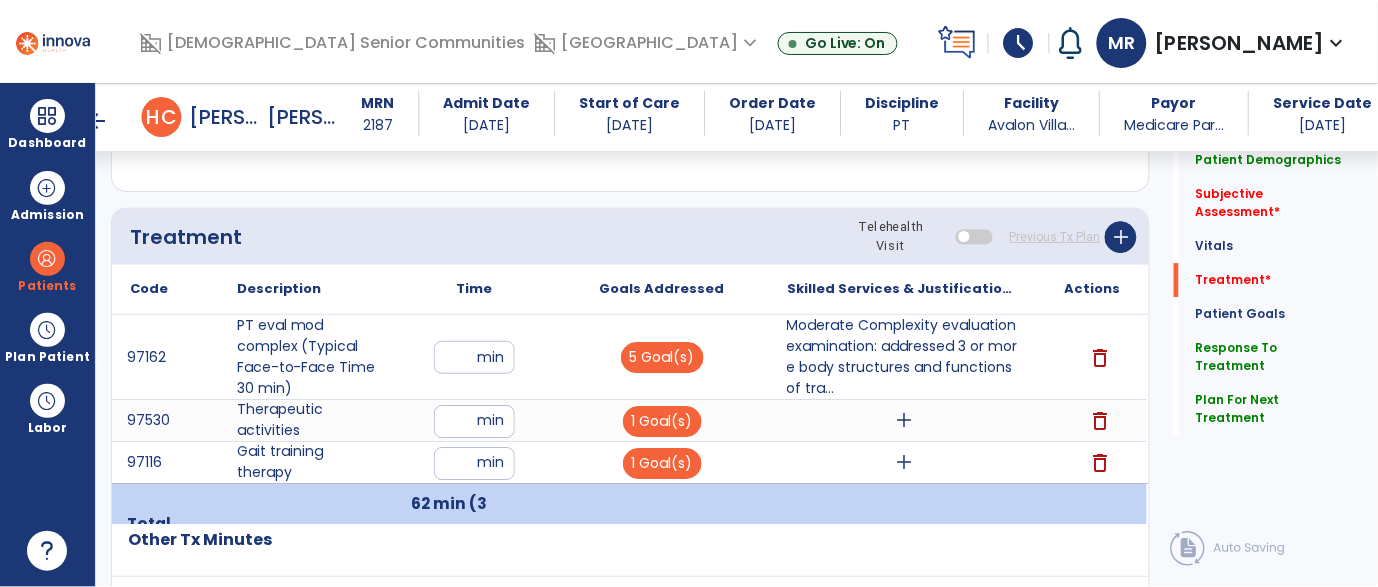 click on "add" at bounding box center [904, 420] 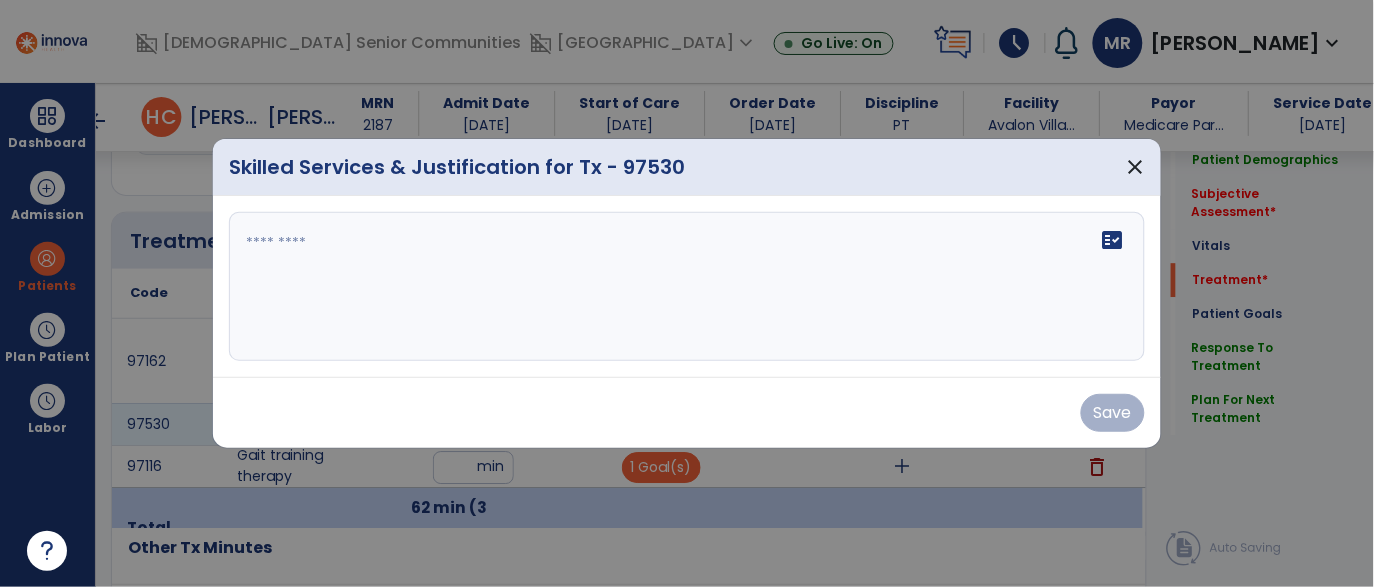 scroll, scrollTop: 1161, scrollLeft: 0, axis: vertical 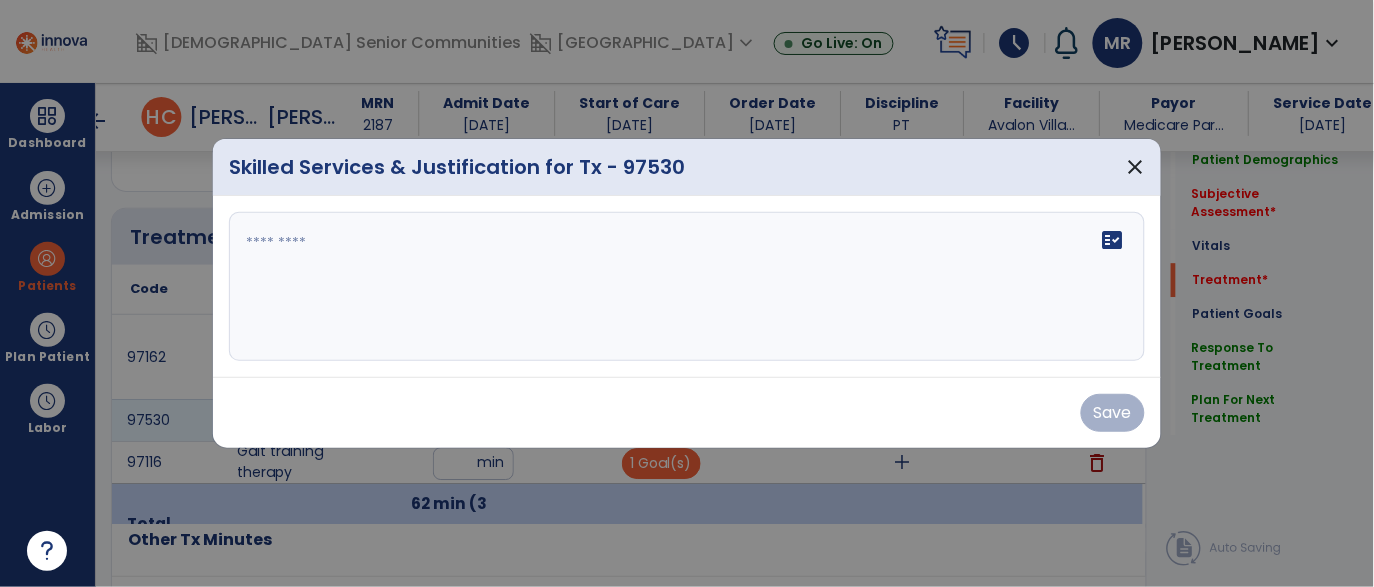 click at bounding box center (687, 287) 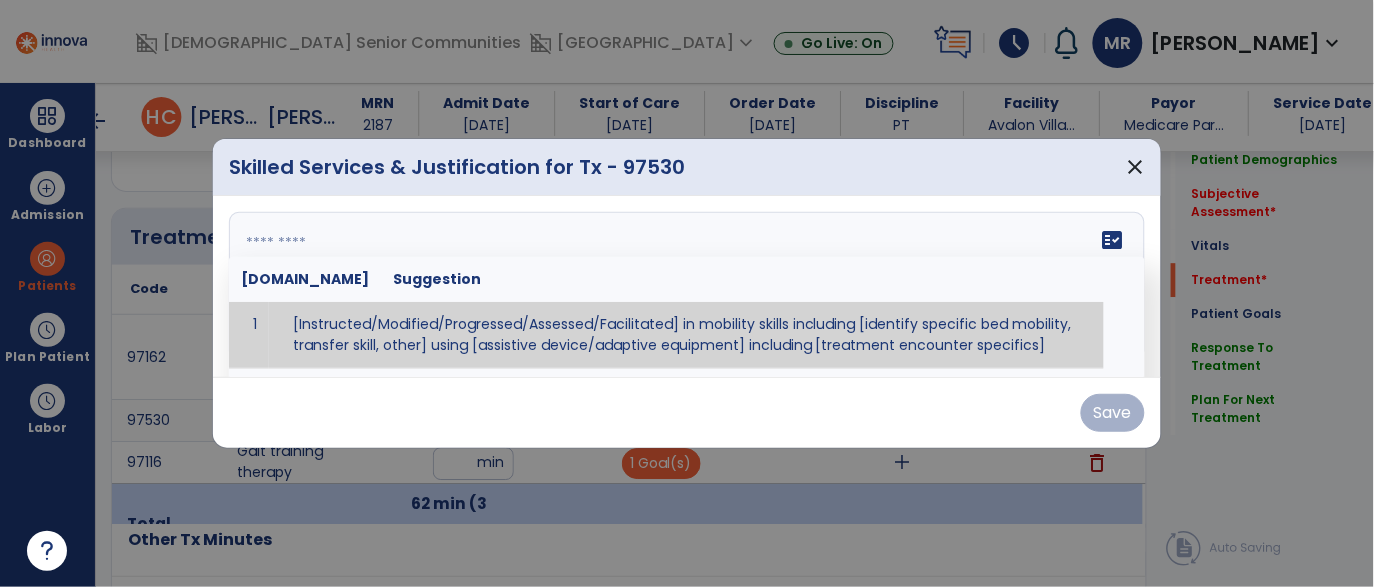 paste on "**********" 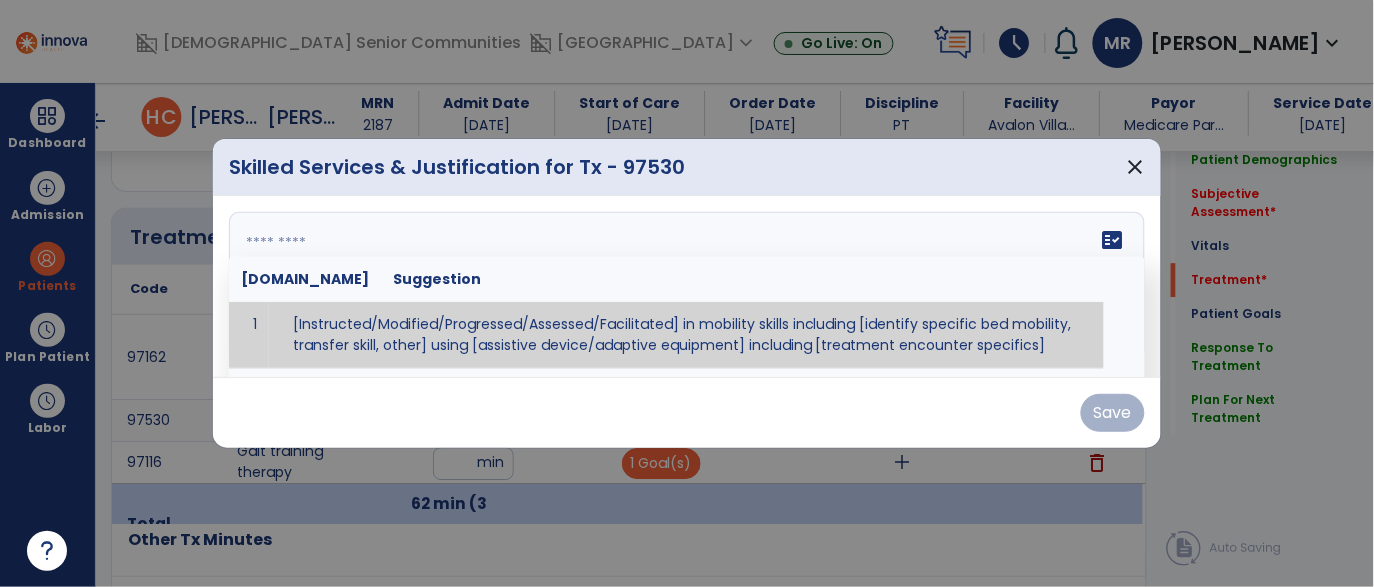 type on "**********" 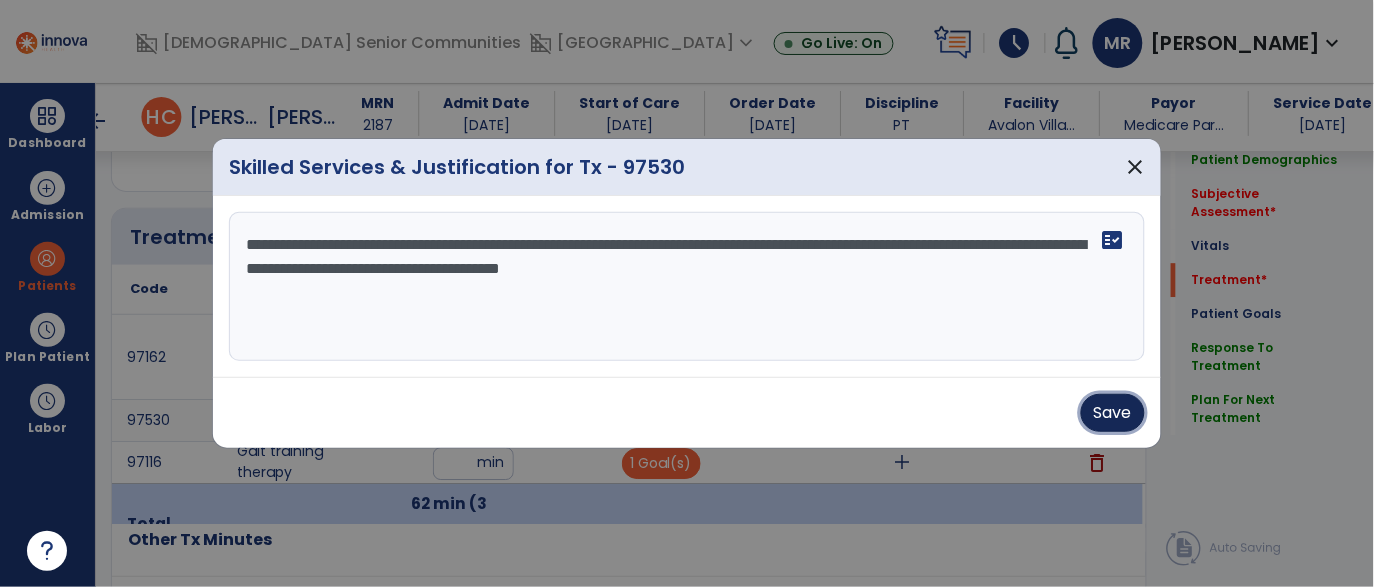 click on "Save" at bounding box center [1113, 413] 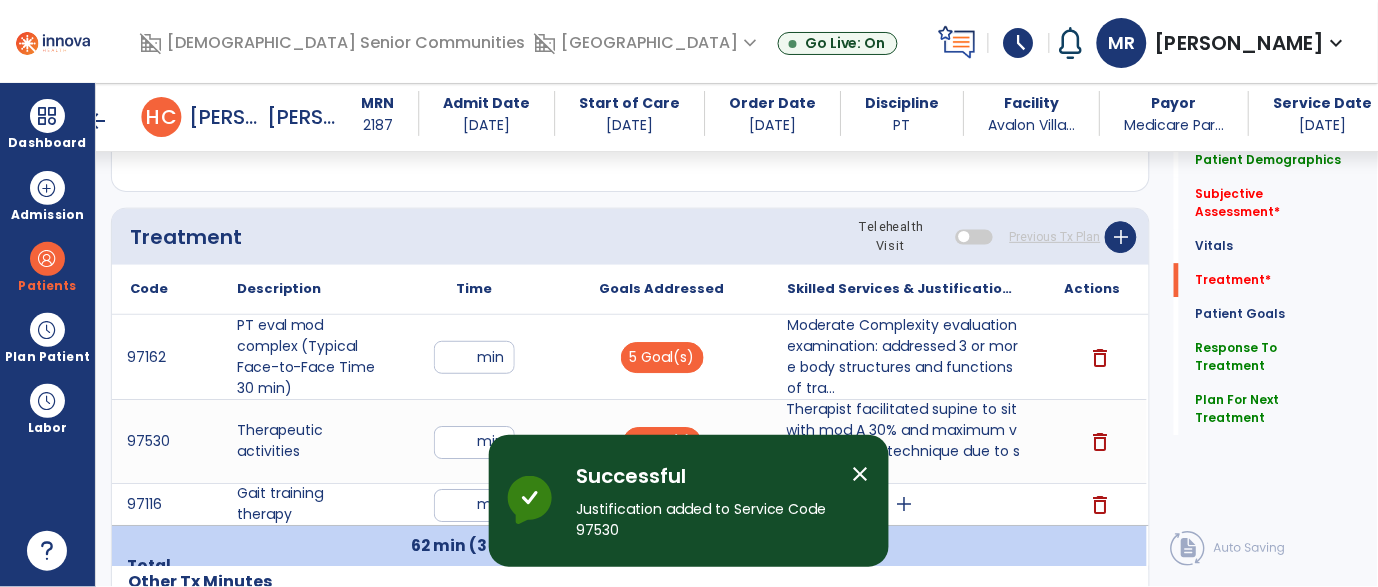 click on "close" at bounding box center [861, 474] 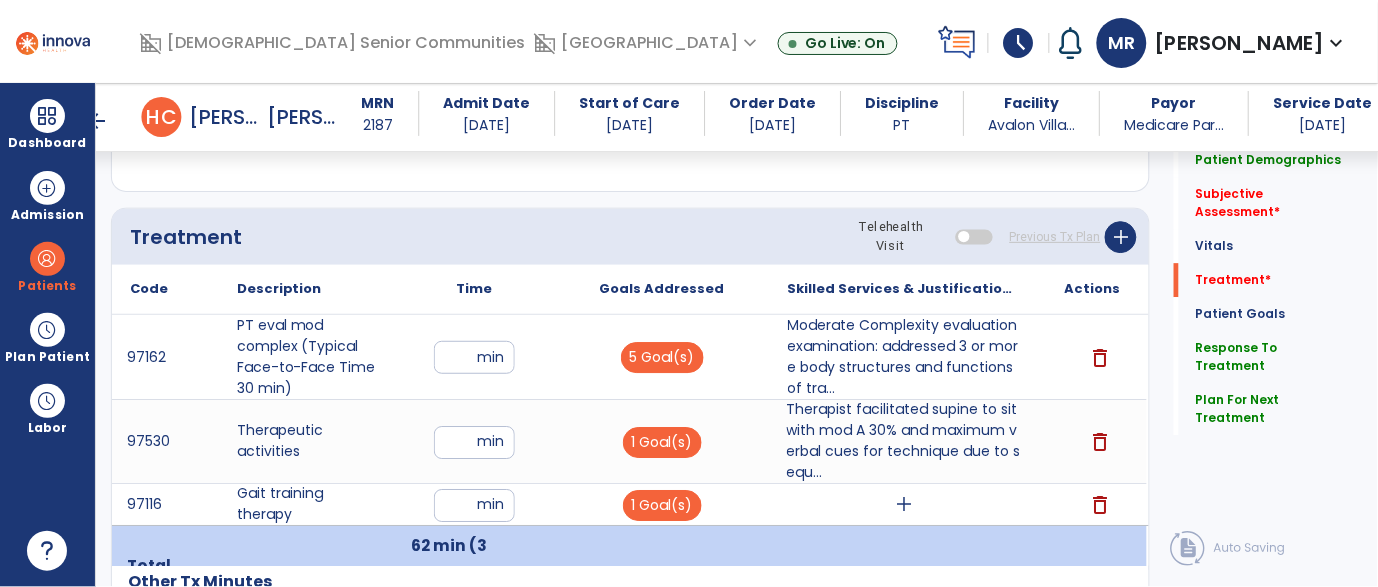click on "add" at bounding box center (904, 504) 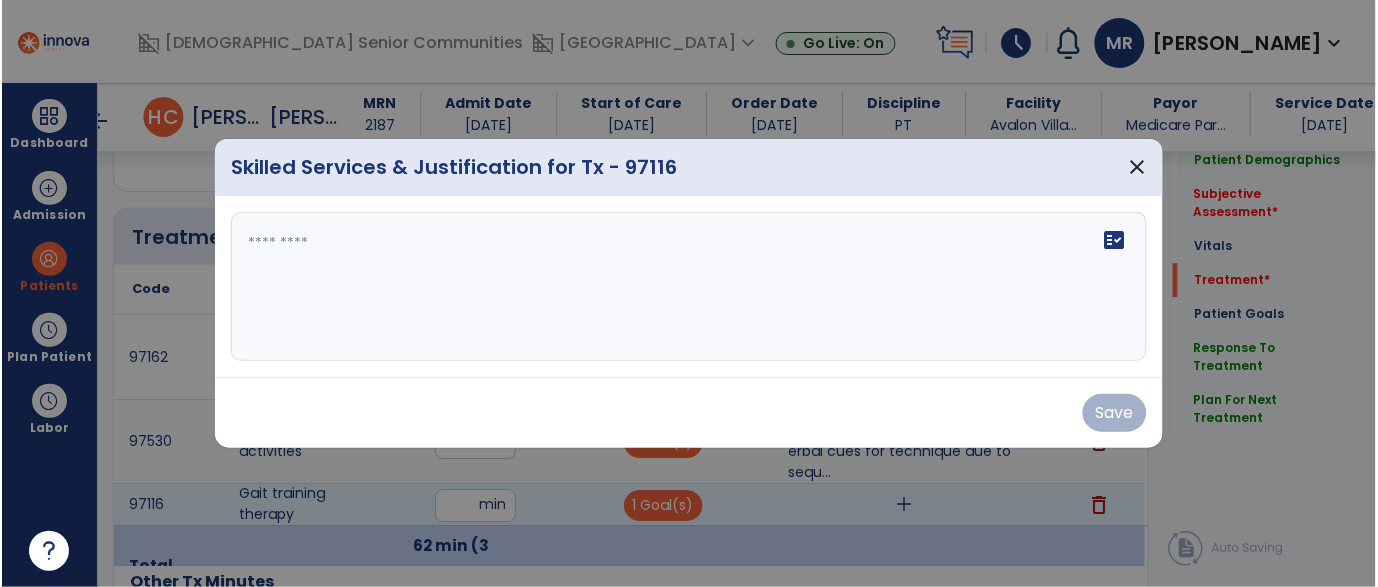 scroll, scrollTop: 1161, scrollLeft: 0, axis: vertical 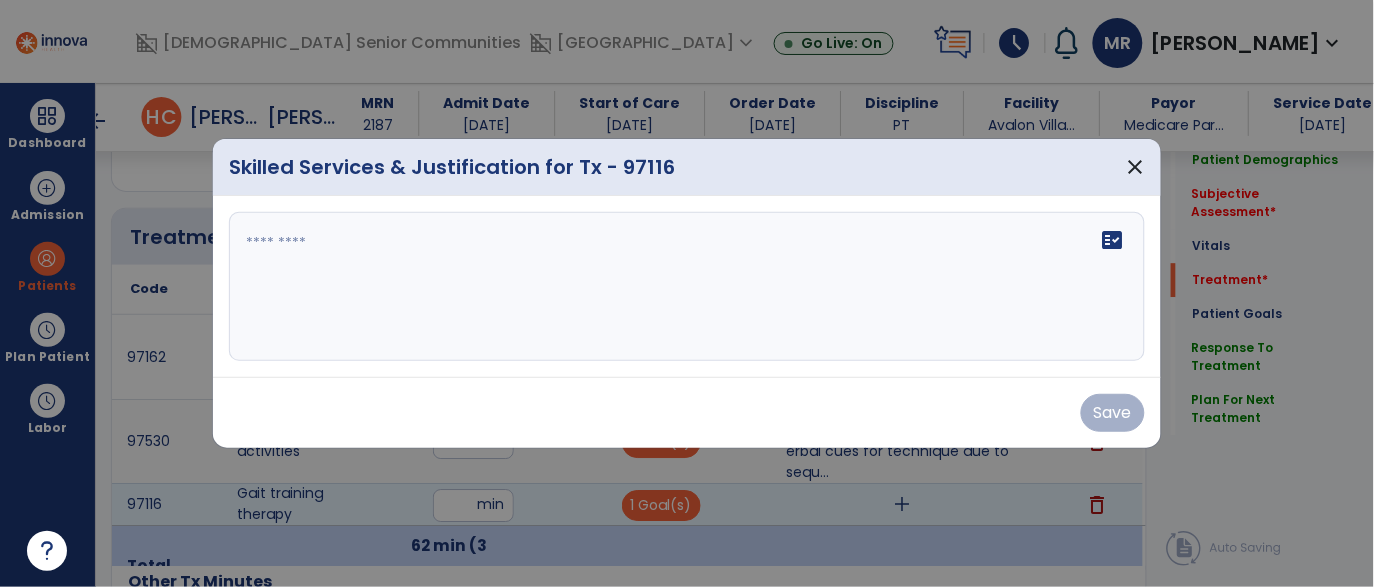 click at bounding box center [687, 287] 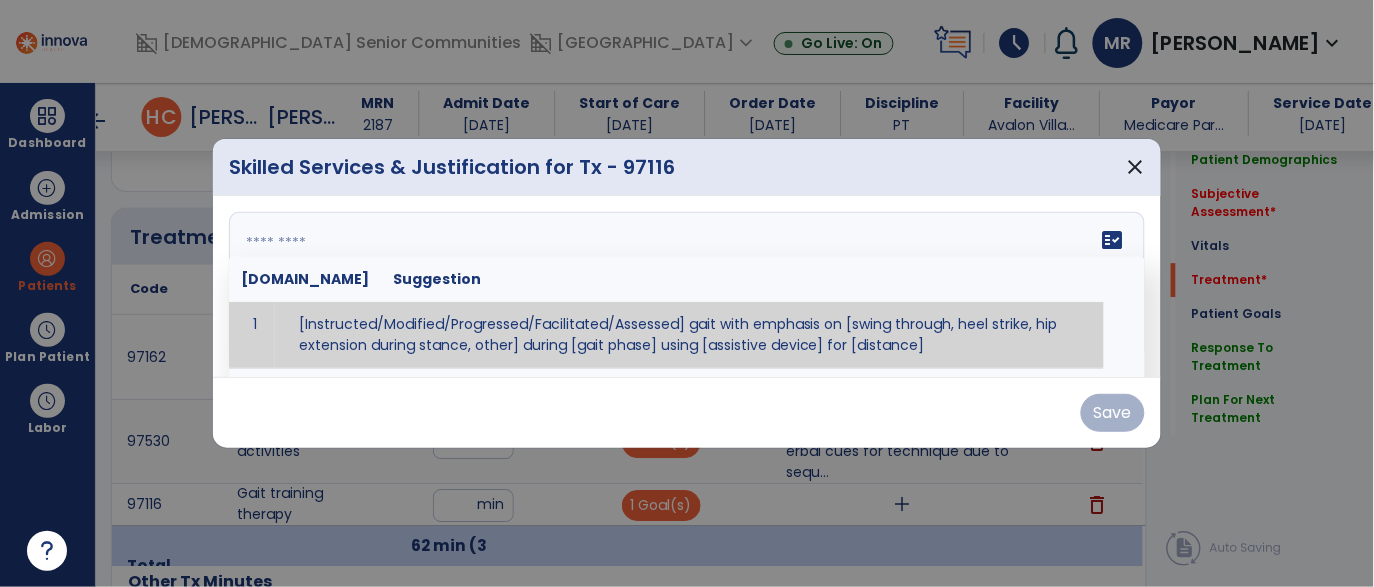 paste on "**********" 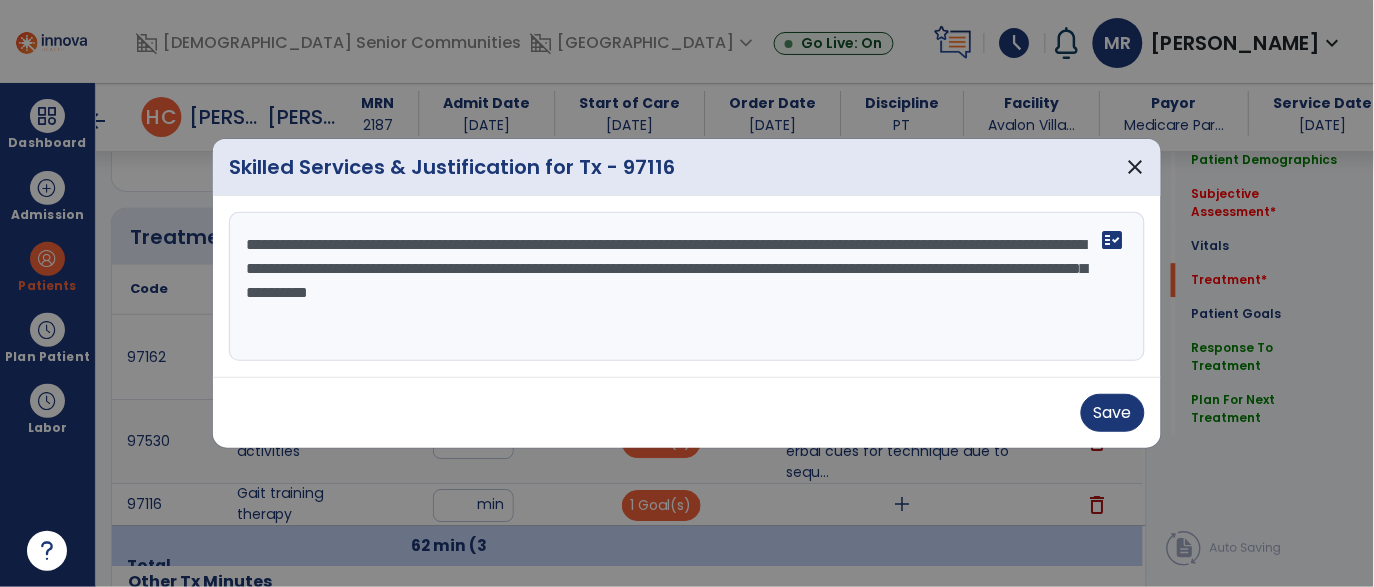 click on "**********" at bounding box center (687, 287) 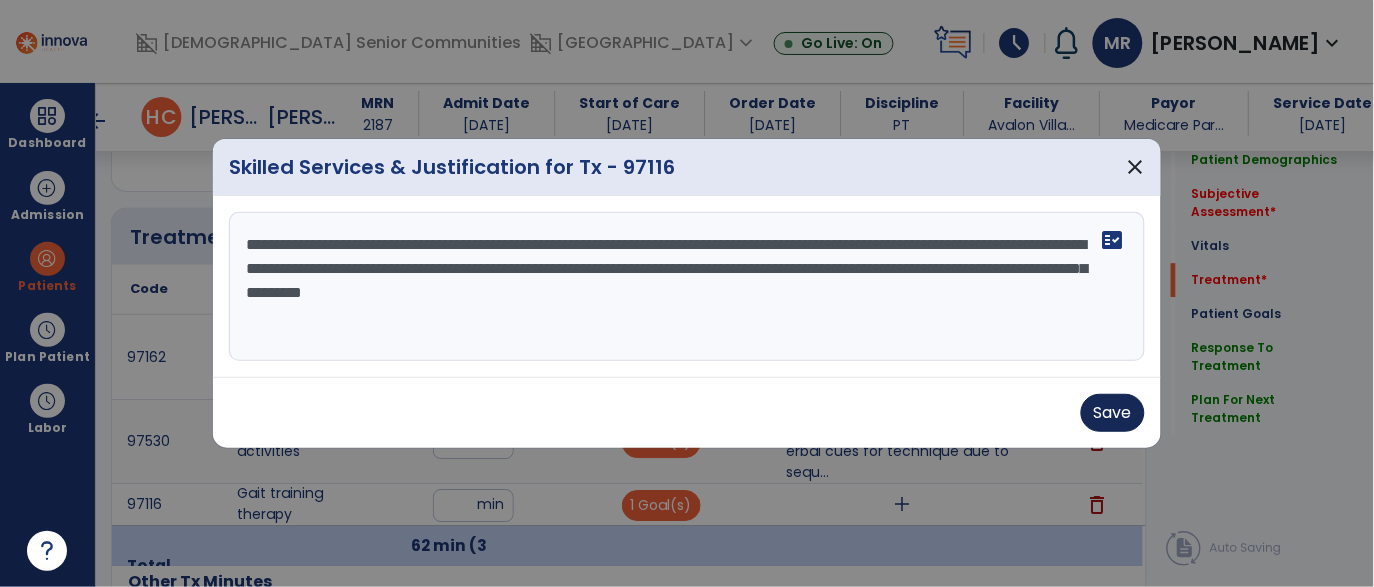 type on "**********" 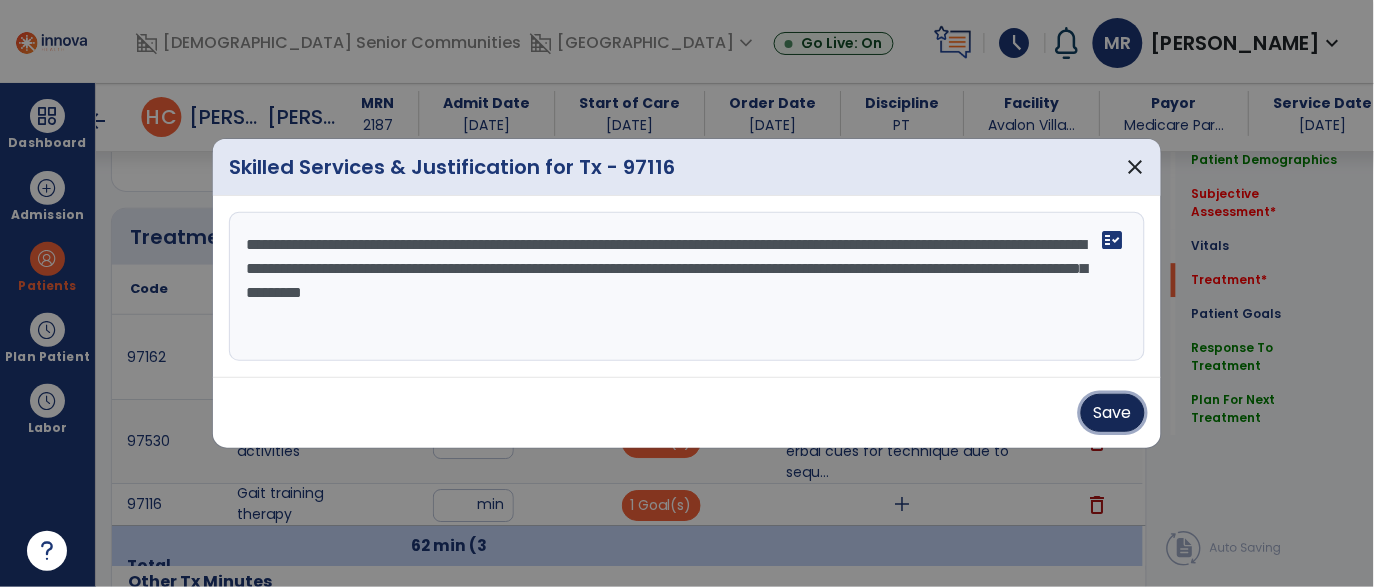 click on "Save" at bounding box center [1113, 413] 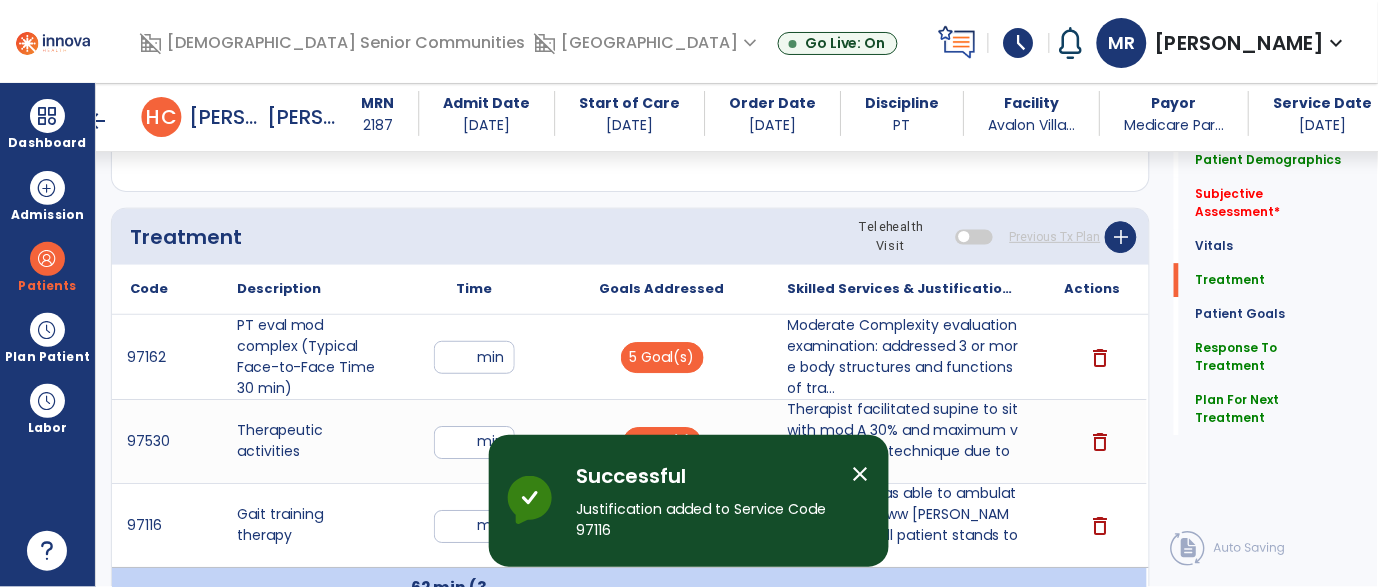 click on "Subjective Assessment   *  Subjective Assessment   *" 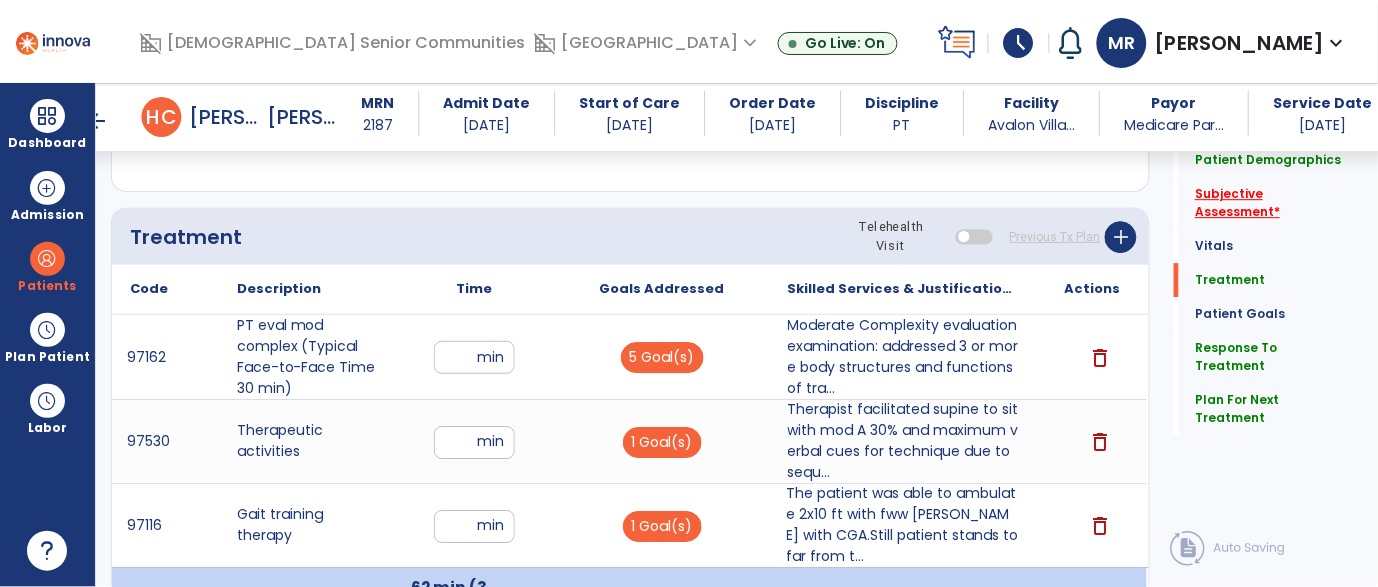 click on "Subjective Assessment   *" 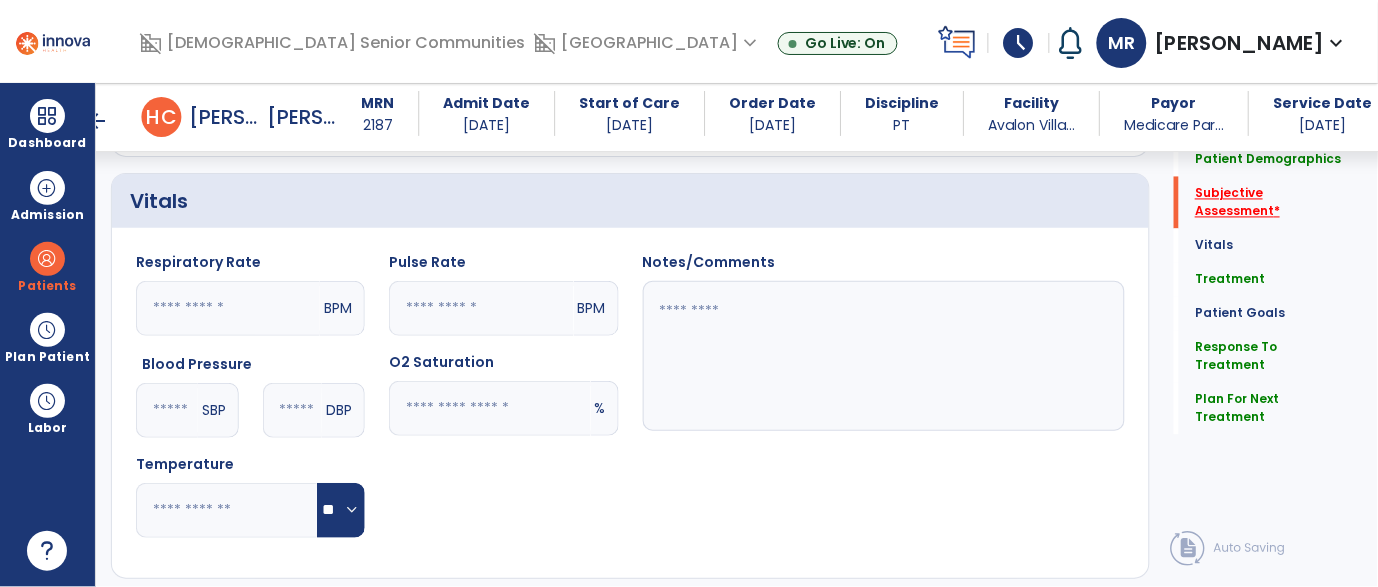 scroll, scrollTop: 454, scrollLeft: 0, axis: vertical 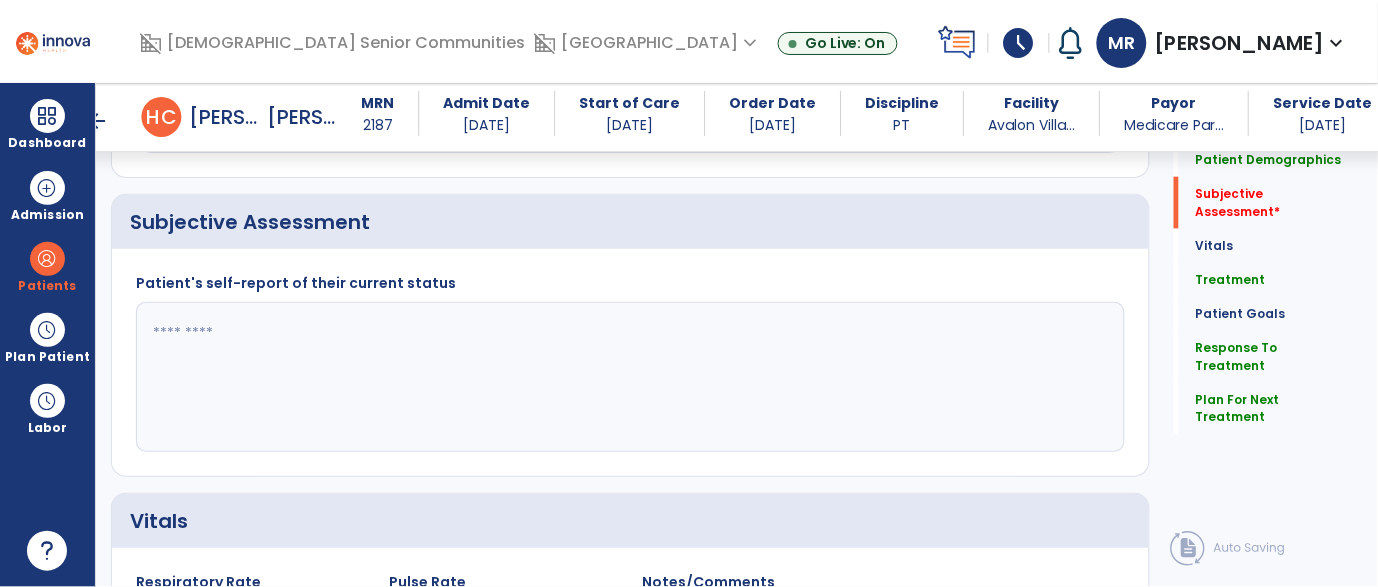 click 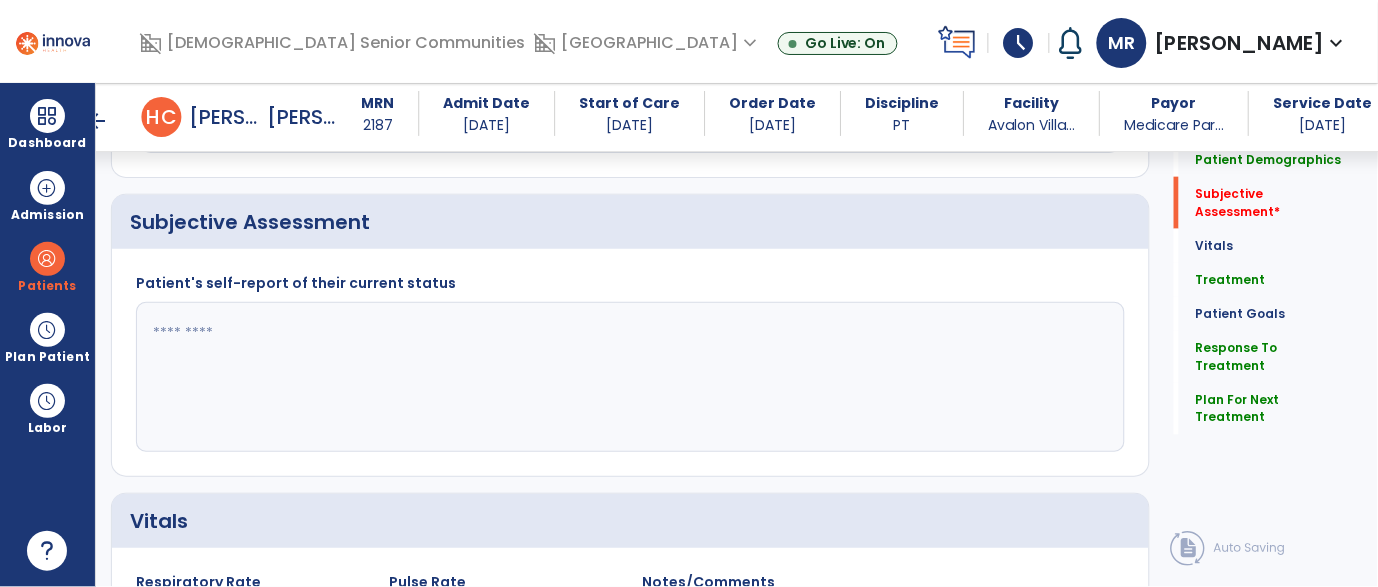 paste on "**********" 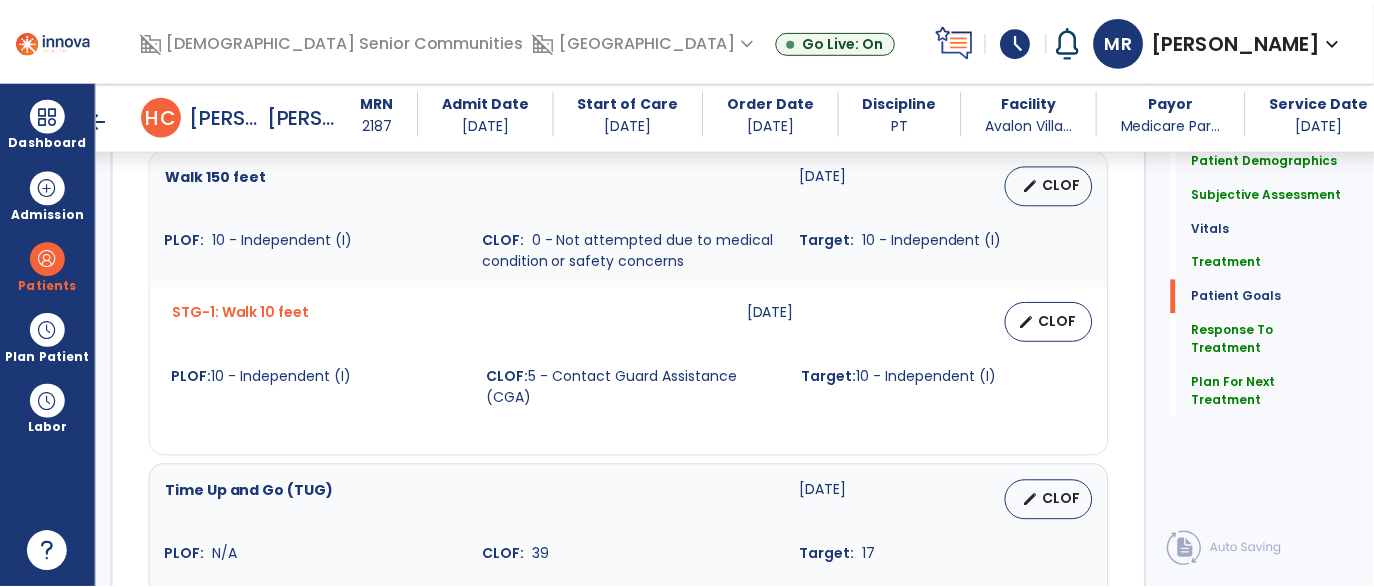 scroll, scrollTop: 3505, scrollLeft: 0, axis: vertical 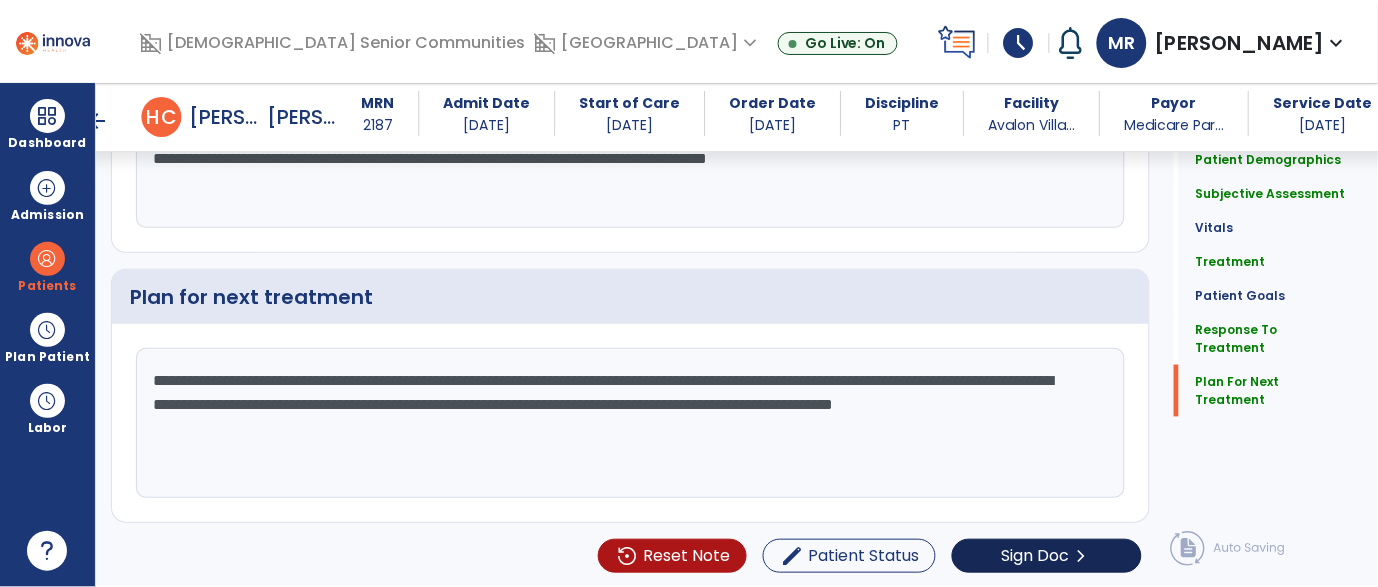 type on "**********" 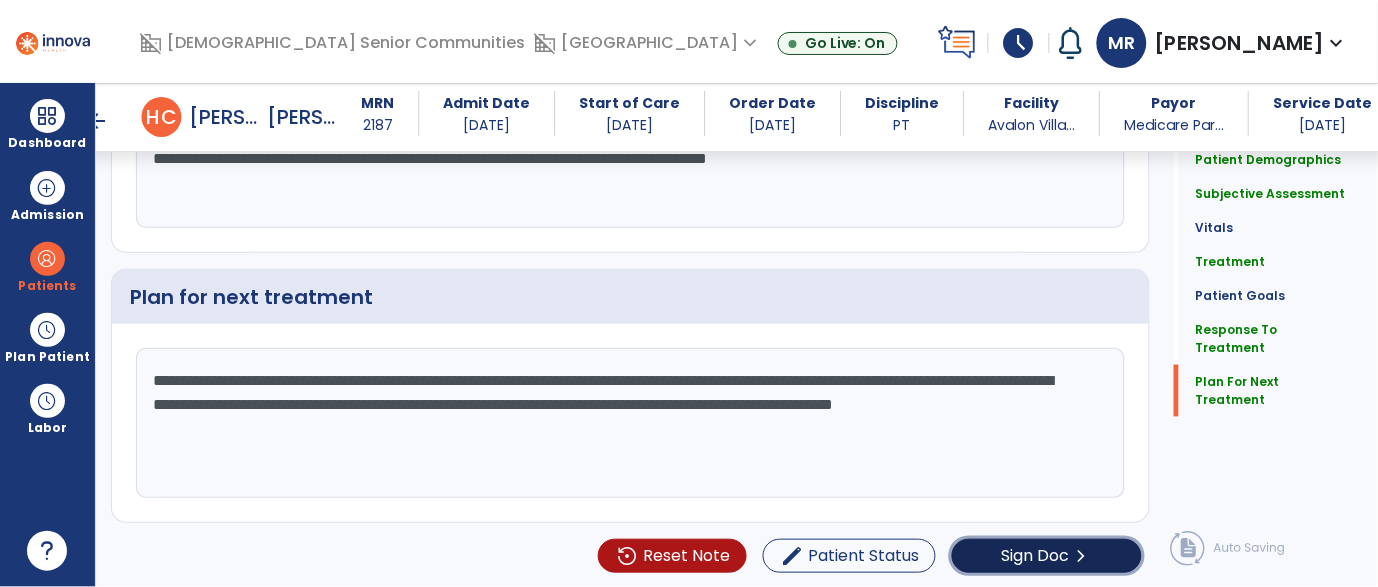 click on "Sign Doc" 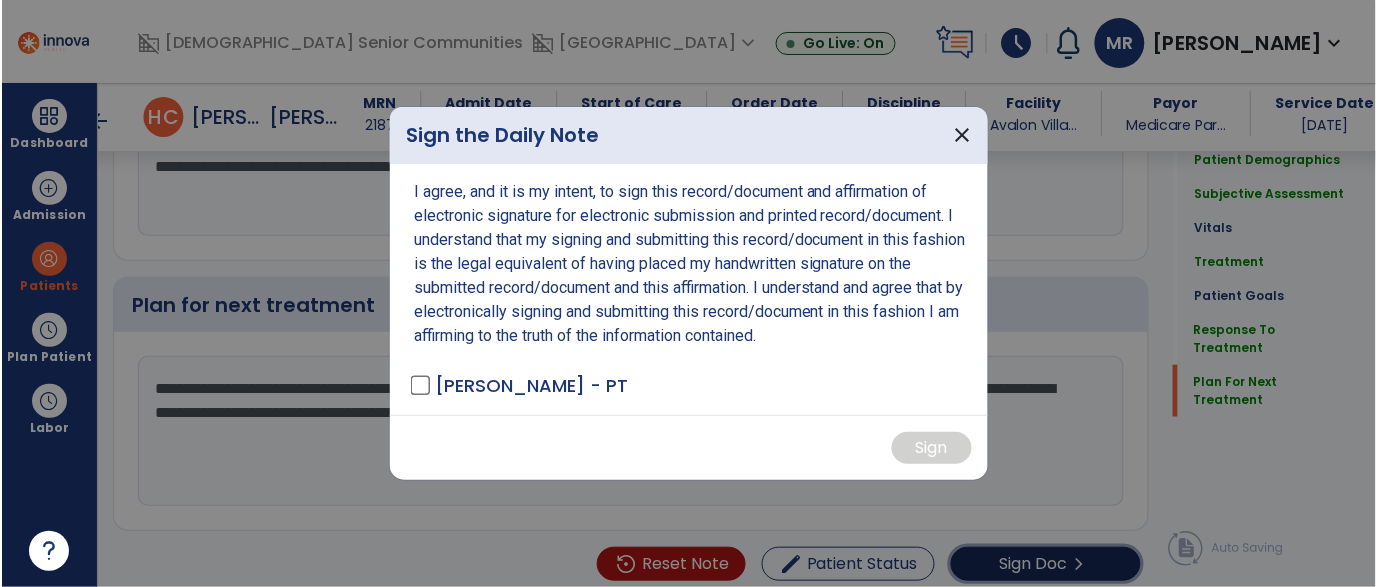 scroll, scrollTop: 3505, scrollLeft: 0, axis: vertical 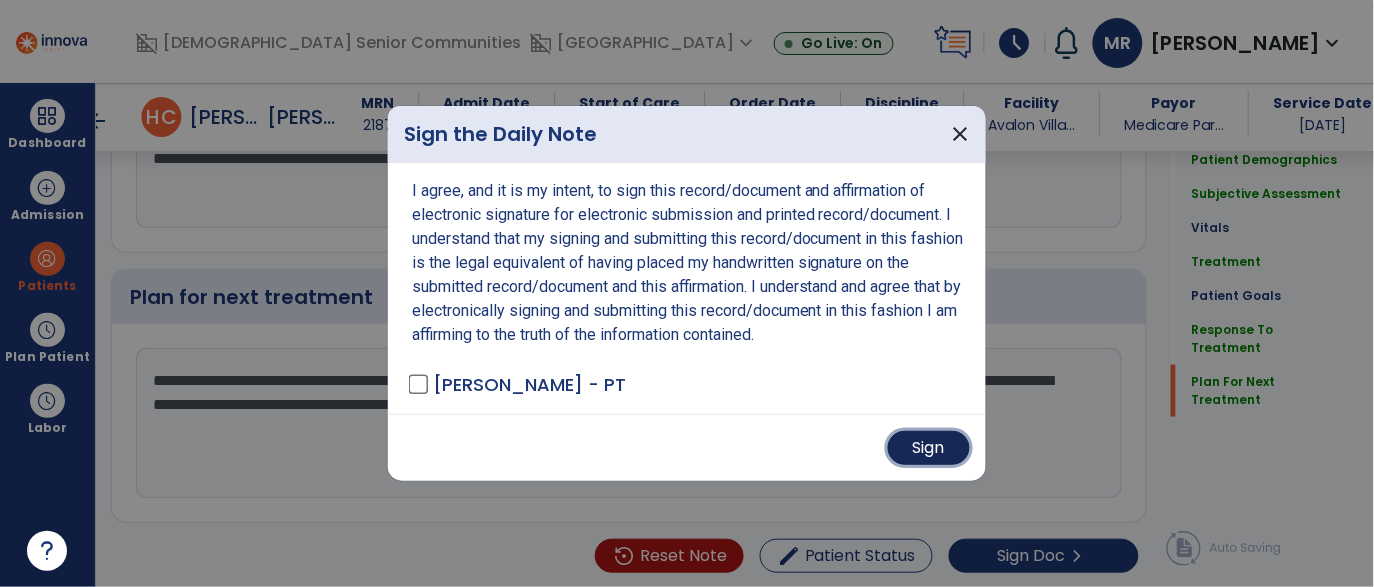 click on "Sign" at bounding box center [929, 448] 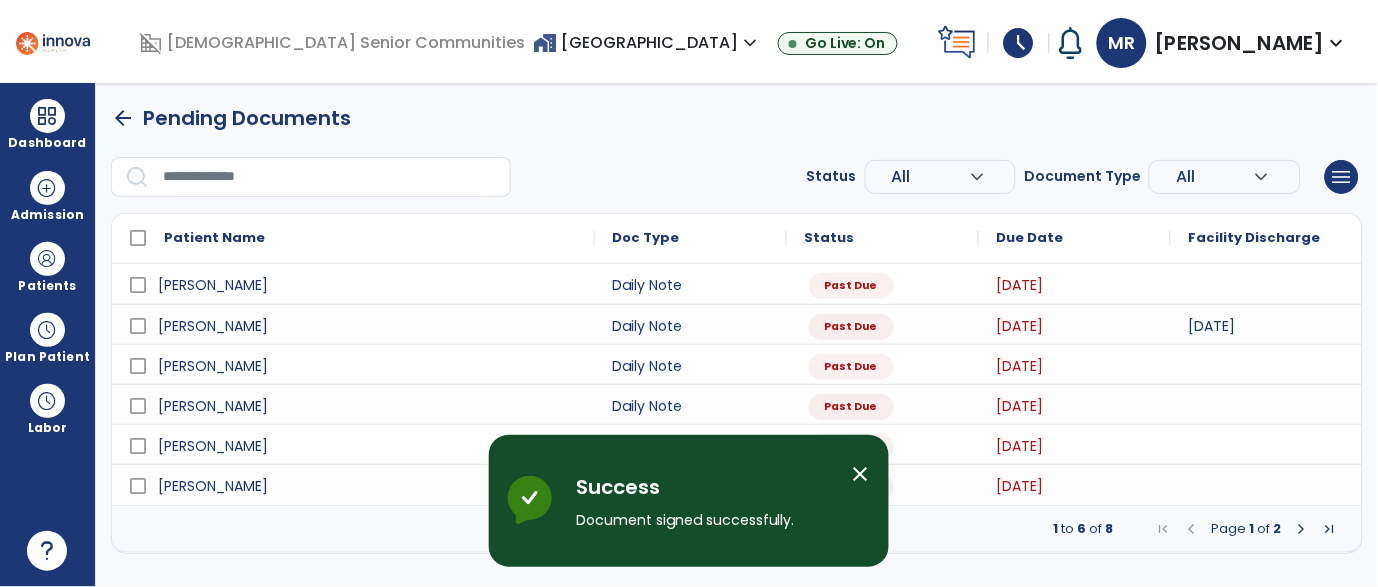 scroll, scrollTop: 0, scrollLeft: 0, axis: both 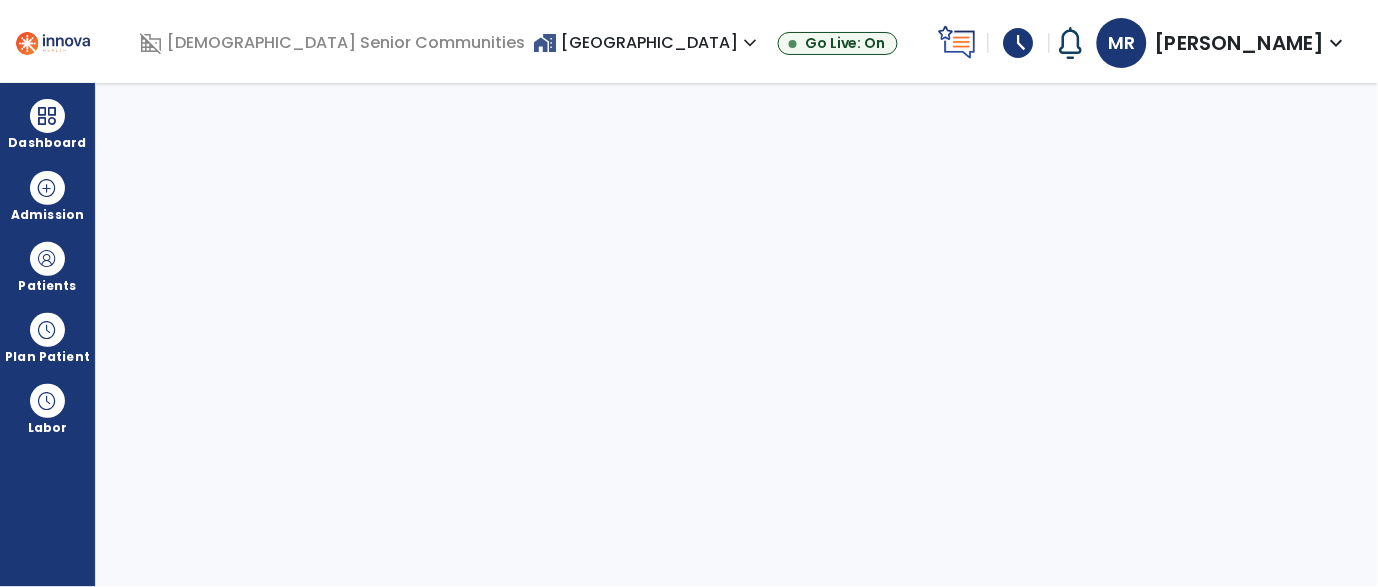 select on "****" 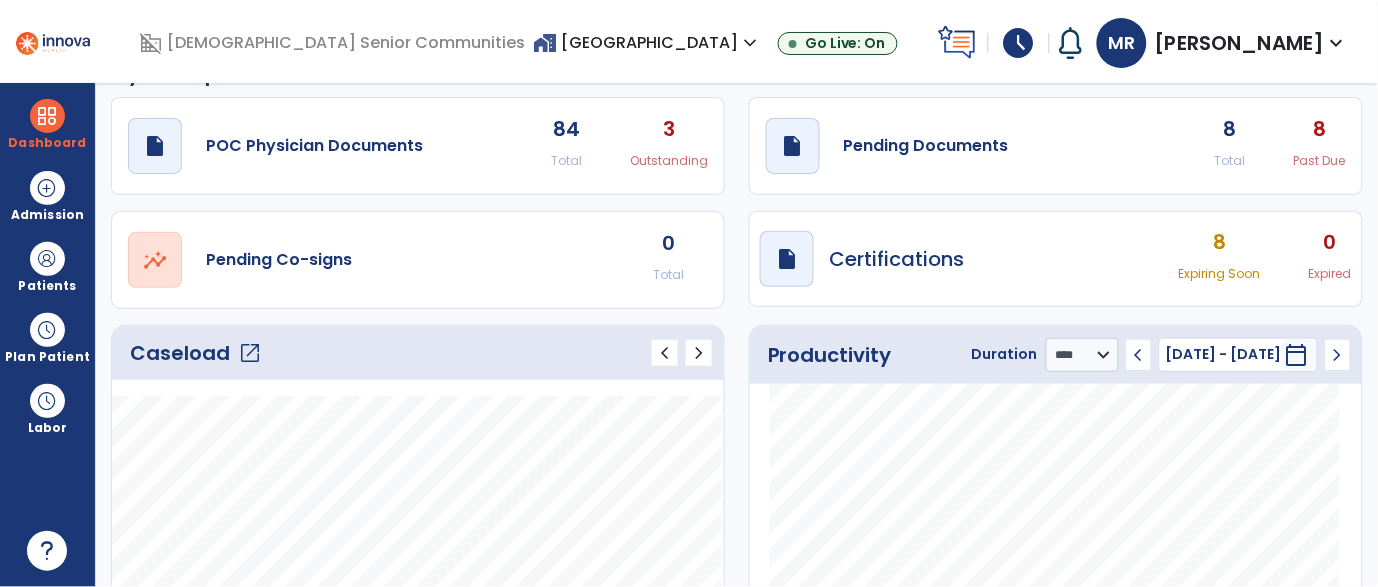 scroll, scrollTop: 45, scrollLeft: 0, axis: vertical 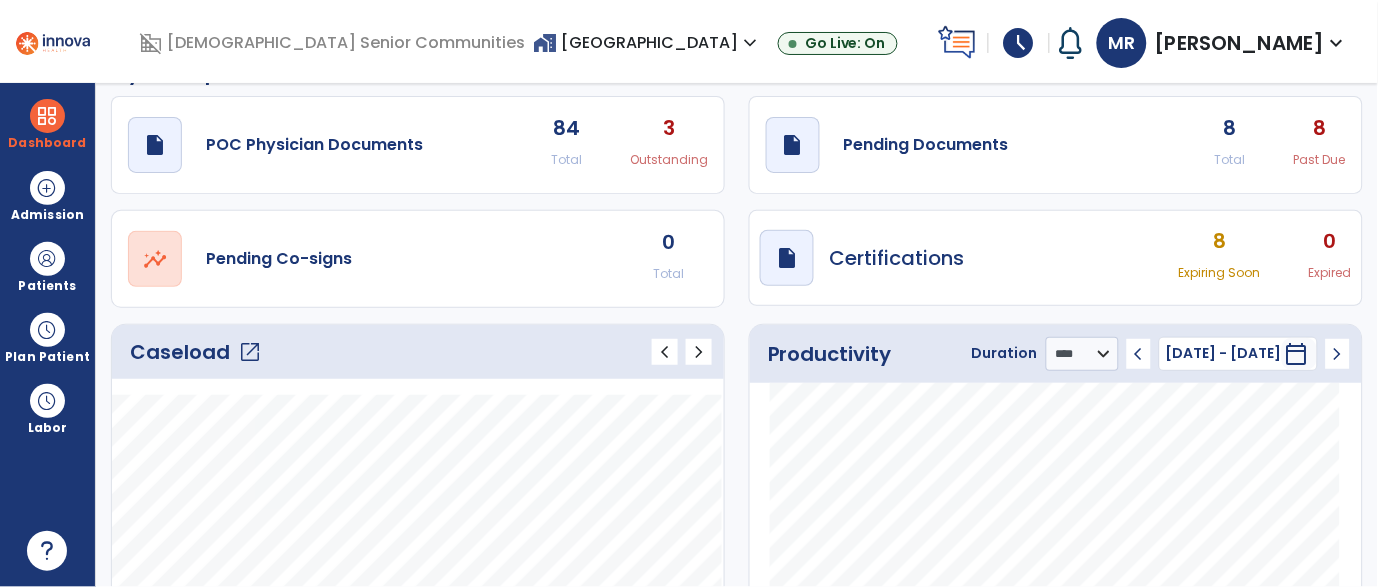 click on "8" 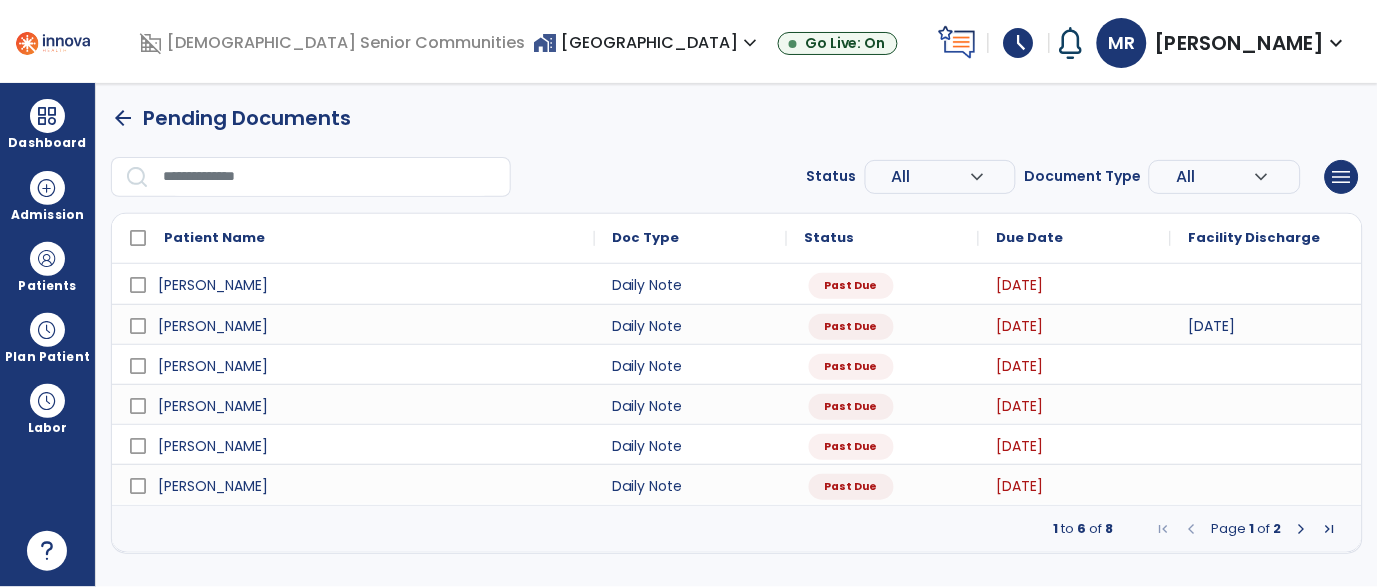 scroll, scrollTop: 0, scrollLeft: 0, axis: both 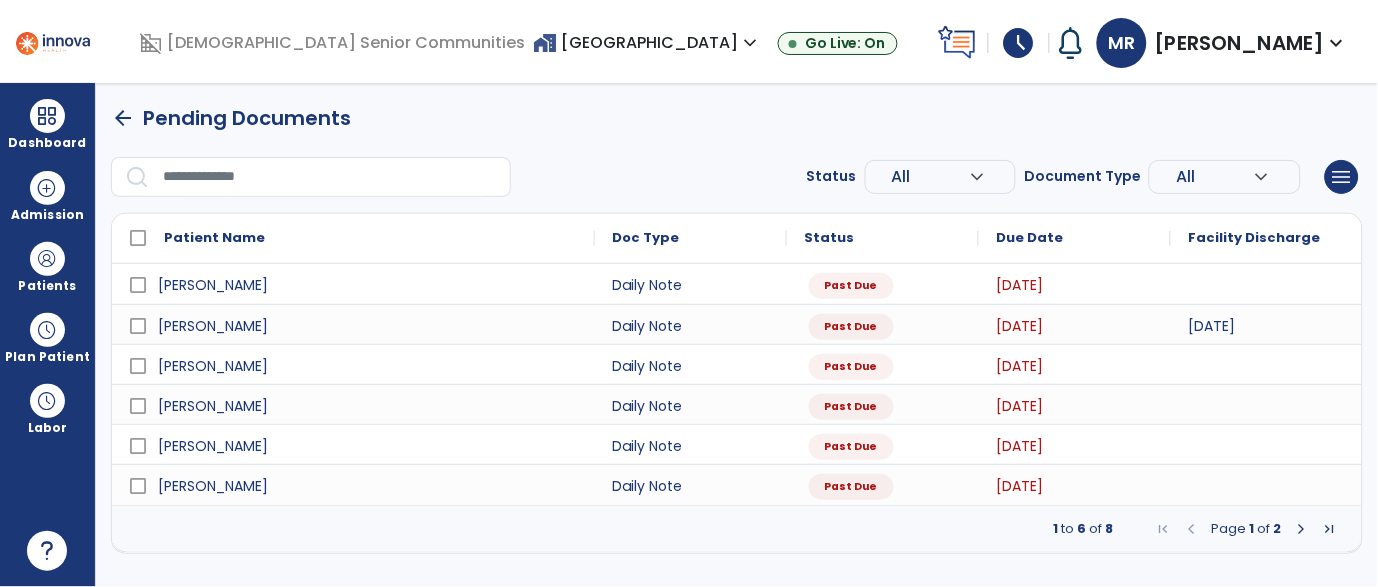 click at bounding box center (1302, 529) 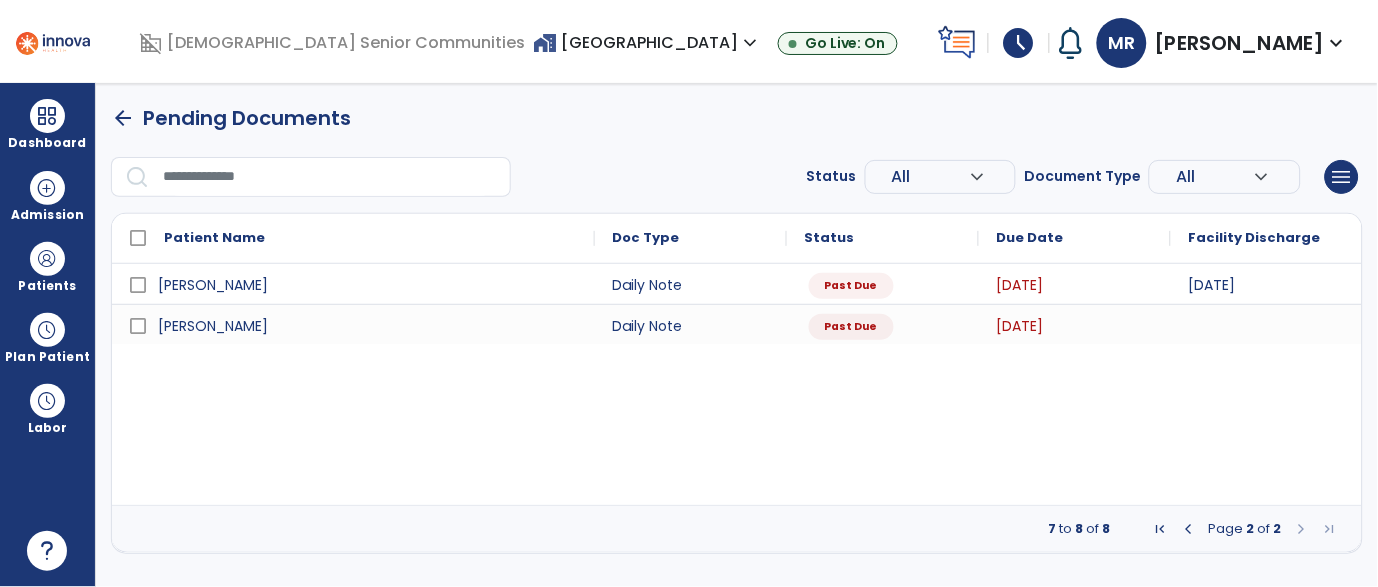 click at bounding box center (1189, 529) 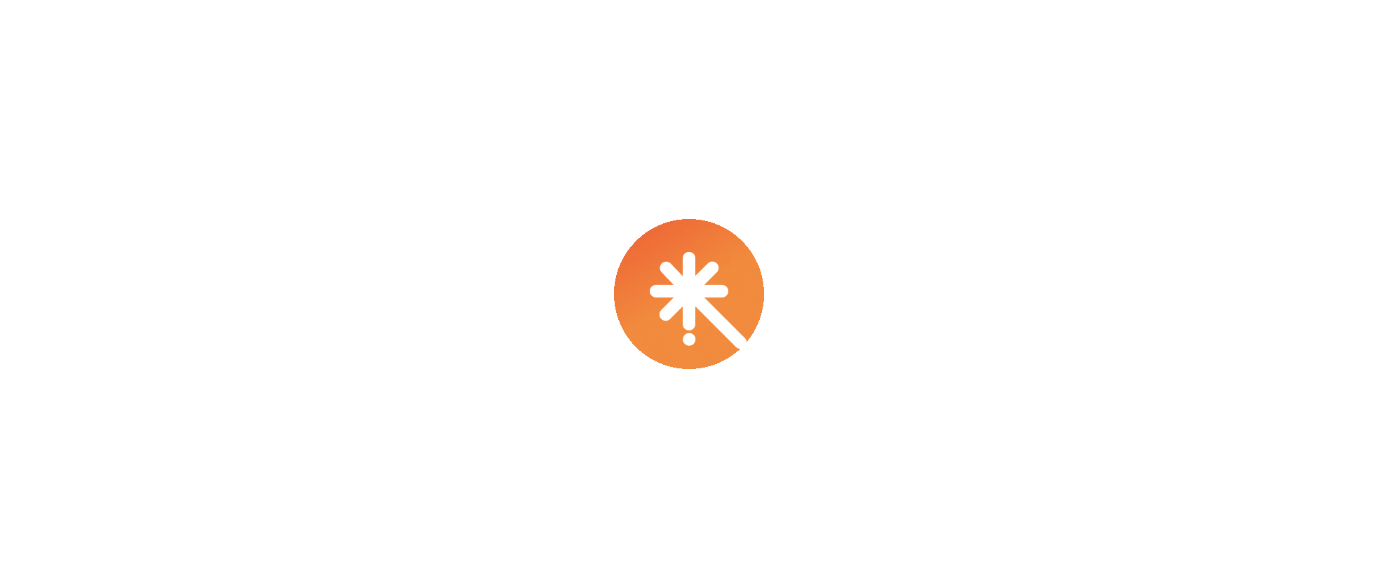 scroll, scrollTop: 0, scrollLeft: 0, axis: both 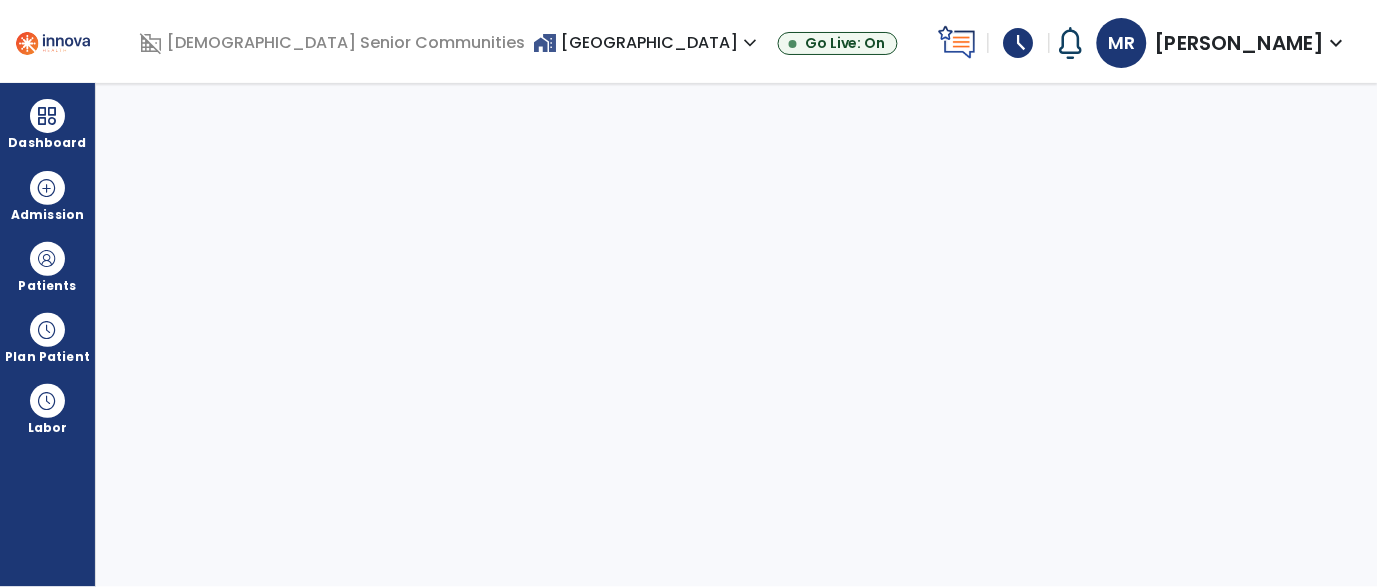 select on "****" 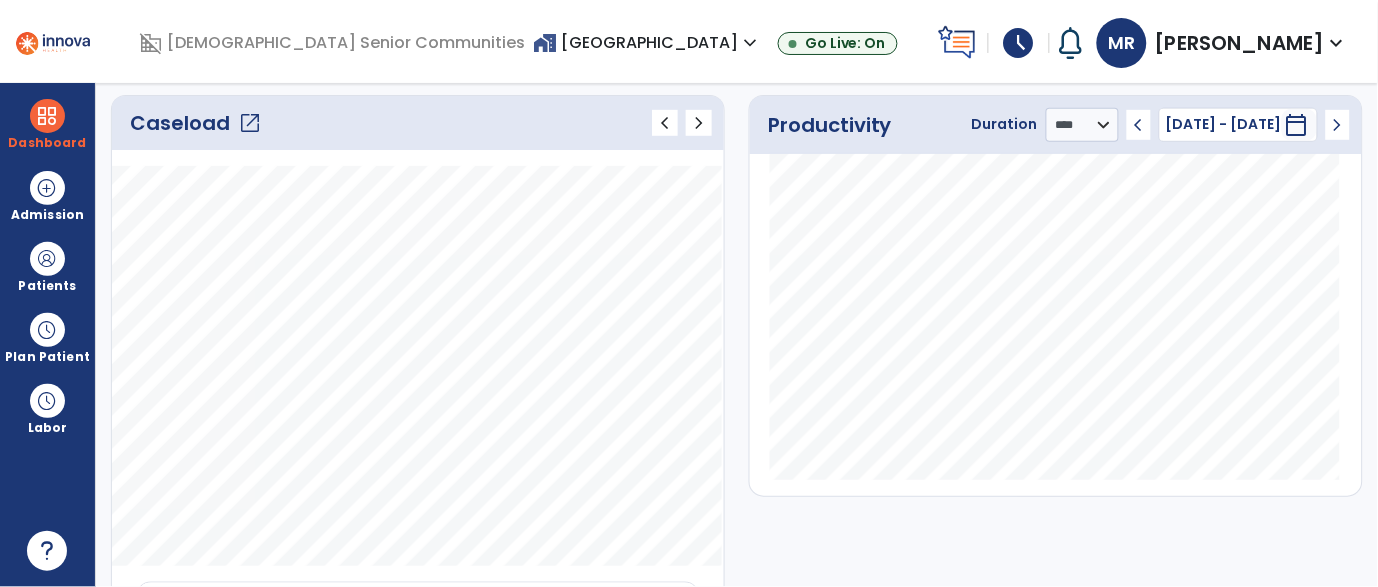 scroll, scrollTop: 276, scrollLeft: 0, axis: vertical 